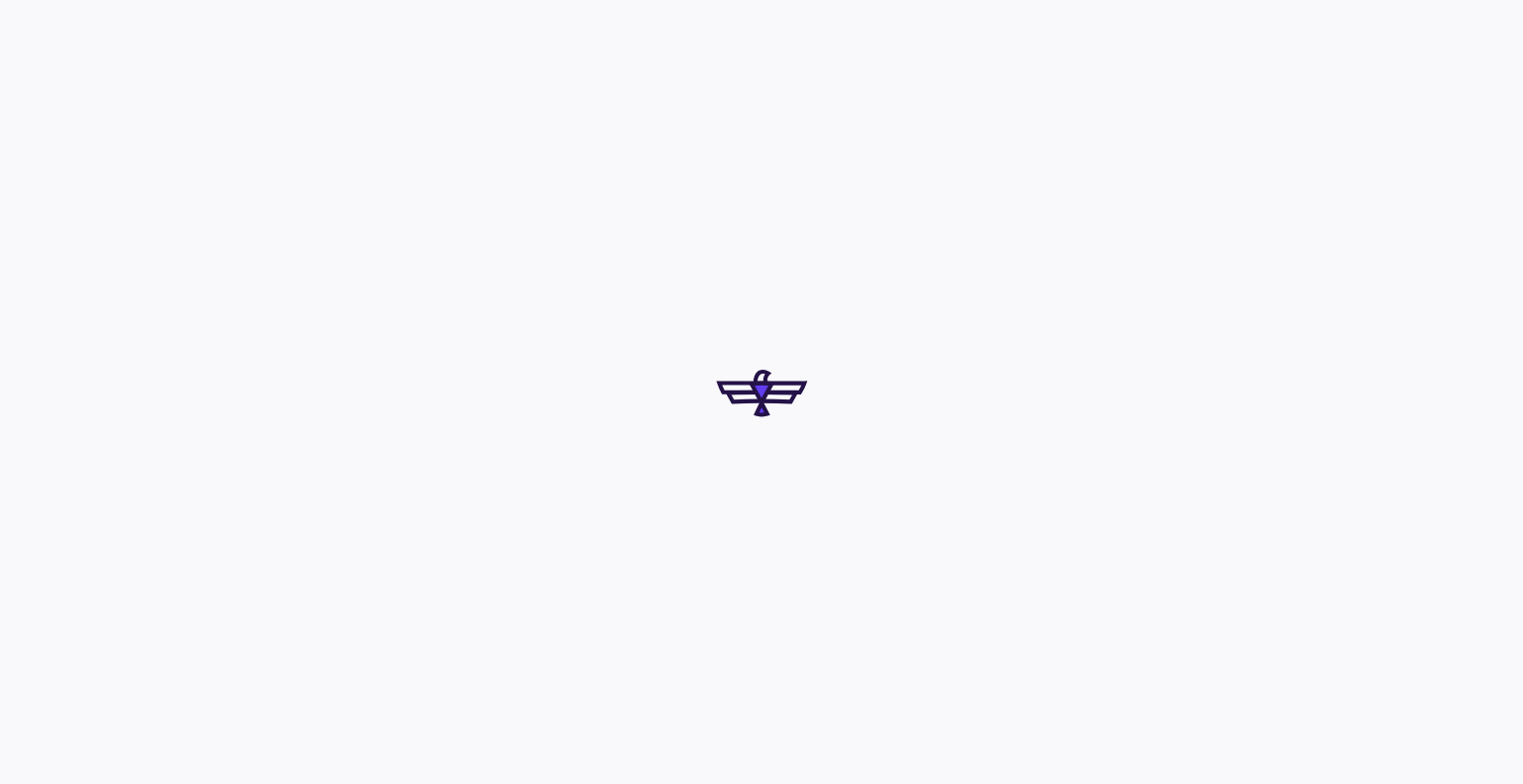scroll, scrollTop: 0, scrollLeft: 0, axis: both 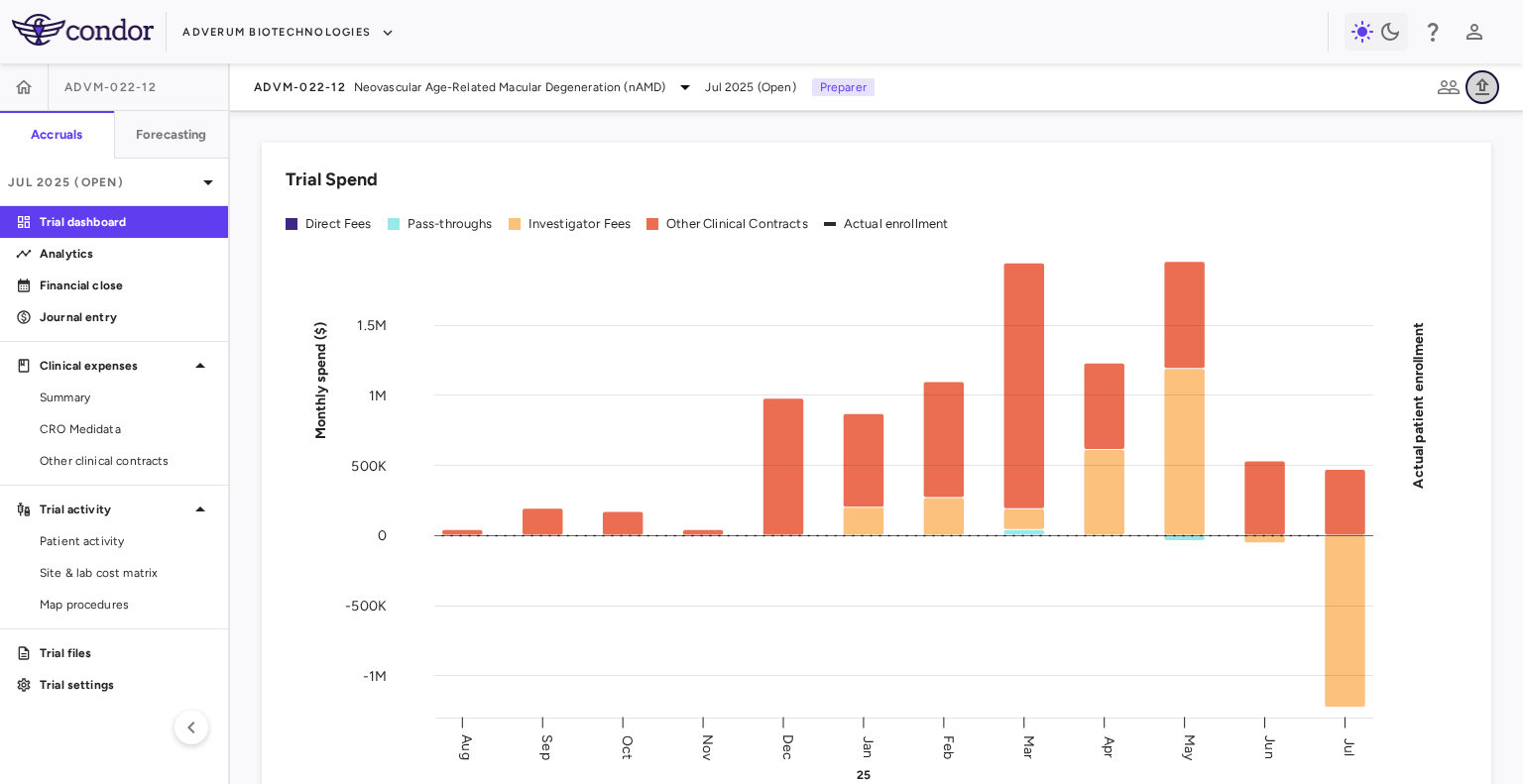 click 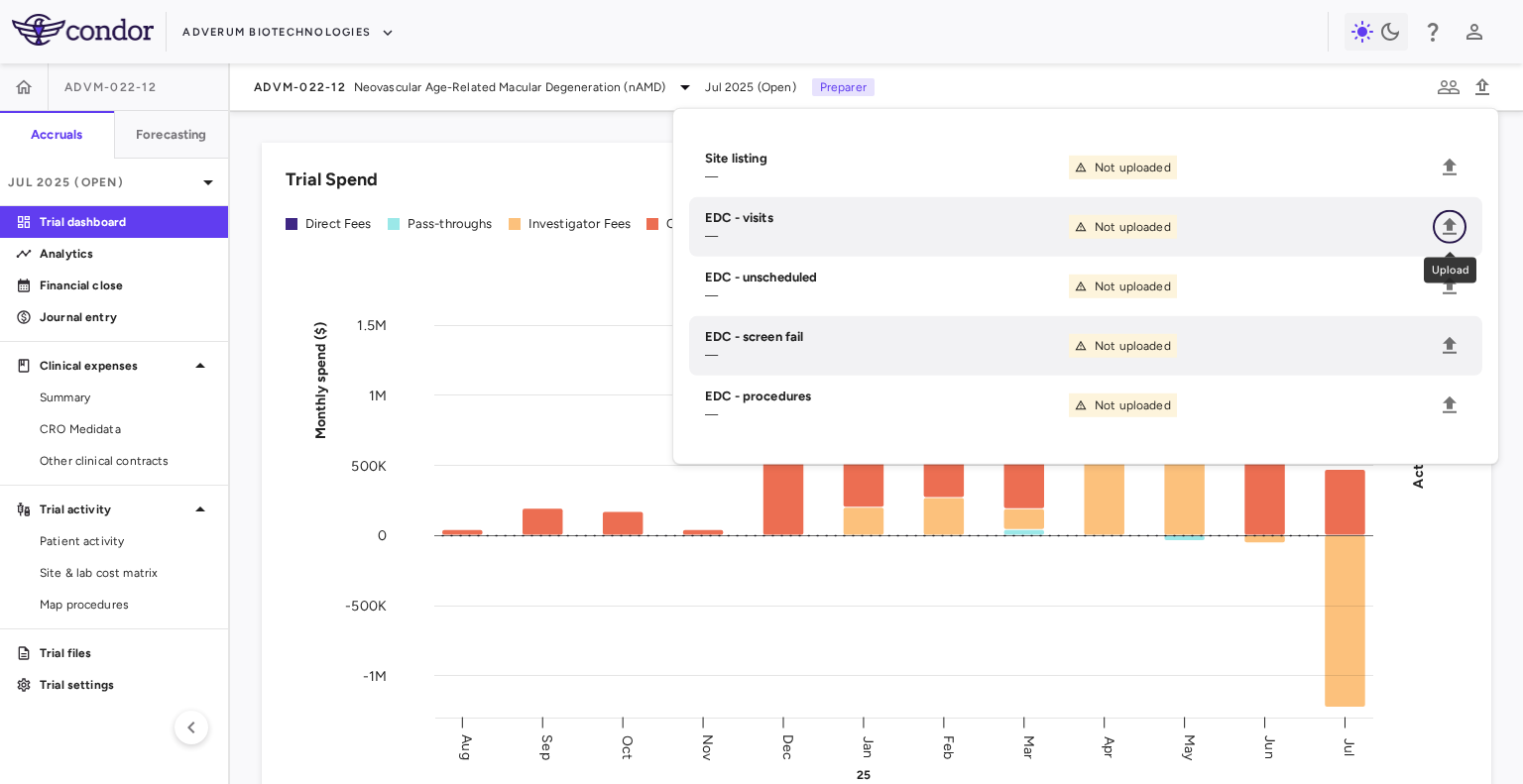 click 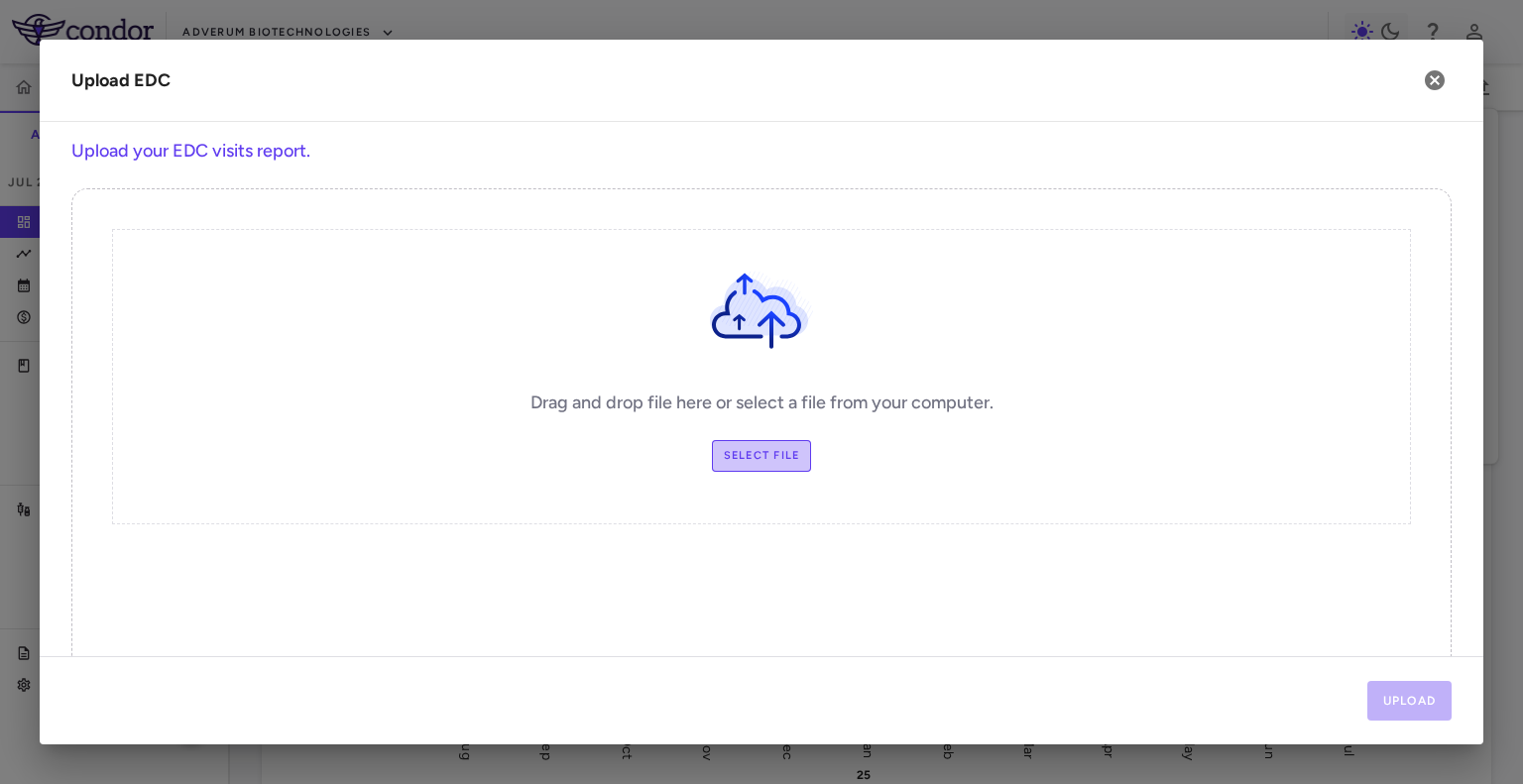 click on "Select file" at bounding box center (762, 456) 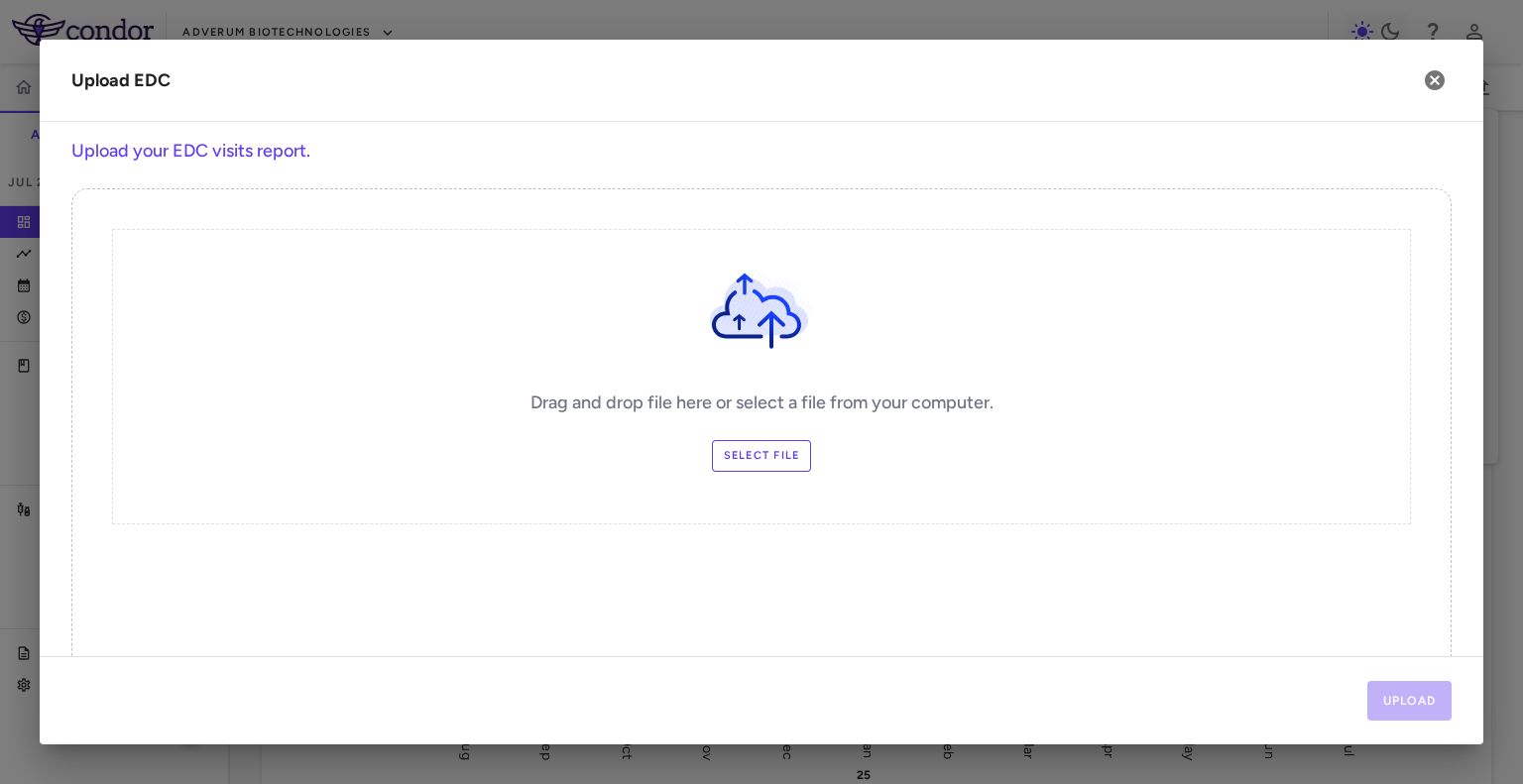 drag, startPoint x: 754, startPoint y: 437, endPoint x: 753, endPoint y: 455, distance: 18.027756 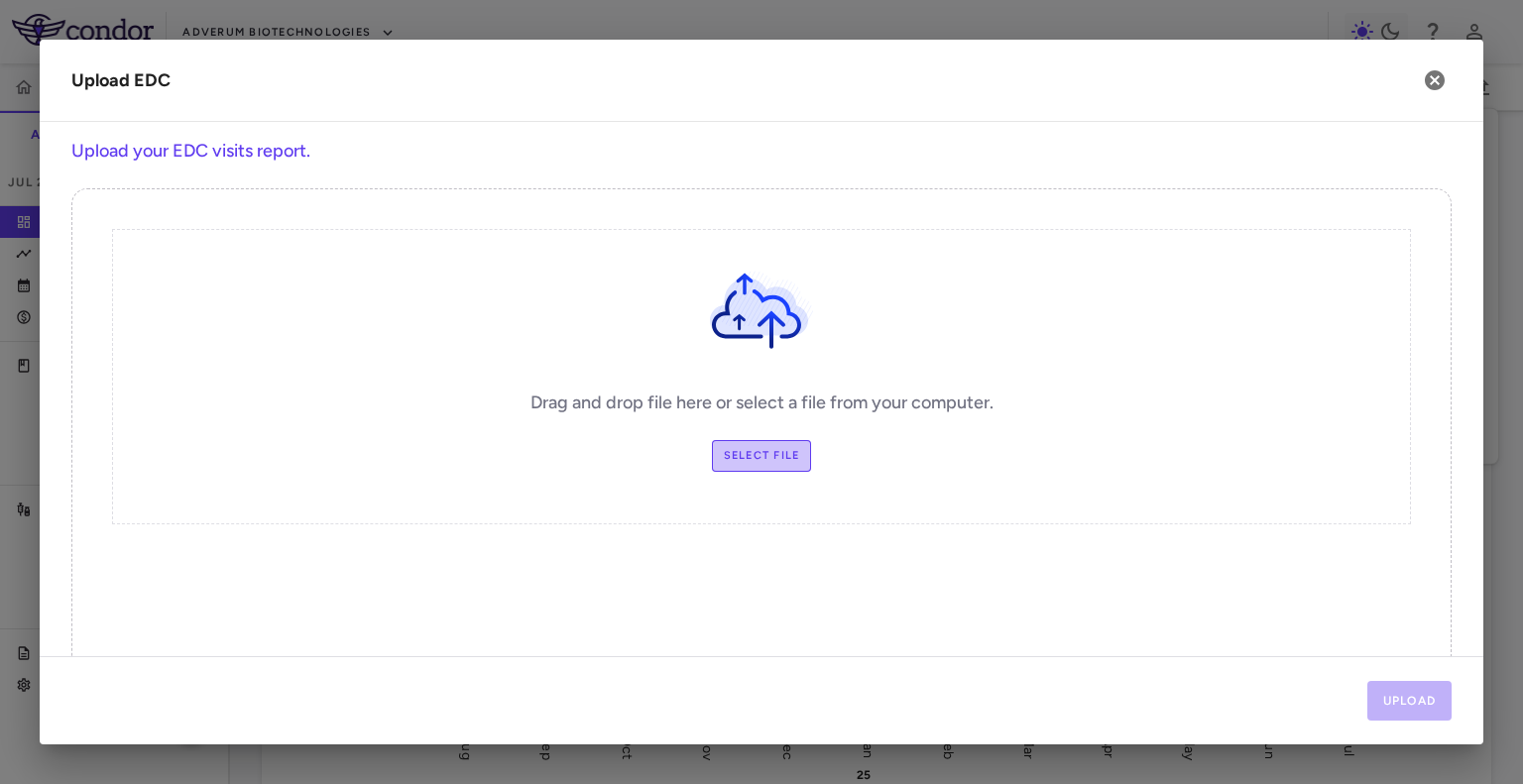 click on "Select file" at bounding box center [762, 456] 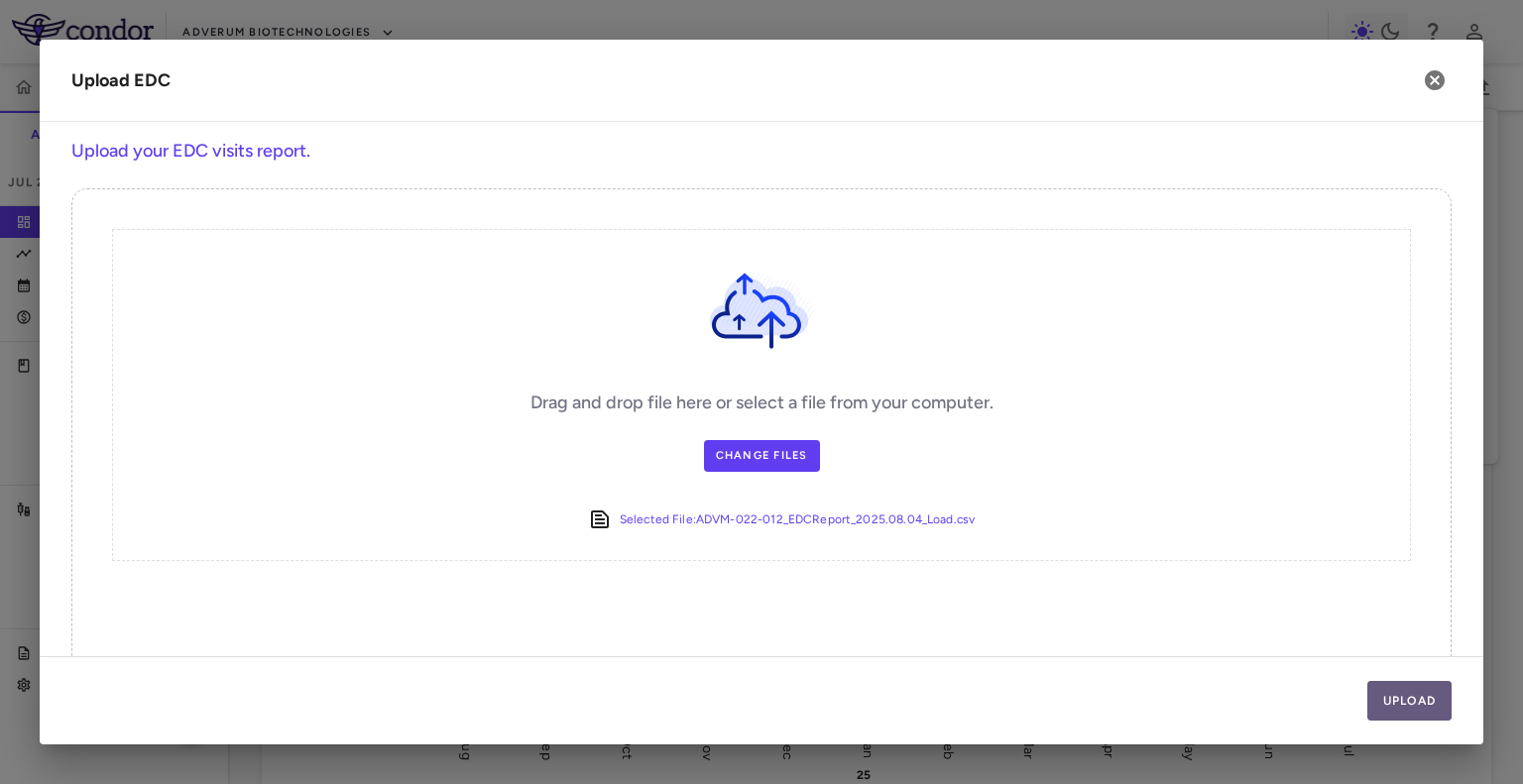 click on "Upload" at bounding box center (1410, 701) 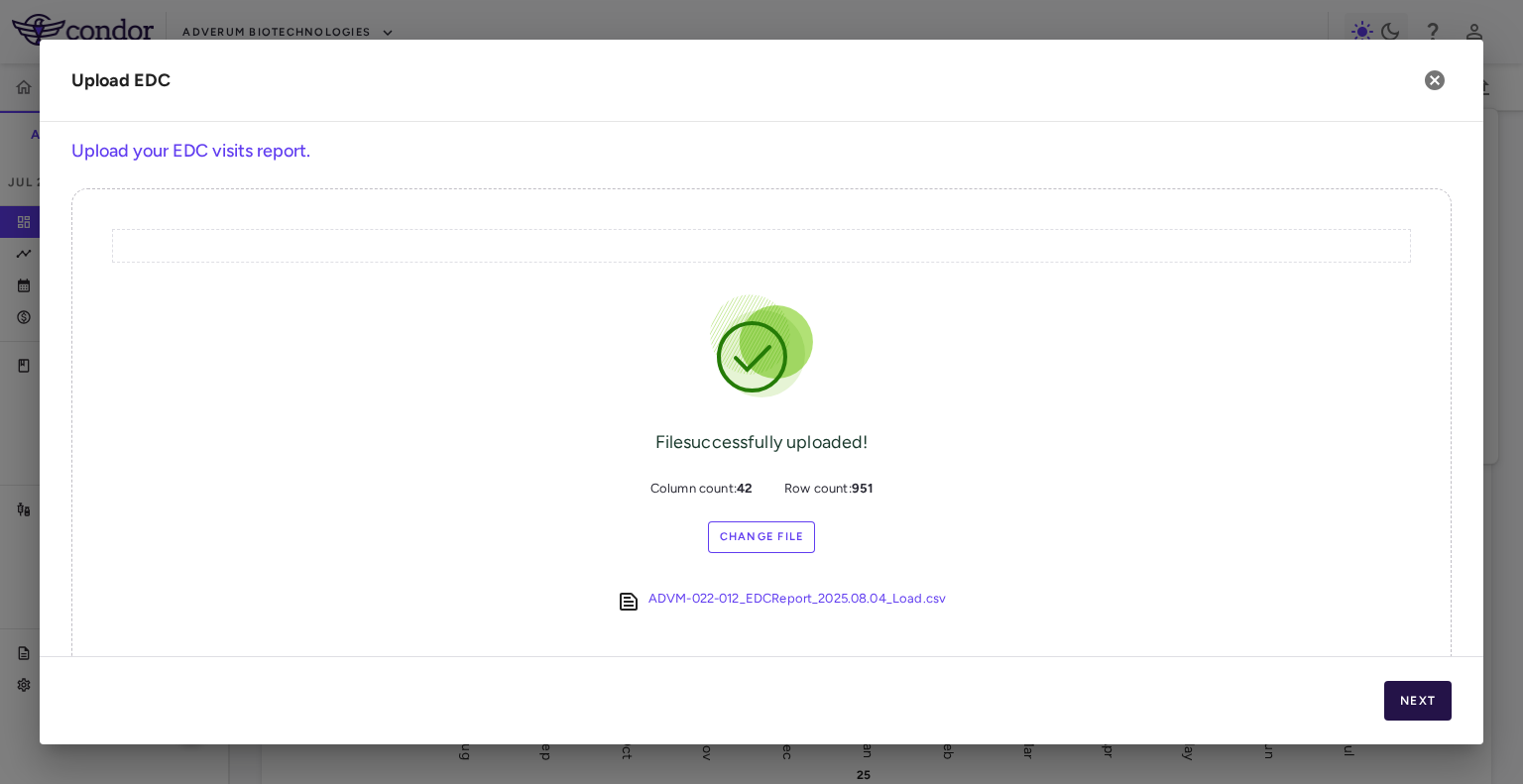 click on "Next" at bounding box center [1418, 701] 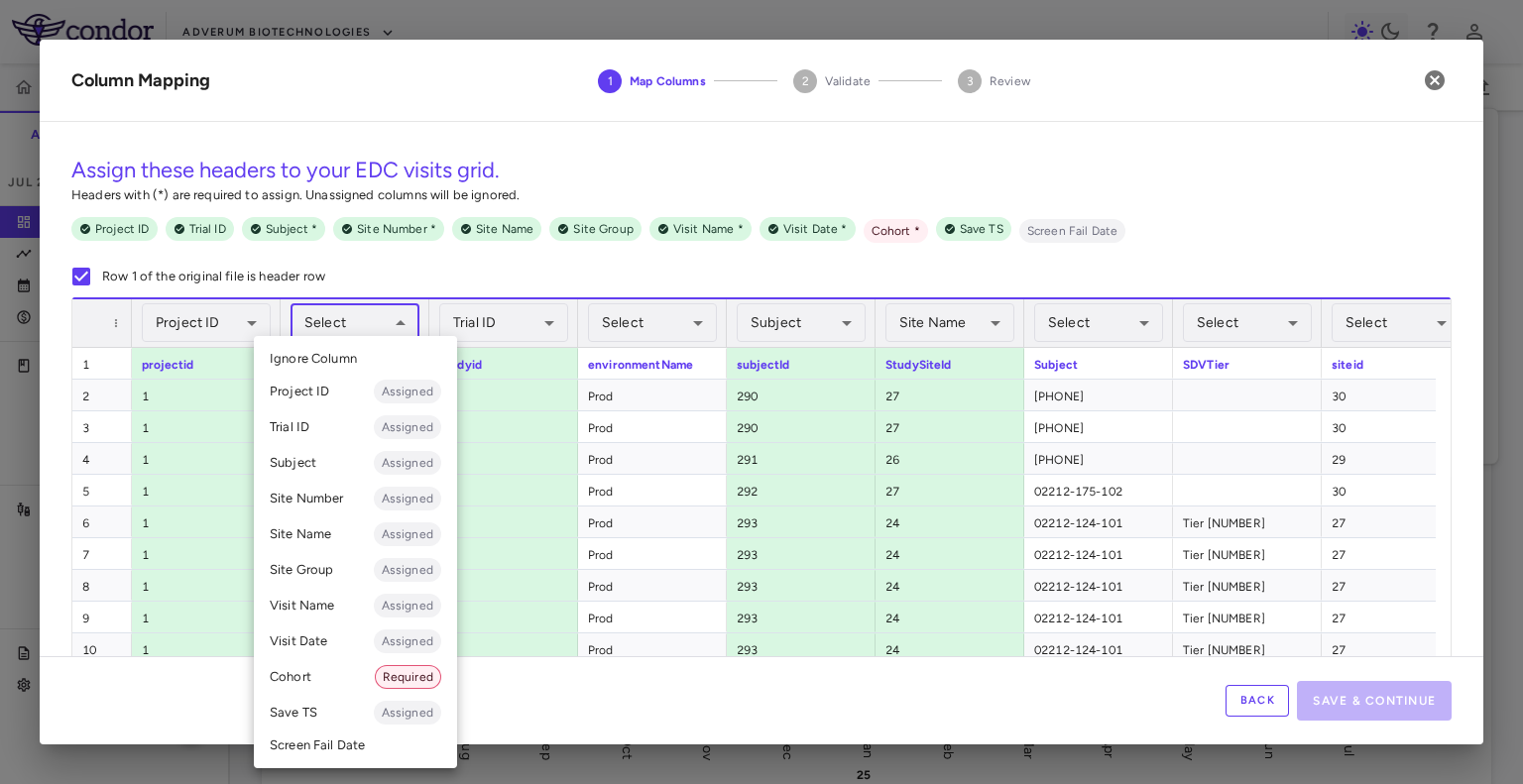 click on "Skip to sidebar Skip to main content Adverum Biotechnologies ADVM-022-12 Accruals Forecasting Jul 2025 (Open) Trial dashboard Analytics Financial close Journal entry Clinical expenses Summary CRO Medidata Other clinical contracts Trial activity Patient activity Site & lab cost matrix Map procedures Trial files Trial settings ADVM-022-12 Neovascular Age-Related Macular Degeneration (nAMD) Jul 2025 (Open) Preparer Trial Spend Direct Fees Pass-throughs Investigator Fees Other Clinical Contracts Actual enrollment Monthly spend ($) -1M -500K 0 500K 1M 1.5M Actual patient enrollment Aug Sep Oct Nov Dec Jan 25 Feb Mar Apr May Jun Jul Trial activity Drag here to set row groups Drag here to set column labels
Enrollment
—" at bounding box center [762, 392] 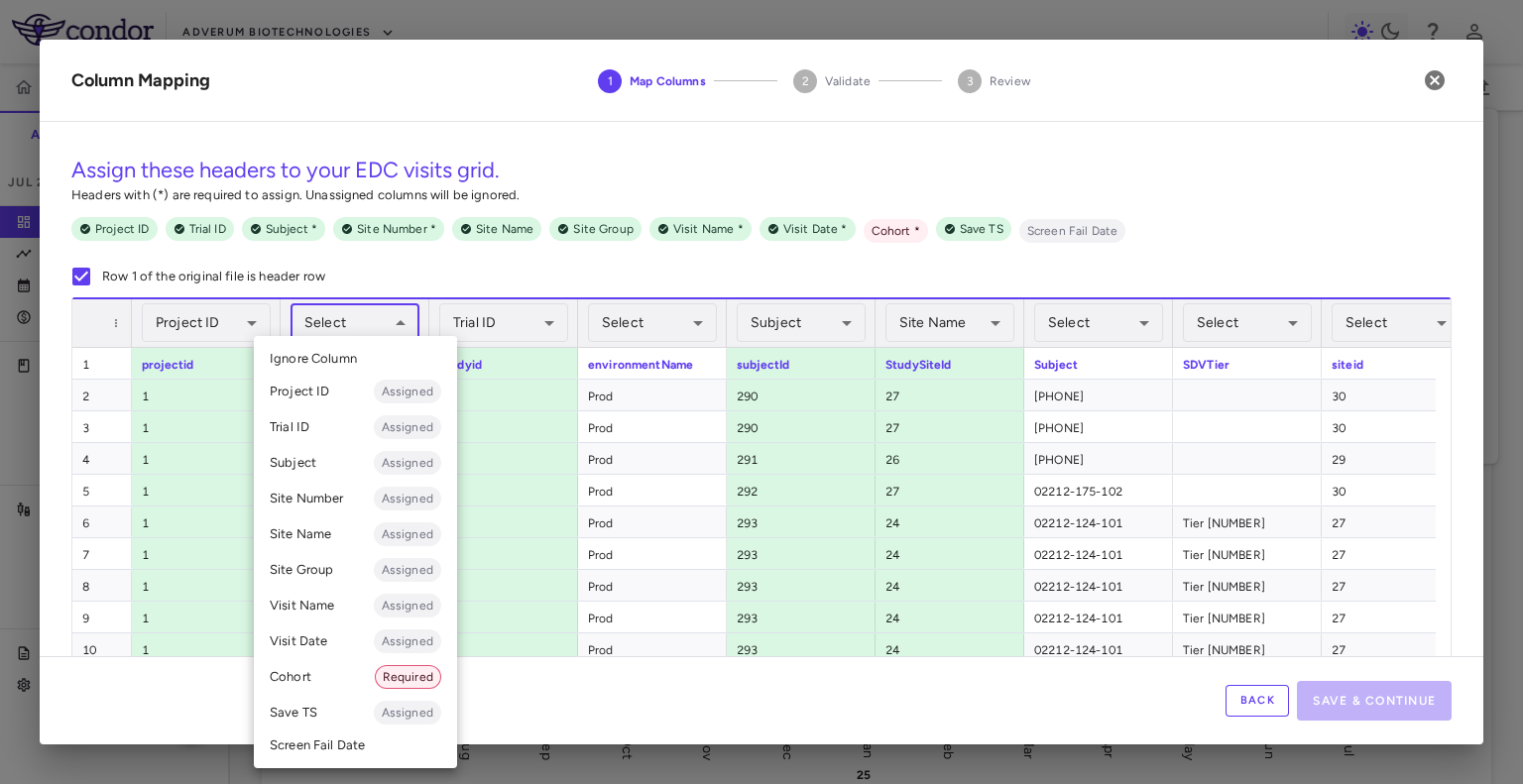 click at bounding box center [762, 392] 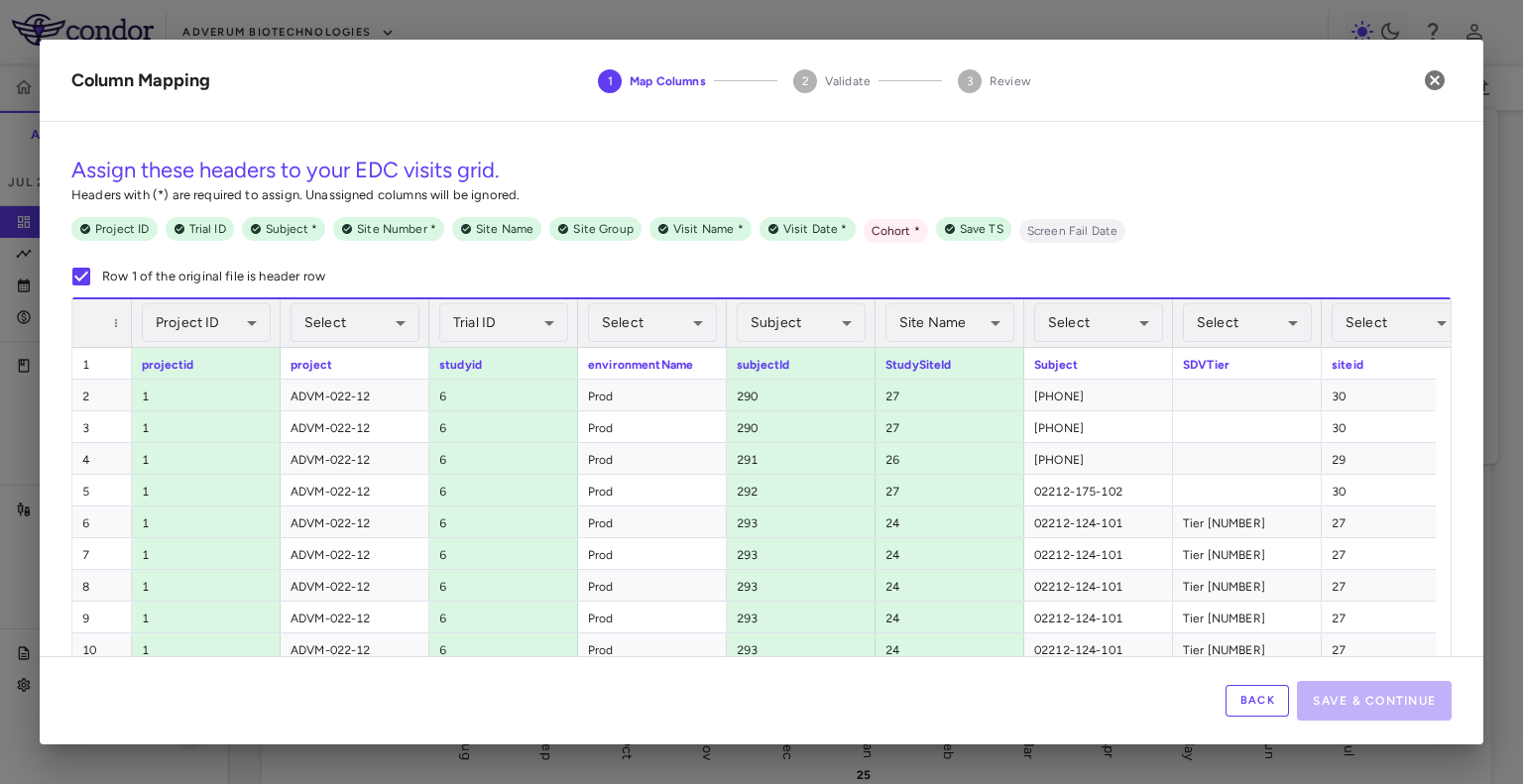 click on "Skip to sidebar Skip to main content Adverum Biotechnologies ADVM-022-12 Accruals Forecasting Jul 2025 (Open) Trial dashboard Analytics Financial close Journal entry Clinical expenses Summary CRO Medidata Other clinical contracts Trial activity Patient activity Site & lab cost matrix Map procedures Trial files Trial settings ADVM-022-12 Neovascular Age-Related Macular Degeneration (nAMD) Jul 2025 (Open) Preparer Trial Spend Direct Fees Pass-throughs Investigator Fees Other Clinical Contracts Actual enrollment Monthly spend ($) -1M -500K 0 500K 1M 1.5M Actual patient enrollment Aug Sep Oct Nov Dec Jan 25 Feb Mar Apr May Jun Jul Trial activity Drag here to set row groups Drag here to set column labels
Enrollment
—" at bounding box center (762, 392) 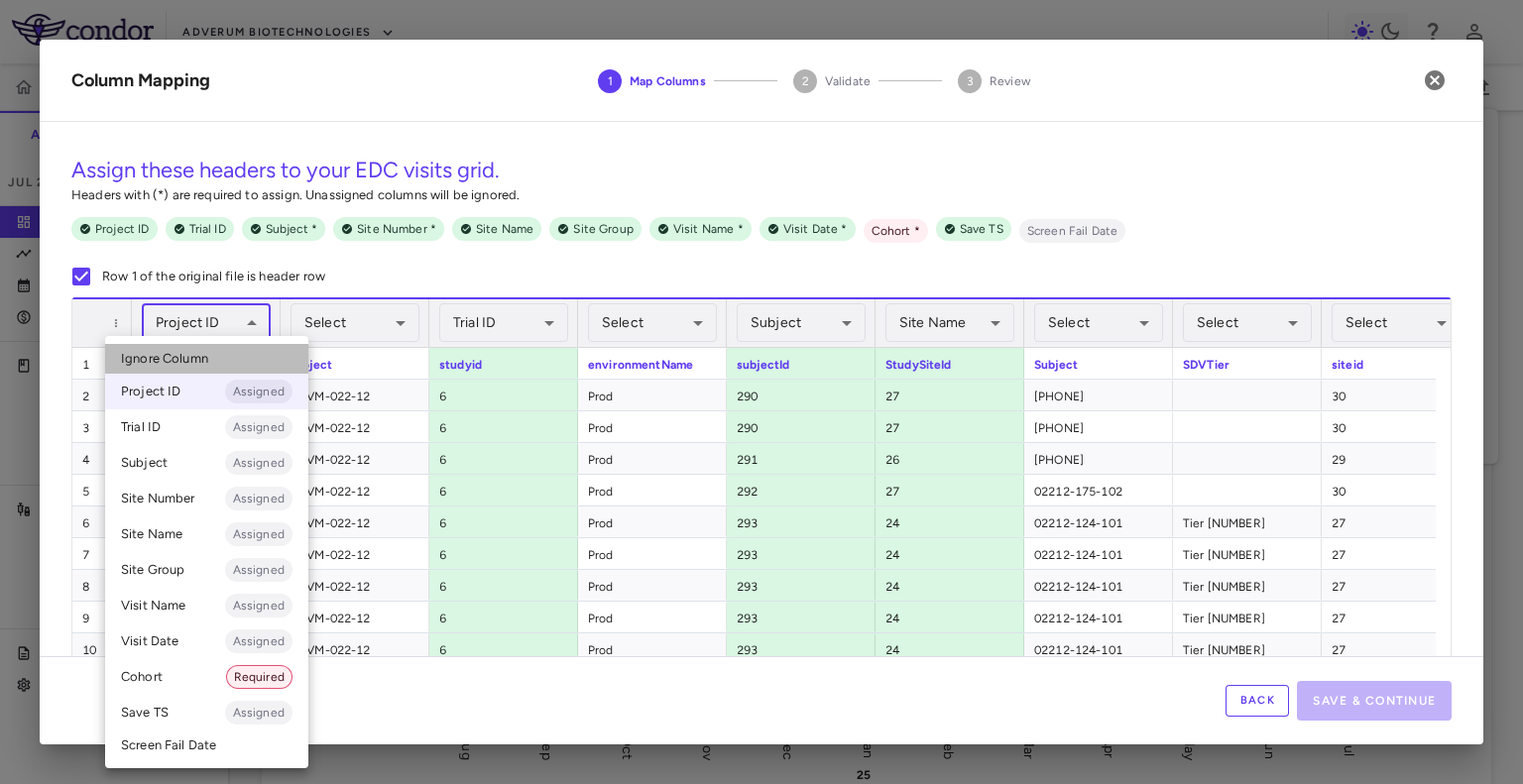 click on "Ignore Column" at bounding box center [165, 359] 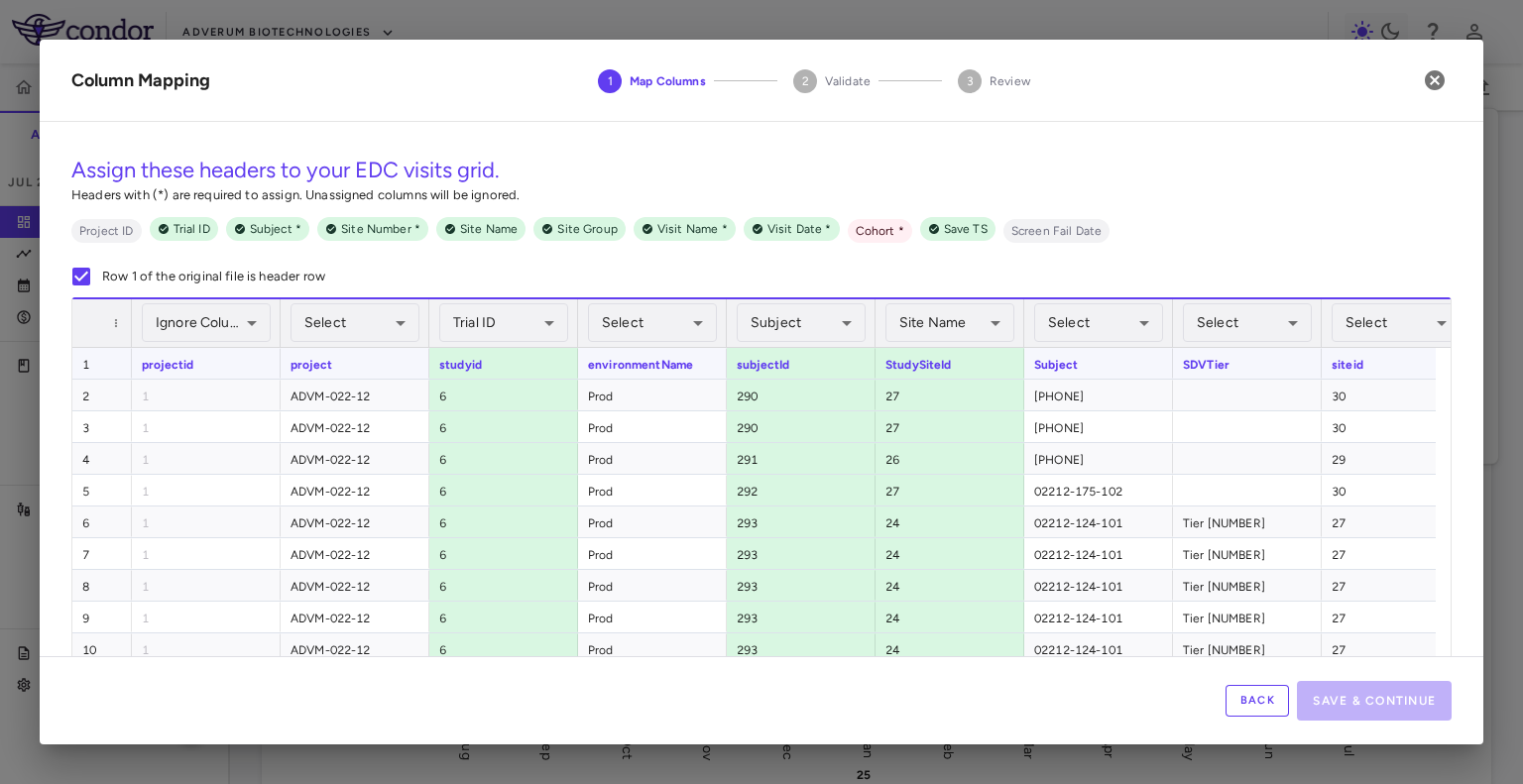 scroll, scrollTop: 0, scrollLeft: 91, axis: horizontal 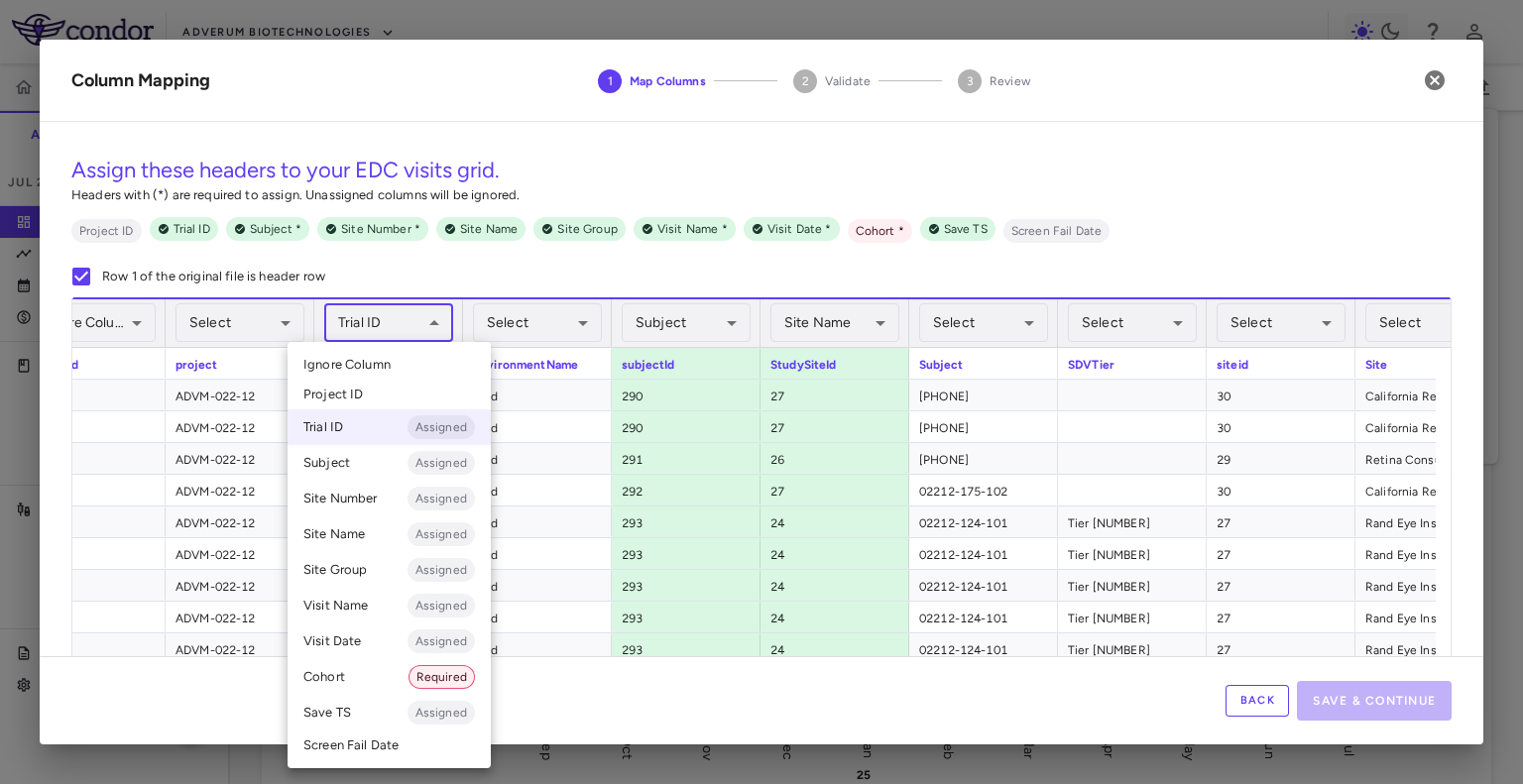 click on "Skip to sidebar Skip to main content Adverum Biotechnologies ADVM-022-12 Accruals Forecasting Jul 2025 (Open) Trial dashboard Analytics Financial close Journal entry Clinical expenses Summary CRO Medidata Other clinical contracts Trial activity Patient activity Site & lab cost matrix Map procedures Trial files Trial settings ADVM-022-12 Neovascular Age-Related Macular Degeneration (nAMD) Jul 2025 (Open) Preparer Trial Spend Direct Fees Pass-throughs Investigator Fees Other Clinical Contracts Actual enrollment Monthly spend ($) -1M -500K 0 500K 1M 1.5M Actual patient enrollment Aug Sep Oct Nov Dec Jan 25 Feb Mar Apr May Jun Jul Trial activity Drag here to set row groups Drag here to set column labels
Enrollment
—" at bounding box center [762, 392] 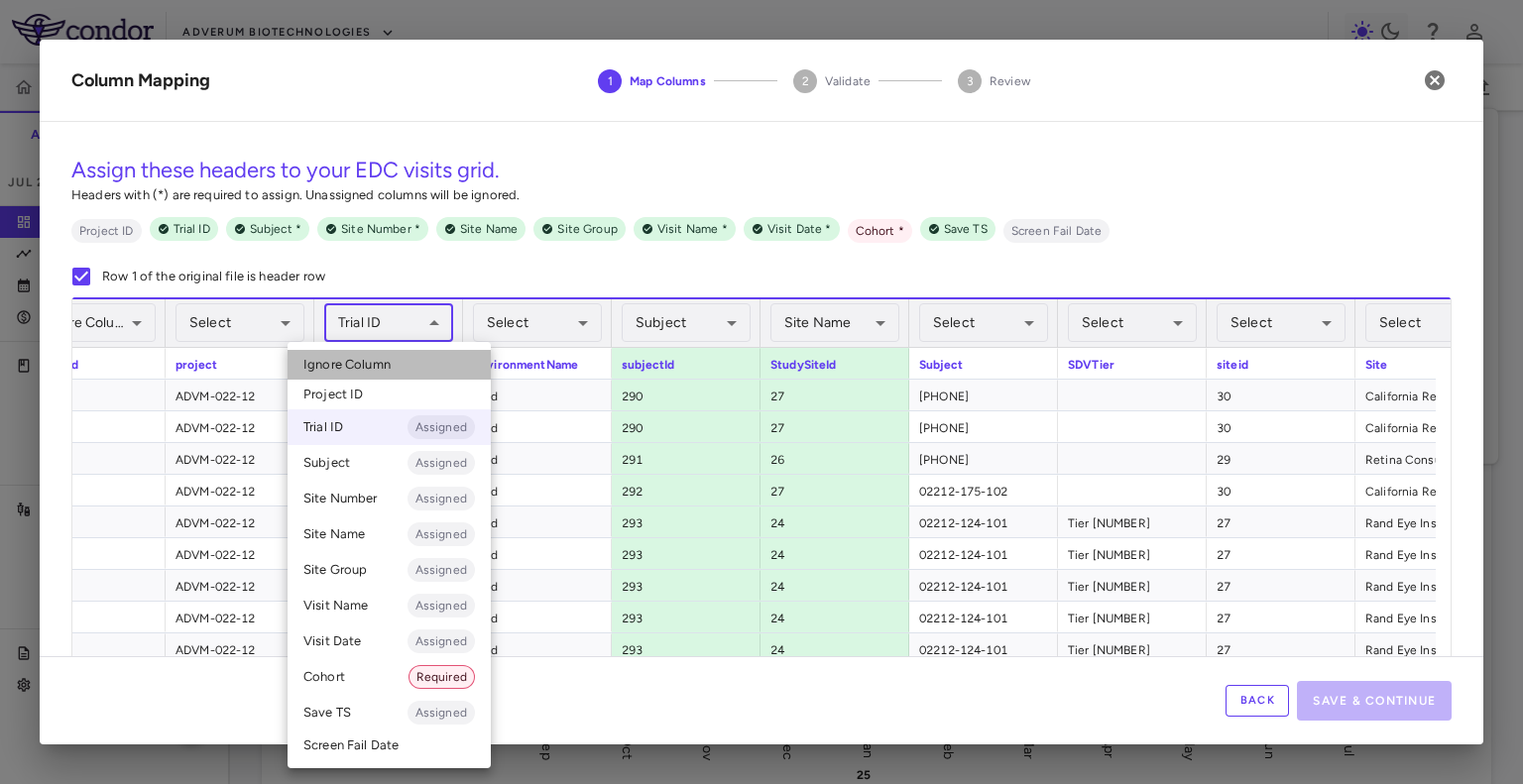 click on "Ignore Column" at bounding box center (389, 365) 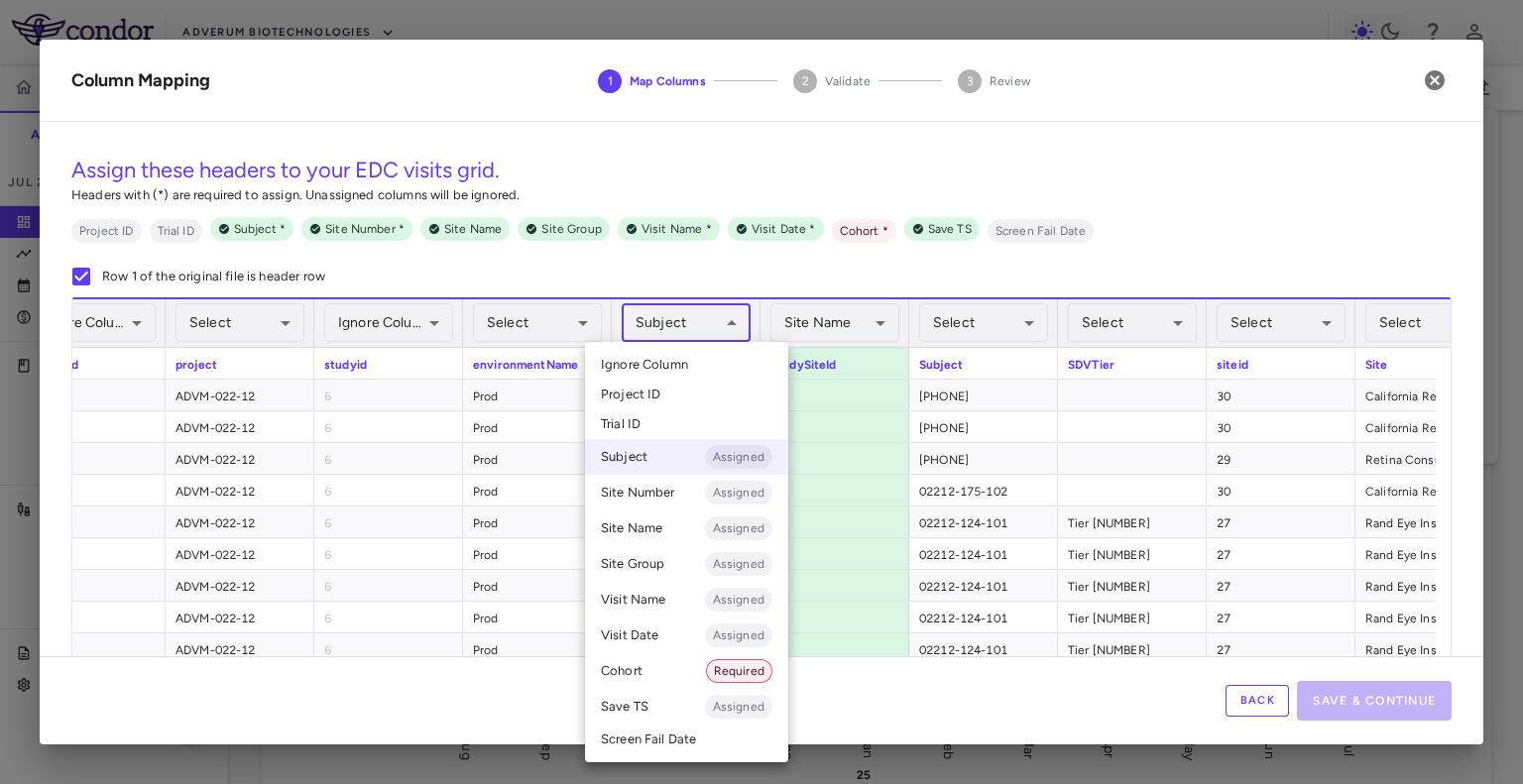 click on "Skip to sidebar Skip to main content Adverum Biotechnologies ADVM-022-12 Accruals Forecasting Jul 2025 (Open) Trial dashboard Analytics Financial close Journal entry Clinical expenses Summary CRO Medidata Other clinical contracts Trial activity Patient activity Site & lab cost matrix Map procedures Trial files Trial settings ADVM-022-12 Neovascular Age-Related Macular Degeneration (nAMD) Jul 2025 (Open) Preparer Trial Spend Direct Fees Pass-throughs Investigator Fees Other Clinical Contracts Actual enrollment Monthly spend ($) -1M -500K 0 500K 1M 1.5M Actual patient enrollment Aug Sep Oct Nov Dec Jan 25 Feb Mar Apr May Jun Jul Trial activity Drag here to set row groups Drag here to set column labels
Enrollment
—" at bounding box center (762, 392) 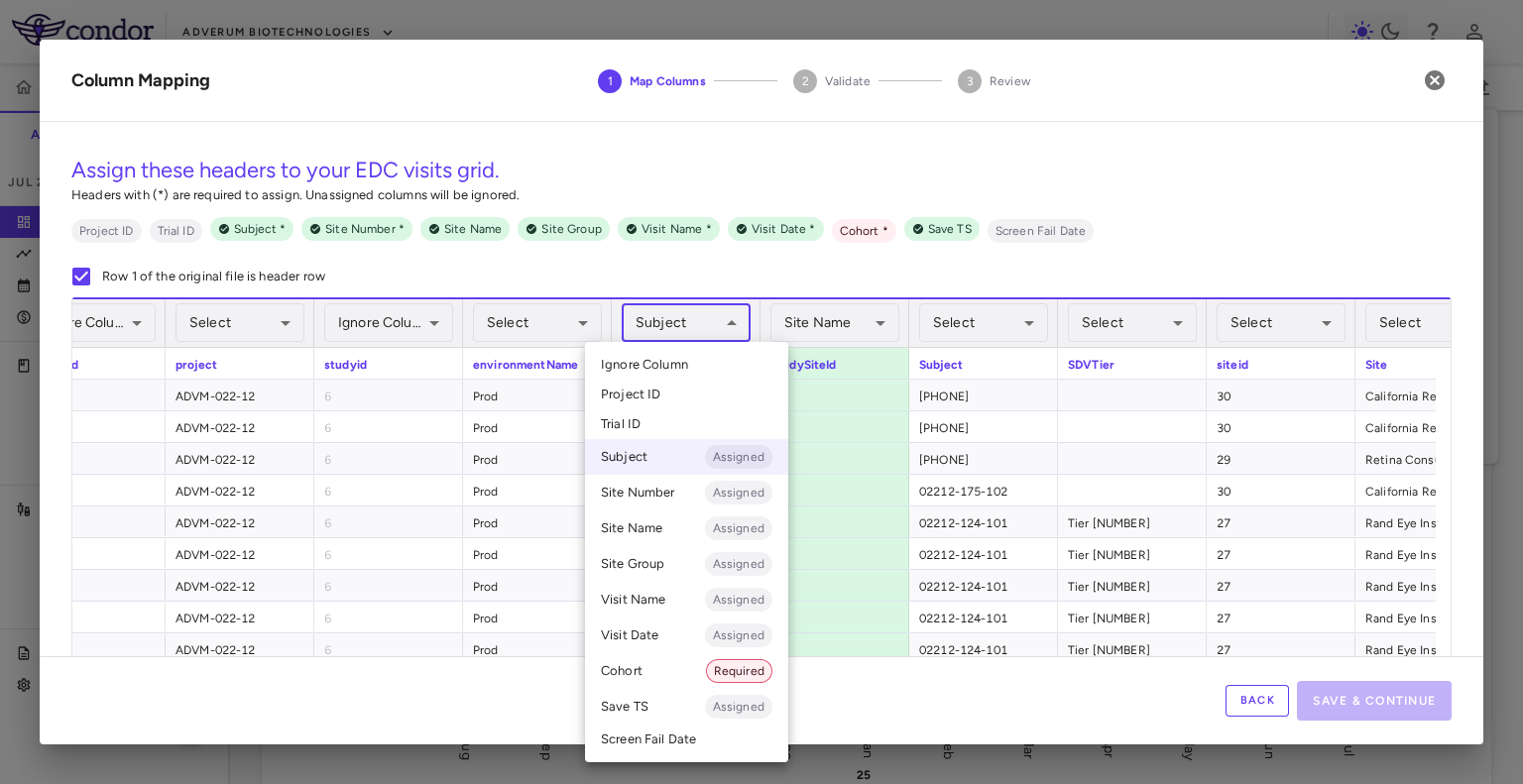 drag, startPoint x: 671, startPoint y: 348, endPoint x: 686, endPoint y: 359, distance: 18.601075 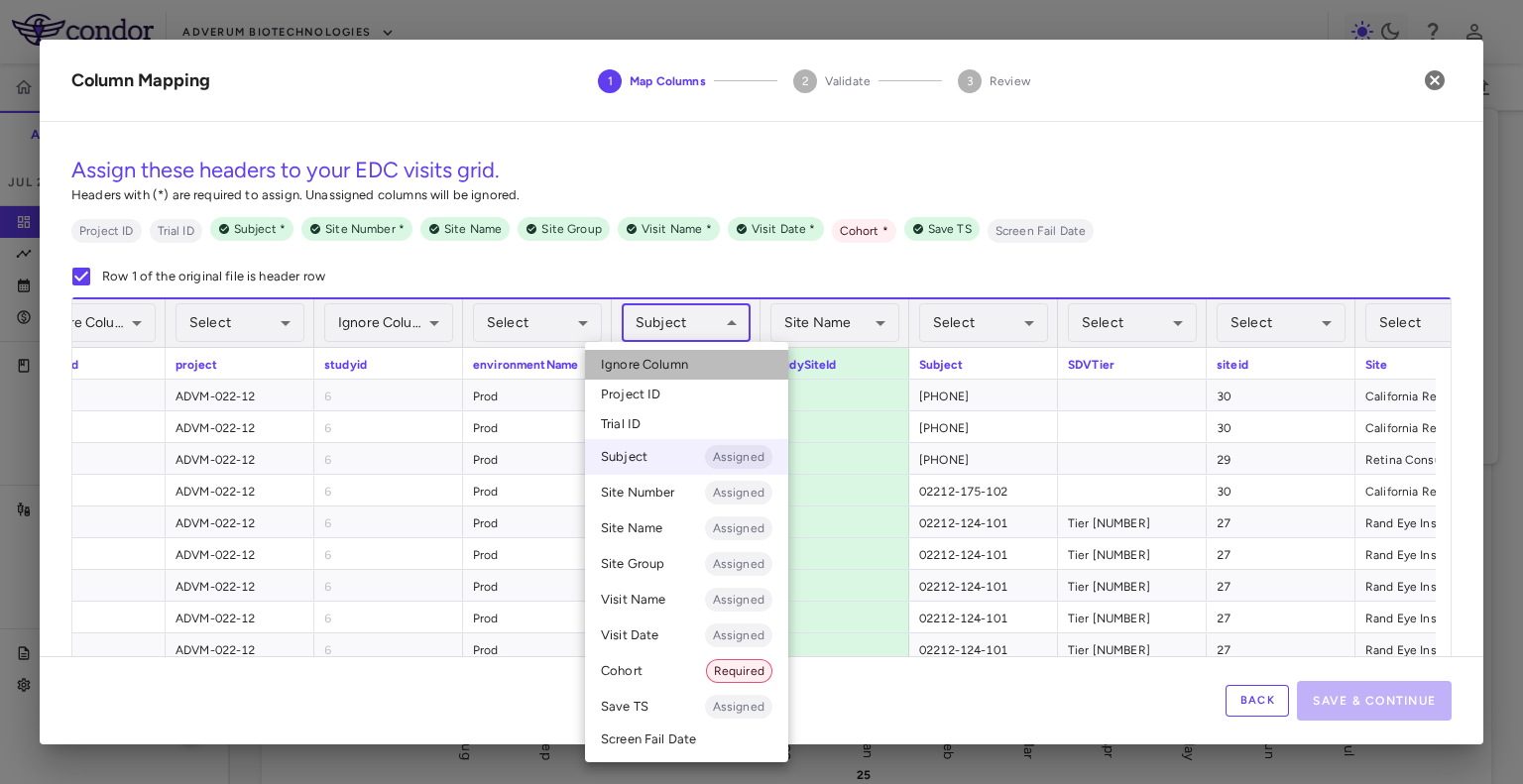 click on "Ignore Column" at bounding box center (644, 365) 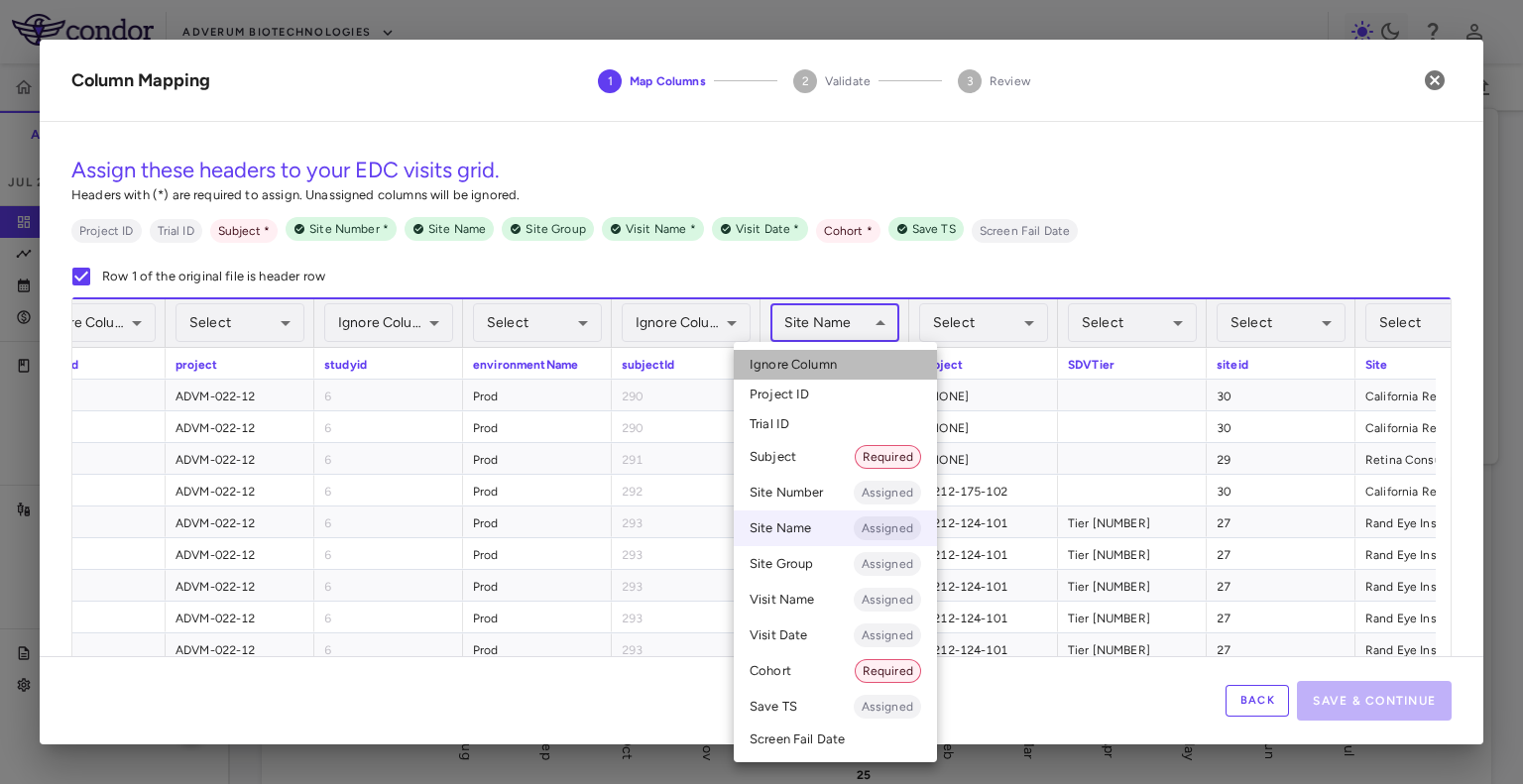 click on "Ignore Column" at bounding box center [835, 365] 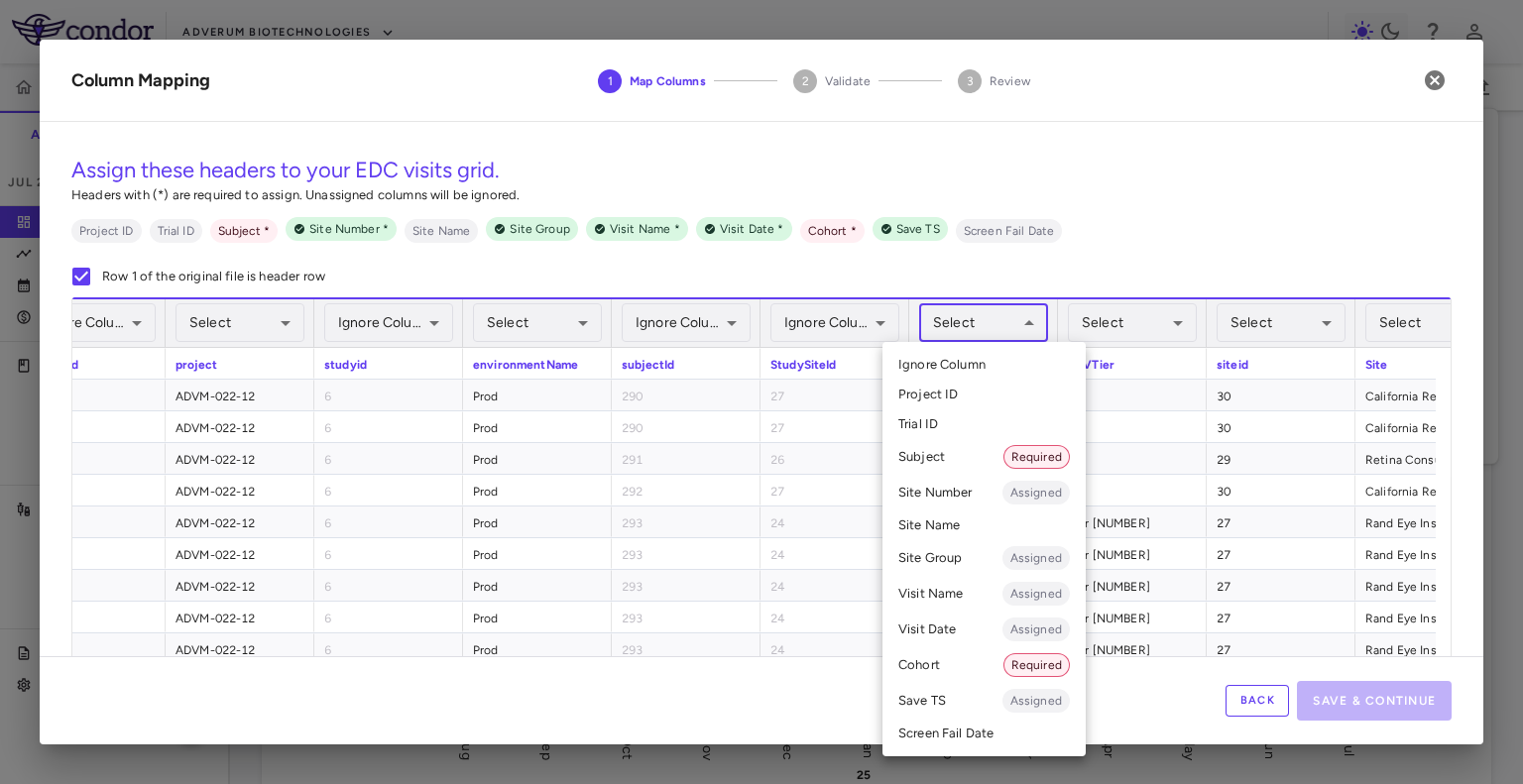 click on "Skip to sidebar Skip to main content Adverum Biotechnologies ADVM-022-12 Accruals Forecasting Jul 2025 (Open) Trial dashboard Analytics Financial close Journal entry Clinical expenses Summary CRO Medidata Other clinical contracts Trial activity Patient activity Site & lab cost matrix Map procedures Trial files Trial settings ADVM-022-12 Neovascular Age-Related Macular Degeneration (nAMD) Jul 2025 (Open) Preparer Trial Spend Direct Fees Pass-throughs Investigator Fees Other Clinical Contracts Actual enrollment Monthly spend ($) -1M -500K 0 500K 1M 1.5M Actual patient enrollment Aug Sep Oct Nov Dec Jan 25 Feb Mar Apr May Jun Jul Trial activity Drag here to set row groups Drag here to set column labels
Enrollment
—" at bounding box center (762, 392) 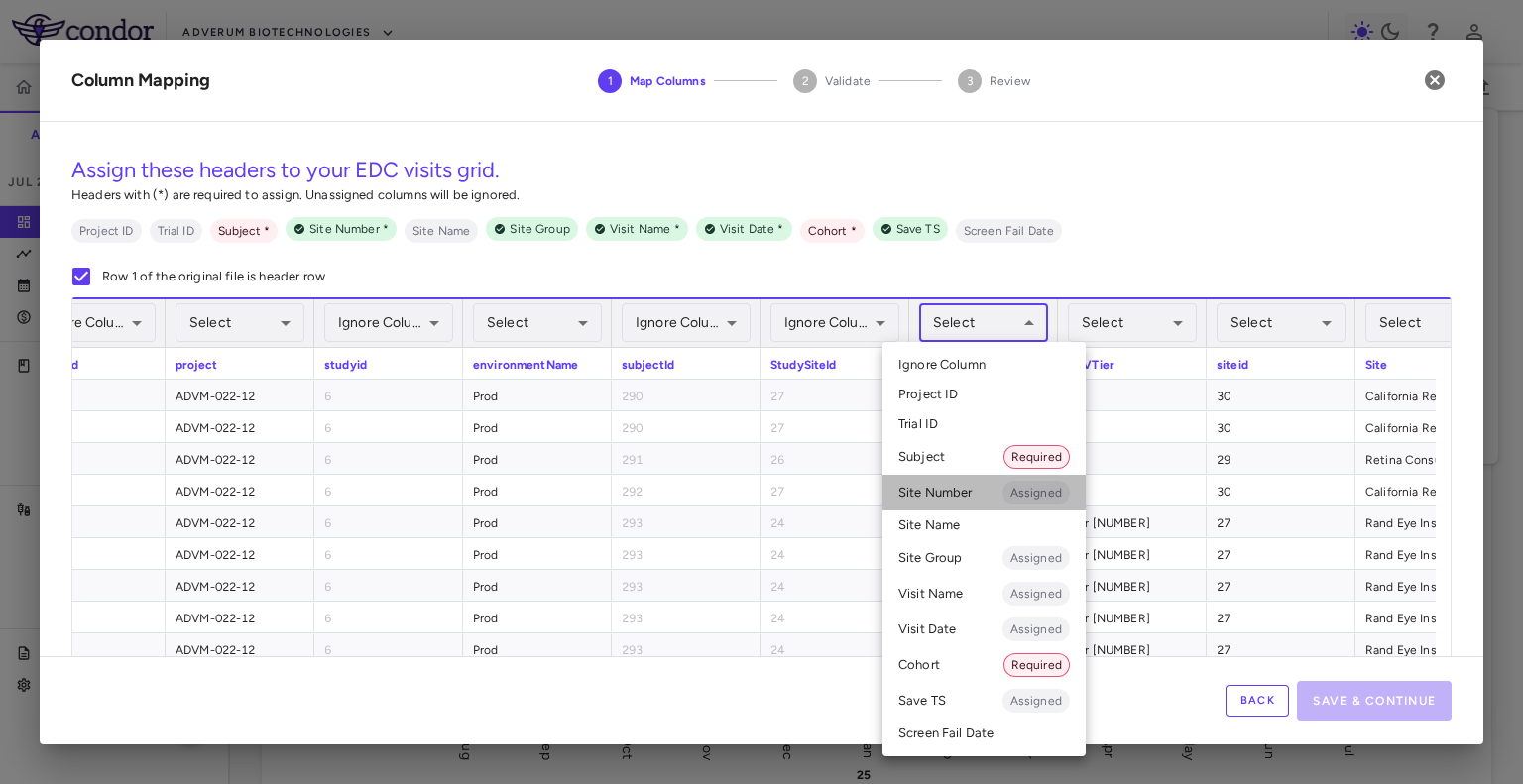 click on "Site Number Assigned" at bounding box center (984, 493) 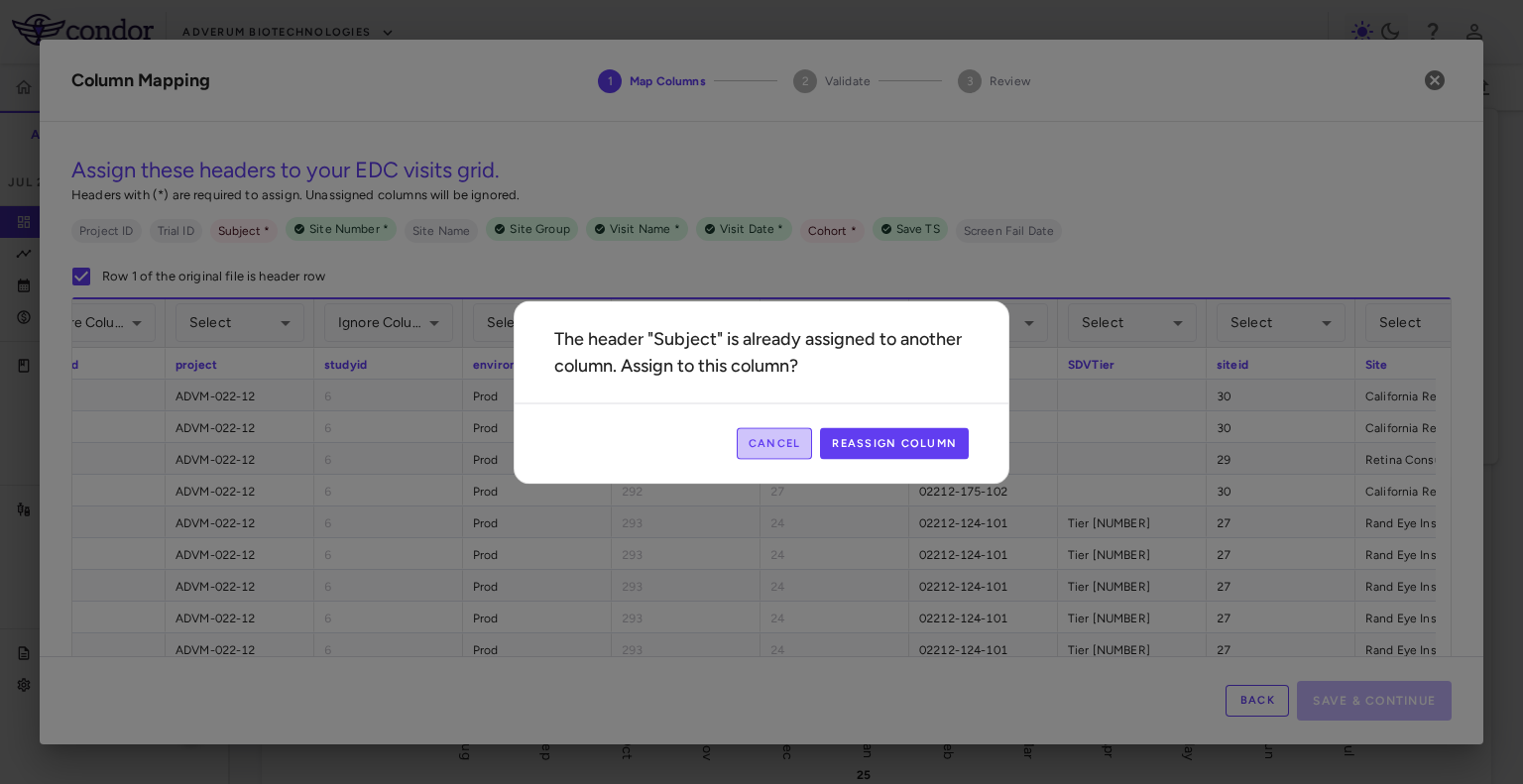 click on "Cancel" at bounding box center [774, 443] 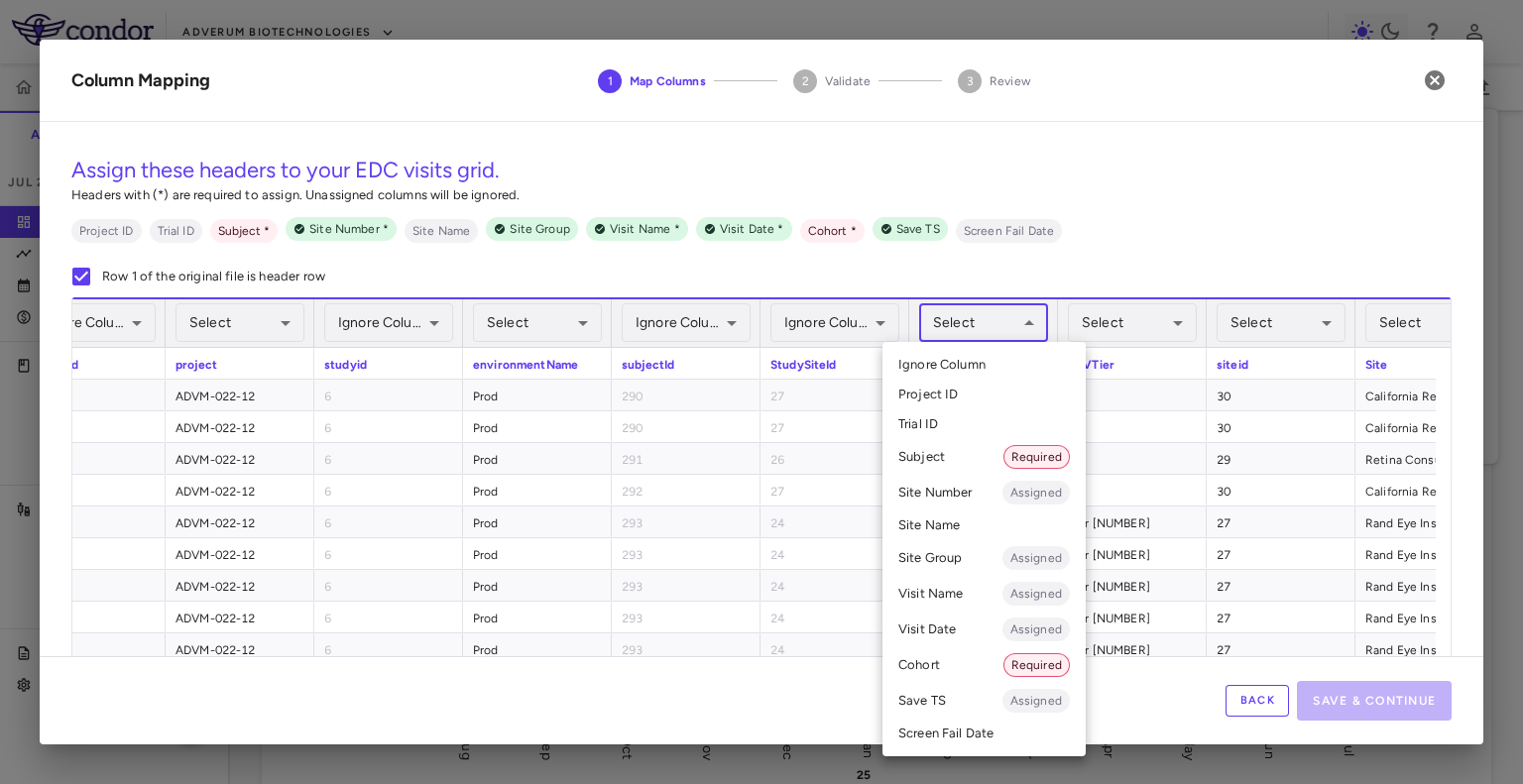 click on "Skip to sidebar Skip to main content Adverum Biotechnologies ADVM-022-12 Accruals Forecasting Jul 2025 (Open) Trial dashboard Analytics Financial close Journal entry Clinical expenses Summary CRO Medidata Other clinical contracts Trial activity Patient activity Site & lab cost matrix Map procedures Trial files Trial settings ADVM-022-12 Neovascular Age-Related Macular Degeneration (nAMD) Jul 2025 (Open) Preparer Trial Spend Direct Fees Pass-throughs Investigator Fees Other Clinical Contracts Actual enrollment Monthly spend ($) -1M -500K 0 500K 1M 1.5M Actual patient enrollment Aug Sep Oct Nov Dec Jan 25 Feb Mar Apr May Jun Jul Trial activity Drag here to set row groups Drag here to set column labels
Enrollment
—" at bounding box center [762, 392] 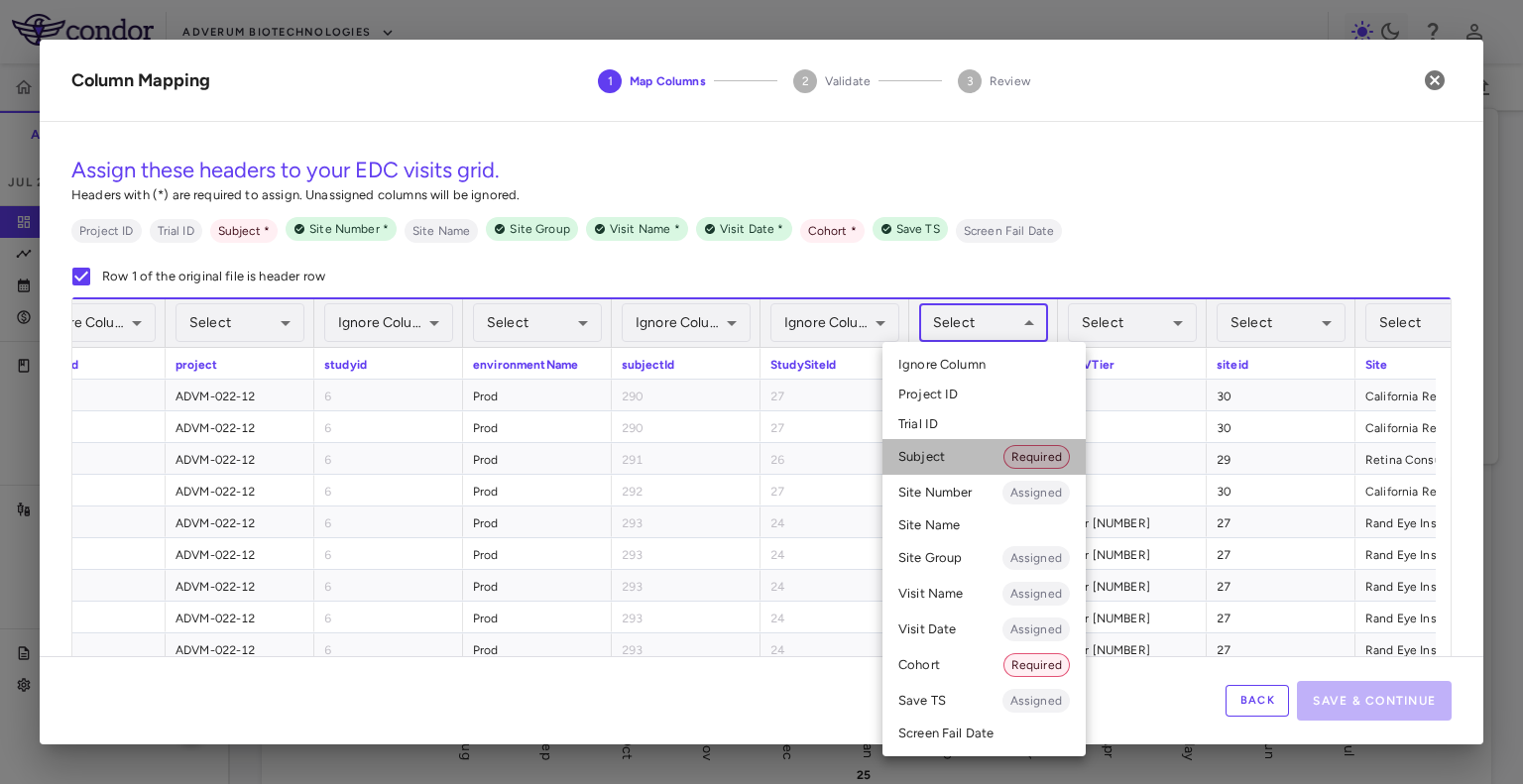 click on "Subject Required" at bounding box center (984, 457) 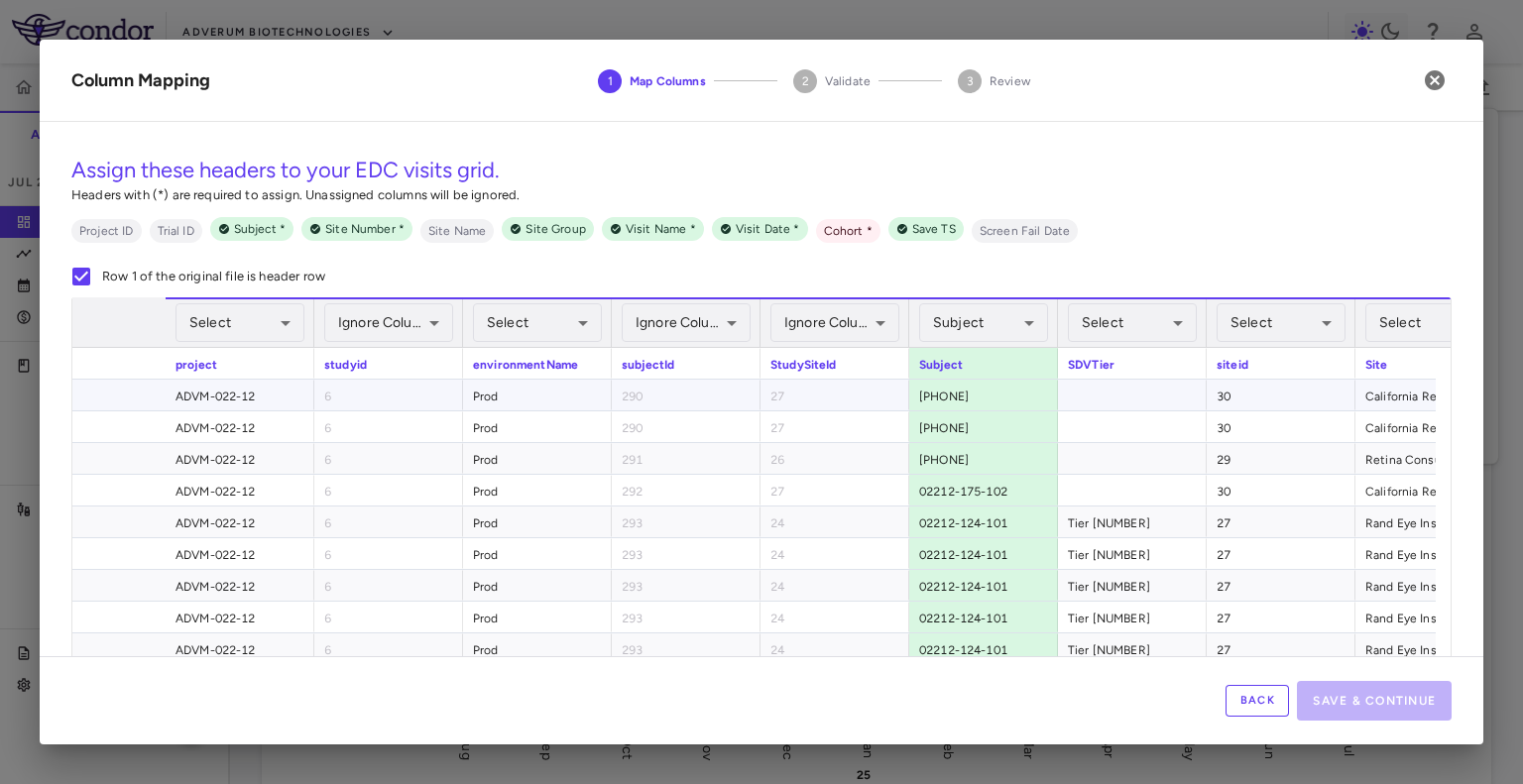 scroll, scrollTop: 0, scrollLeft: 462, axis: horizontal 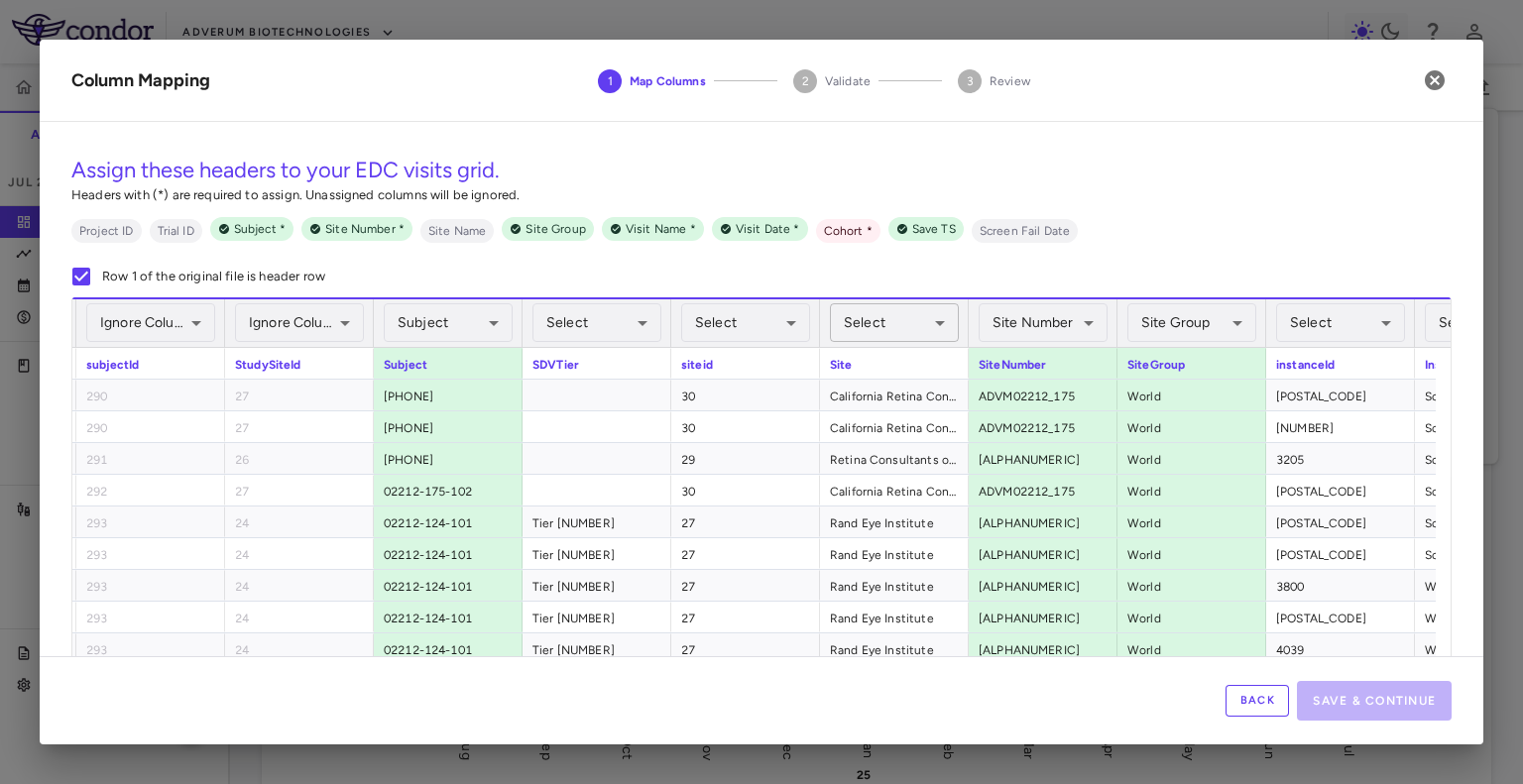 click on "Skip to sidebar Skip to main content Adverum Biotechnologies ADVM-022-12 Accruals Forecasting Jul 2025 (Open) Trial dashboard Analytics Financial close Journal entry Clinical expenses Summary CRO Medidata Other clinical contracts Trial activity Patient activity Site & lab cost matrix Map procedures Trial files Trial settings ADVM-022-12 Neovascular Age-Related Macular Degeneration (nAMD) Jul 2025 (Open) Preparer Trial Spend Direct Fees Pass-throughs Investigator Fees Other Clinical Contracts Actual enrollment Monthly spend ($) -1M -500K 0 500K 1M 1.5M Actual patient enrollment Aug Sep Oct Nov Dec Jan 25 Feb Mar Apr May Jun Jul Trial activity Drag here to set row groups Drag here to set column labels
Enrollment
—" at bounding box center [762, 392] 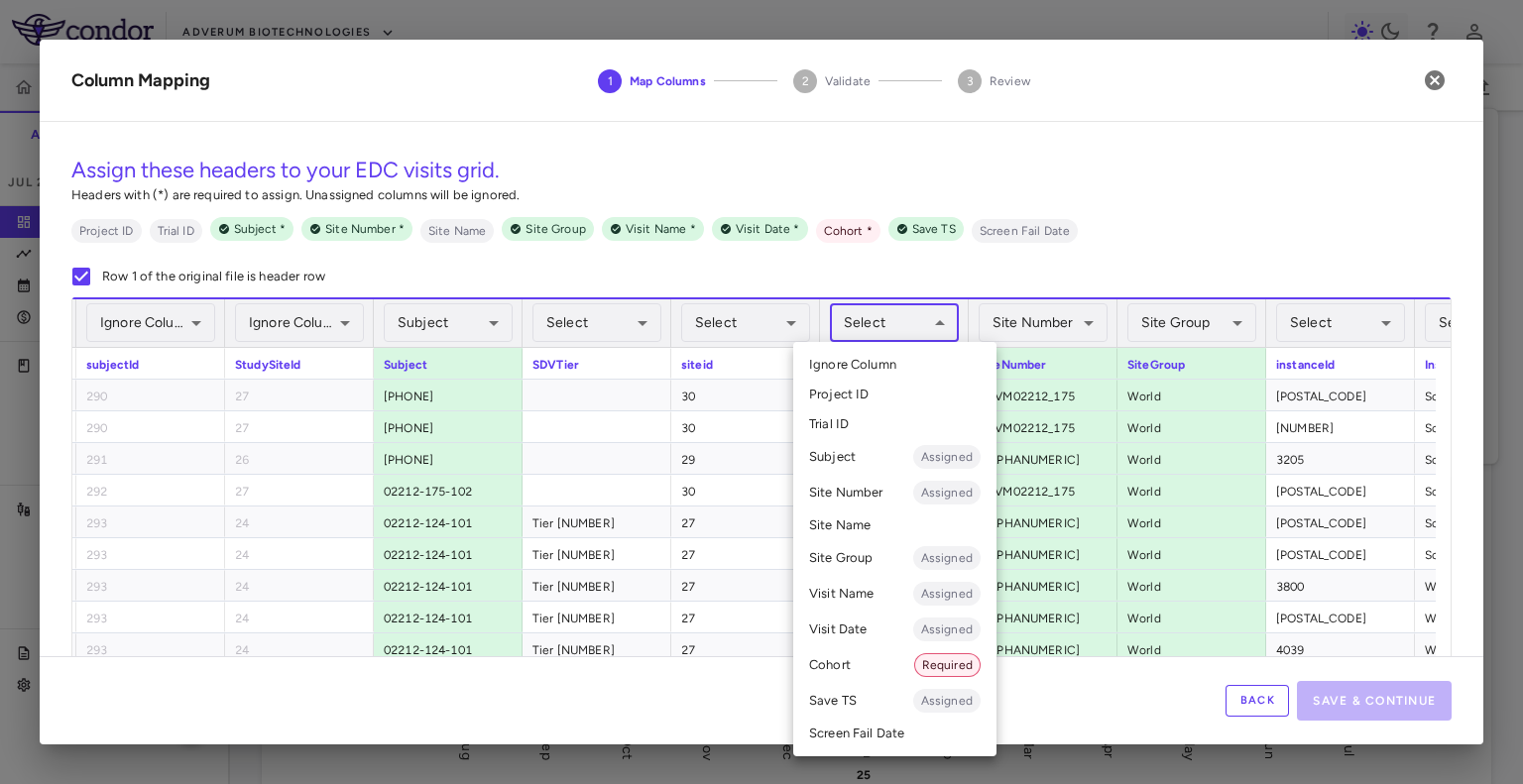 click on "Site Name" at bounding box center [894, 525] 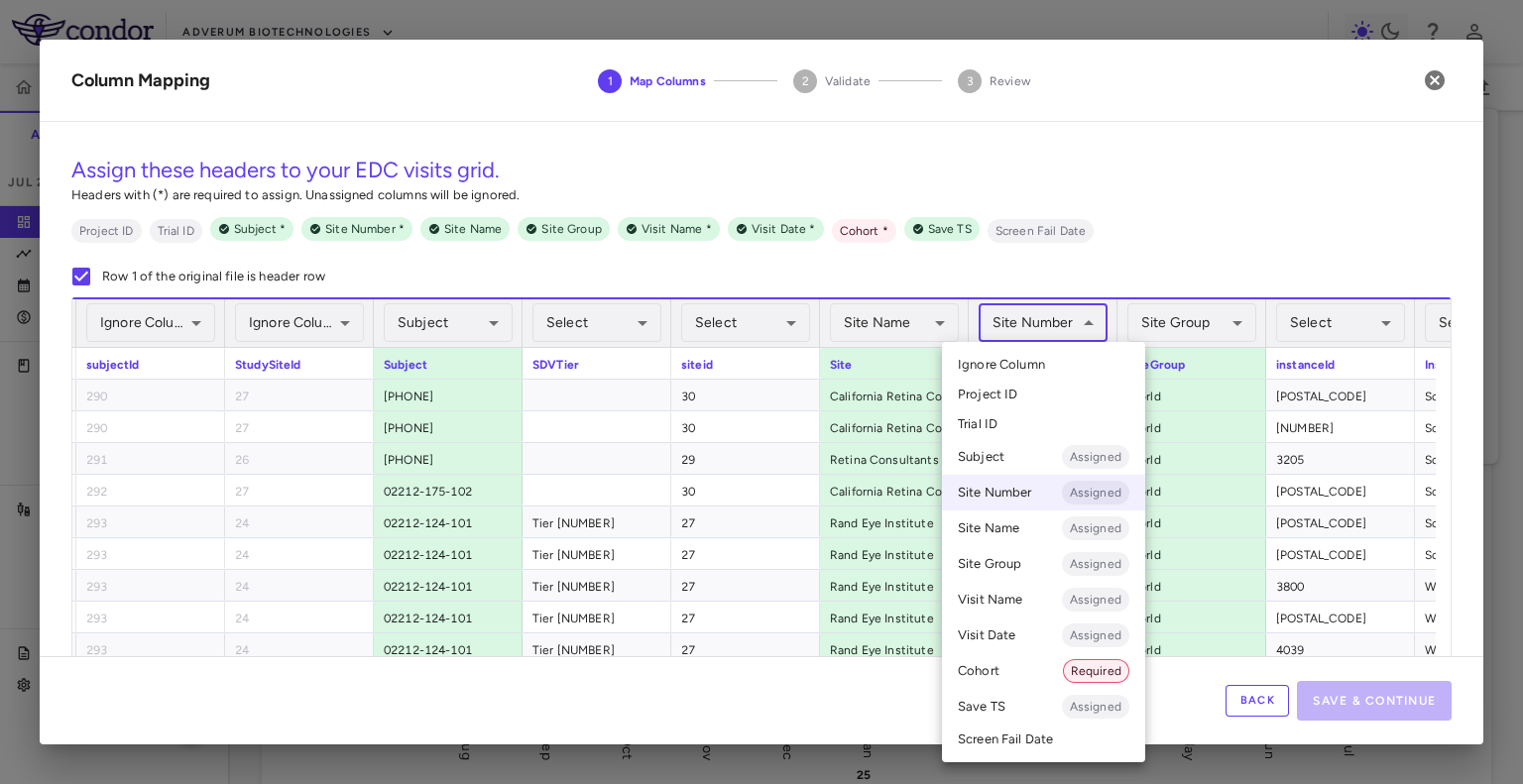 click on "Skip to sidebar Skip to main content Adverum Biotechnologies ADVM-022-12 Accruals Forecasting Jul 2025 (Open) Trial dashboard Analytics Financial close Journal entry Clinical expenses Summary CRO Medidata Other clinical contracts Trial activity Patient activity Site & lab cost matrix Map procedures Trial files Trial settings ADVM-022-12 Neovascular Age-Related Macular Degeneration (nAMD) Jul 2025 (Open) Preparer Trial Spend Direct Fees Pass-throughs Investigator Fees Other Clinical Contracts Actual enrollment Monthly spend ($) -1M -500K 0 500K 1M 1.5M Actual patient enrollment Aug Sep Oct Nov Dec Jan 25 Feb Mar Apr May Jun Jul Trial activity Drag here to set row groups Drag here to set column labels
Enrollment
—" at bounding box center (762, 392) 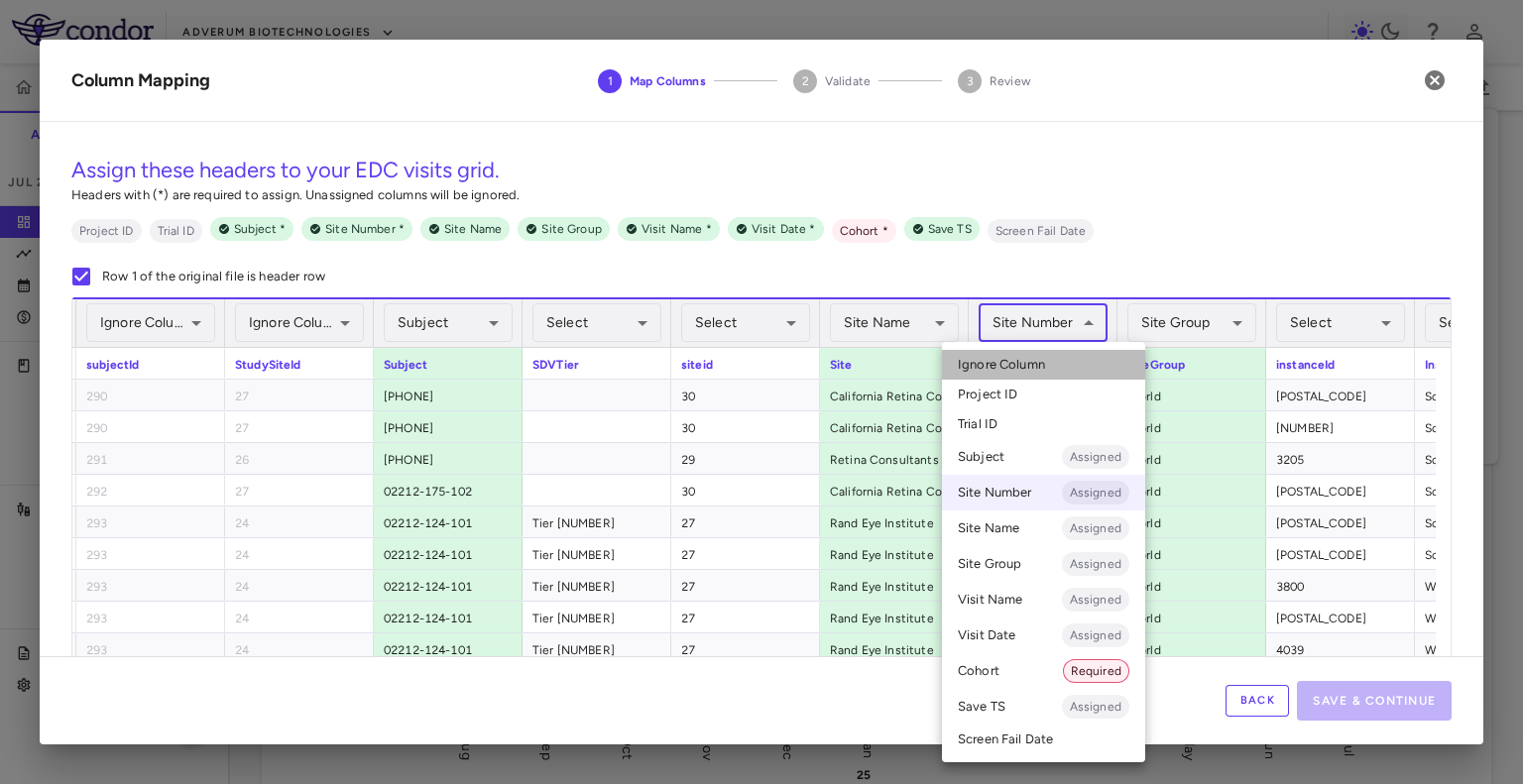 click on "Ignore Column" at bounding box center [1001, 365] 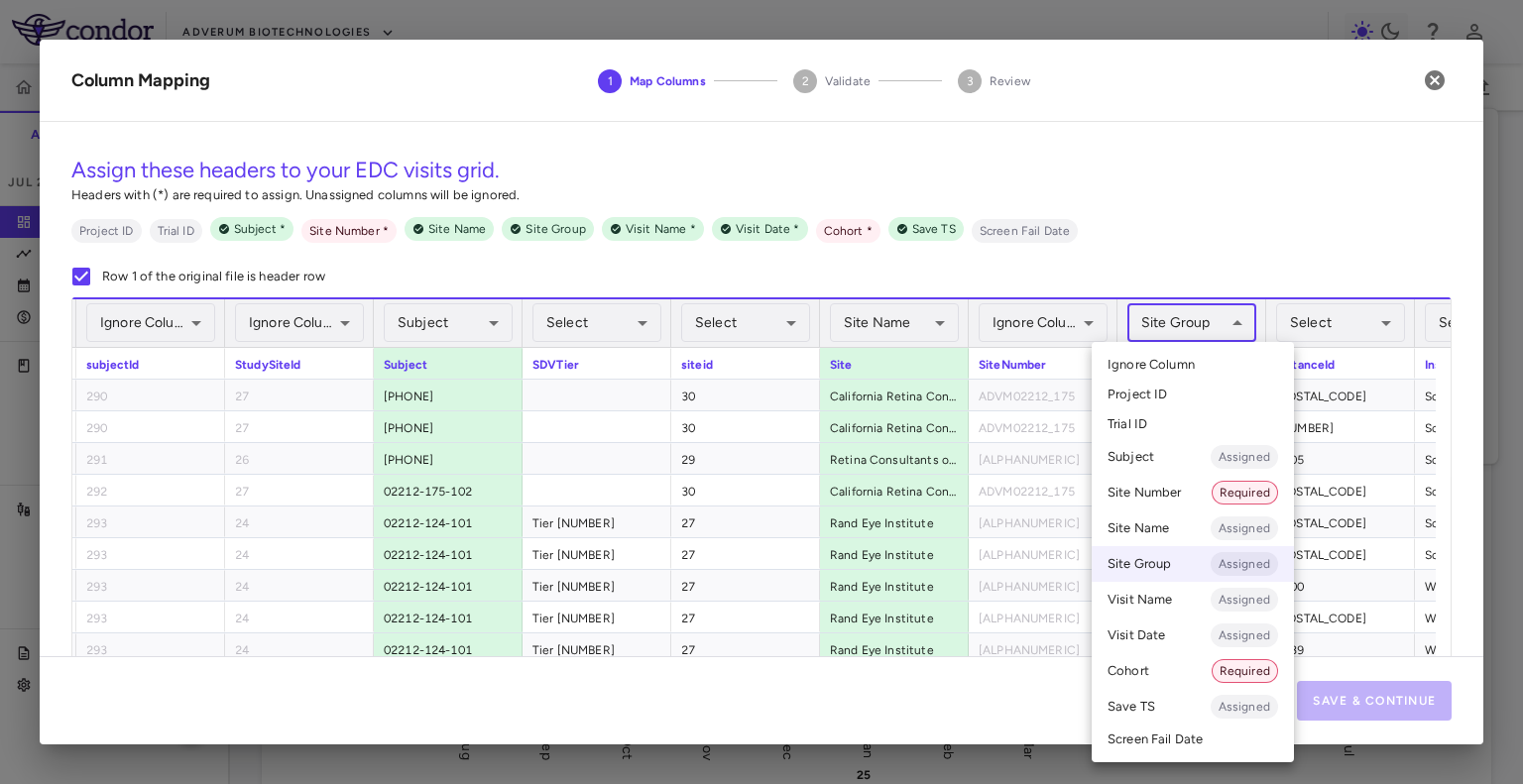 click on "Skip to sidebar Skip to main content Adverum Biotechnologies ADVM-022-12 Accruals Forecasting Jul 2025 (Open) Trial dashboard Analytics Financial close Journal entry Clinical expenses Summary CRO Medidata Other clinical contracts Trial activity Patient activity Site & lab cost matrix Map procedures Trial files Trial settings ADVM-022-12 Neovascular Age-Related Macular Degeneration (nAMD) Jul 2025 (Open) Preparer Trial Spend Direct Fees Pass-throughs Investigator Fees Other Clinical Contracts Actual enrollment Monthly spend ($) -1M -500K 0 500K 1M 1.5M Actual patient enrollment Aug Sep Oct Nov Dec Jan 25 Feb Mar Apr May Jun Jul Trial activity Drag here to set row groups Drag here to set column labels
Enrollment
—" at bounding box center (762, 392) 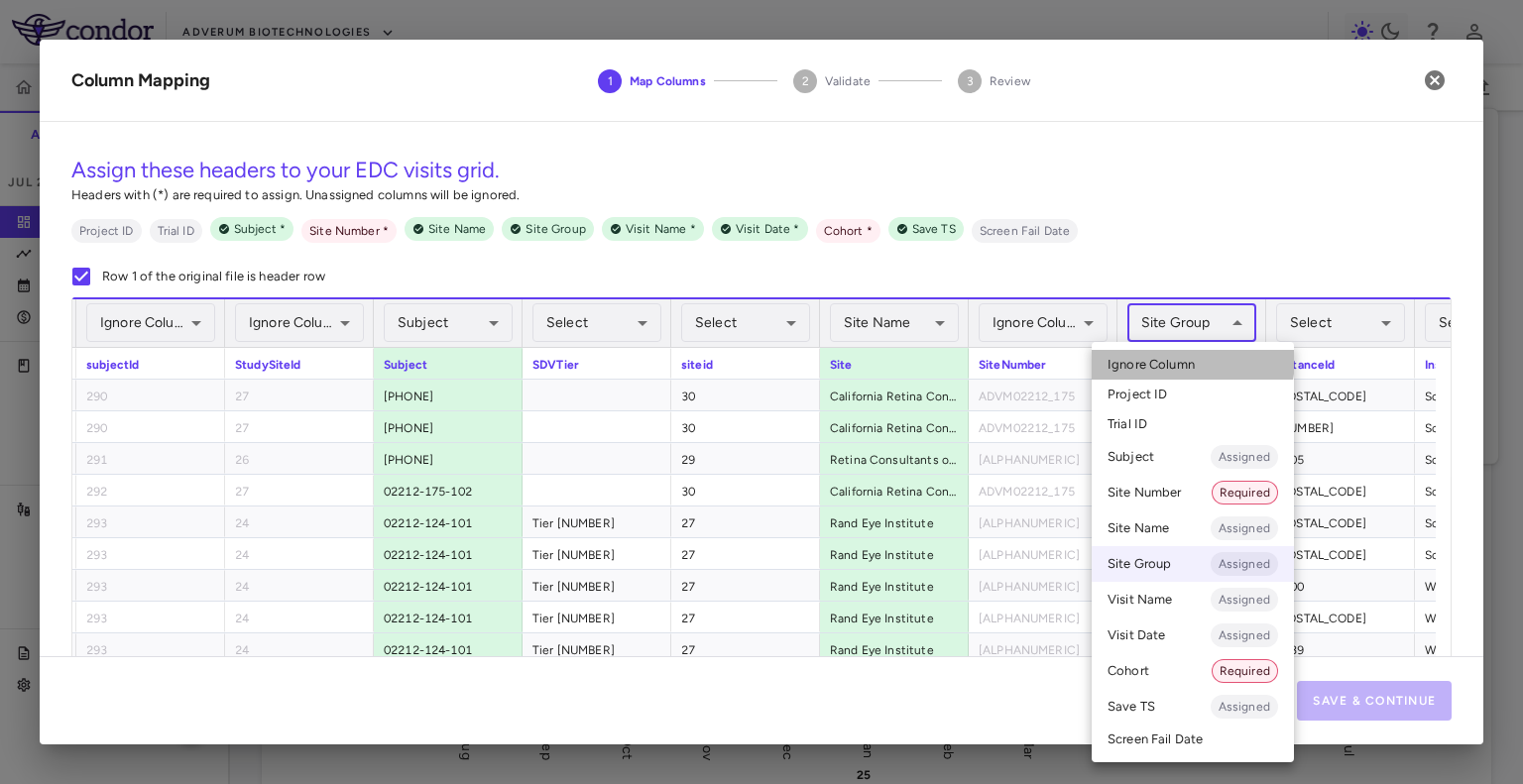 click on "Ignore Column" at bounding box center [1151, 365] 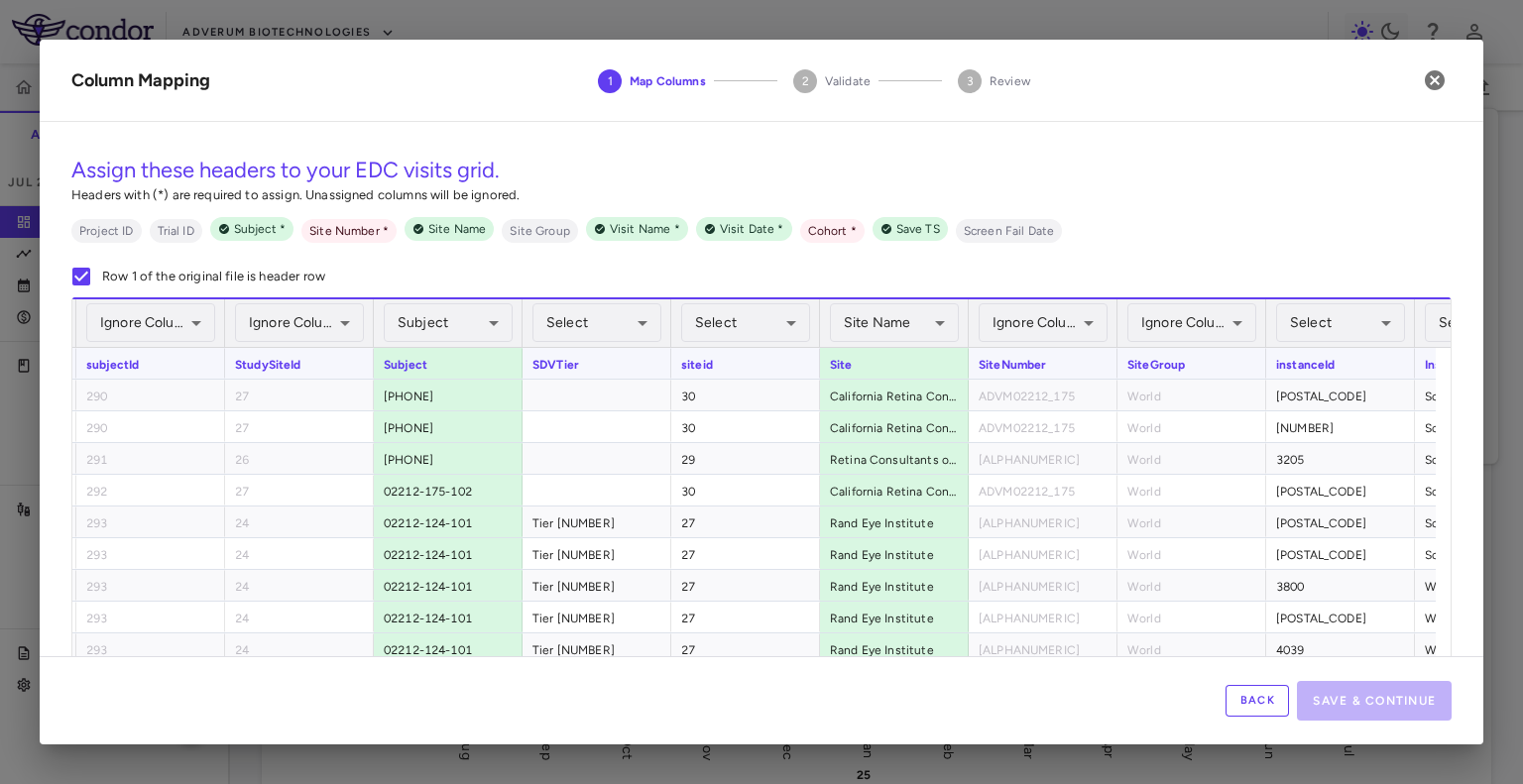 scroll, scrollTop: 0, scrollLeft: 998, axis: horizontal 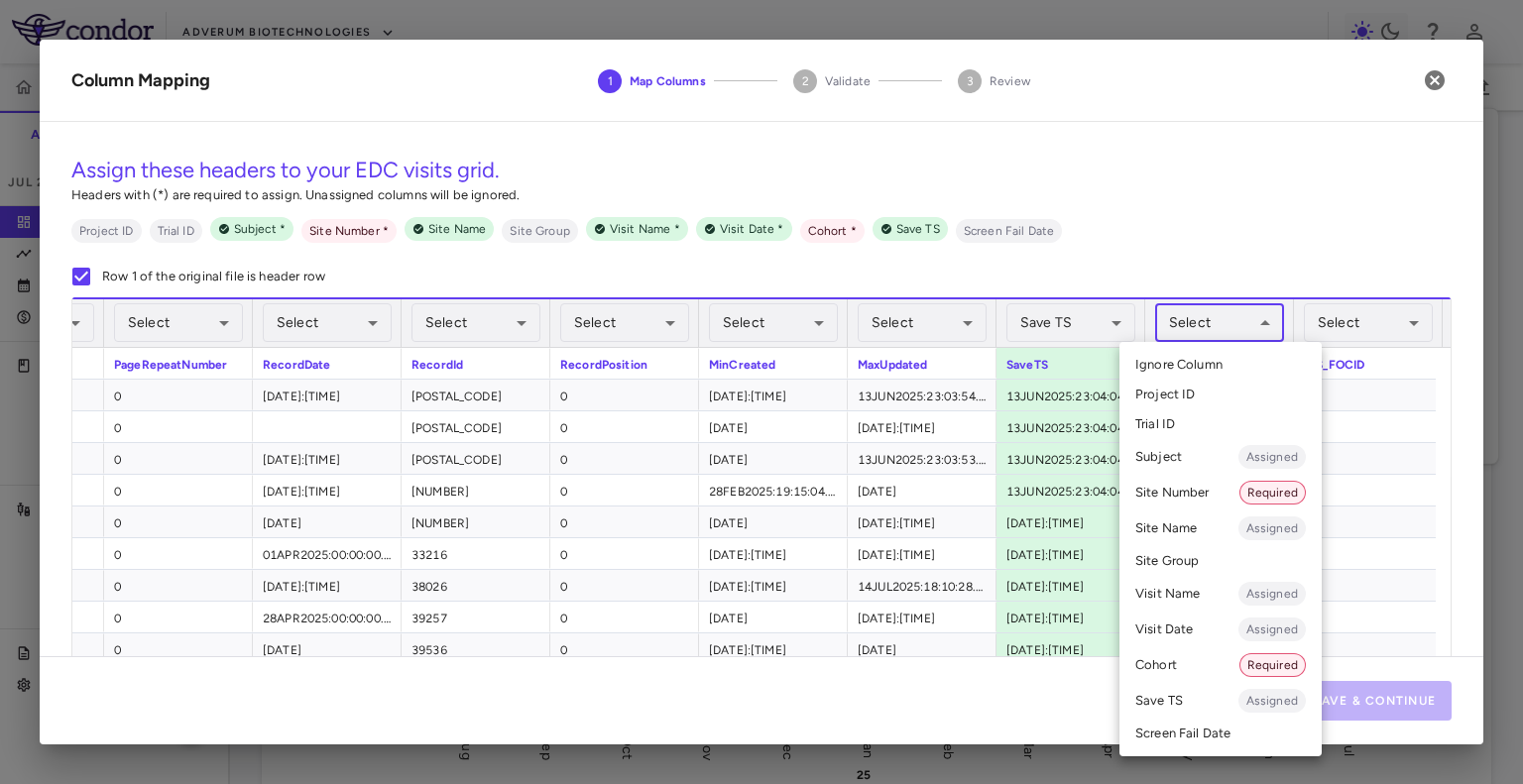 click on "Skip to sidebar Skip to main content Adverum Biotechnologies ADVM-022-12 Accruals Forecasting Jul 2025 (Open) Trial dashboard Analytics Financial close Journal entry Clinical expenses Summary CRO Medidata Other clinical contracts Trial activity Patient activity Site & lab cost matrix Map procedures Trial files Trial settings ADVM-022-12 Neovascular Age-Related Macular Degeneration (nAMD) Jul 2025 (Open) Preparer Trial Spend Direct Fees Pass-throughs Investigator Fees Other Clinical Contracts Actual enrollment Monthly spend ($) -1M -500K 0 500K 1M 1.5M Actual patient enrollment Aug Sep Oct Nov Dec Jan 25 Feb Mar Apr May Jun Jul Trial activity Drag here to set row groups Drag here to set column labels
Enrollment
—" at bounding box center [762, 392] 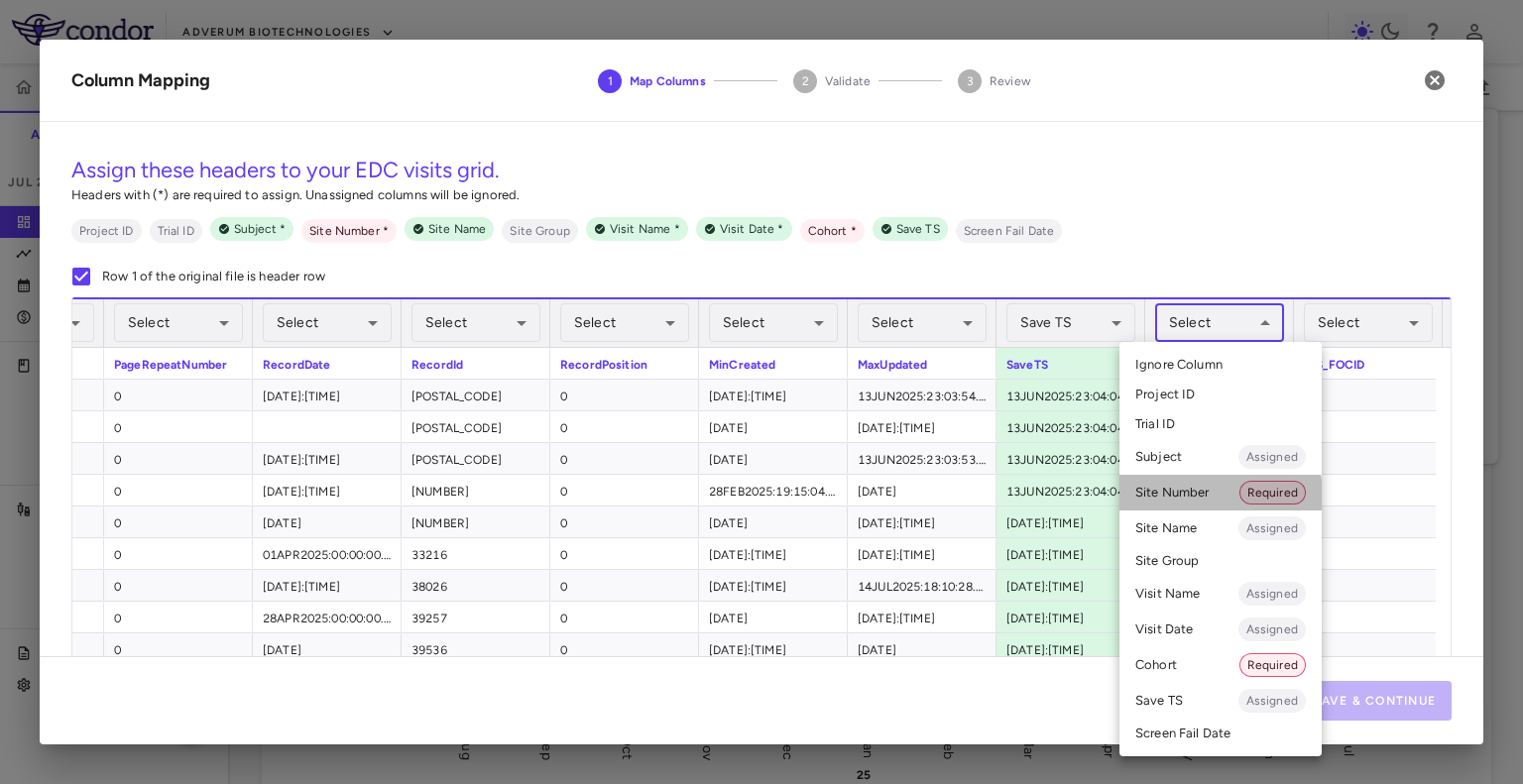 click on "Site Number Required" at bounding box center [1221, 493] 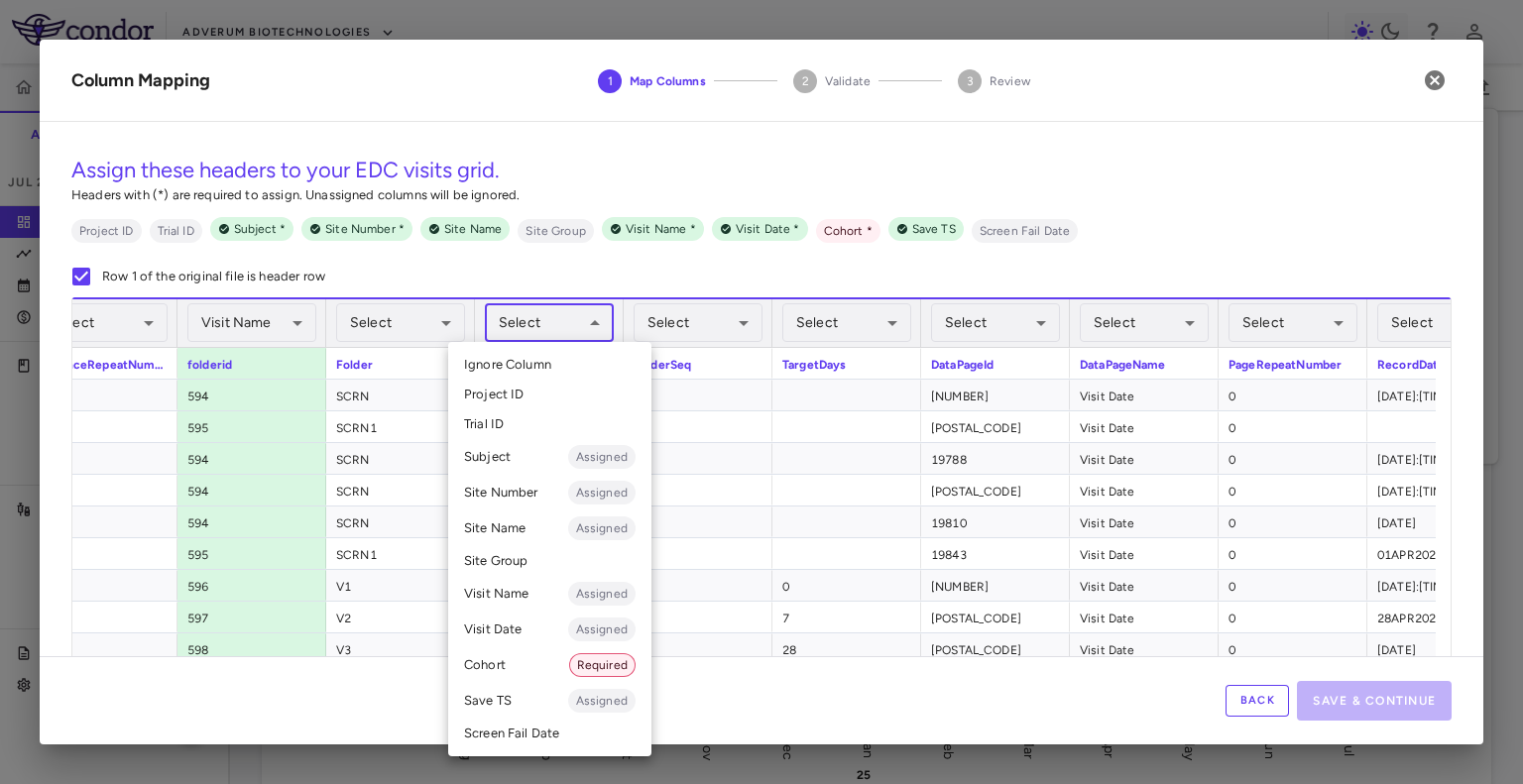 click on "Skip to sidebar Skip to main content Adverum Biotechnologies ADVM-022-12 Accruals Forecasting Jul 2025 (Open) Trial dashboard Analytics Financial close Journal entry Clinical expenses Summary CRO Medidata Other clinical contracts Trial activity Patient activity Site & lab cost matrix Map procedures Trial files Trial settings ADVM-022-12 Neovascular Age-Related Macular Degeneration (nAMD) Jul 2025 (Open) Preparer Trial Spend Direct Fees Pass-throughs Investigator Fees Other Clinical Contracts Actual enrollment Monthly spend ($) -1M -500K 0 500K 1M 1.5M Actual patient enrollment Aug Sep Oct Nov Dec Jan 25 Feb Mar Apr May Jun Jul Trial activity Drag here to set row groups Drag here to set column labels
Enrollment
—" at bounding box center [762, 392] 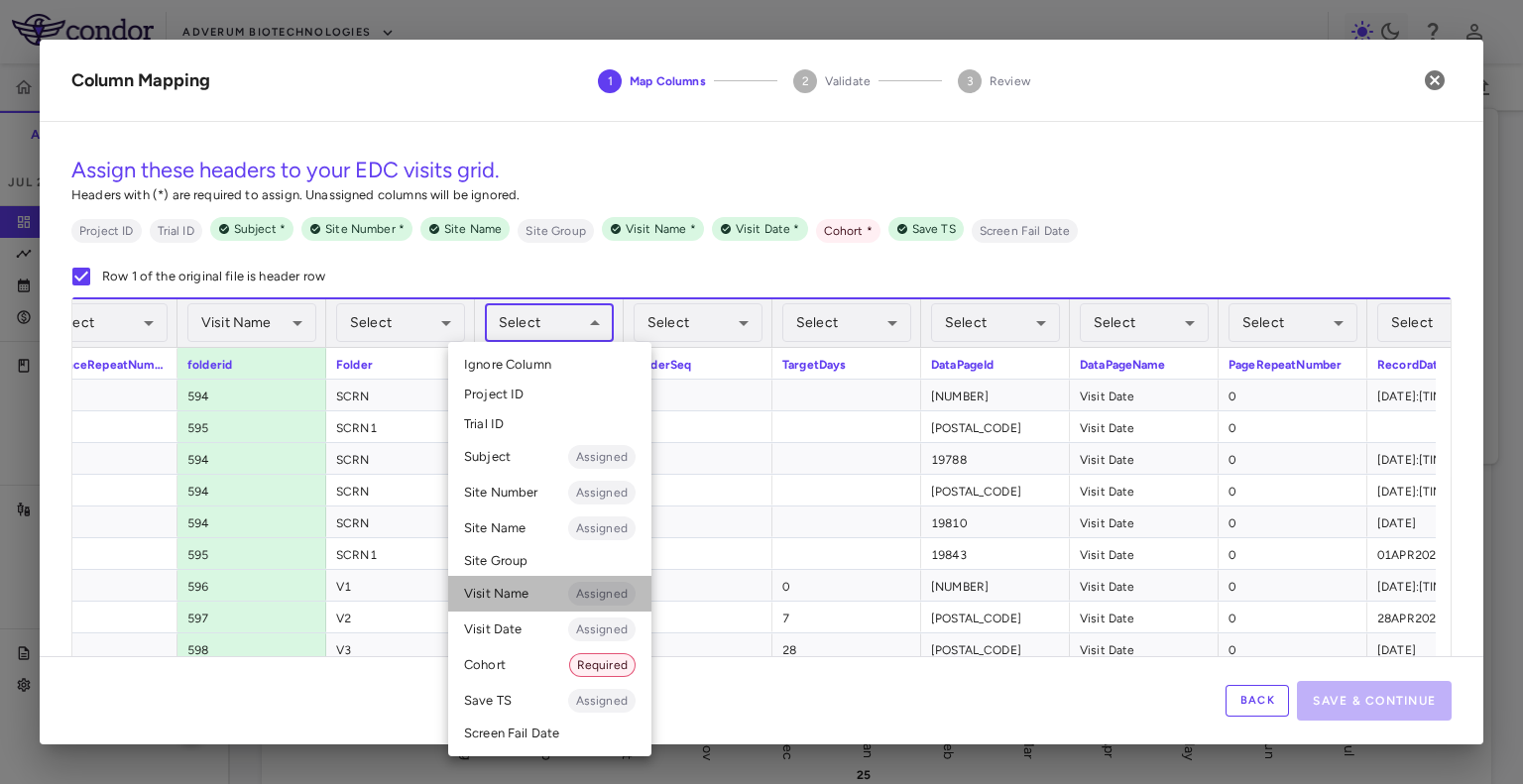 click on "Visit Name Assigned" at bounding box center (549, 594) 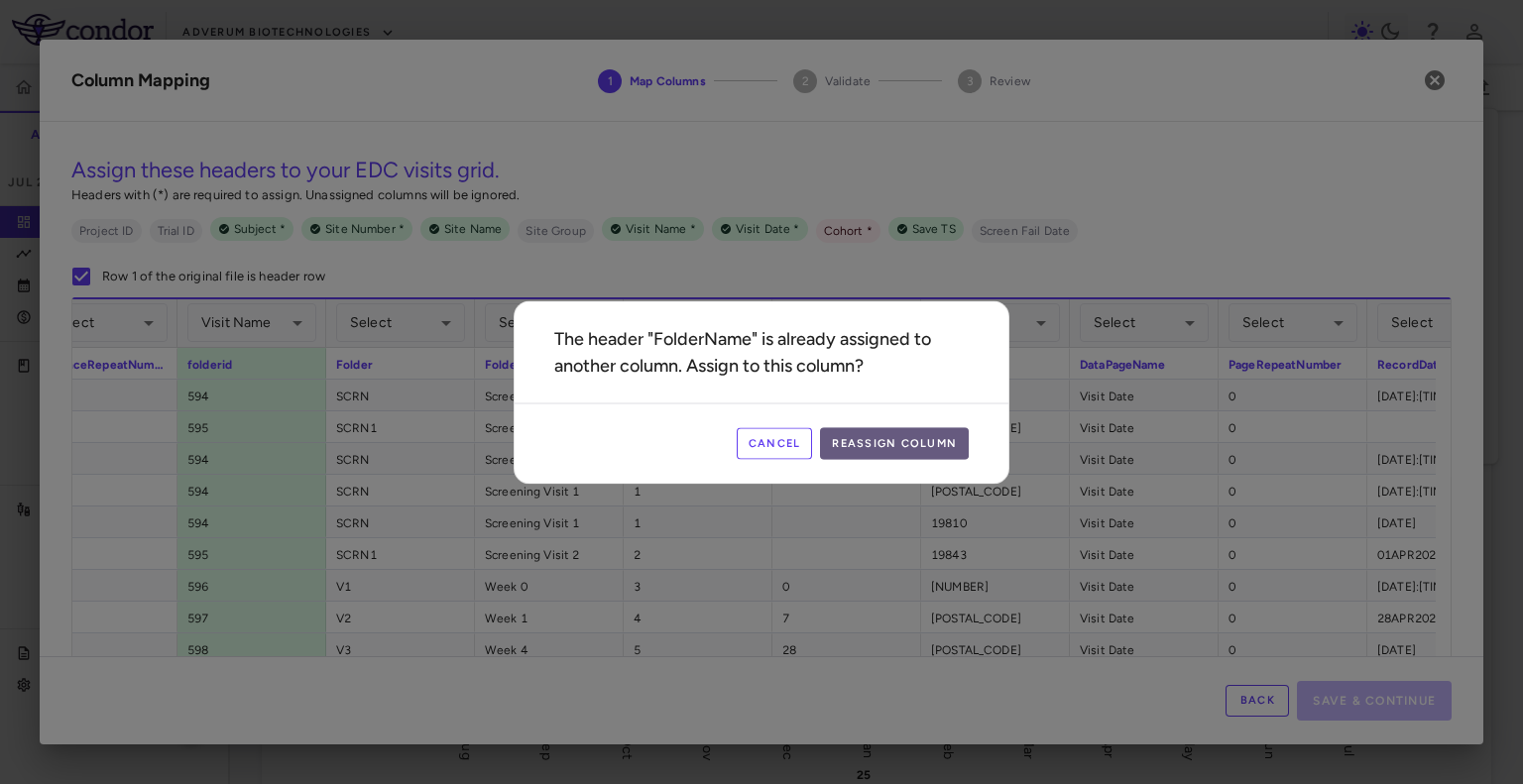 click on "Reassign Column" at bounding box center (894, 443) 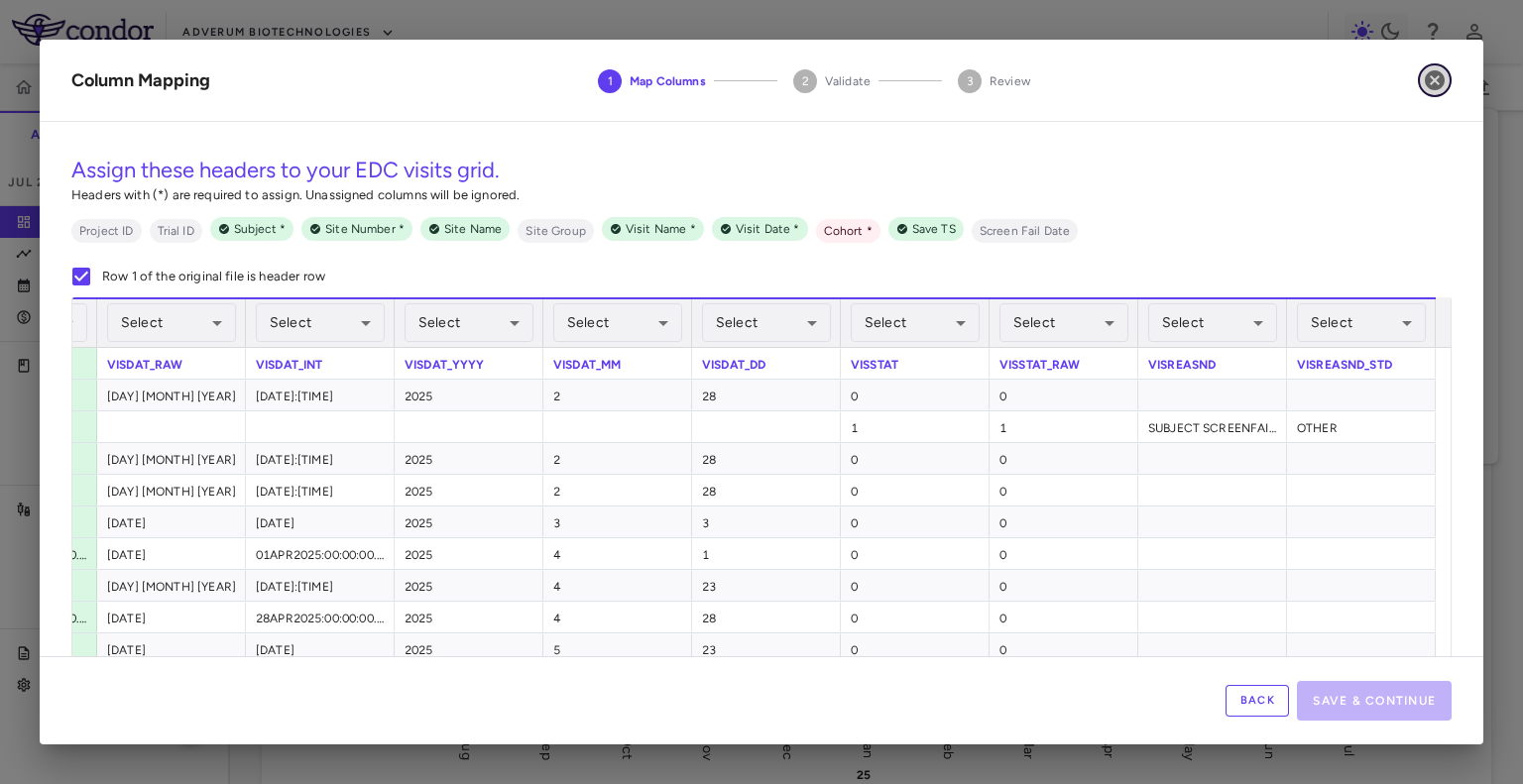 click 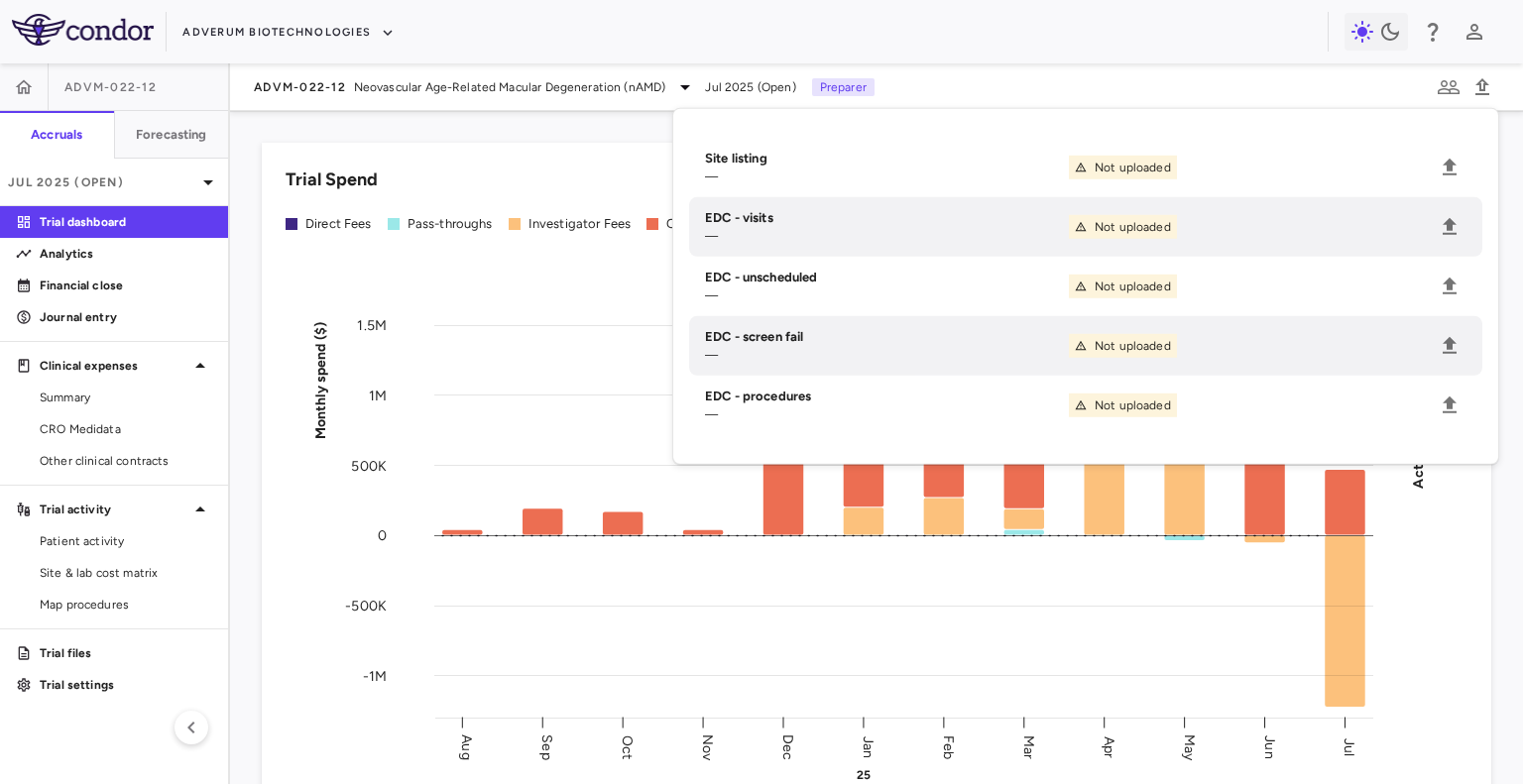 click on "Trial Spend" at bounding box center (877, 179) 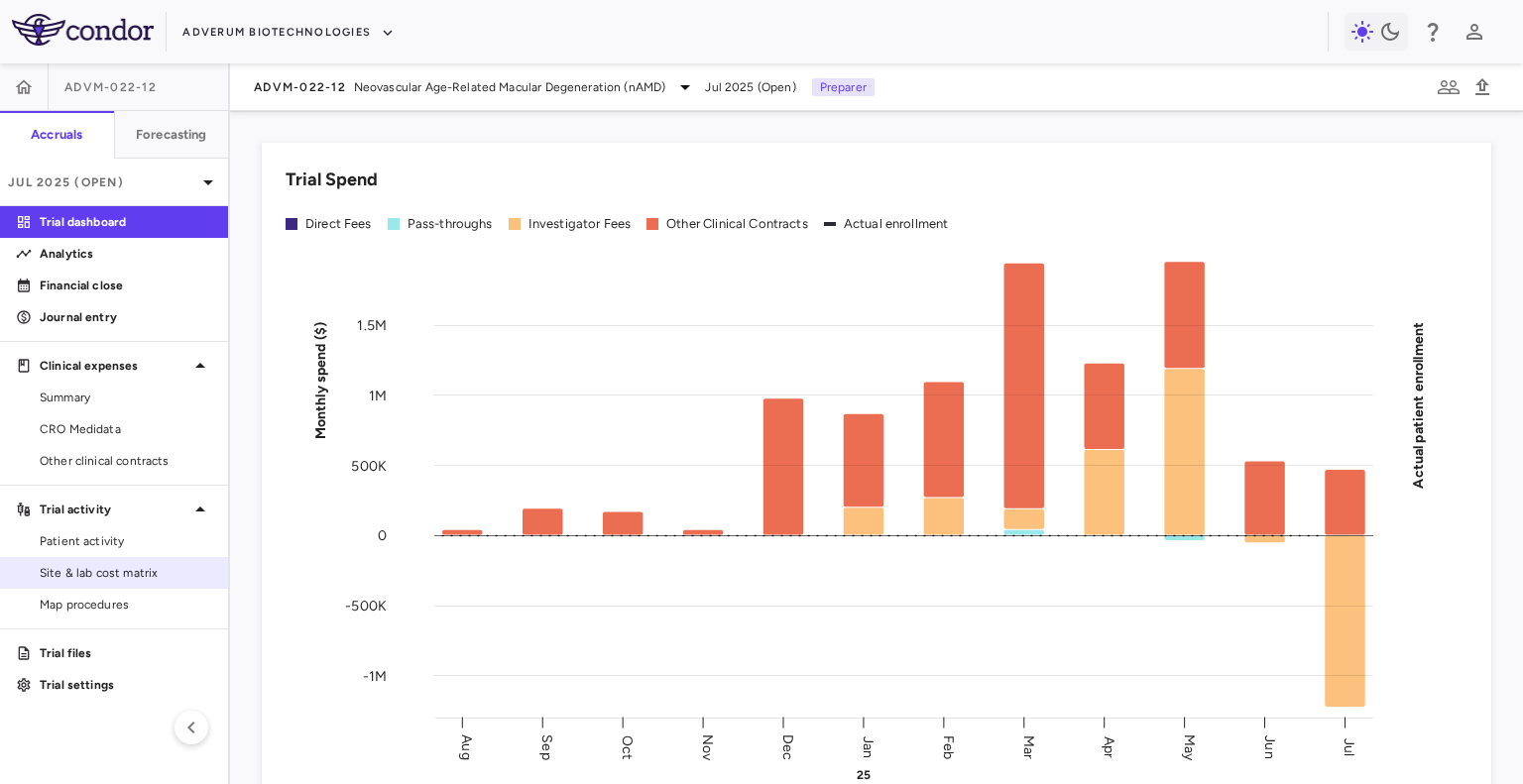 click on "Site & lab cost matrix" at bounding box center [126, 573] 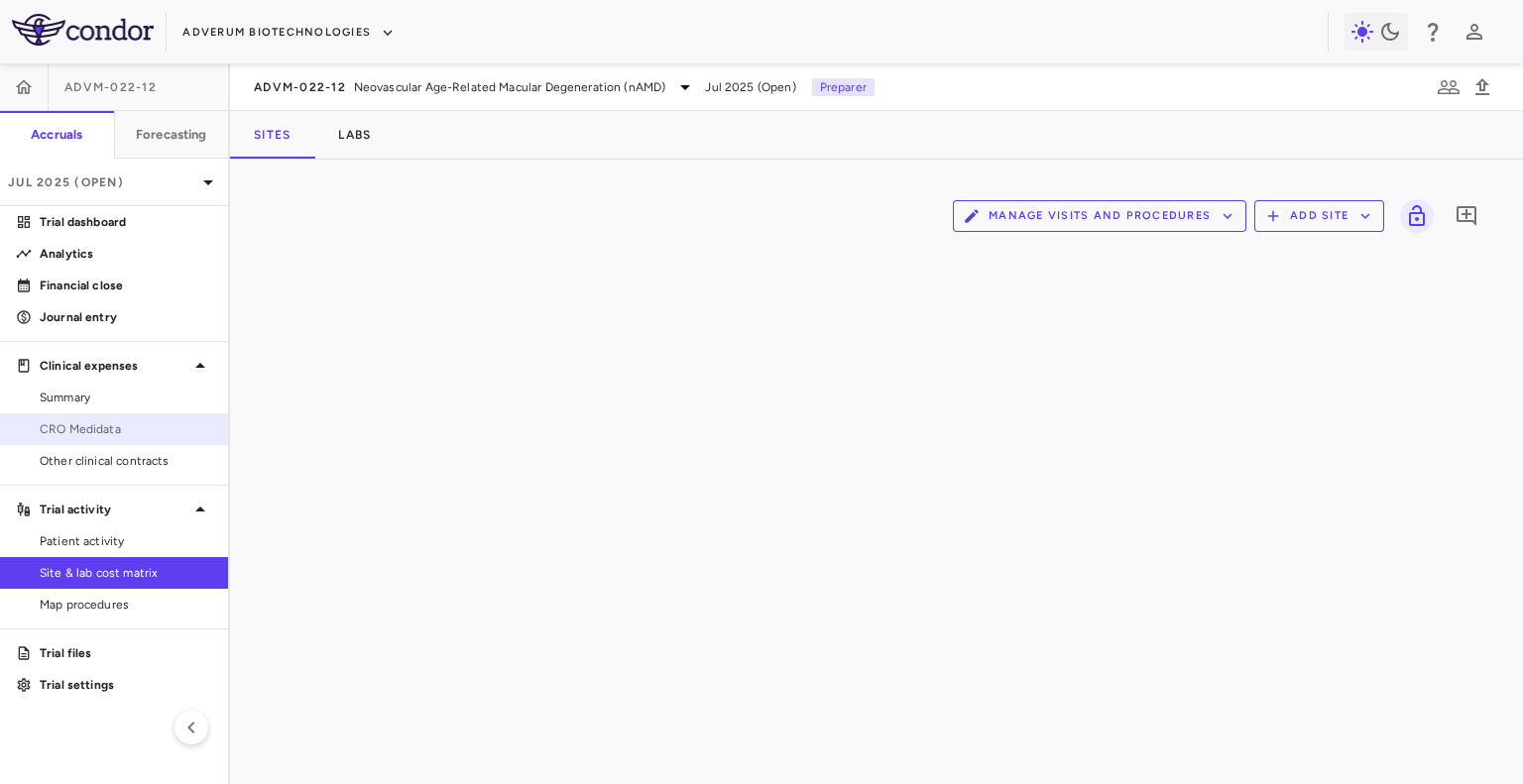 click on "CRO Medidata" at bounding box center [114, 429] 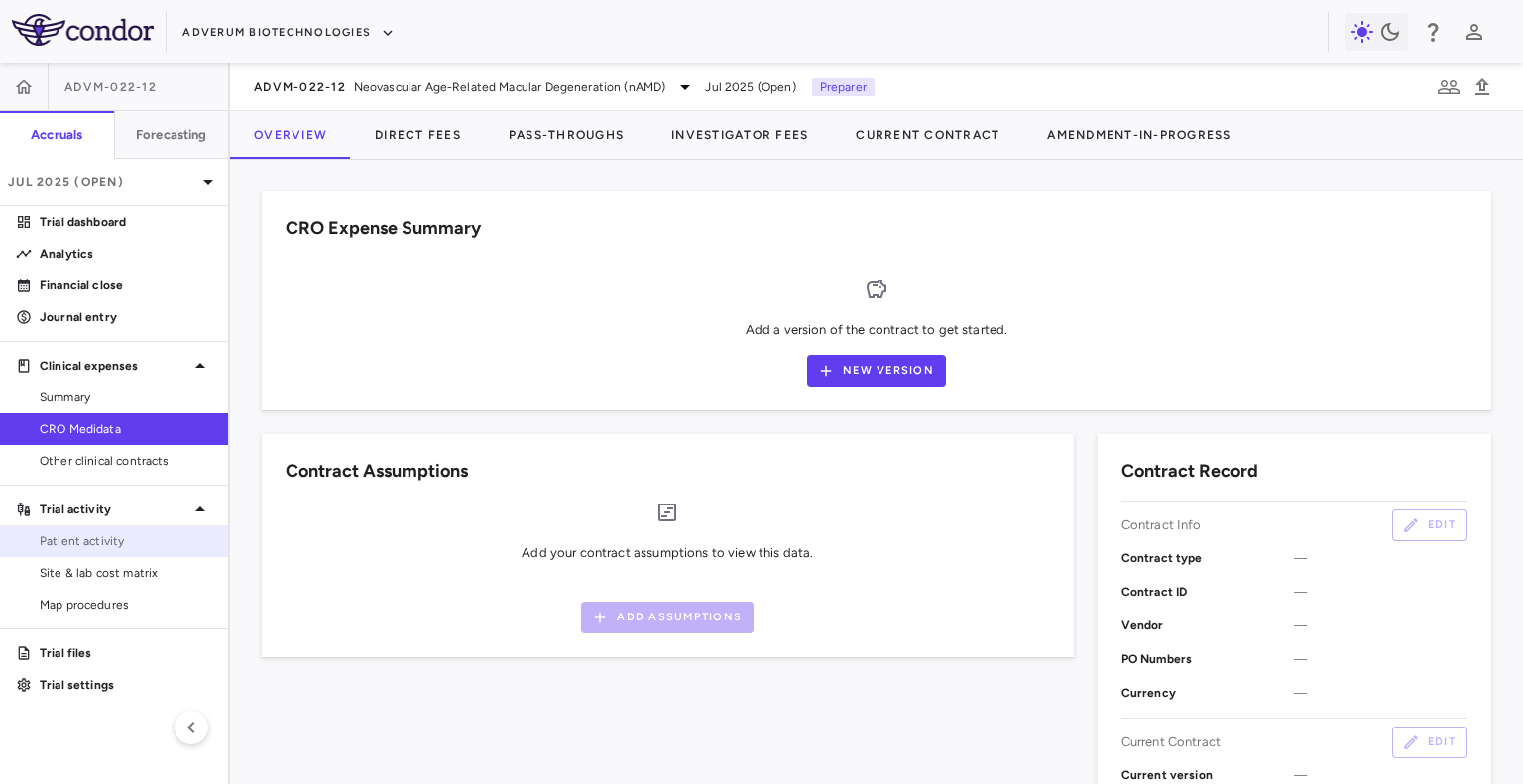 click on "Patient activity" at bounding box center [126, 541] 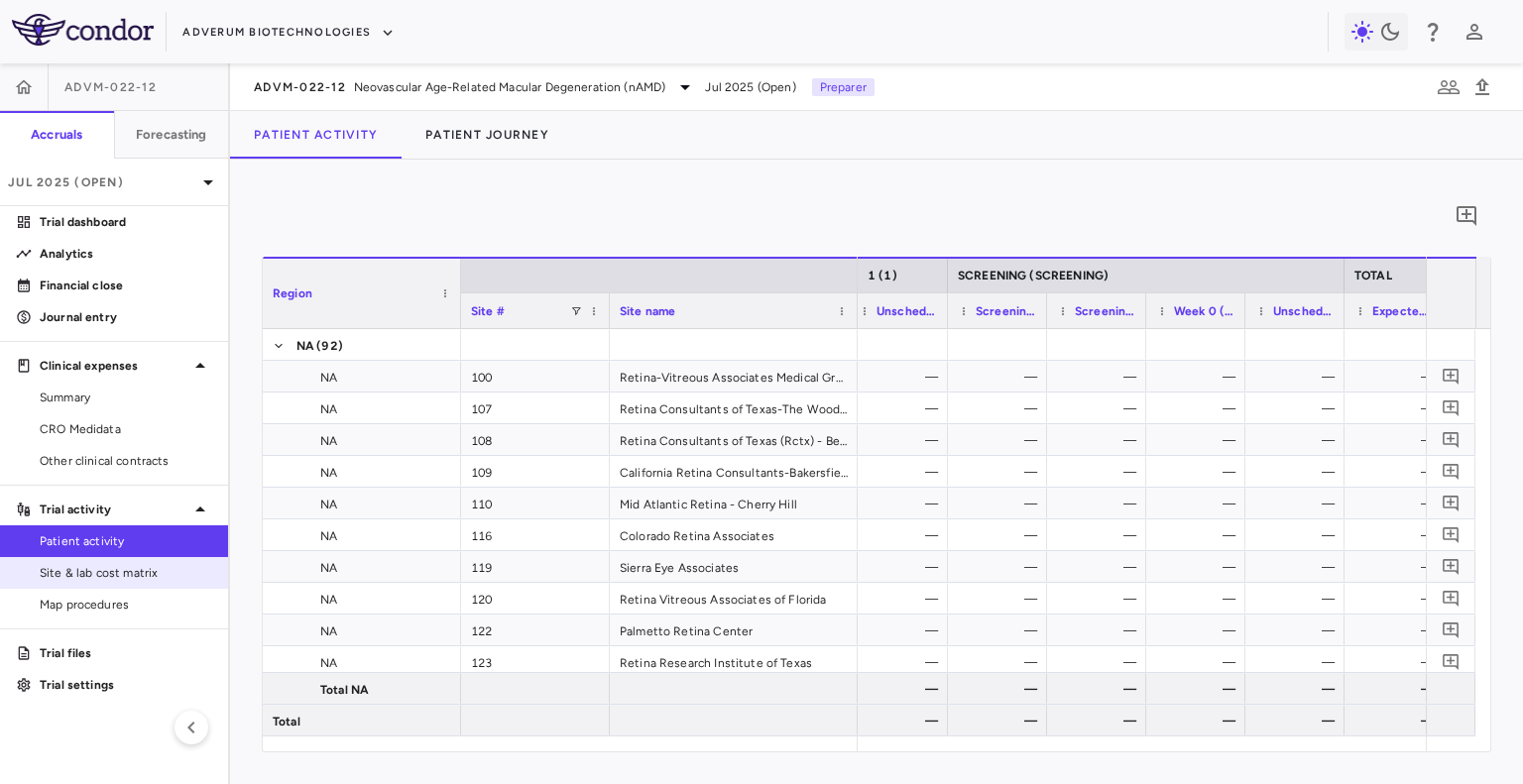 click on "Site & lab cost matrix" at bounding box center [126, 573] 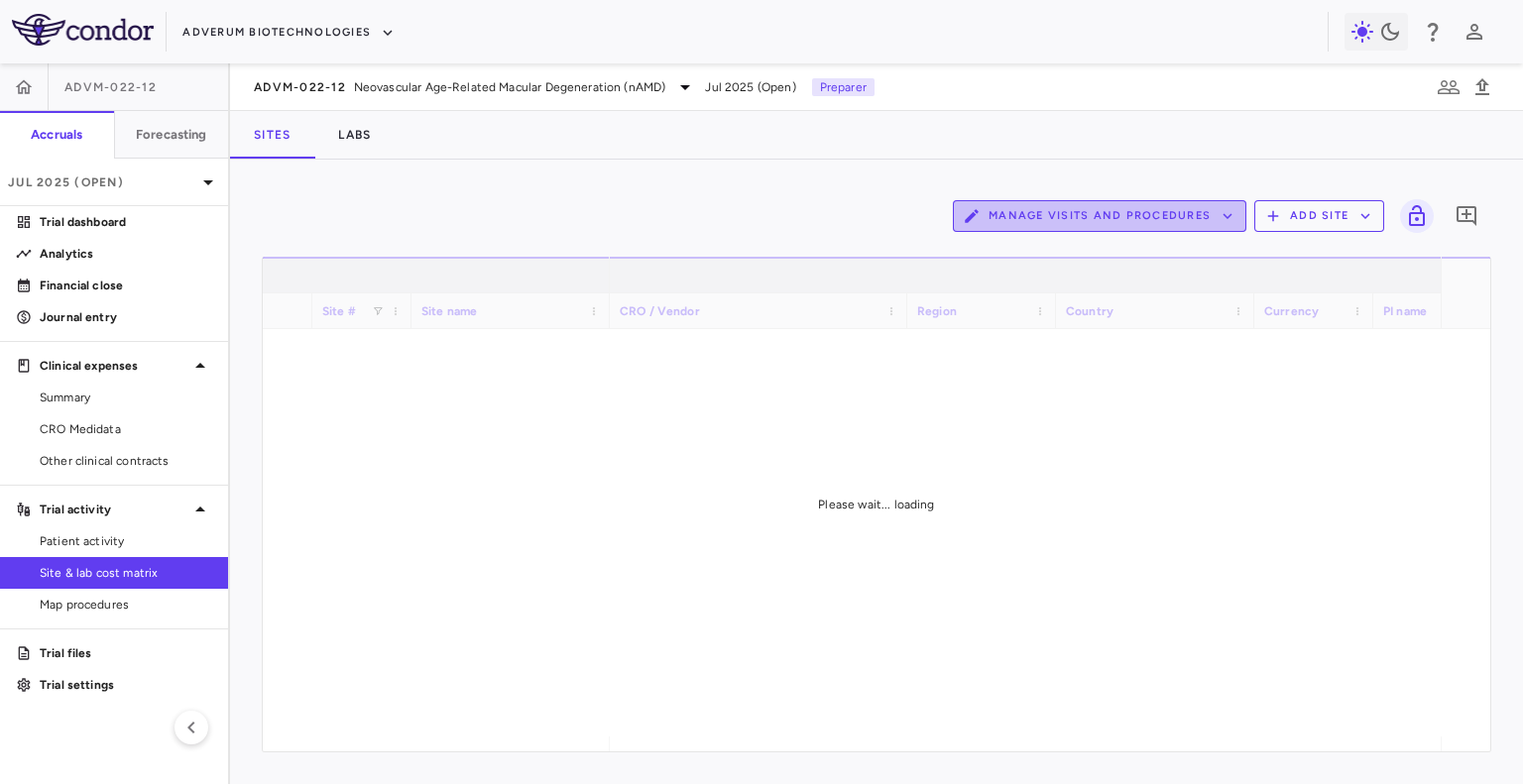 click on "Manage Visits and Procedures" at bounding box center [1100, 216] 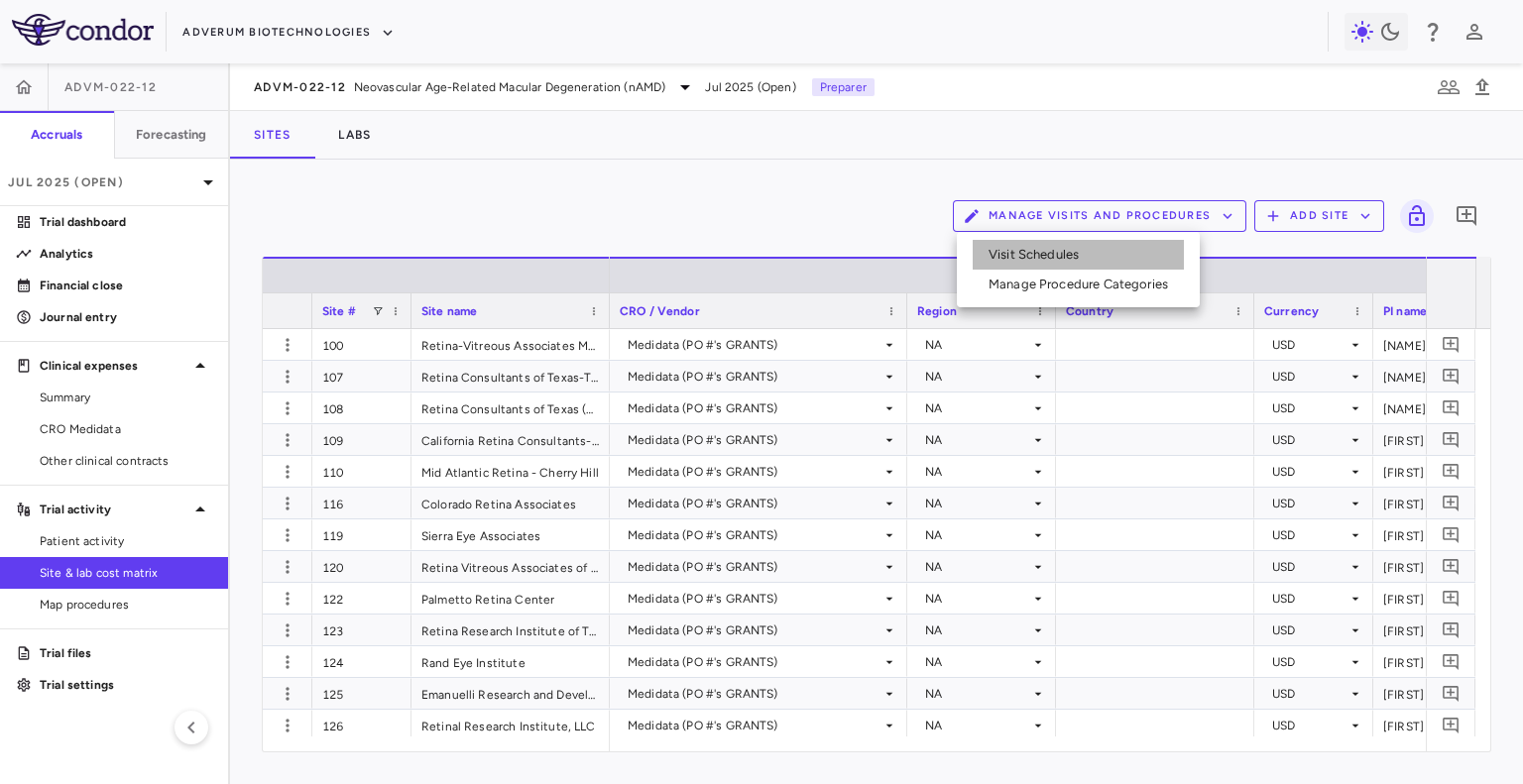click on "Visit Schedules" at bounding box center [1078, 255] 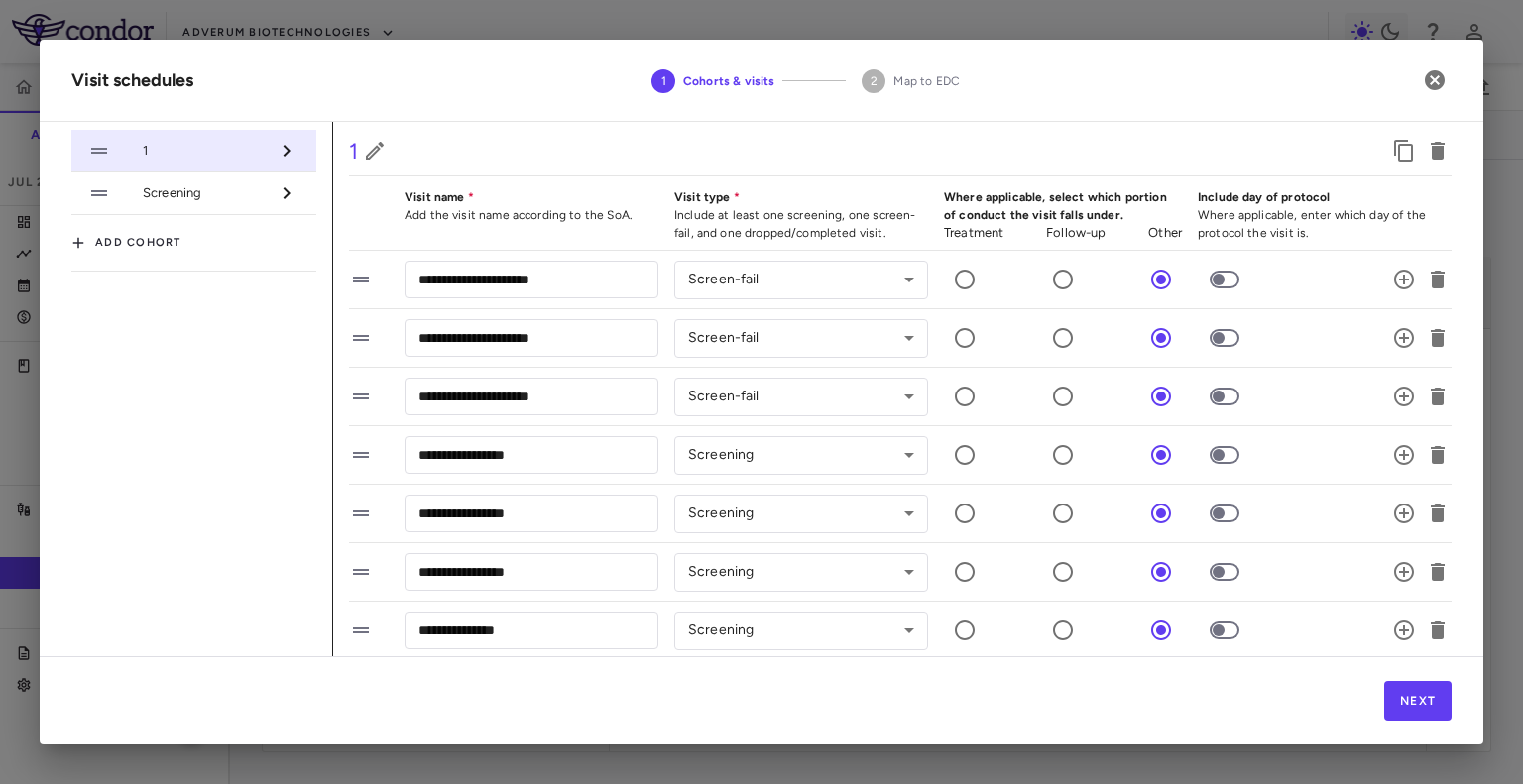 click at bounding box center [285, 193] 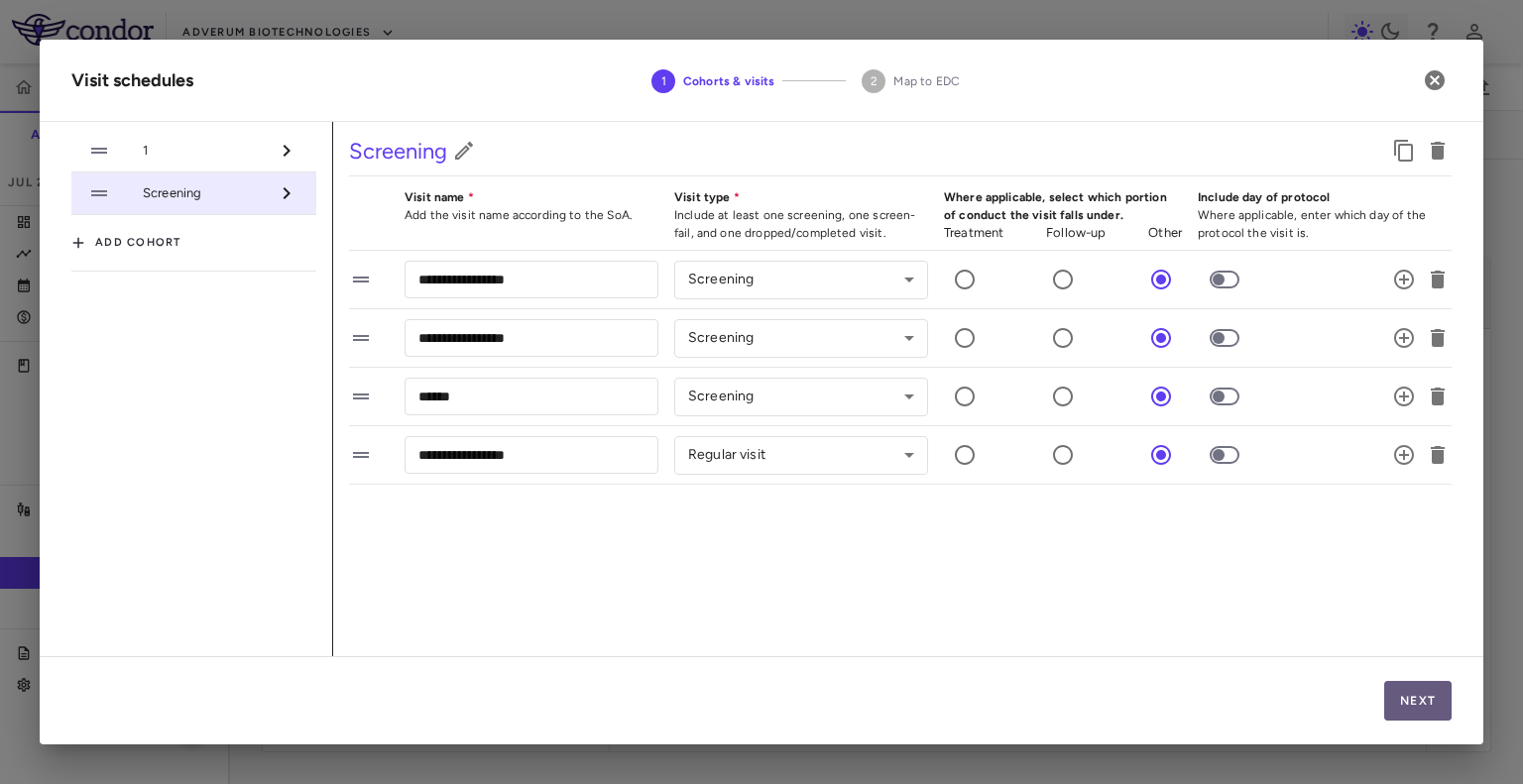 click on "Next" at bounding box center [1418, 701] 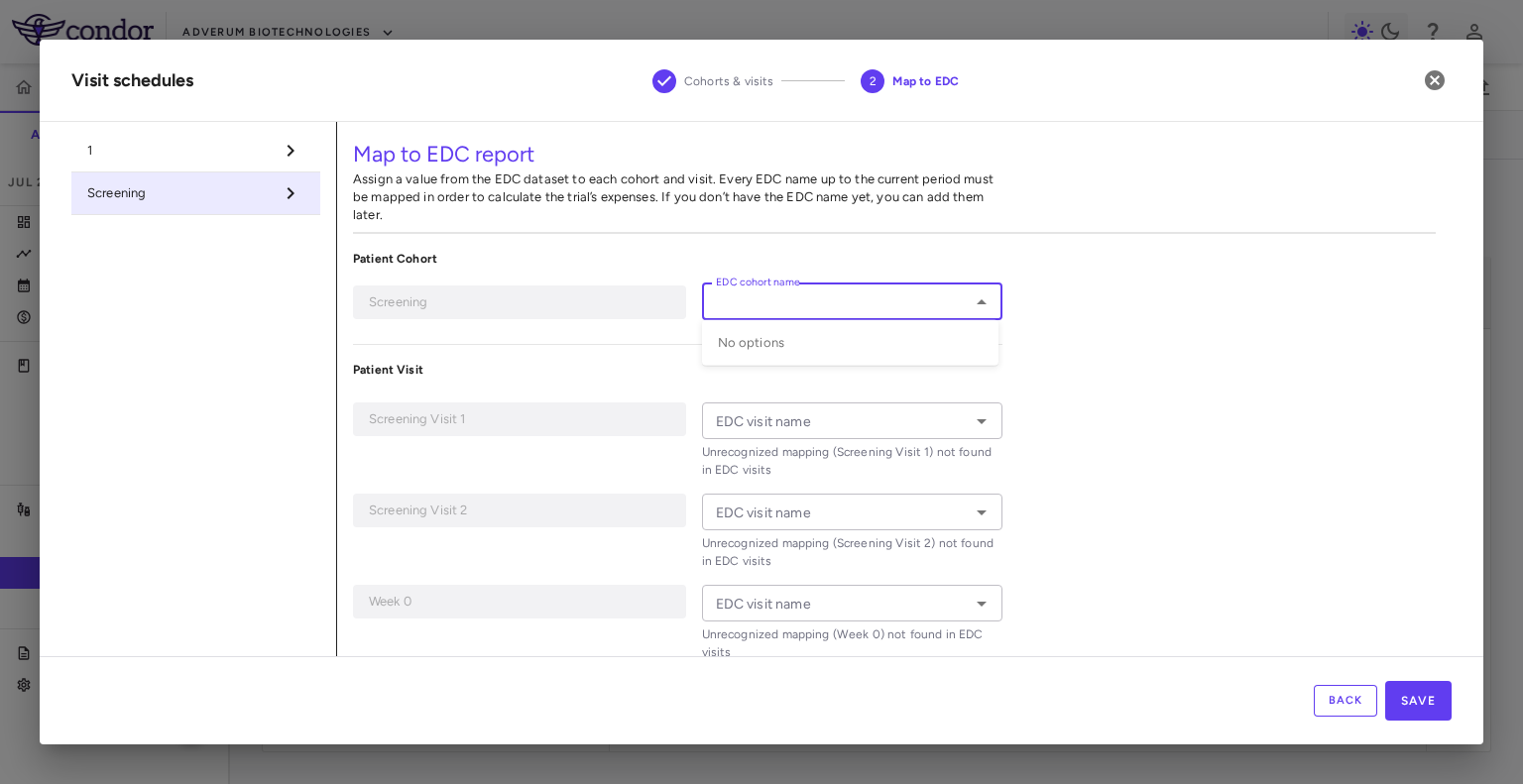 click on "EDC cohort name" at bounding box center (836, 301) 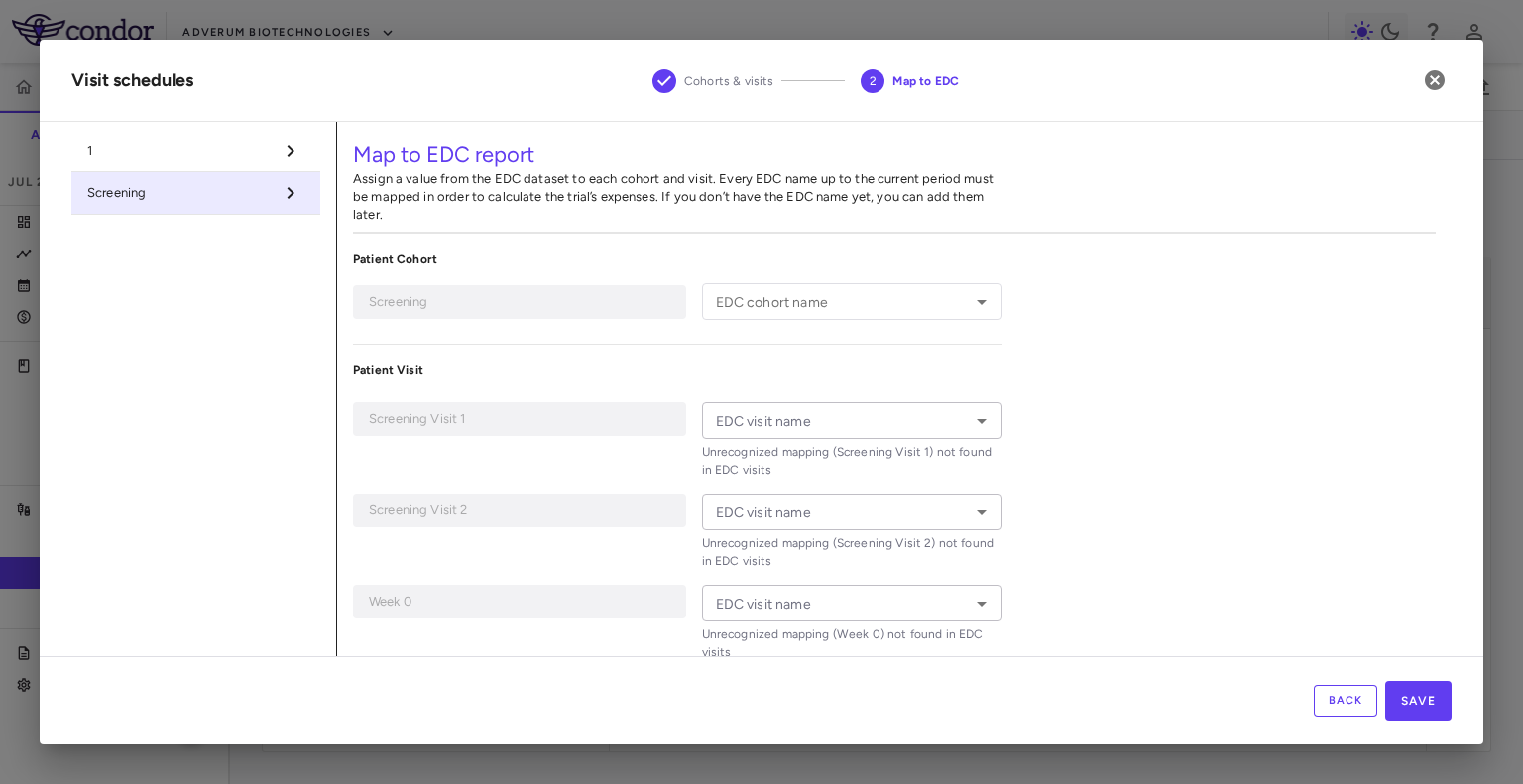 click on "Map to EDC report Assign a value from the EDC dataset to each cohort and visit. Every EDC name up to the current period must be mapped in order to calculate the trial’s expenses. If you don’t have the EDC name yet, you can add them later. Patient Cohort Screening EDC cohort name EDC cohort name Patient Visit Screening Visit 1 EDC visit name EDC visit name Unrecognized mapping (Screening Visit 1) not found in EDC visits Screening Visit 2 EDC visit name EDC visit name Unrecognized mapping (Screening Visit 2) not found in EDC visits Week 0 EDC visit name EDC visit name Unrecognized mapping (Week 0) not found in EDC visits Unscheduled Visit EDC visit name EDC visit name Unrecognized mapping (Unscheduled Visit) not found in EDC visits" at bounding box center (894, 453) 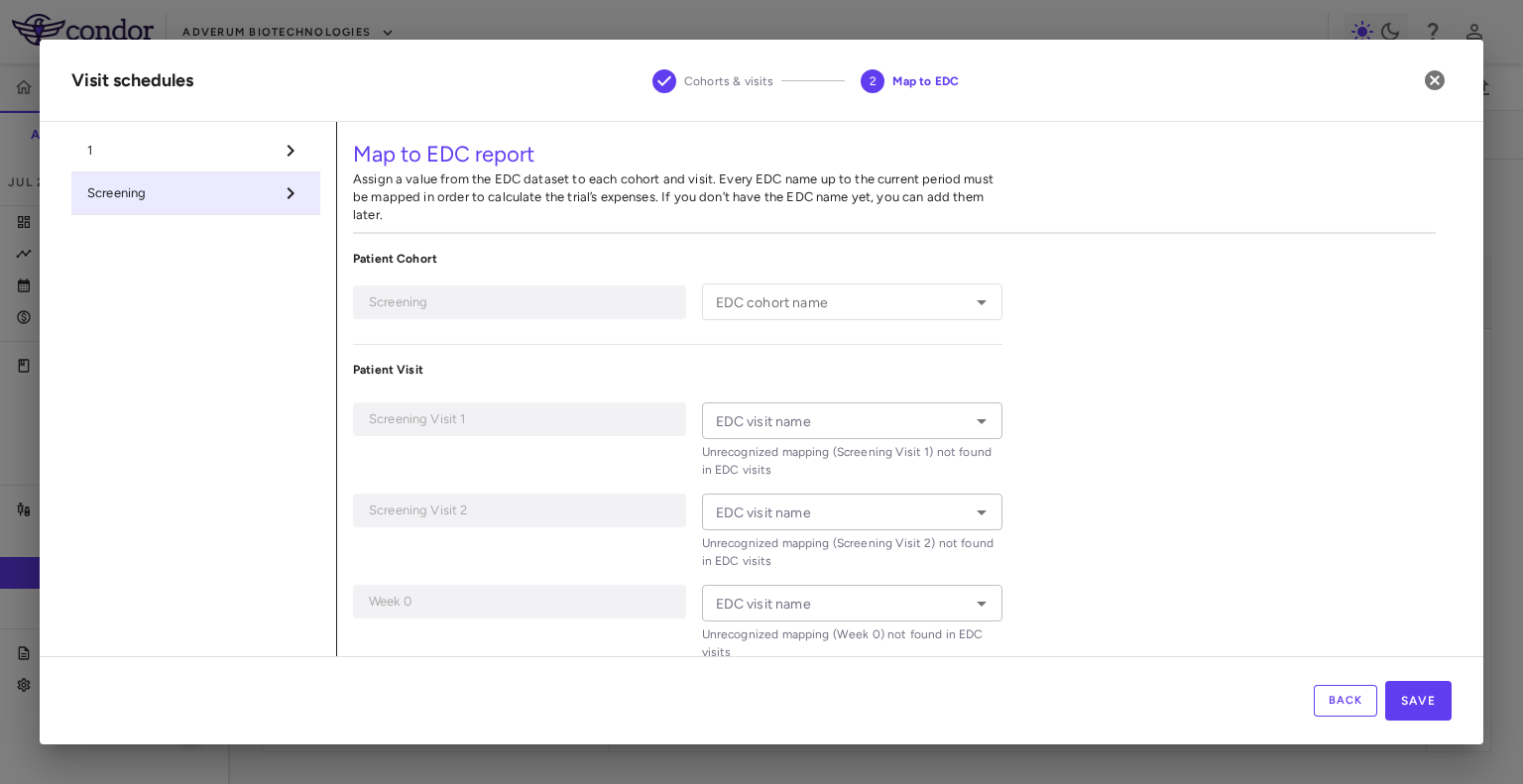 click on "1" at bounding box center [179, 151] 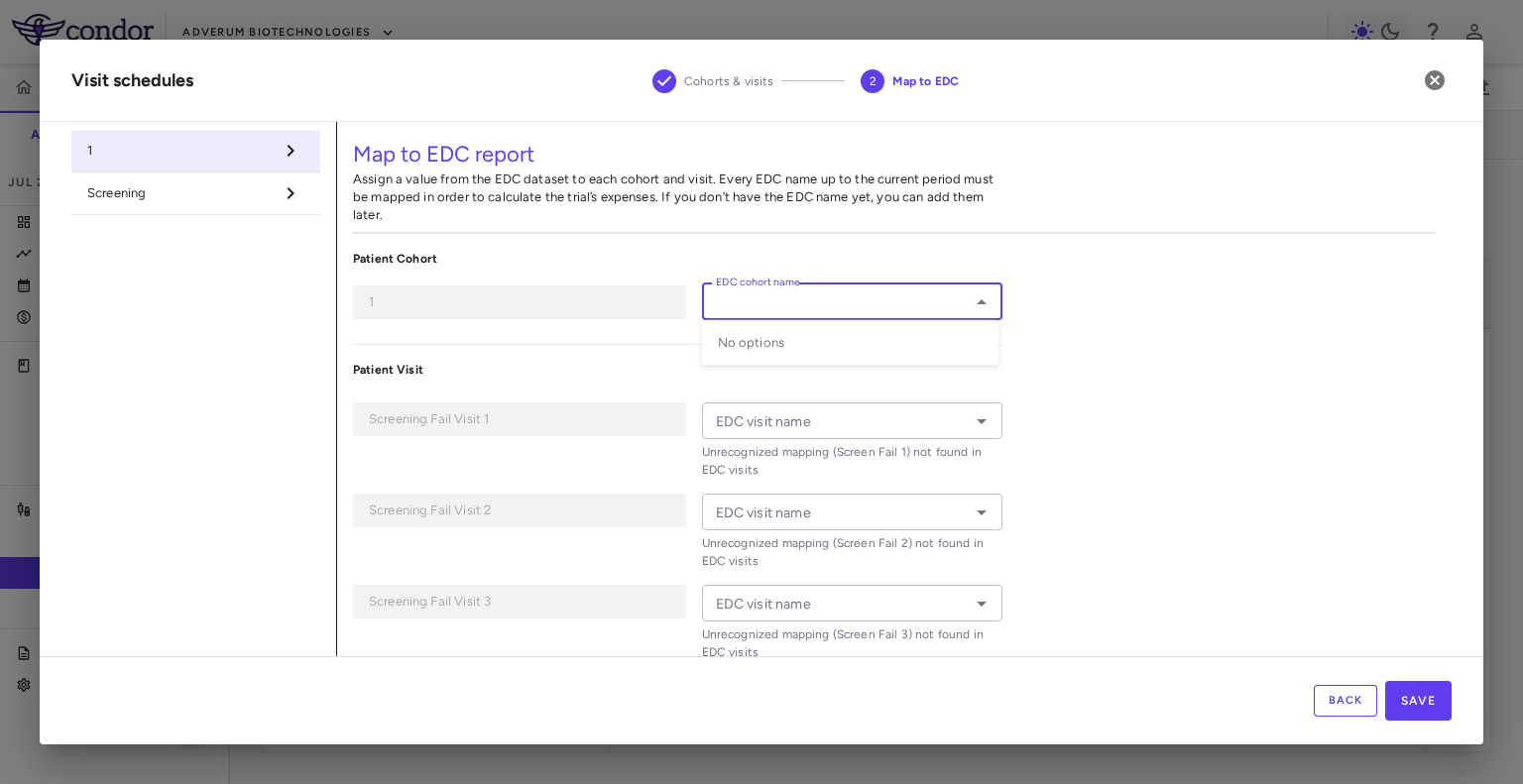 click on "EDC cohort name" at bounding box center (836, 301) 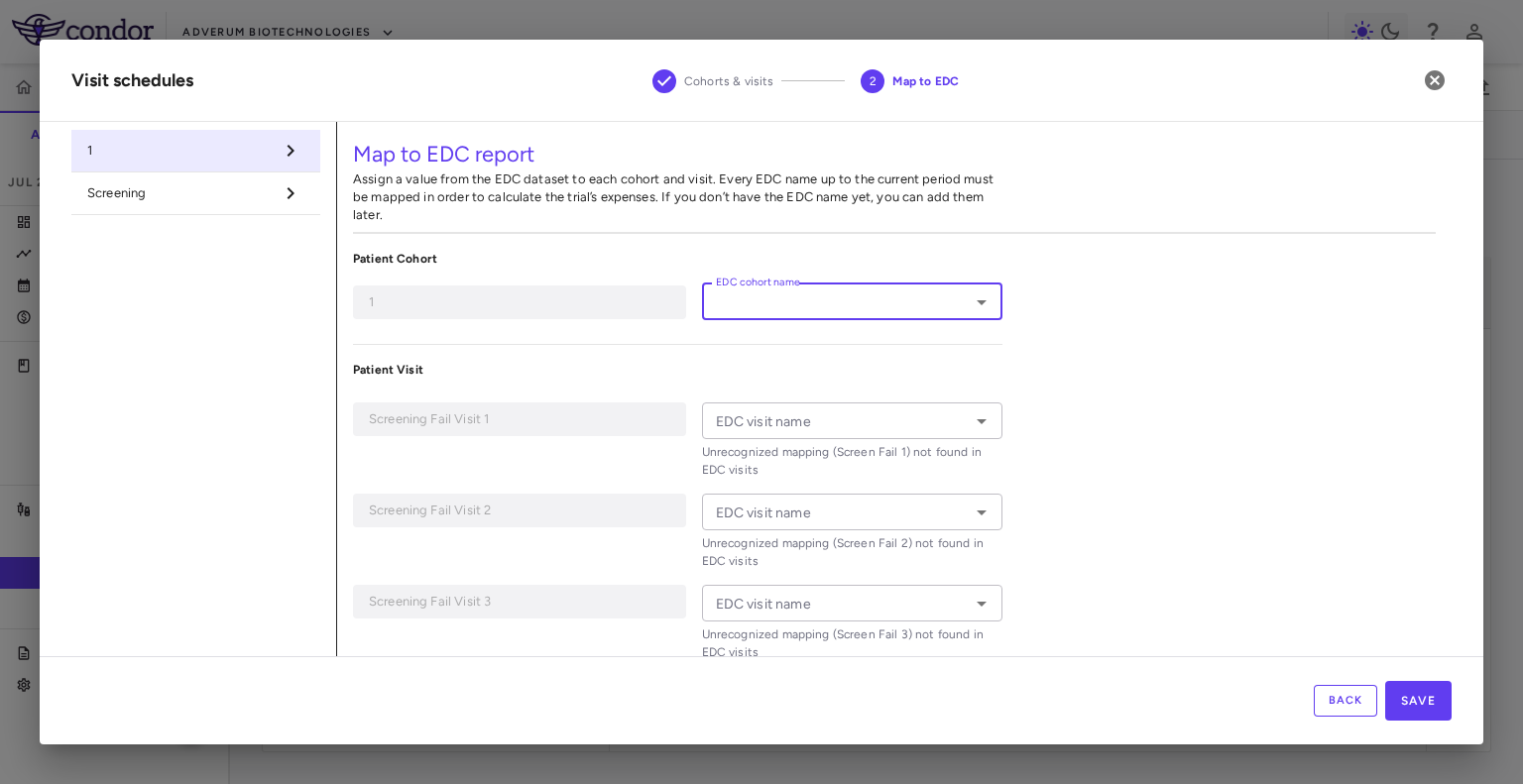 click on "EDC cohort name" at bounding box center [836, 301] 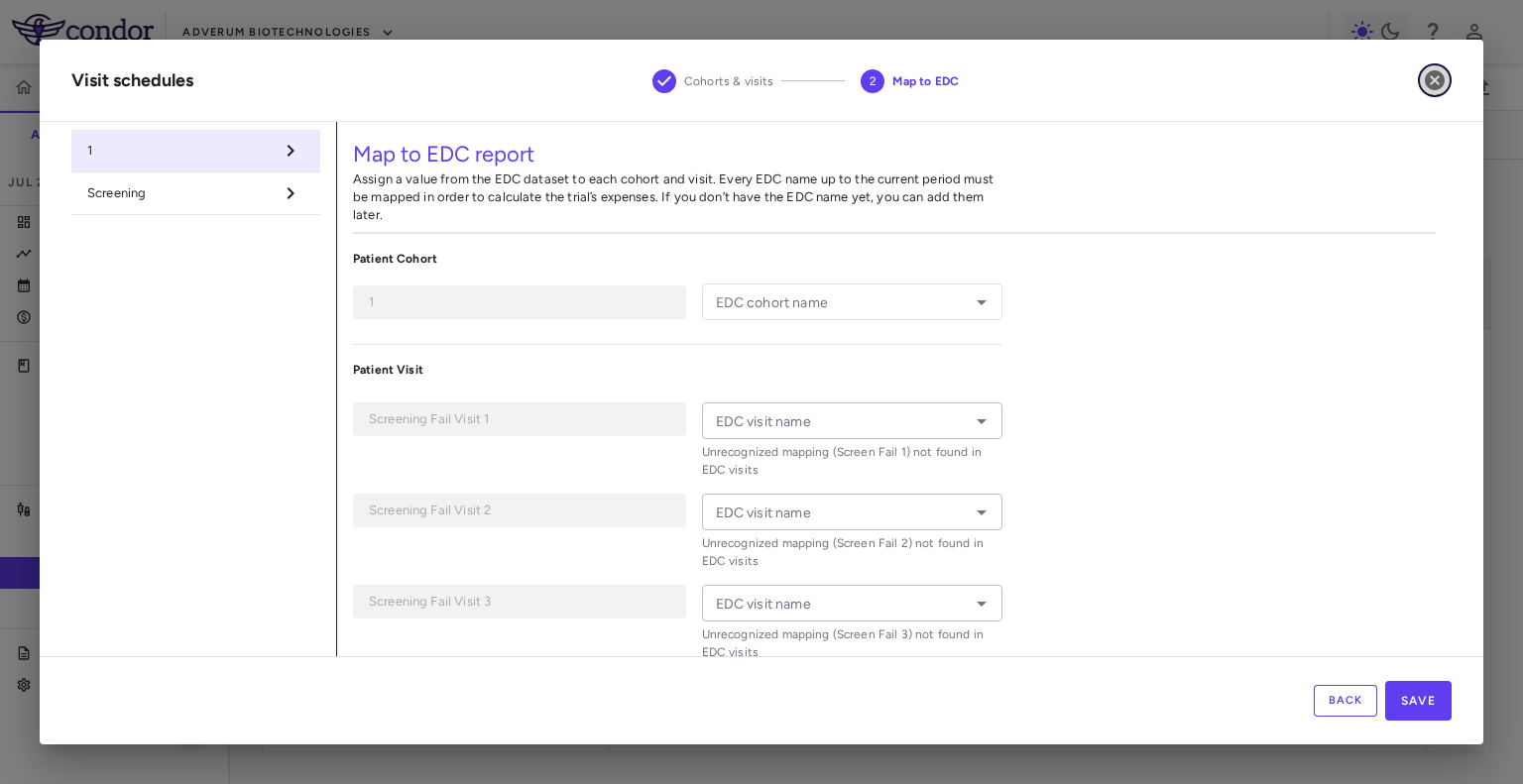 click 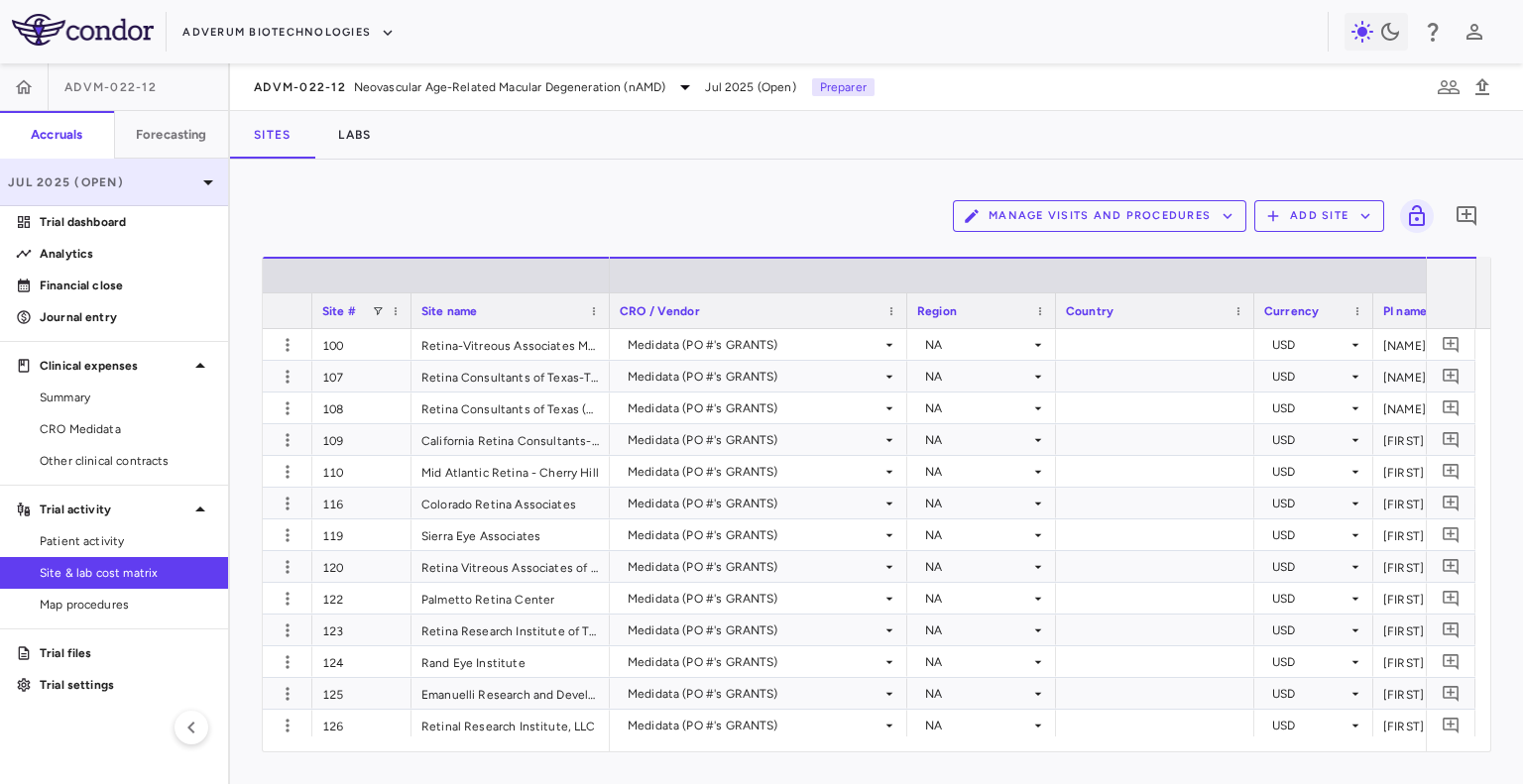 click on "Jul 2025 (Open)" at bounding box center [102, 182] 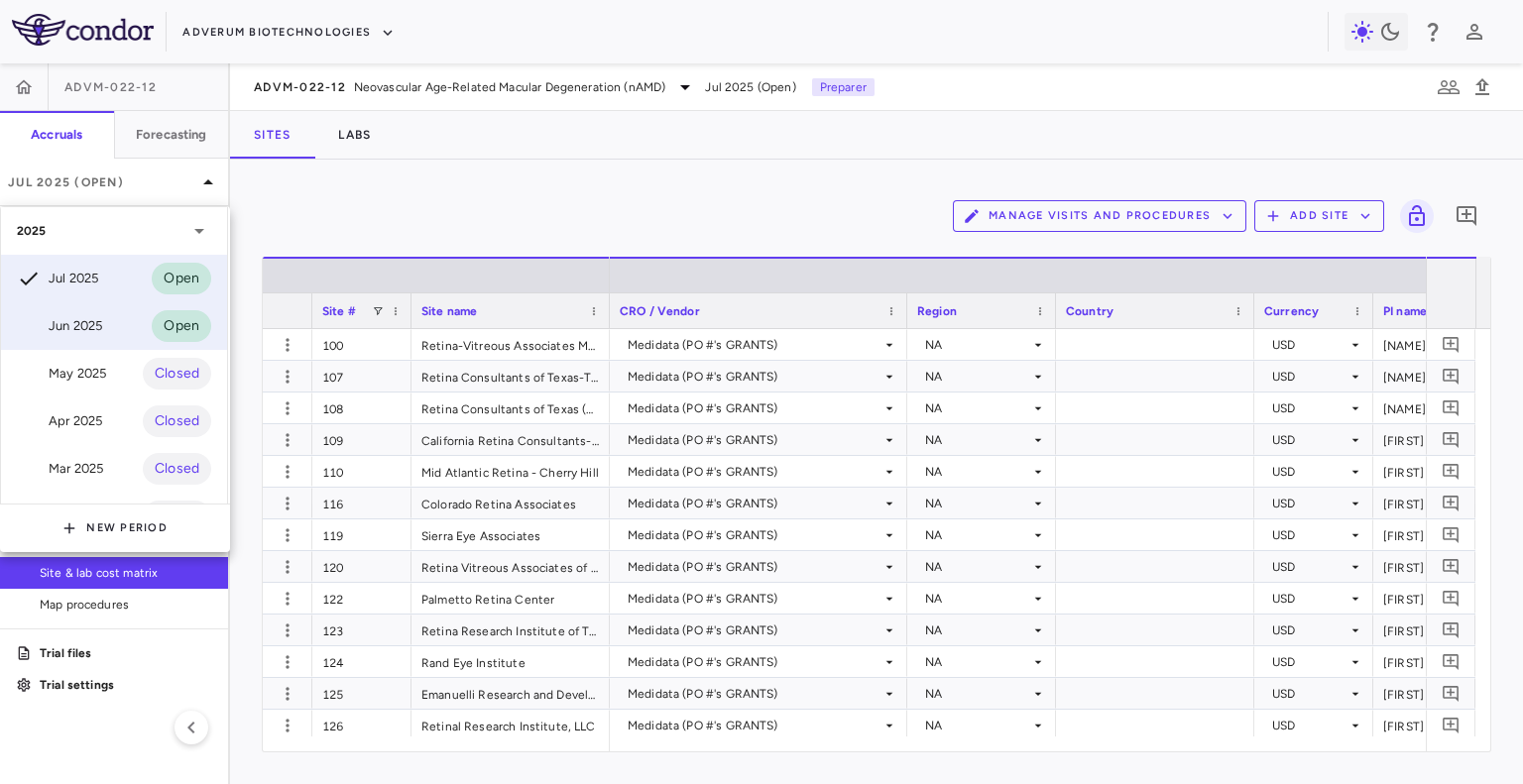 click on "Jun 2025" at bounding box center [59, 326] 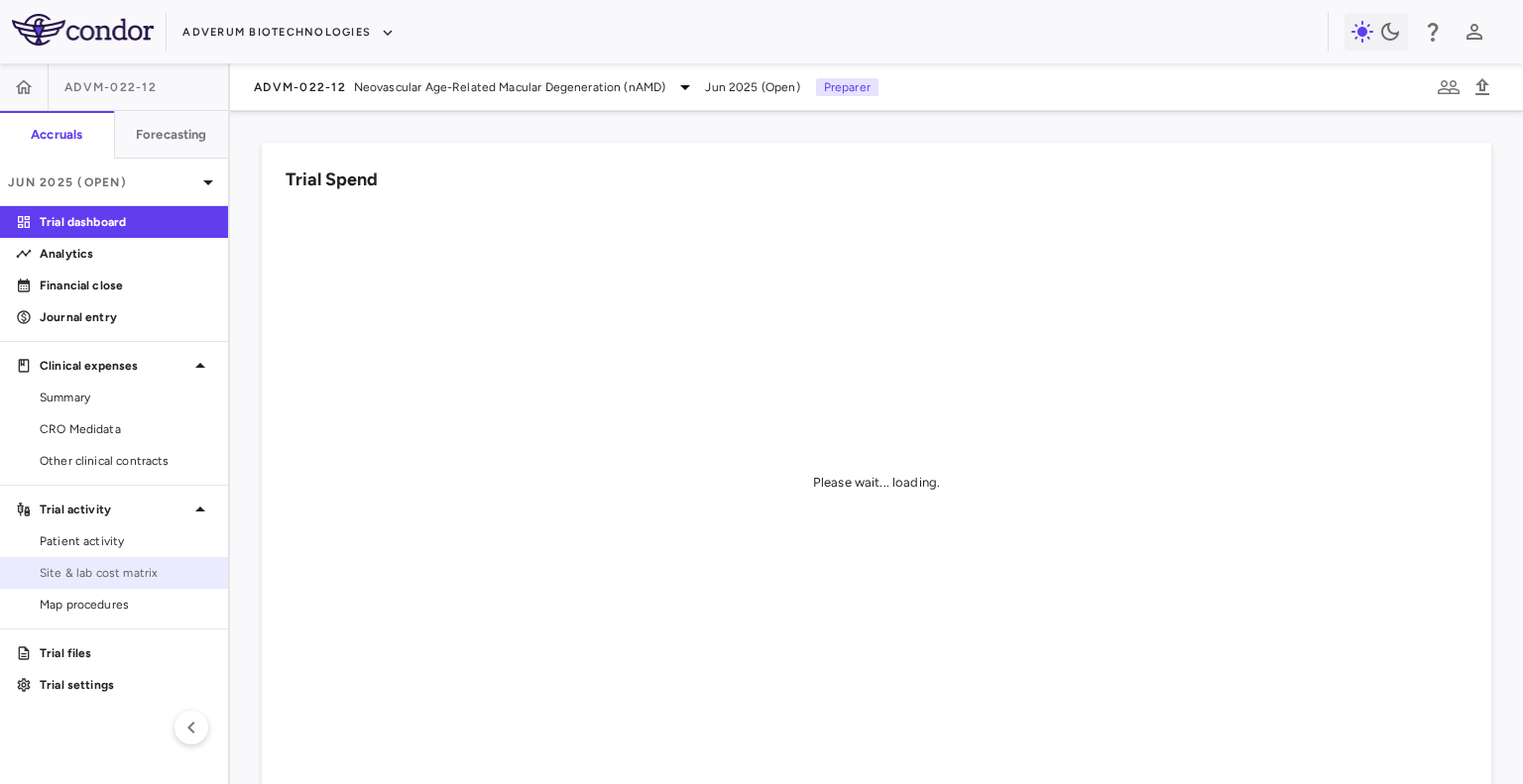 click on "Site & lab cost matrix" at bounding box center [126, 573] 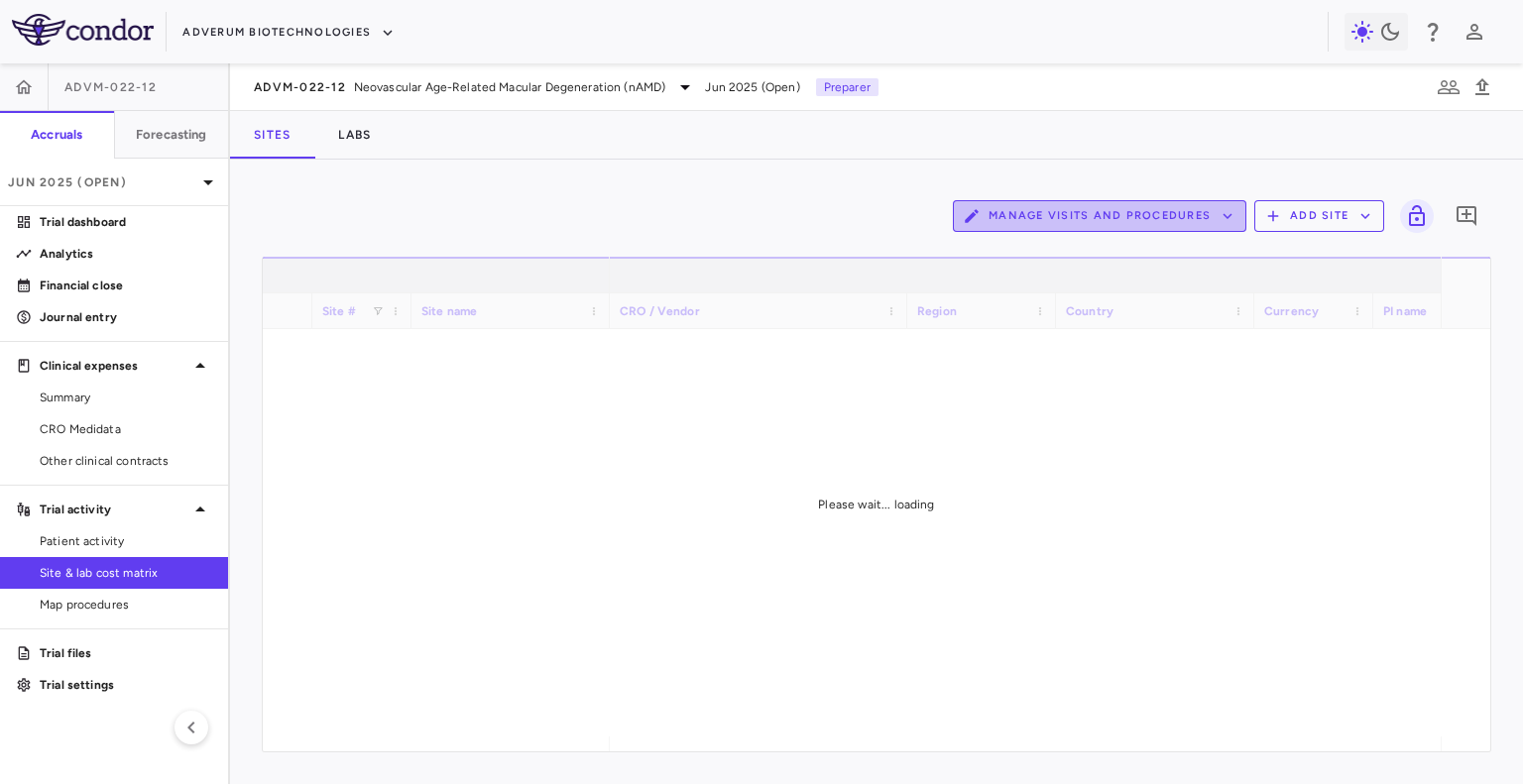 click on "Manage Visits and Procedures" at bounding box center [1100, 216] 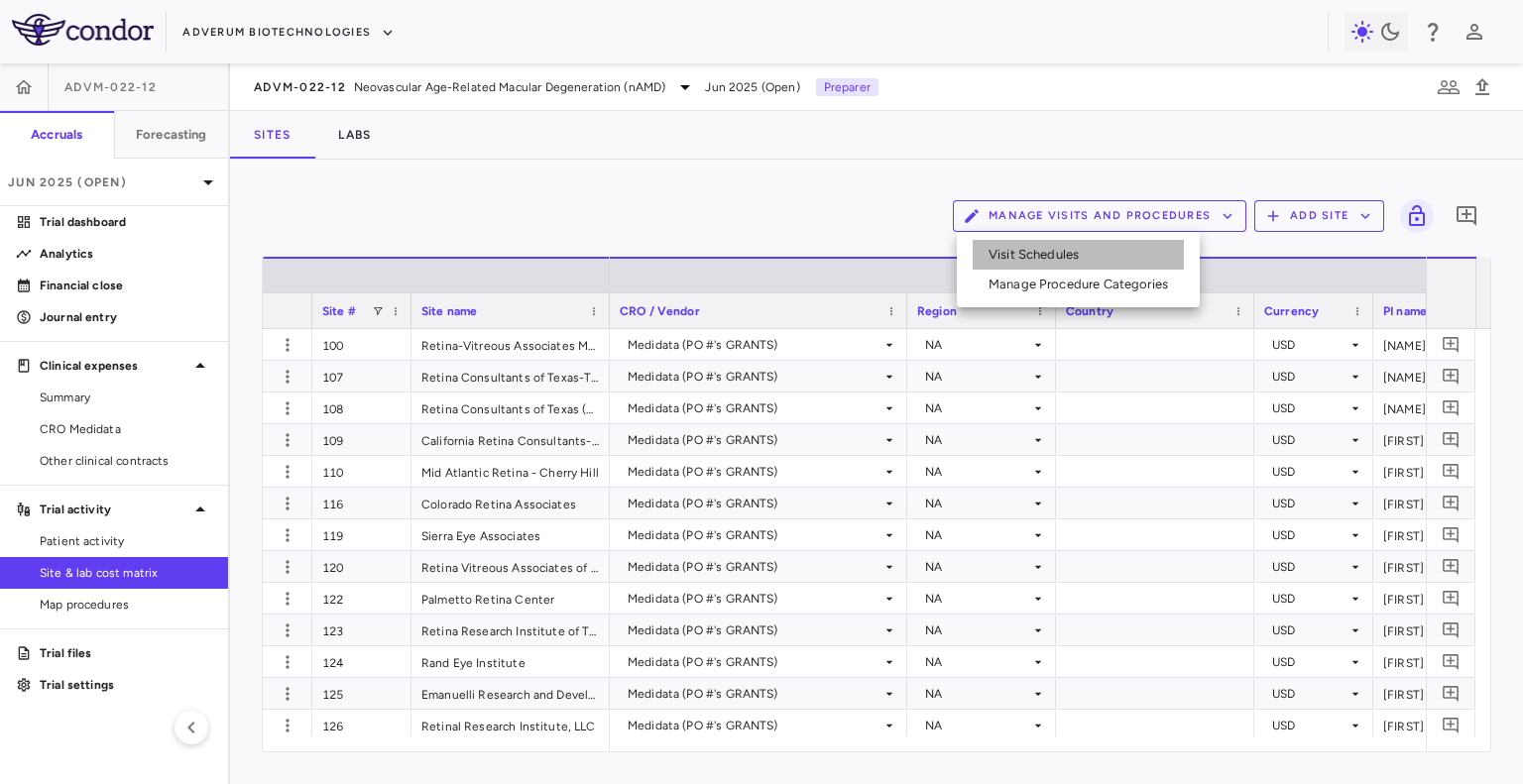click on "Visit Schedules" at bounding box center [1078, 255] 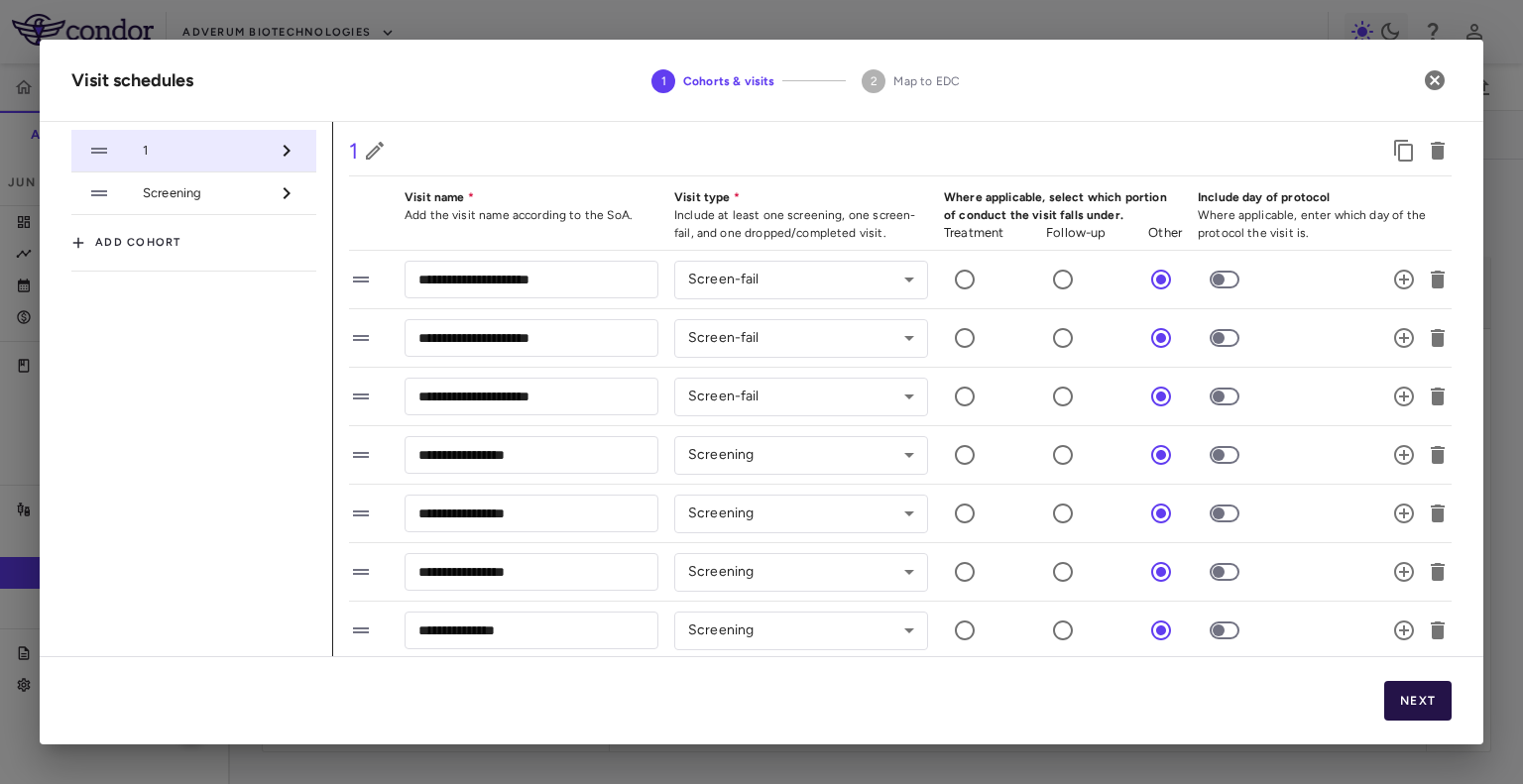 drag, startPoint x: 1366, startPoint y: 697, endPoint x: 1444, endPoint y: 698, distance: 78.00641 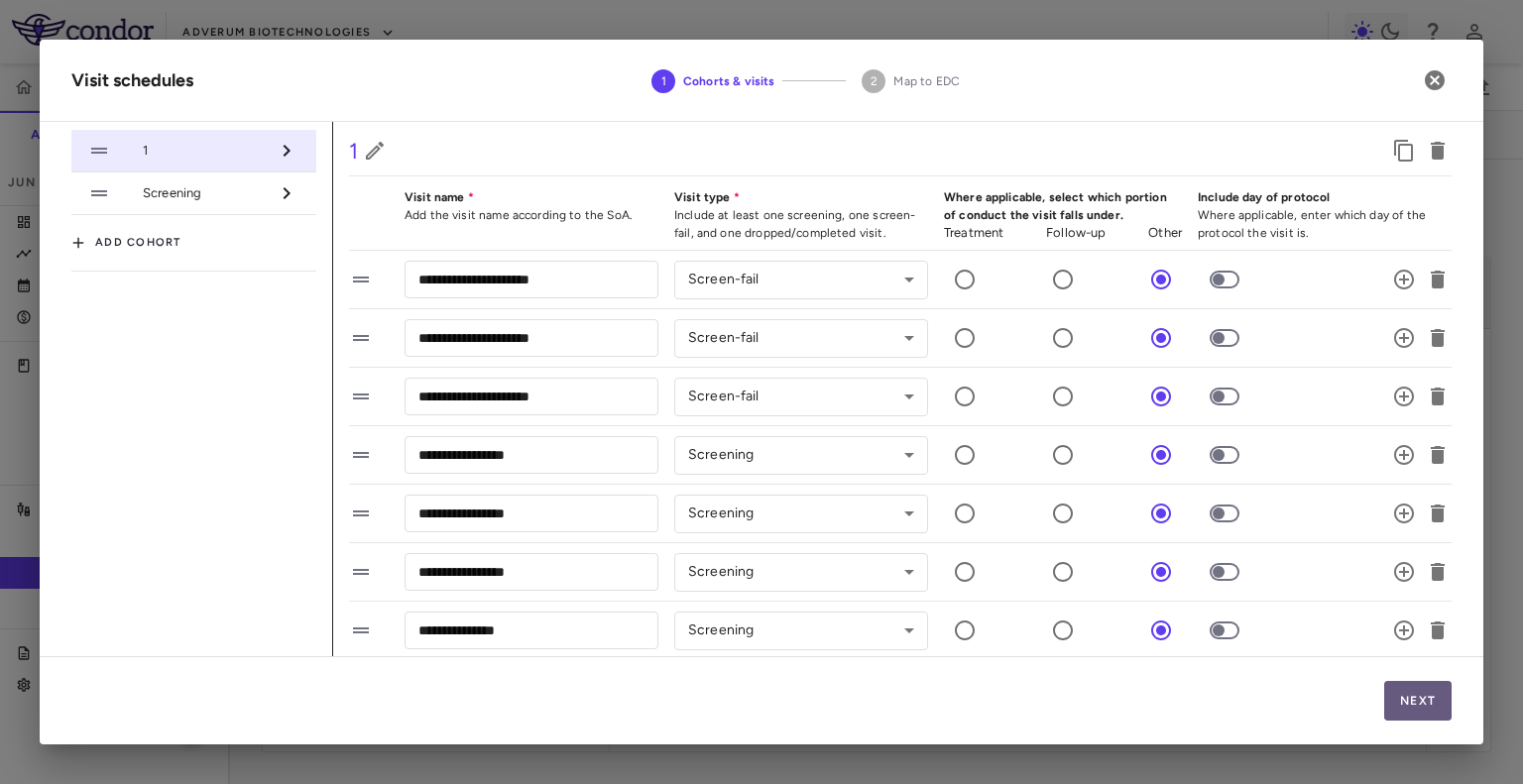 click on "Next" at bounding box center [1418, 701] 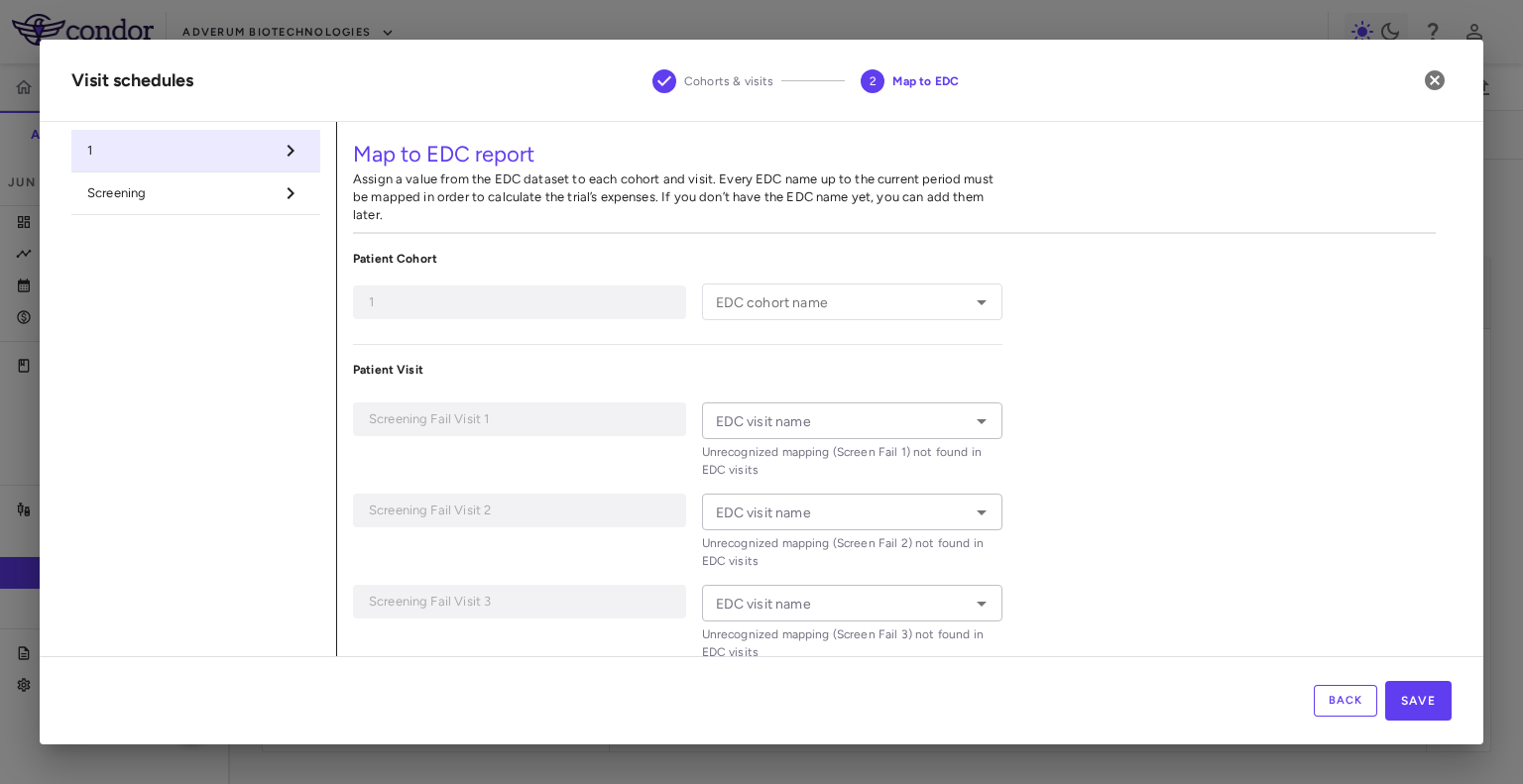 type on "*" 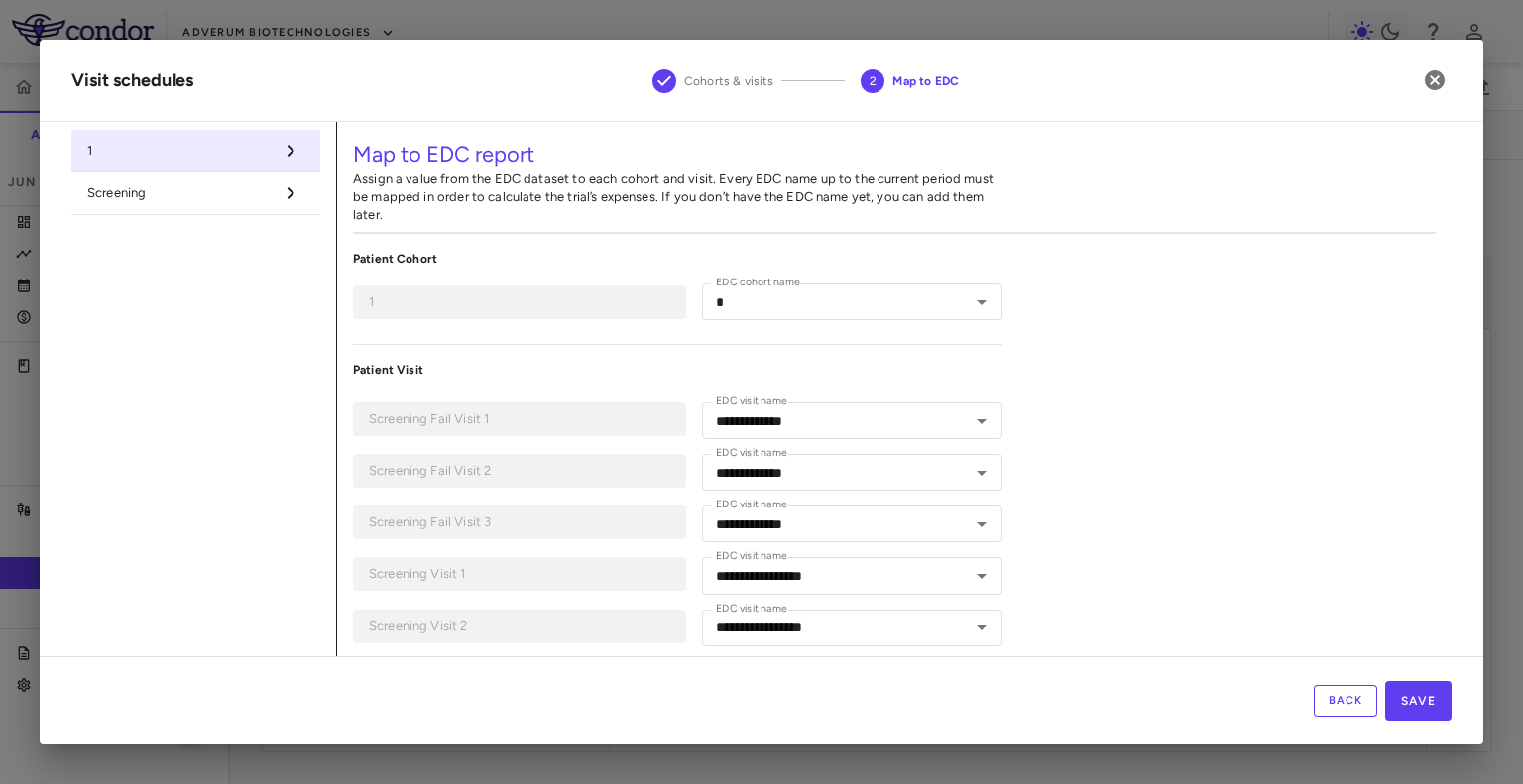 click on "Screening" at bounding box center (195, 193) 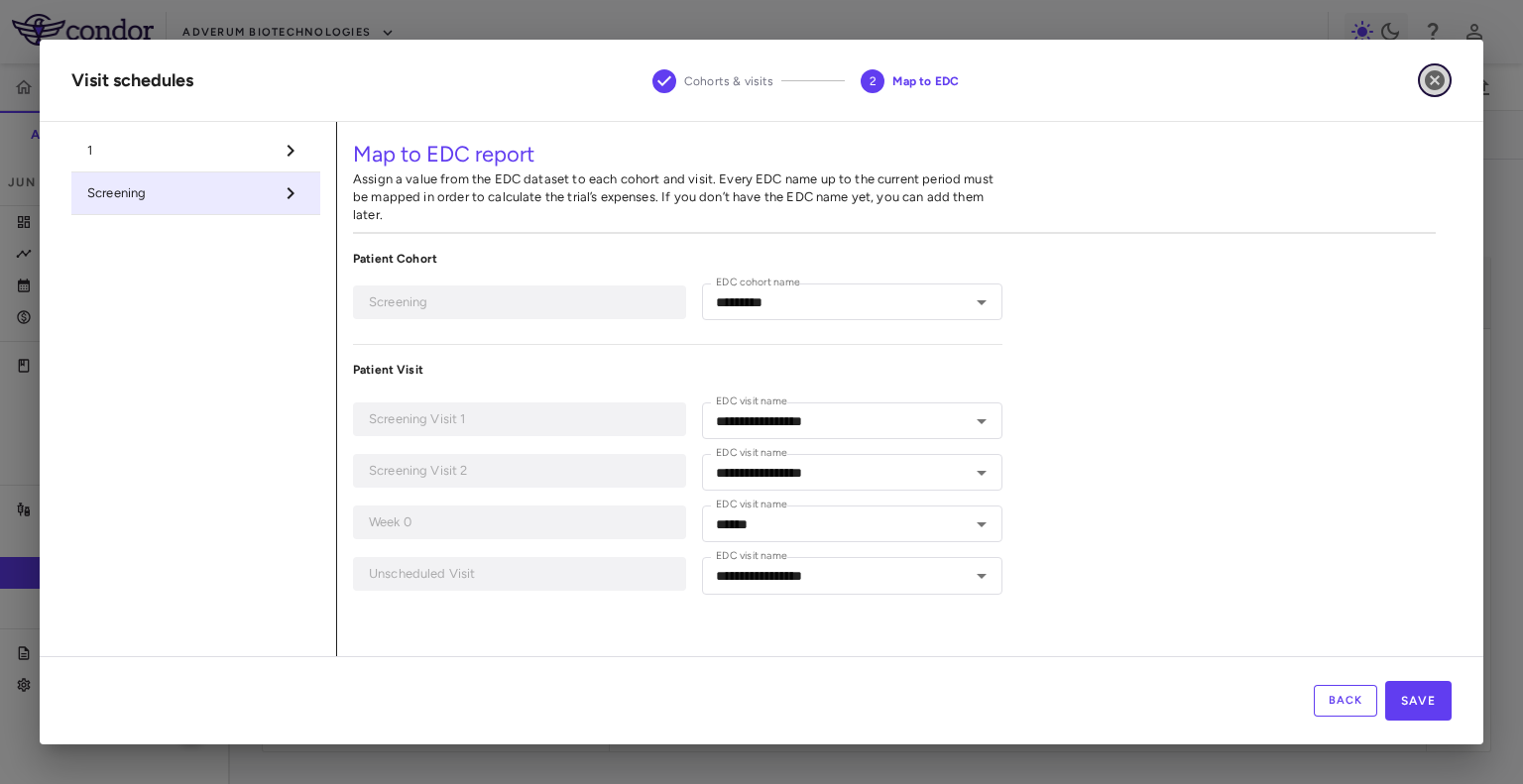 click 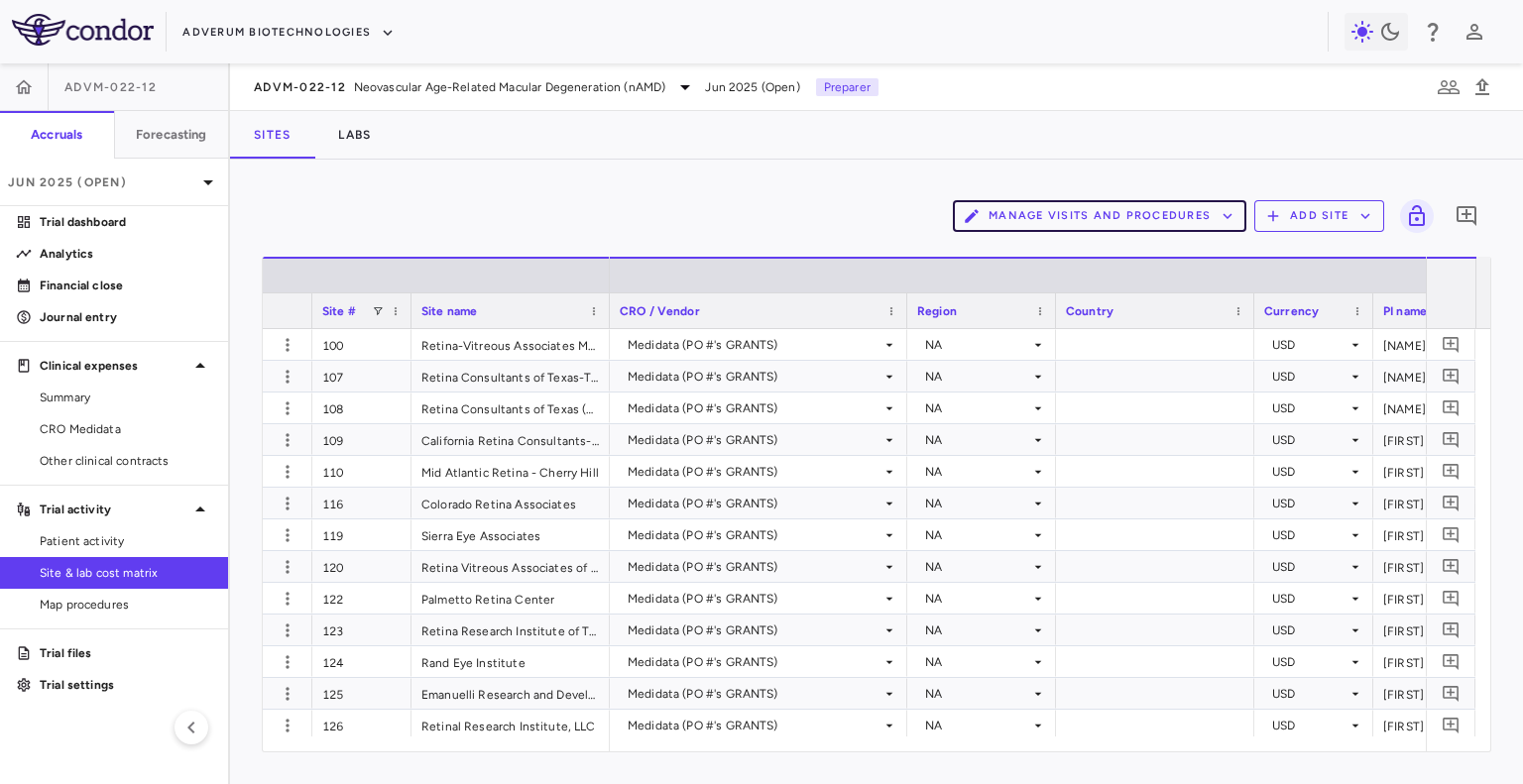 type 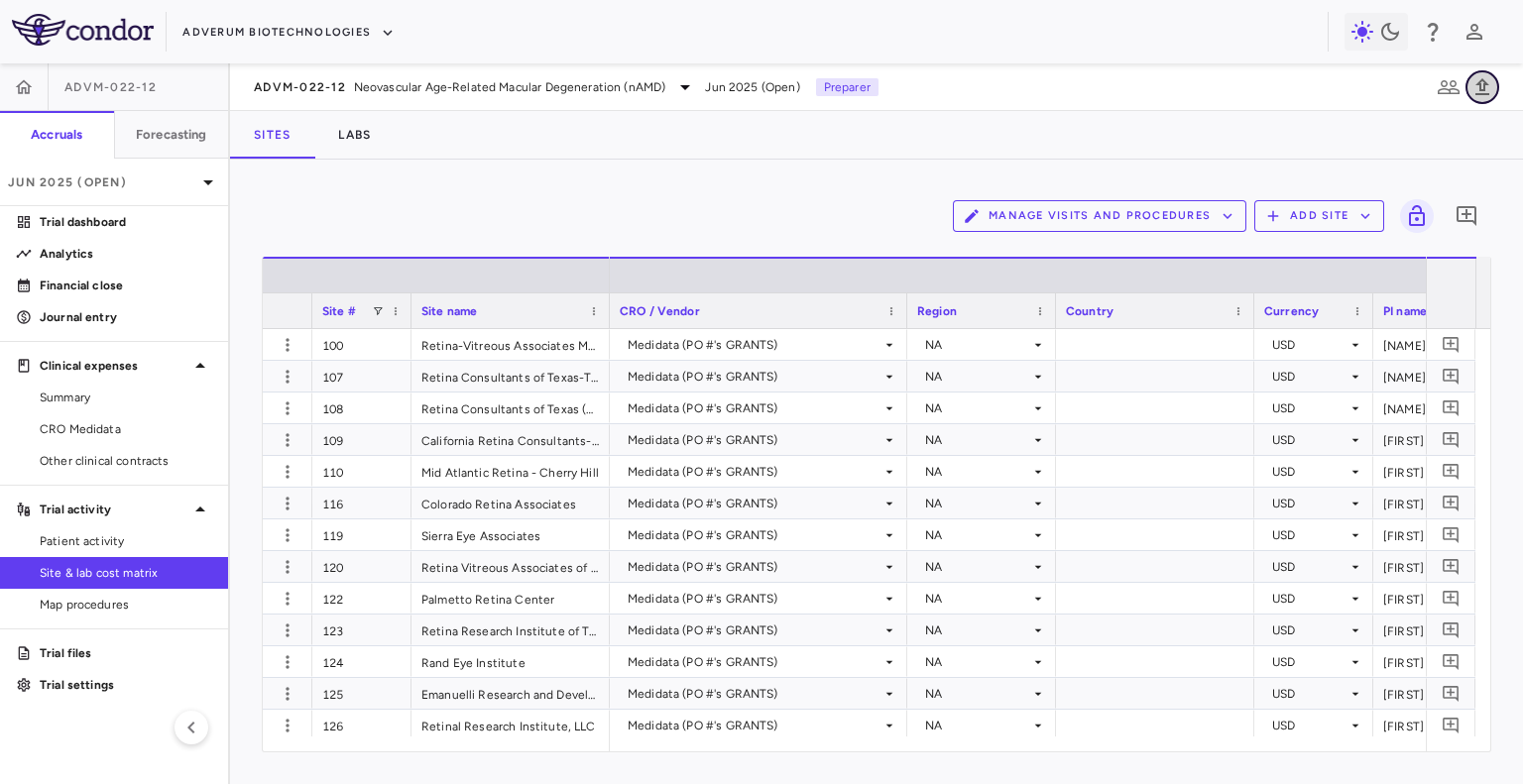 click 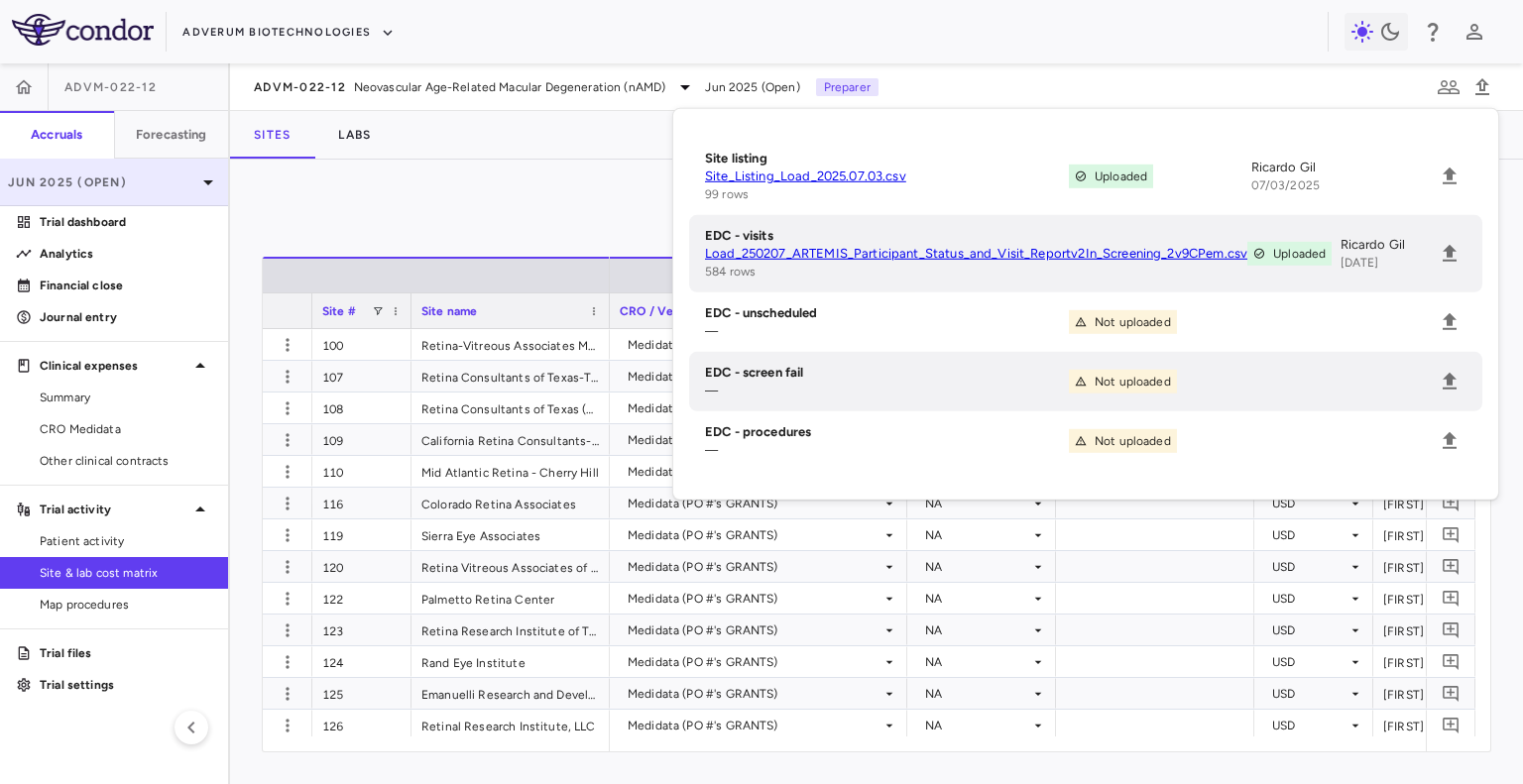 click on "Jun 2025 (Open)" at bounding box center [102, 182] 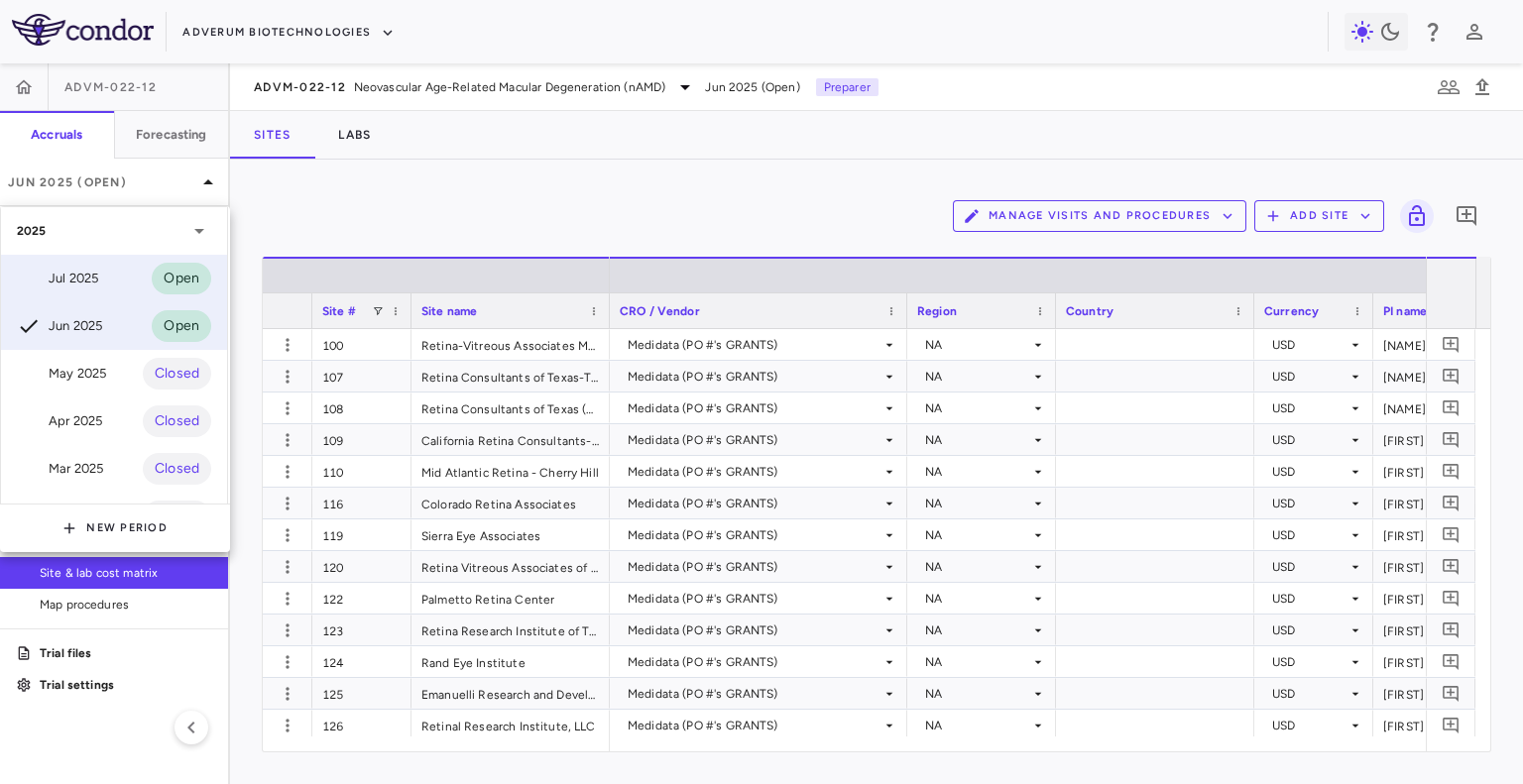 click on "Jul 2025 Open" at bounding box center [114, 279] 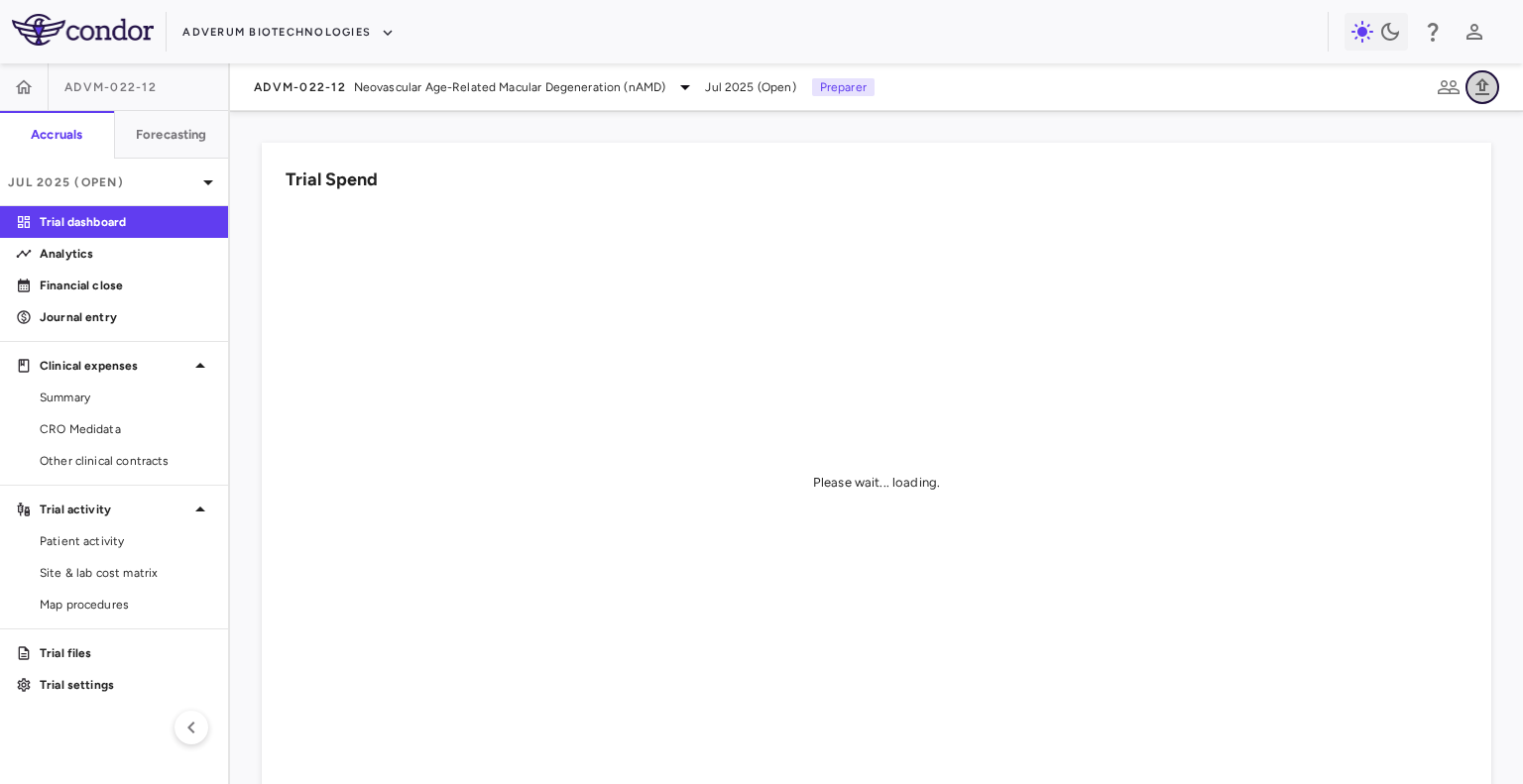 click 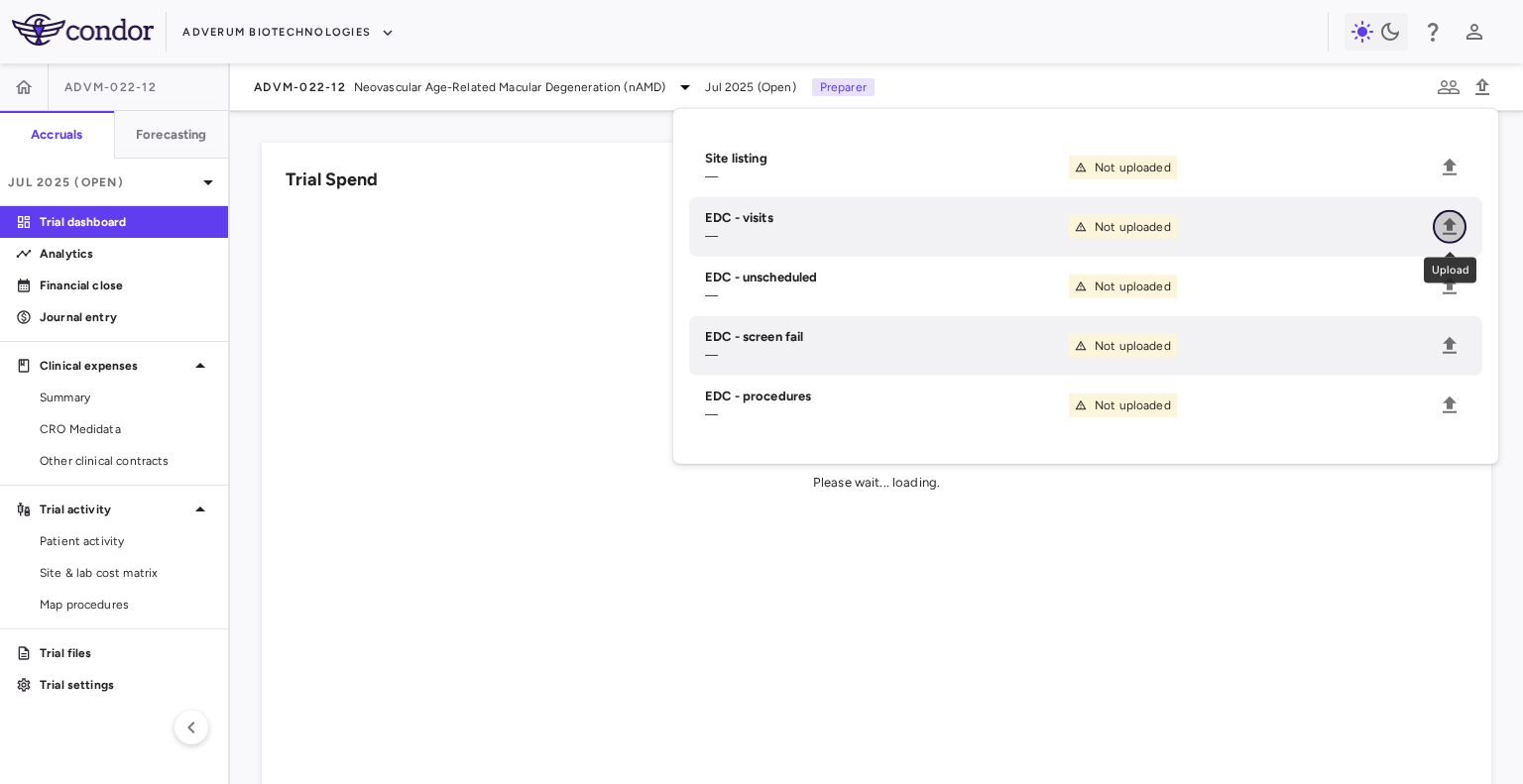 click 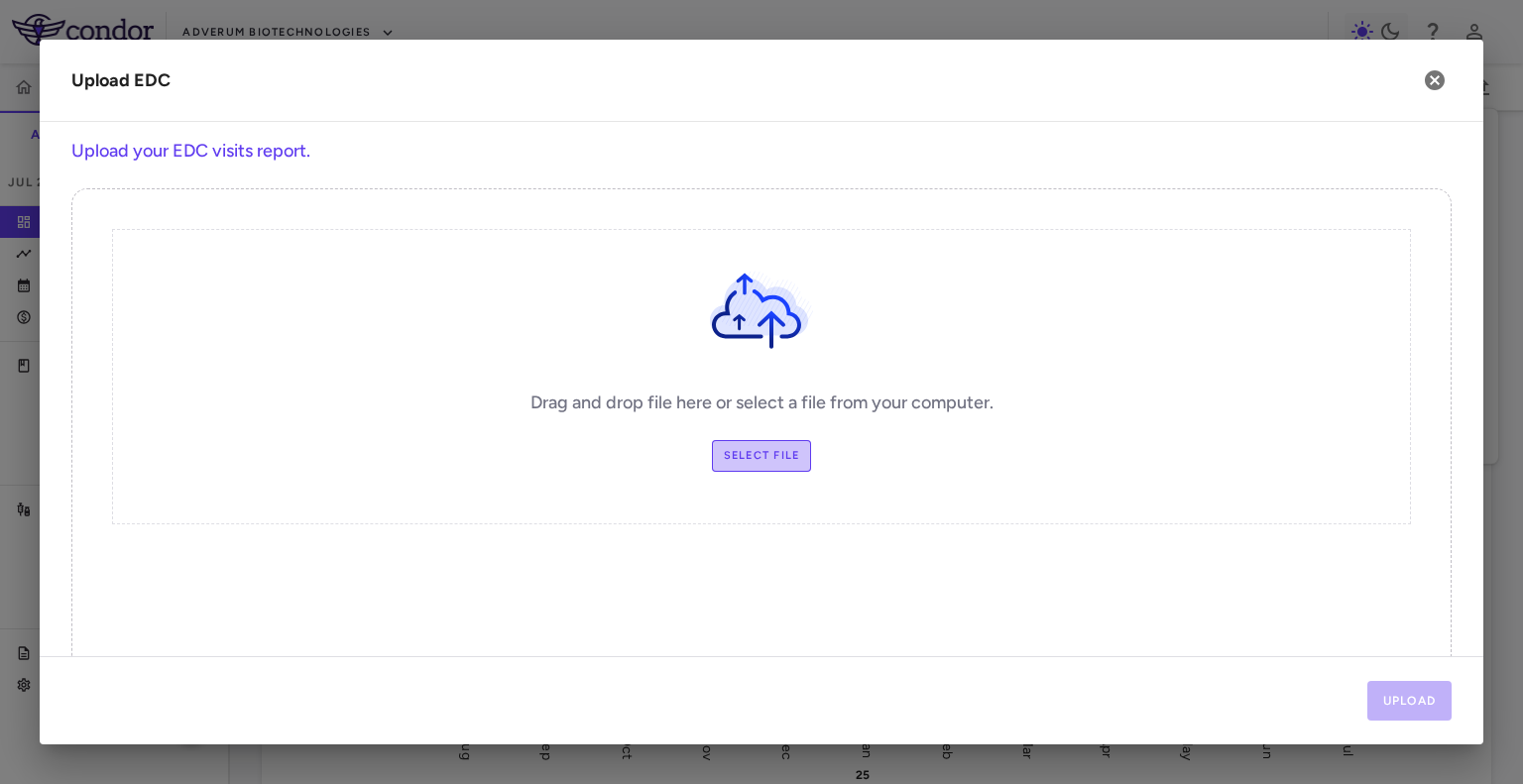click on "Select file" at bounding box center (762, 456) 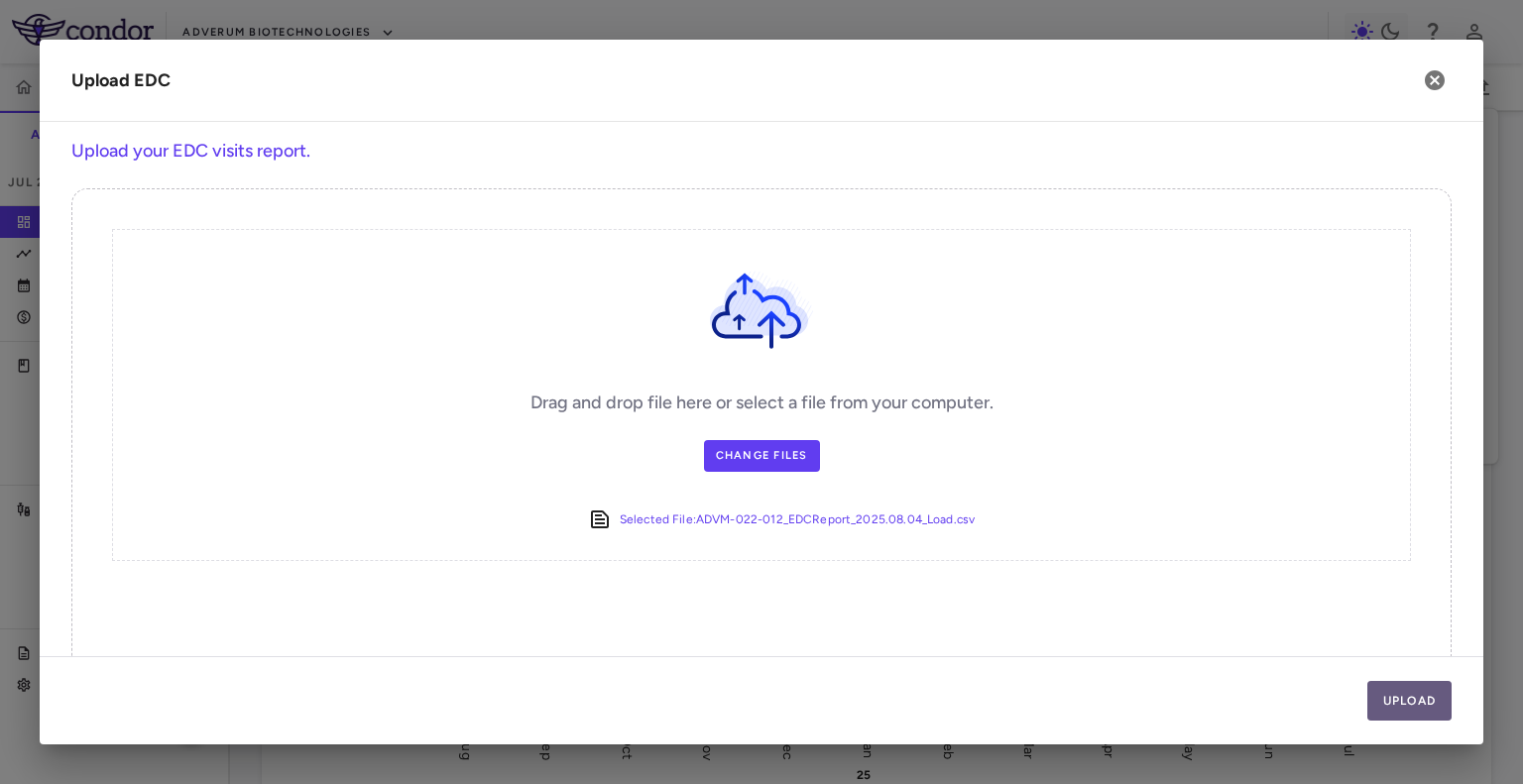click on "Upload" at bounding box center (1410, 701) 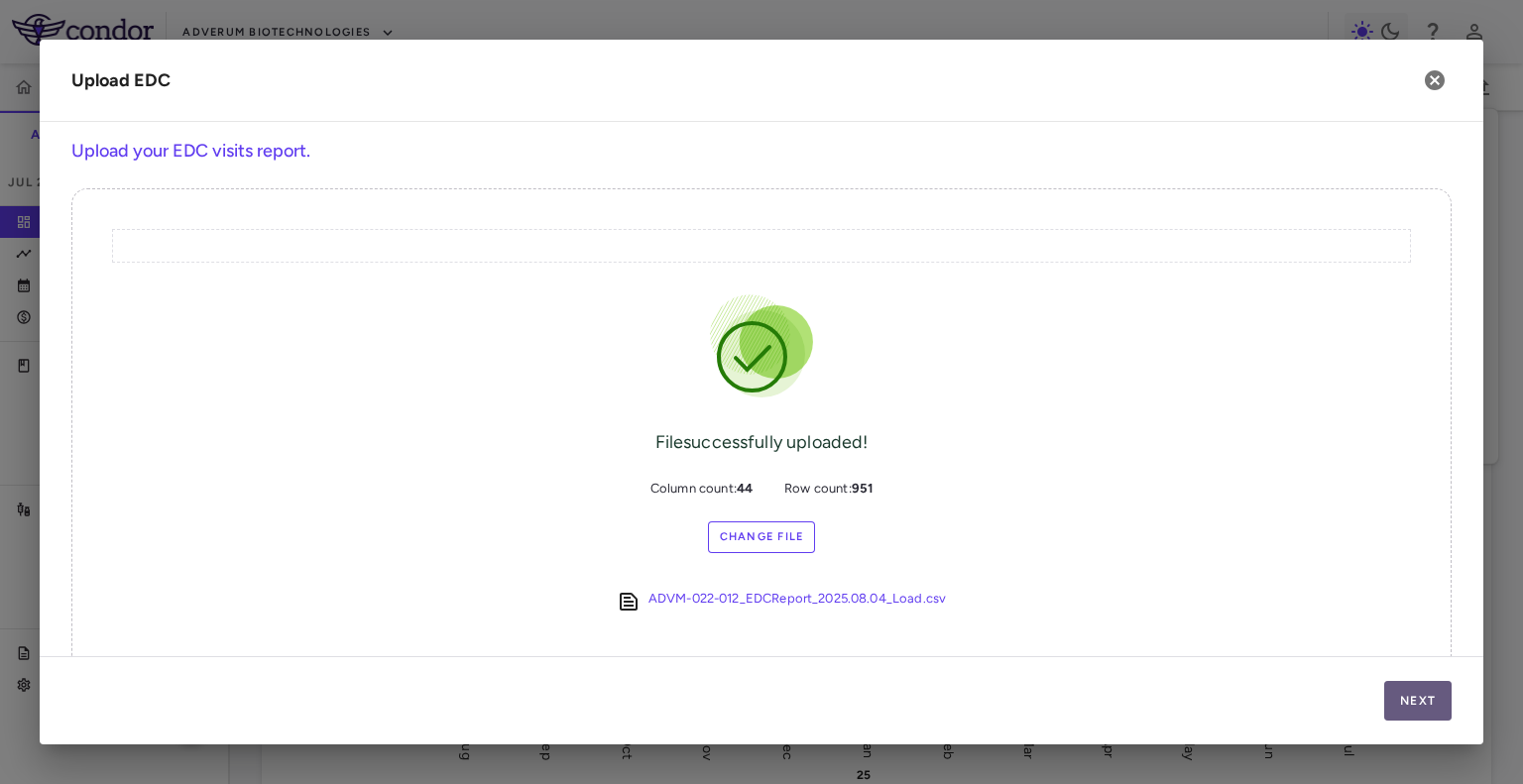 click on "Next" at bounding box center (1418, 701) 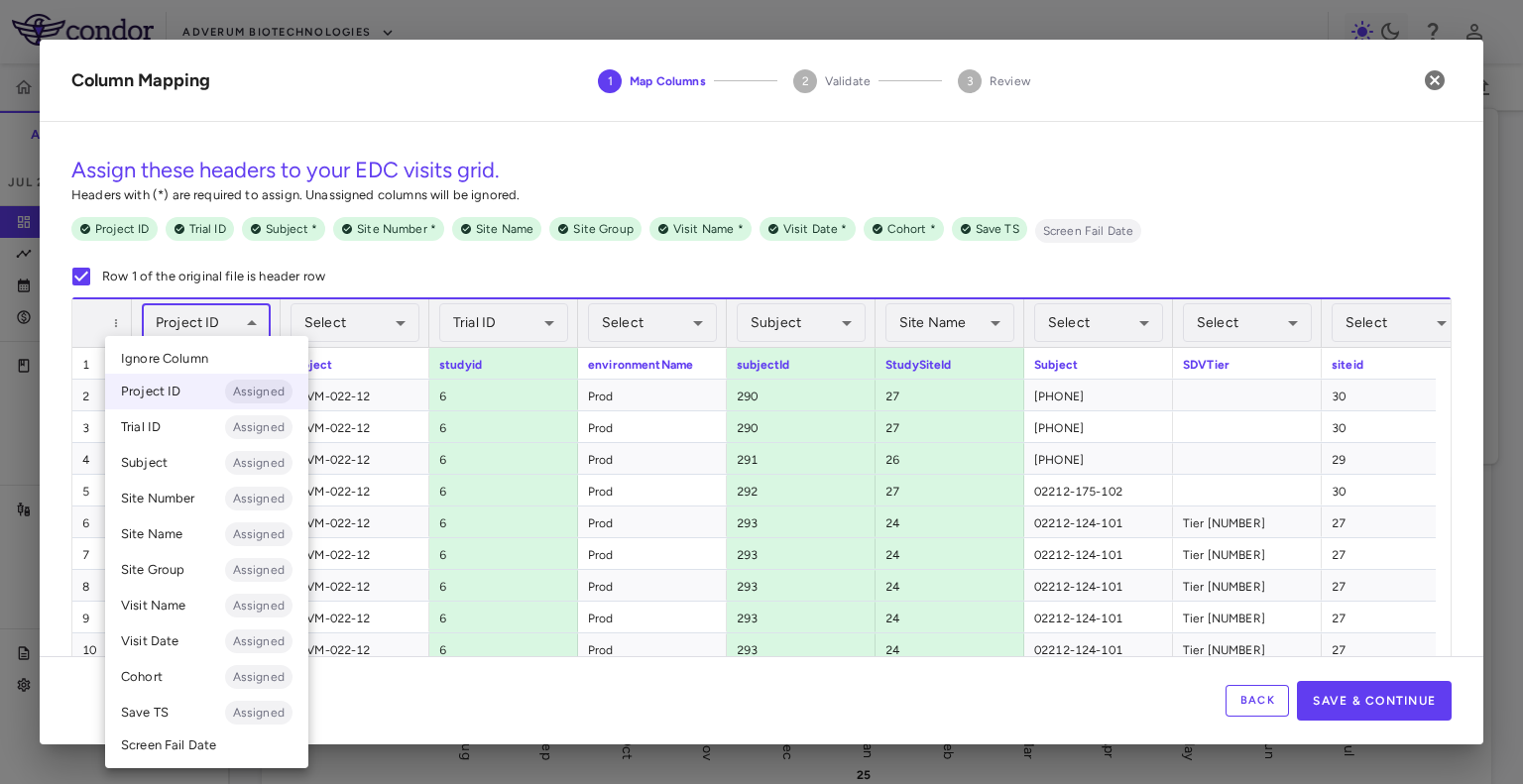 click on "Skip to sidebar Skip to main content Adverum Biotechnologies ADVM-022-12 Accruals Forecasting Jul 2025 (Open) Trial dashboard Analytics Financial close Journal entry Clinical expenses Summary CRO Medidata Other clinical contracts Trial activity Patient activity Site & lab cost matrix Map procedures Trial files Trial settings ADVM-022-12 Neovascular Age-Related Macular Degeneration (nAMD) Jul 2025 (Open) Preparer Trial Spend Direct Fees Pass-throughs Investigator Fees Other Clinical Contracts Actual enrollment Monthly spend ($) -1M -500K 0 500K 1M 1.5M Actual patient enrollment Aug Sep Oct Nov Dec Jan 25 Feb Mar Apr May Jun Jul Trial activity Drag here to set row groups Drag here to set column labels
Enrollment
—" at bounding box center [762, 392] 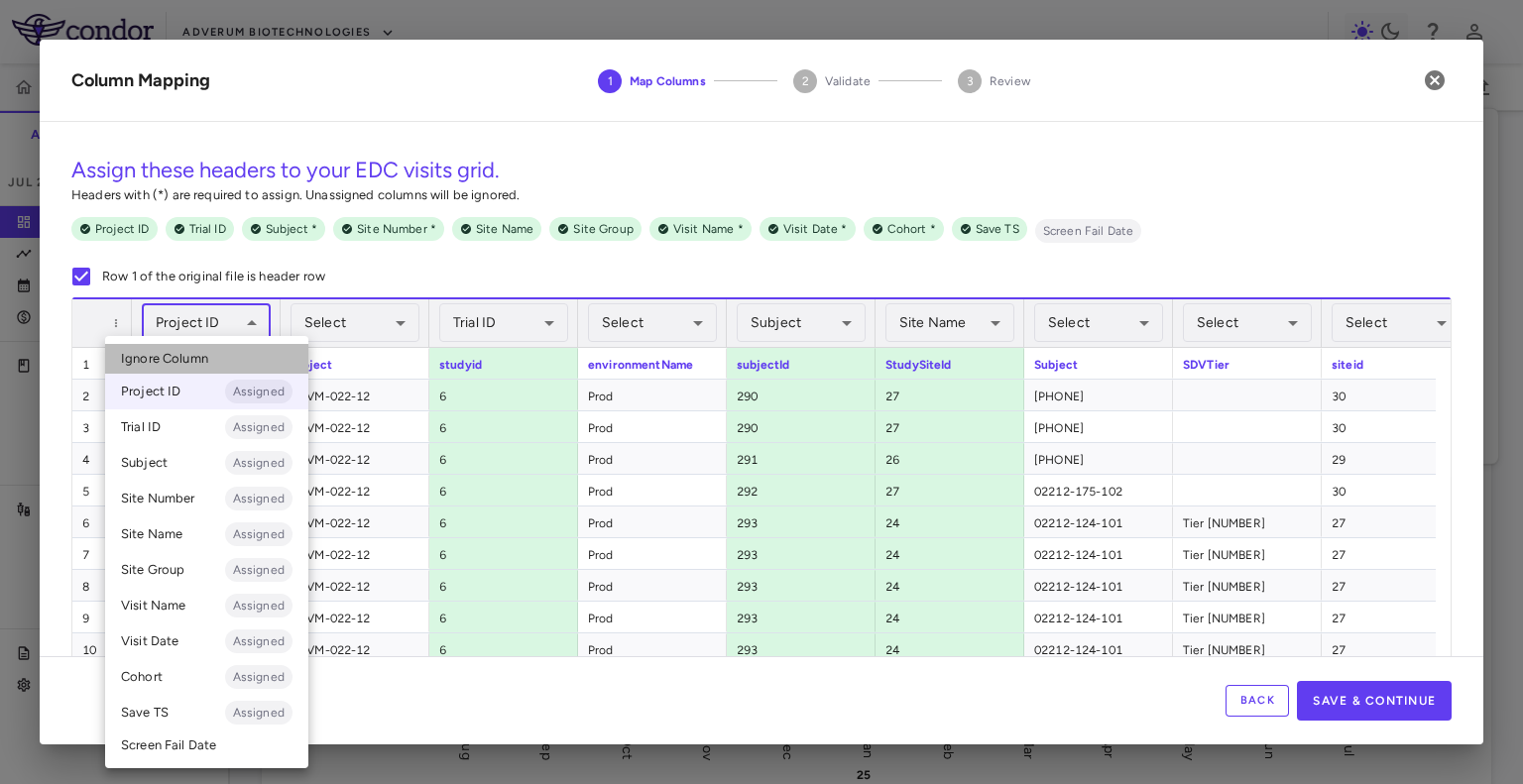 click on "Ignore Column" at bounding box center [165, 359] 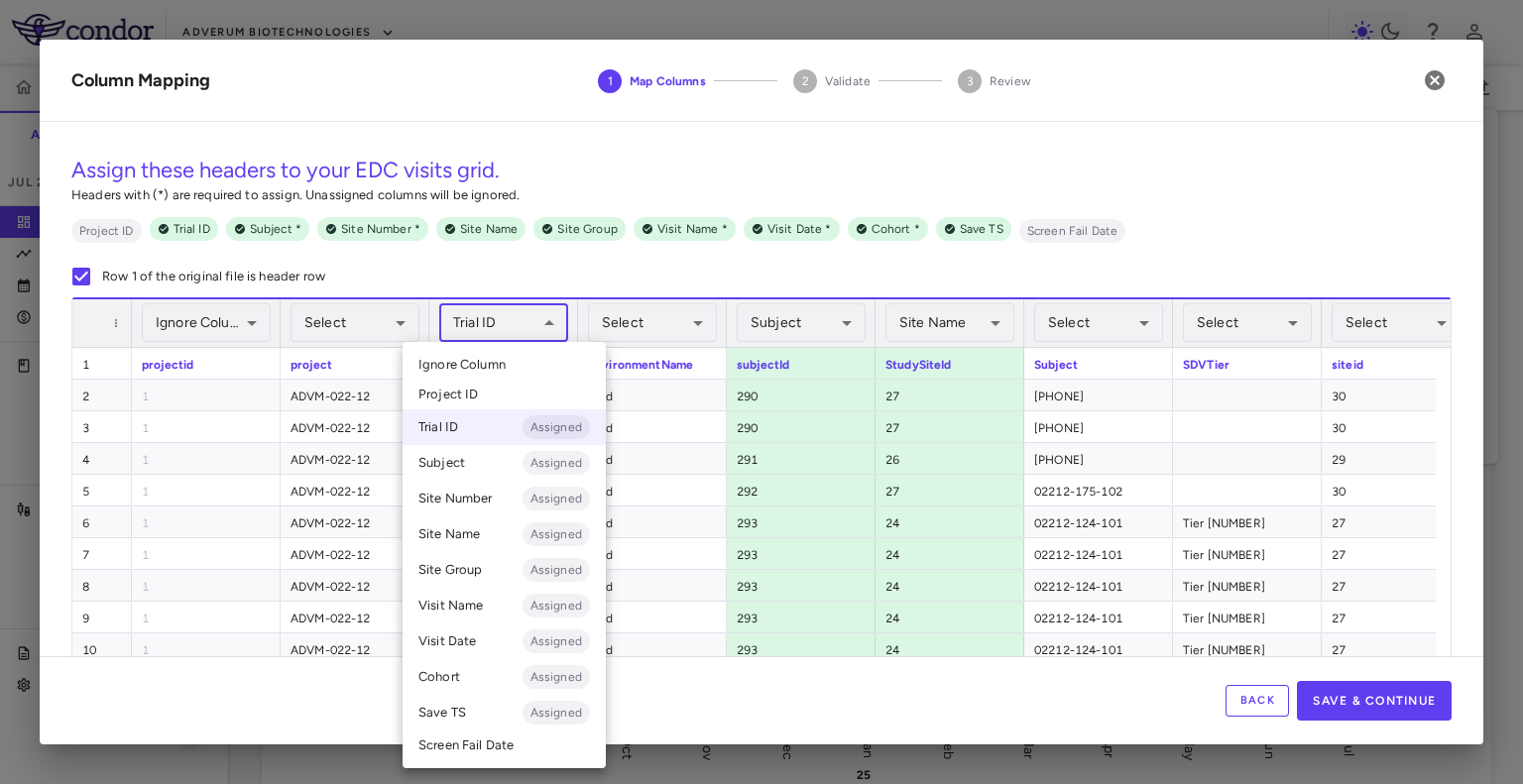click on "Skip to sidebar Skip to main content Adverum Biotechnologies ADVM-022-12 Accruals Forecasting Jul 2025 (Open) Trial dashboard Analytics Financial close Journal entry Clinical expenses Summary CRO Medidata Other clinical contracts Trial activity Patient activity Site & lab cost matrix Map procedures Trial files Trial settings ADVM-022-12 Neovascular Age-Related Macular Degeneration (nAMD) Jul 2025 (Open) Preparer Trial Spend Direct Fees Pass-throughs Investigator Fees Other Clinical Contracts Actual enrollment Monthly spend ($) -1M -500K 0 500K 1M 1.5M Actual patient enrollment Aug Sep Oct Nov Dec Jan 25 Feb Mar Apr May Jun Jul Trial activity Drag here to set row groups Drag here to set column labels
Enrollment
—" at bounding box center (762, 392) 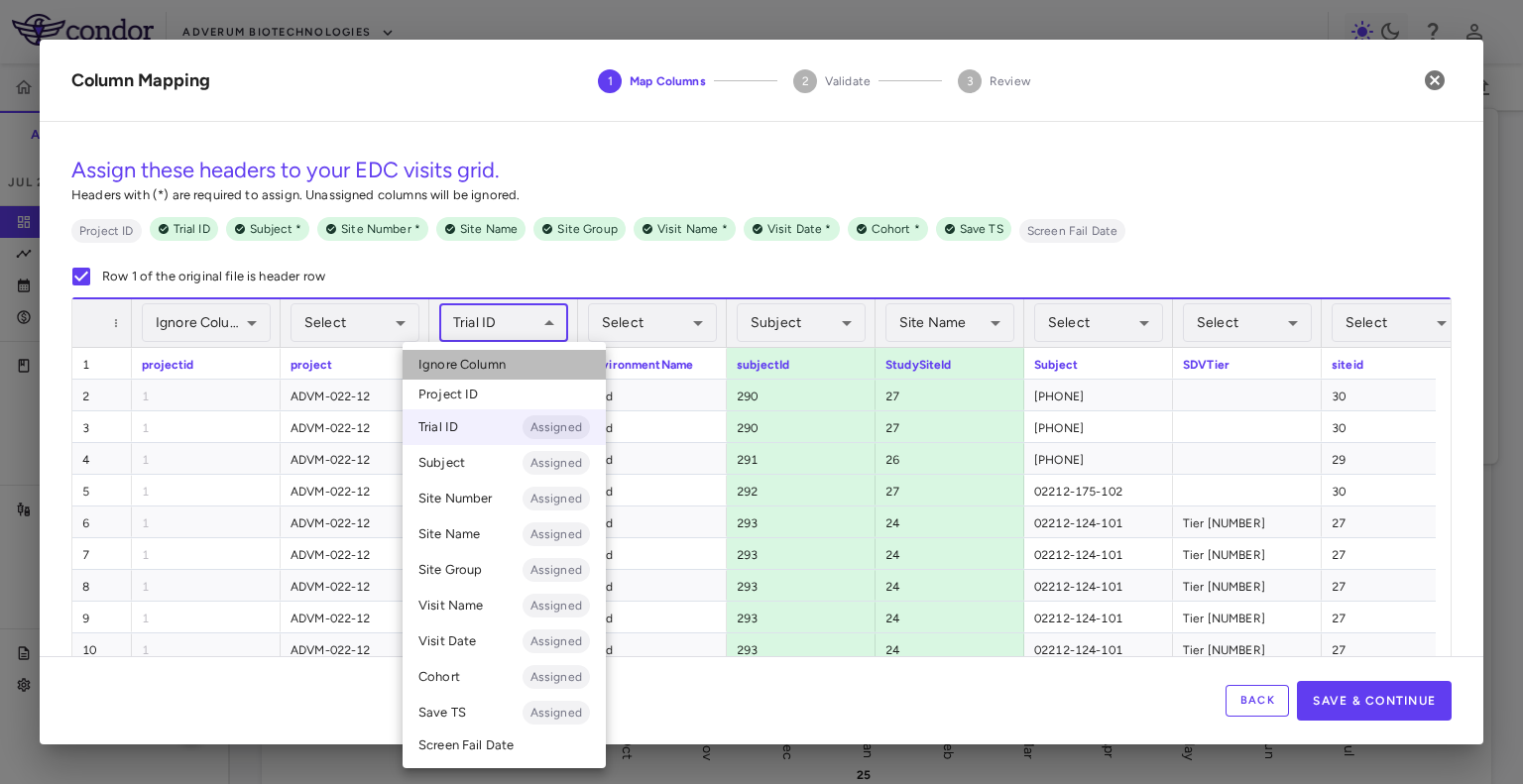 click on "Ignore Column" at bounding box center (462, 365) 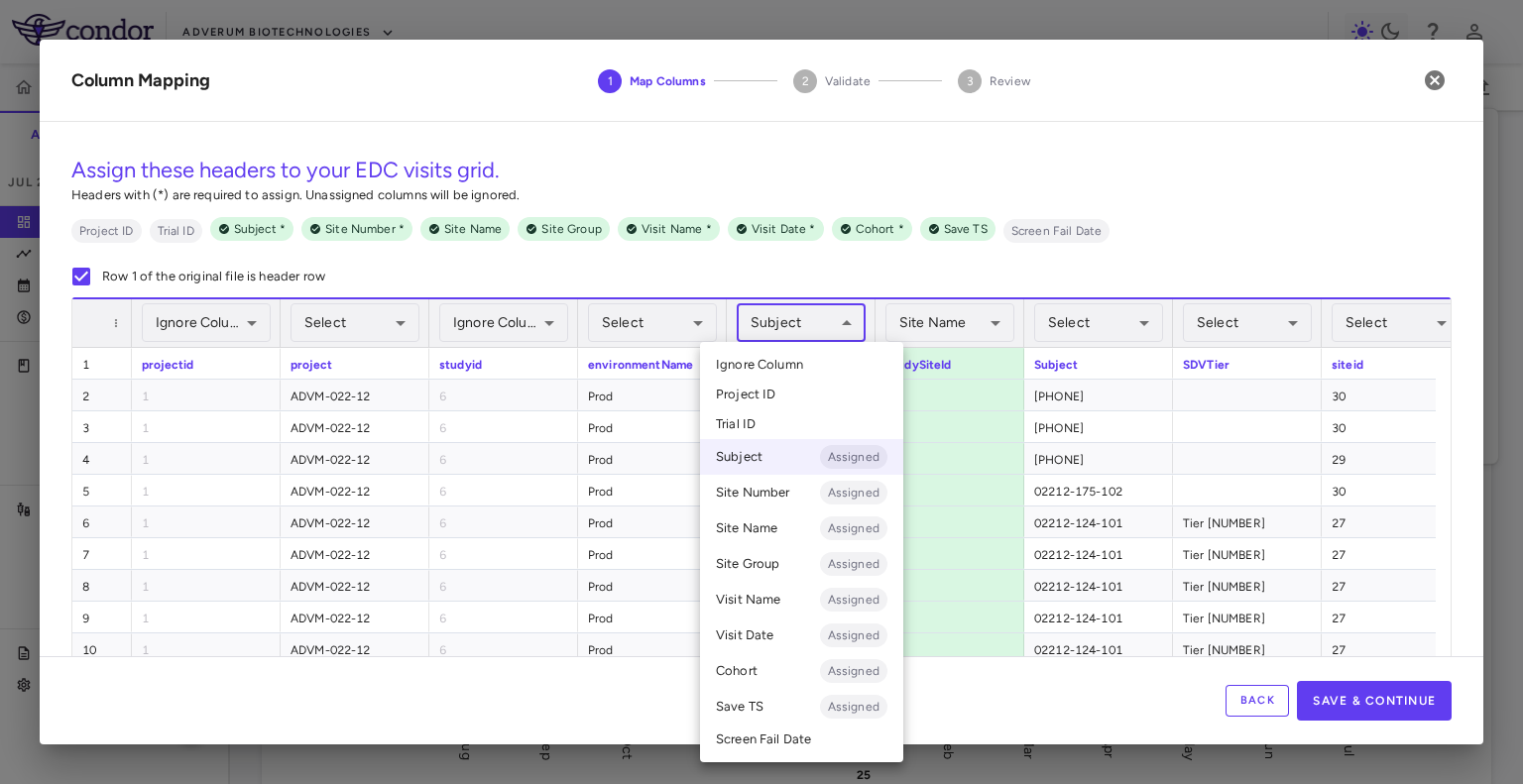 click on "Skip to sidebar Skip to main content Adverum Biotechnologies ADVM-022-12 Accruals Forecasting Jul 2025 (Open) Trial dashboard Analytics Financial close Journal entry Clinical expenses Summary CRO Medidata Other clinical contracts Trial activity Patient activity Site & lab cost matrix Map procedures Trial files Trial settings ADVM-022-12 Neovascular Age-Related Macular Degeneration (nAMD) Jul 2025 (Open) Preparer Trial Spend Direct Fees Pass-throughs Investigator Fees Other Clinical Contracts Actual enrollment Monthly spend ($) -1M -500K 0 500K 1M 1.5M Actual patient enrollment Aug Sep Oct Nov Dec Jan 25 Feb Mar Apr May Jun Jul Trial activity Drag here to set row groups Drag here to set column labels
Enrollment
—" at bounding box center [762, 392] 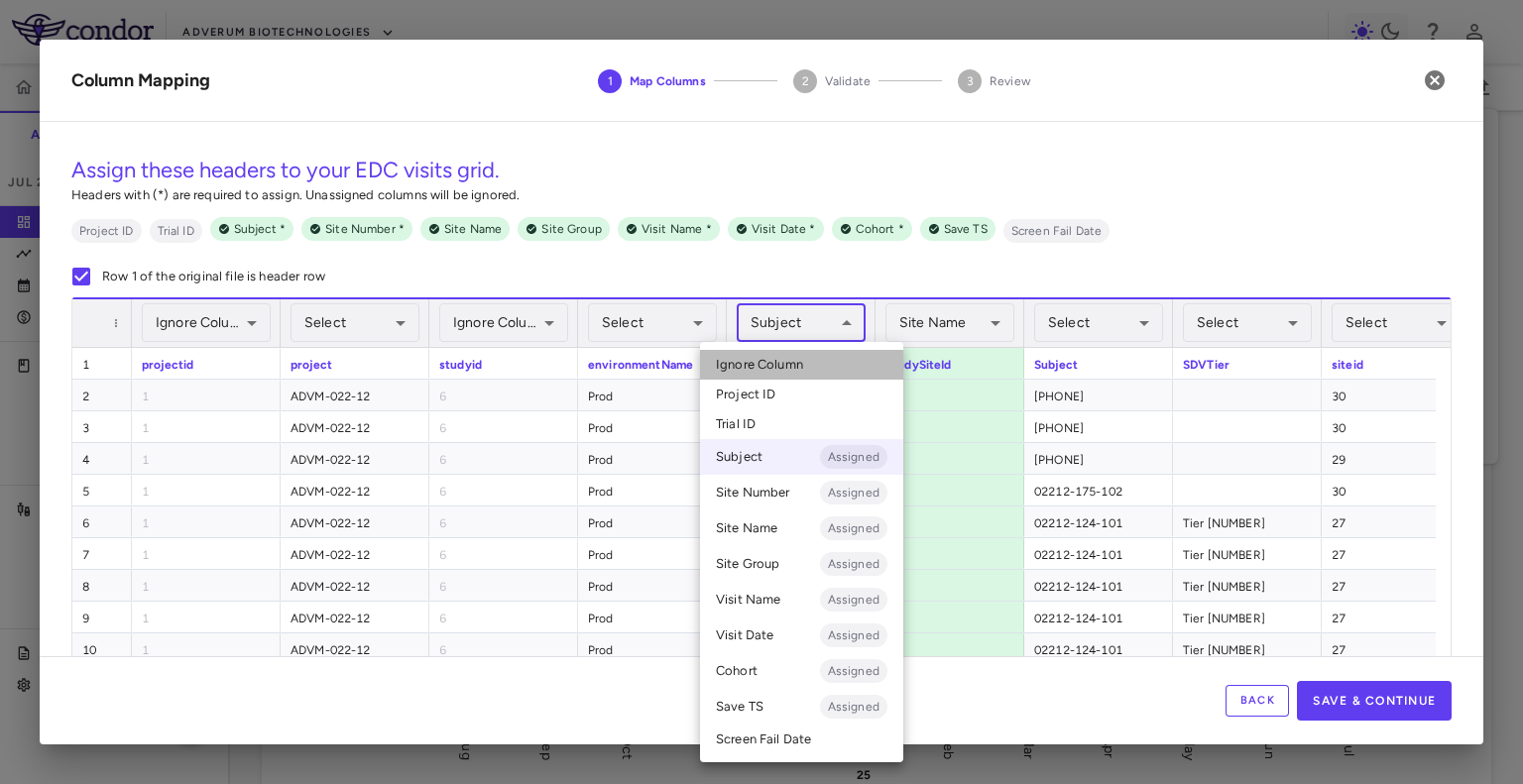 click on "Ignore Column" at bounding box center [801, 365] 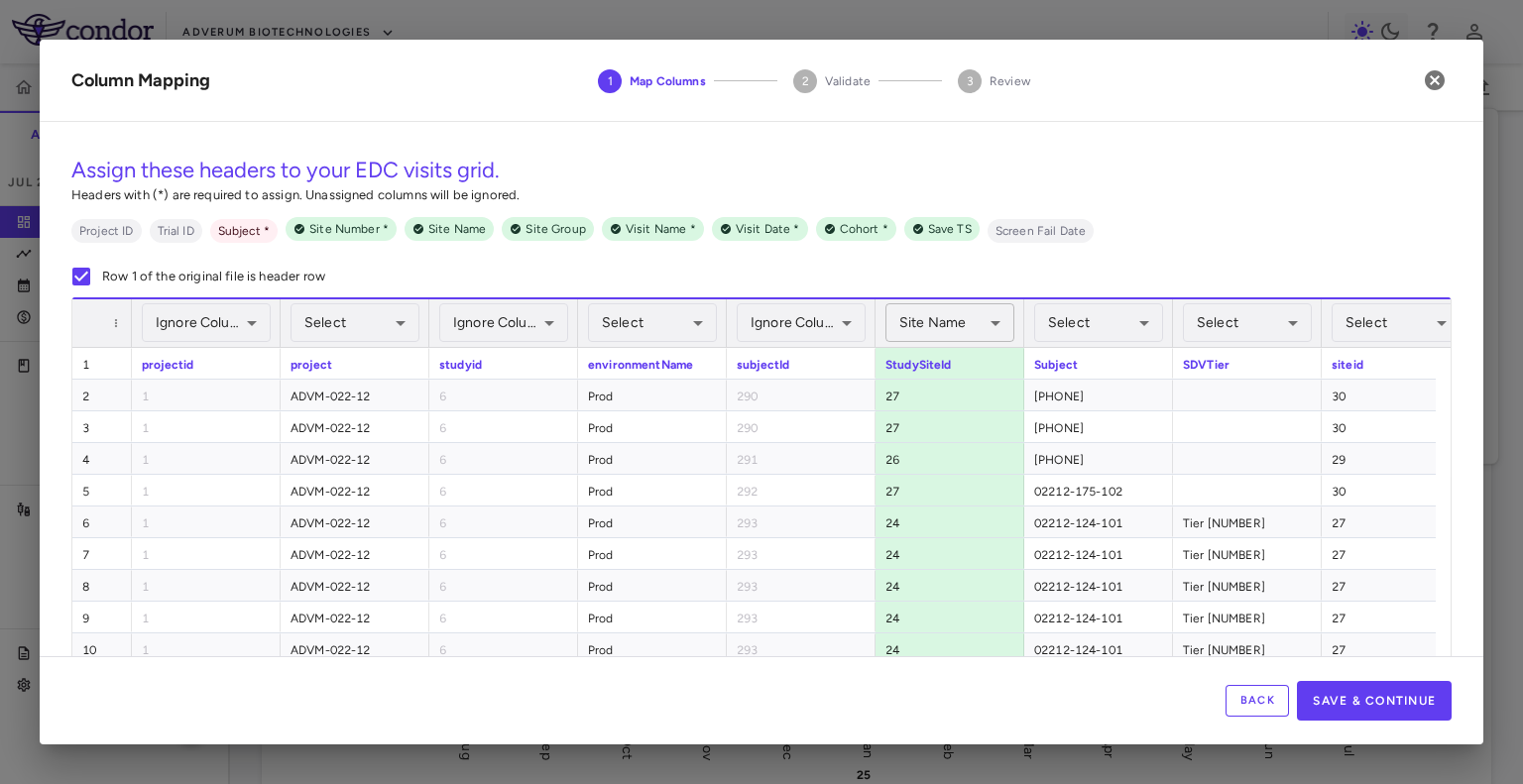 click on "Skip to sidebar Skip to main content Adverum Biotechnologies ADVM-022-12 Accruals Forecasting Jul 2025 (Open) Trial dashboard Analytics Financial close Journal entry Clinical expenses Summary CRO Medidata Other clinical contracts Trial activity Patient activity Site & lab cost matrix Map procedures Trial files Trial settings ADVM-022-12 Neovascular Age-Related Macular Degeneration (nAMD) Jul 2025 (Open) Preparer Trial Spend Direct Fees Pass-throughs Investigator Fees Other Clinical Contracts Actual enrollment Monthly spend ($) -1M -500K 0 500K 1M 1.5M Actual patient enrollment Aug Sep Oct Nov Dec Jan 25 Feb Mar Apr May Jun Jul Trial activity Drag here to set row groups Drag here to set column labels
Enrollment
—" at bounding box center (762, 392) 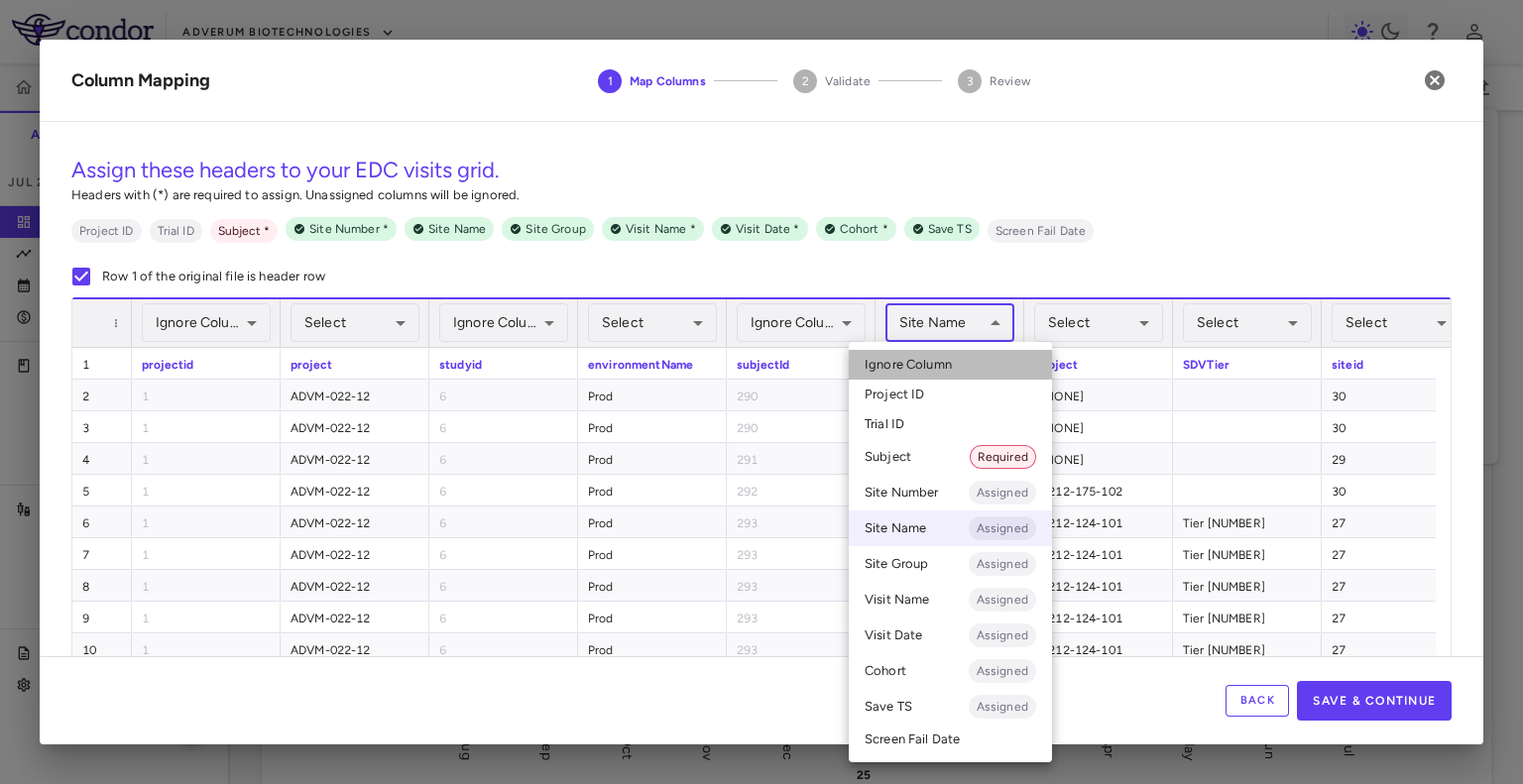 click on "Ignore Column" at bounding box center [908, 365] 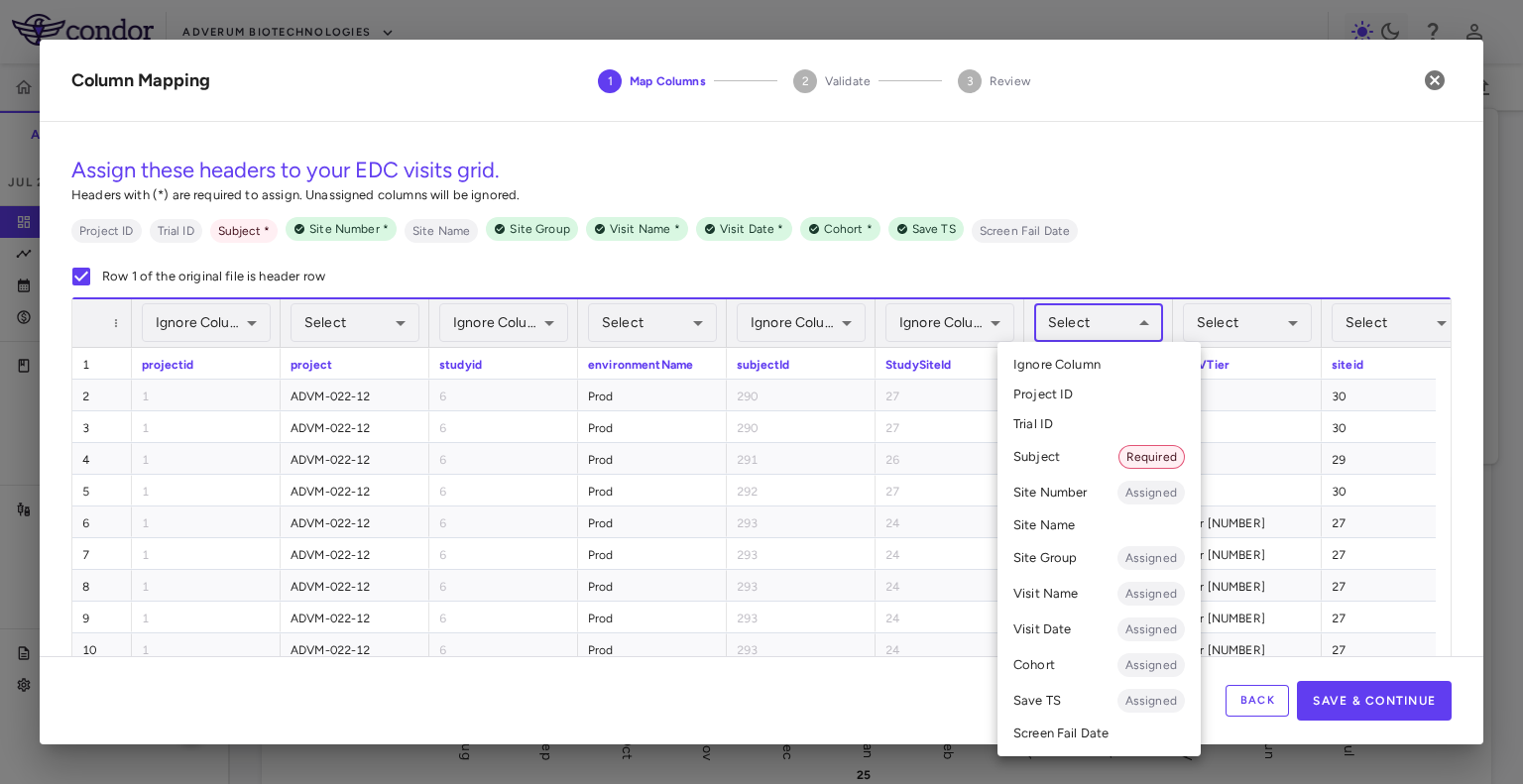 click on "Skip to sidebar Skip to main content Adverum Biotechnologies ADVM-022-12 Accruals Forecasting Jul 2025 (Open) Trial dashboard Analytics Financial close Journal entry Clinical expenses Summary CRO Medidata Other clinical contracts Trial activity Patient activity Site & lab cost matrix Map procedures Trial files Trial settings ADVM-022-12 Neovascular Age-Related Macular Degeneration (nAMD) Jul 2025 (Open) Preparer Trial Spend Direct Fees Pass-throughs Investigator Fees Other Clinical Contracts Actual enrollment Monthly spend ($) -1M -500K 0 500K 1M 1.5M Actual patient enrollment Aug Sep Oct Nov Dec Jan 25 Feb Mar Apr May Jun Jul Trial activity Drag here to set row groups Drag here to set column labels
Enrollment
—" at bounding box center (762, 392) 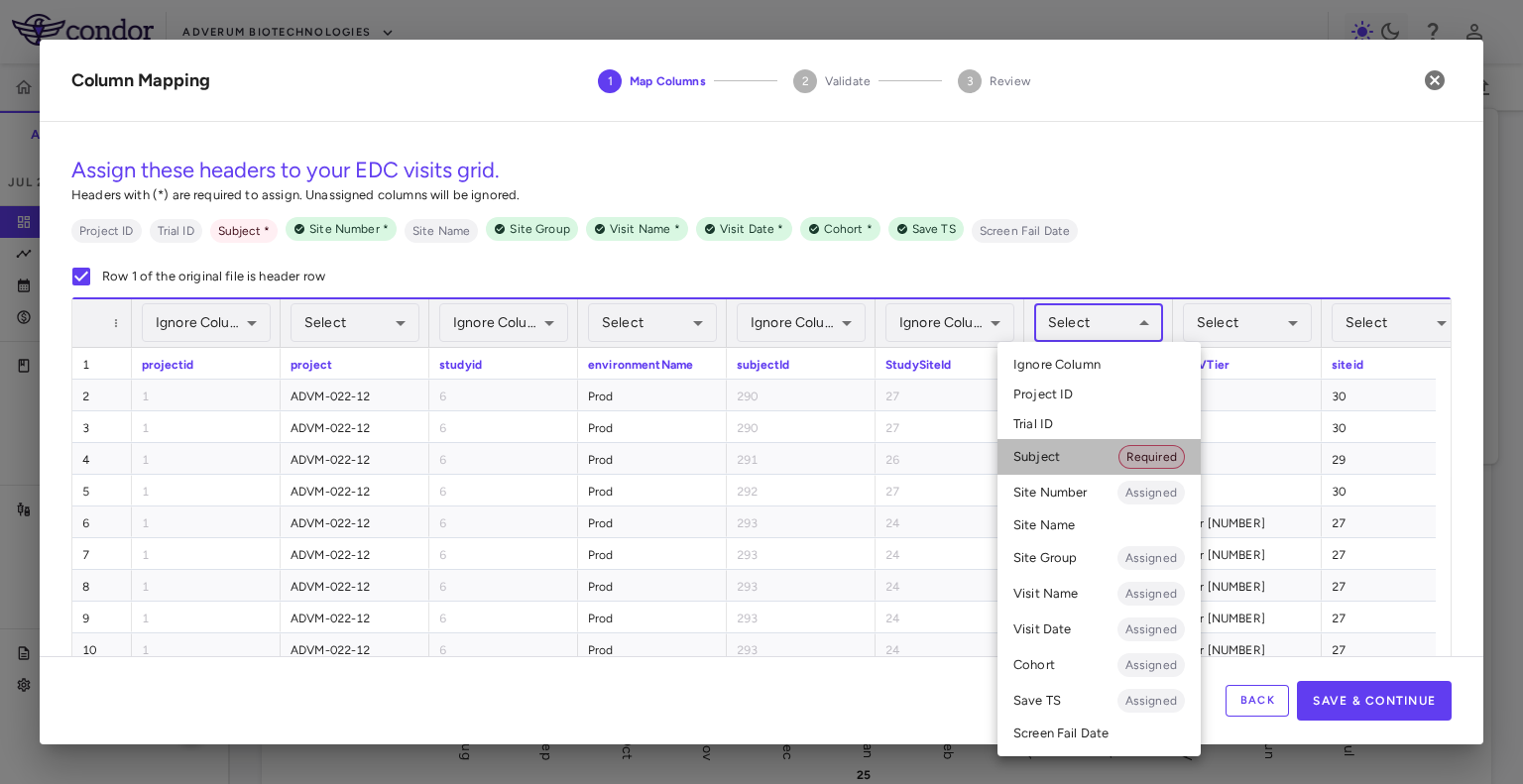 click on "Subject Required" at bounding box center (1099, 457) 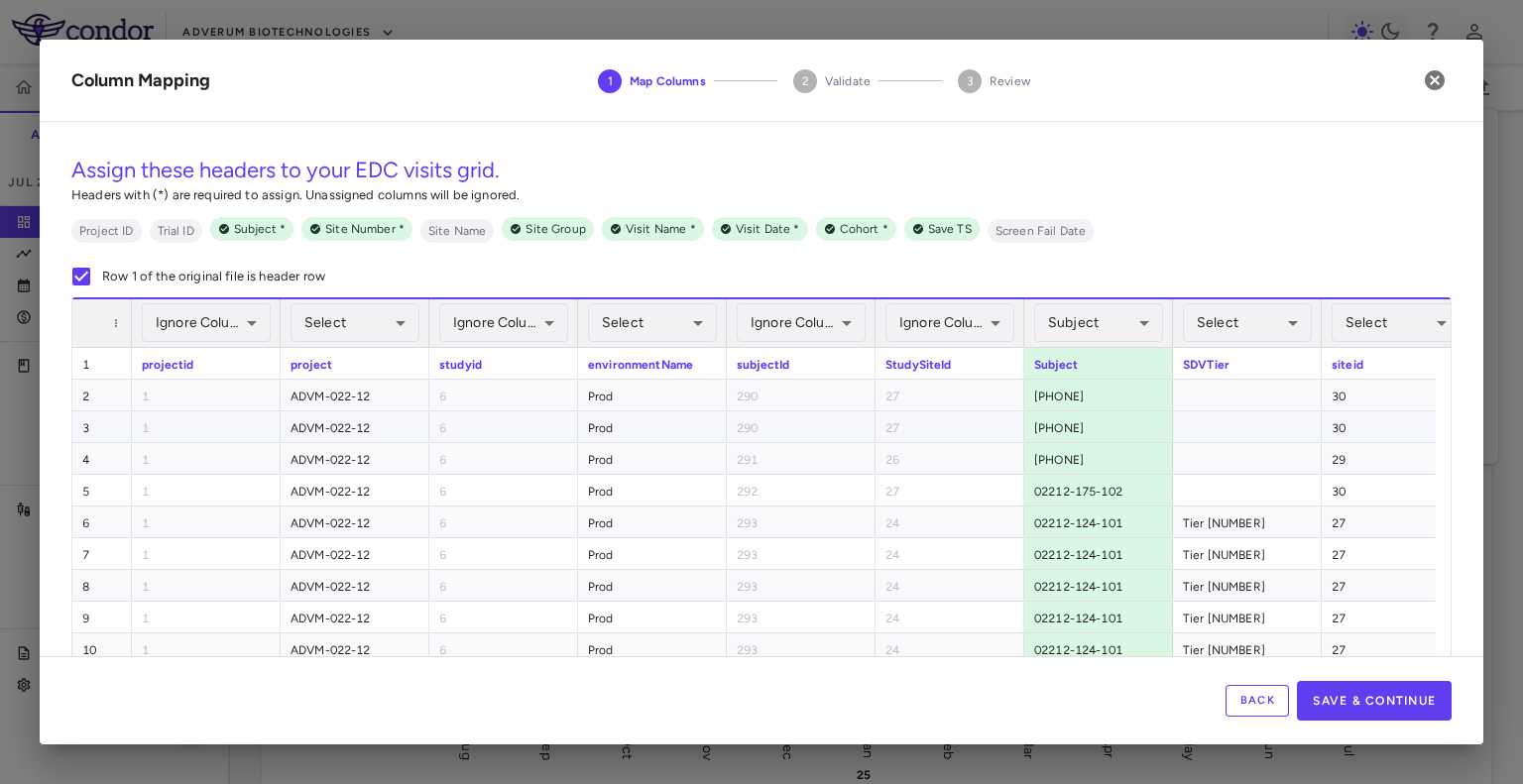 scroll, scrollTop: 0, scrollLeft: 214, axis: horizontal 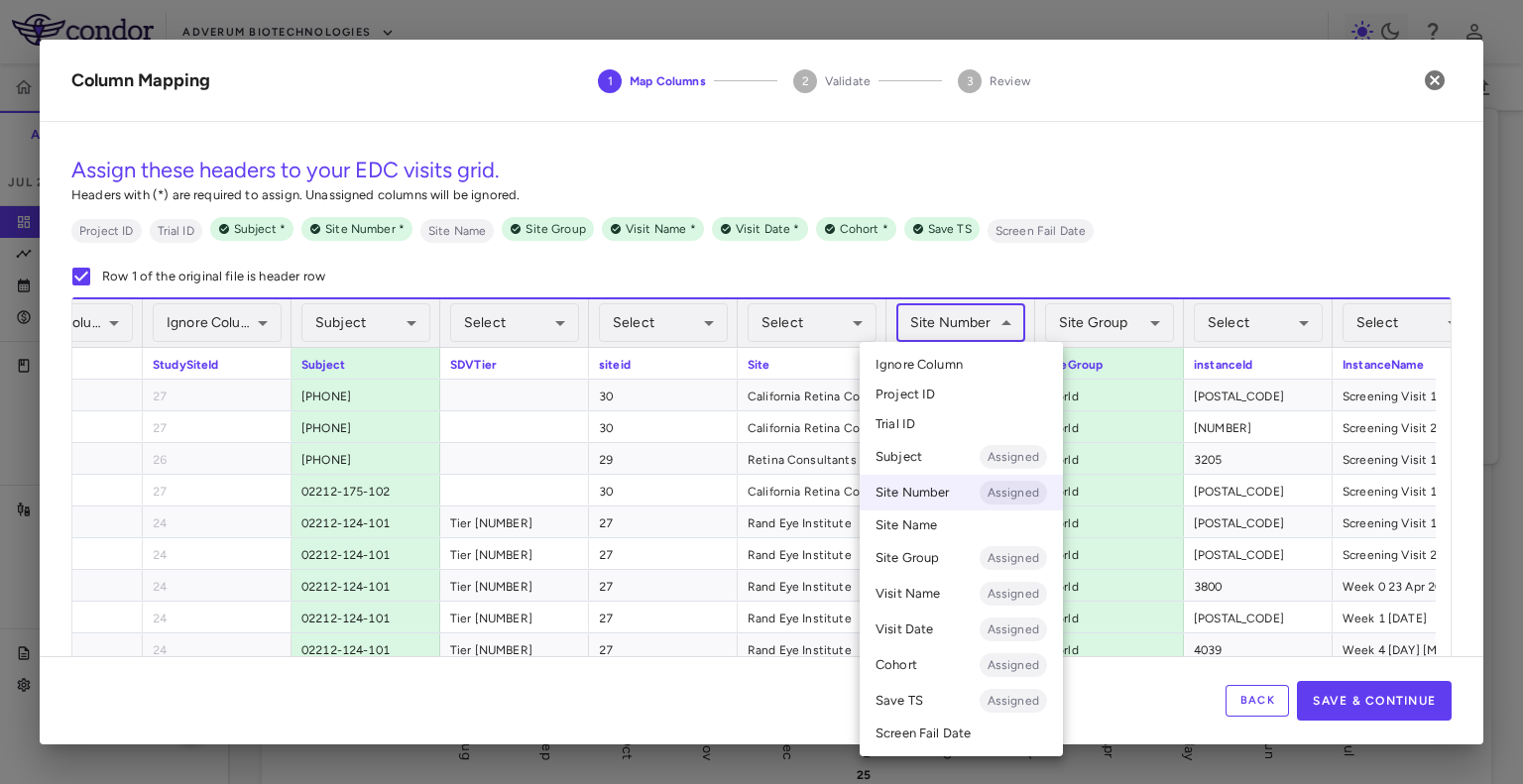 click on "Skip to sidebar Skip to main content Adverum Biotechnologies ADVM-022-12 Accruals Forecasting Jul 2025 (Open) Trial dashboard Analytics Financial close Journal entry Clinical expenses Summary CRO Medidata Other clinical contracts Trial activity Patient activity Site & lab cost matrix Map procedures Trial files Trial settings ADVM-022-12 Neovascular Age-Related Macular Degeneration (nAMD) Jul 2025 (Open) Preparer Trial Spend Direct Fees Pass-throughs Investigator Fees Other Clinical Contracts Actual enrollment Monthly spend ($) -1M -500K 0 500K 1M 1.5M Actual patient enrollment Aug Sep Oct Nov Dec Jan 25 Feb Mar Apr May Jun Jul Trial activity Drag here to set row groups Drag here to set column labels
Enrollment
—" at bounding box center (762, 392) 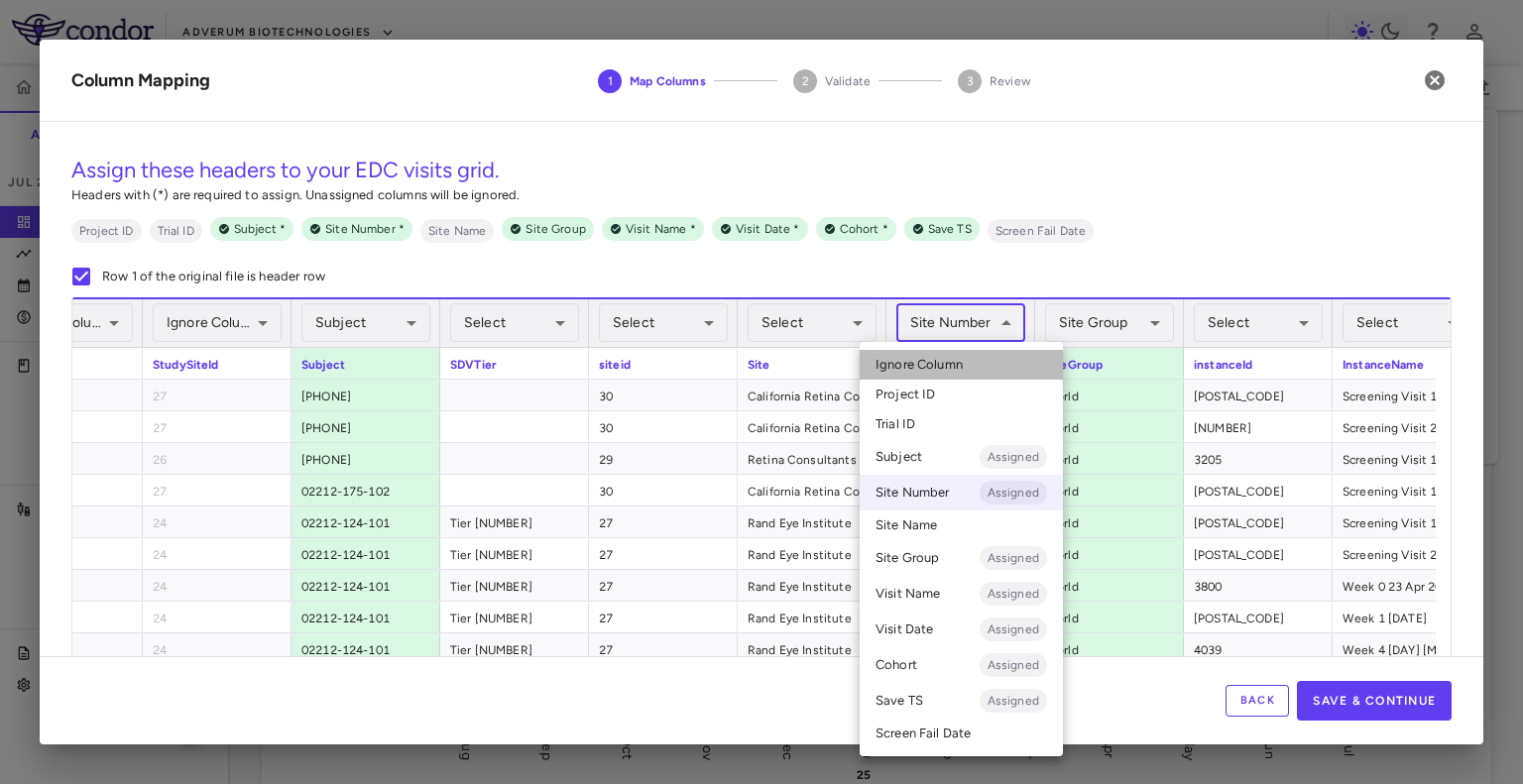 click on "Ignore Column" at bounding box center [919, 365] 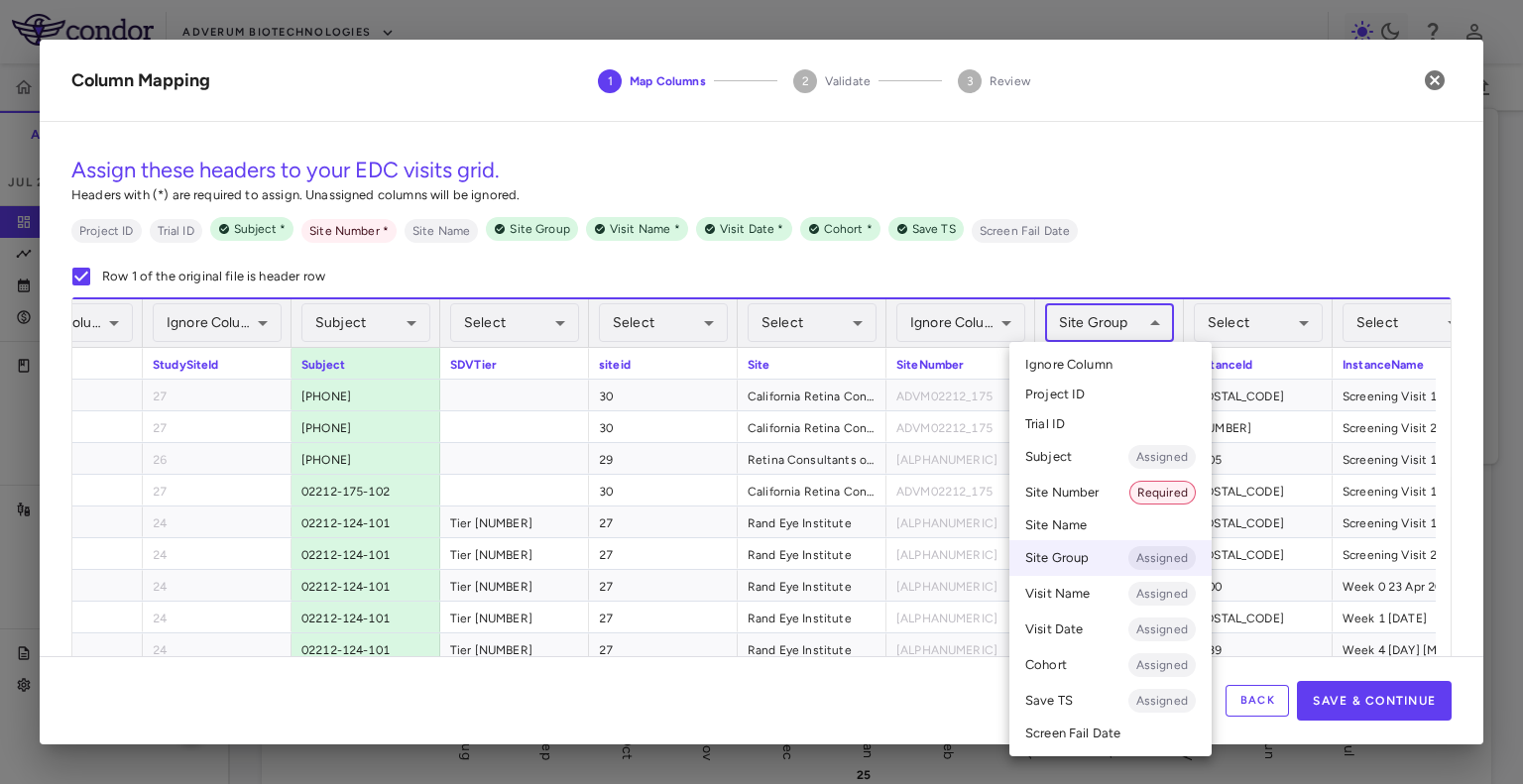 click on "Skip to sidebar Skip to main content Adverum Biotechnologies ADVM-022-12 Accruals Forecasting Jul 2025 (Open) Trial dashboard Analytics Financial close Journal entry Clinical expenses Summary CRO Medidata Other clinical contracts Trial activity Patient activity Site & lab cost matrix Map procedures Trial files Trial settings ADVM-022-12 Neovascular Age-Related Macular Degeneration (nAMD) Jul 2025 (Open) Preparer Trial Spend Direct Fees Pass-throughs Investigator Fees Other Clinical Contracts Actual enrollment Monthly spend ($) -1M -500K 0 500K 1M 1.5M Actual patient enrollment Aug Sep Oct Nov Dec Jan 25 Feb Mar Apr May Jun Jul Trial activity Drag here to set row groups Drag here to set column labels
Enrollment
—" at bounding box center [762, 392] 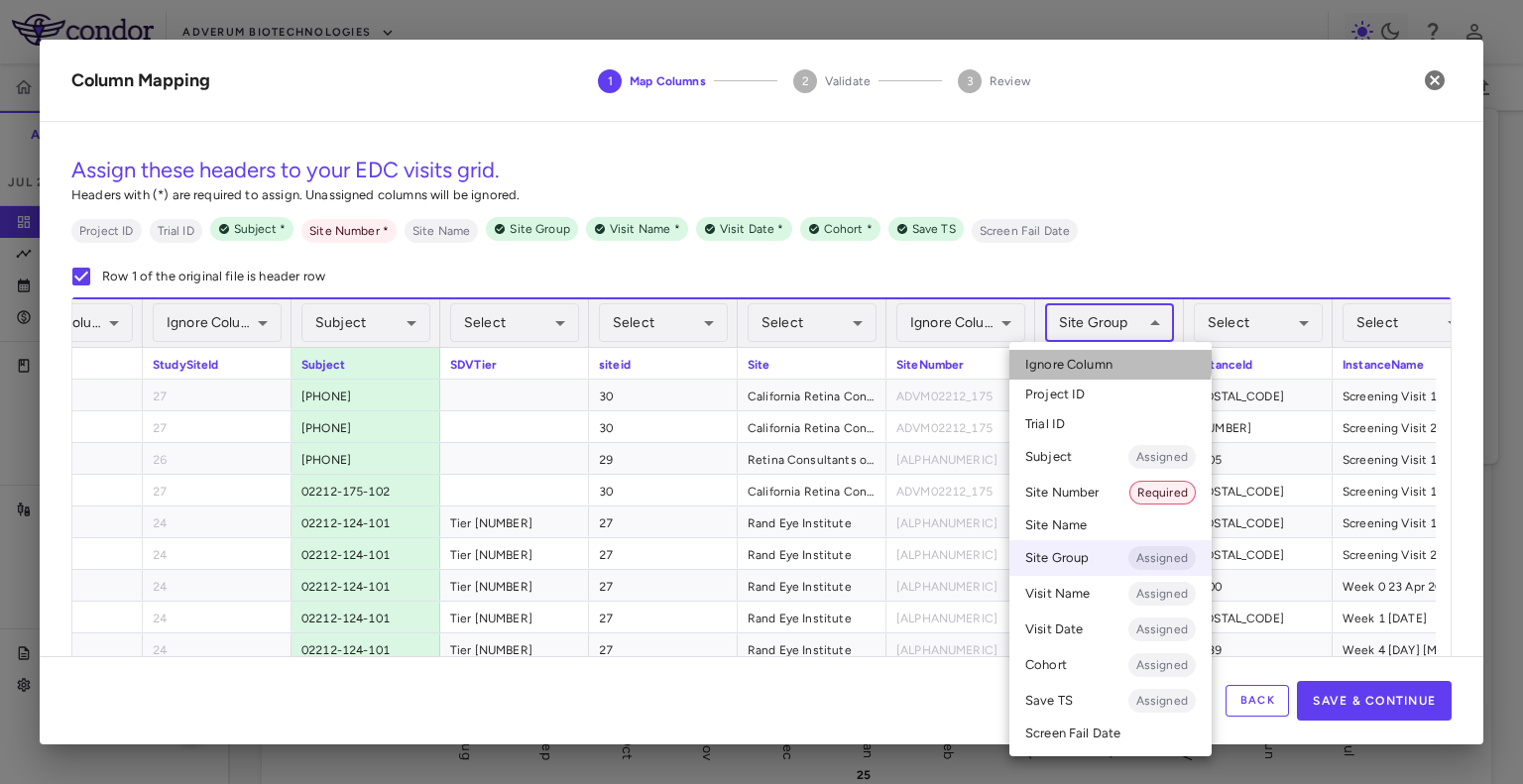click on "Ignore Column" at bounding box center [1111, 365] 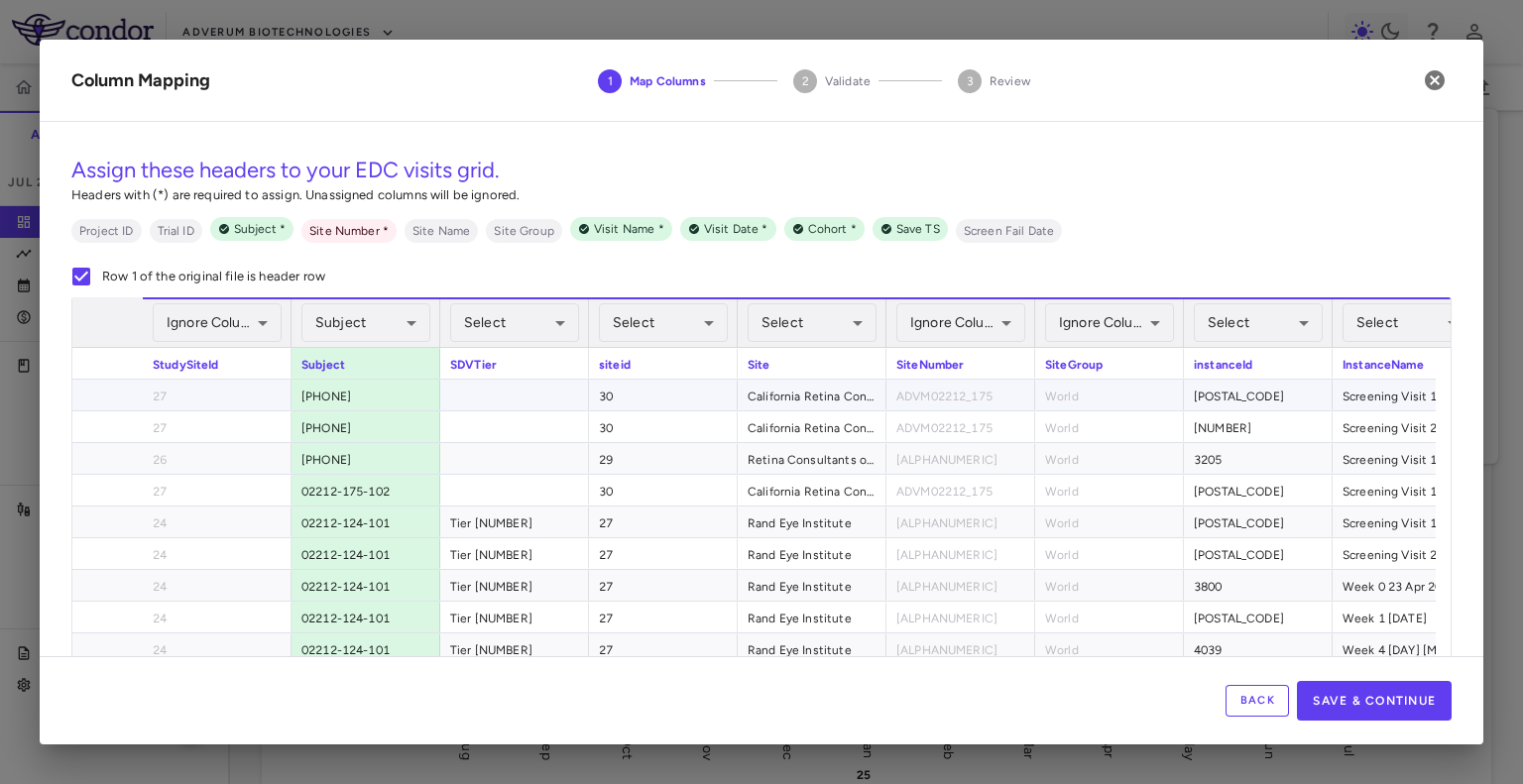 scroll, scrollTop: 0, scrollLeft: 1058, axis: horizontal 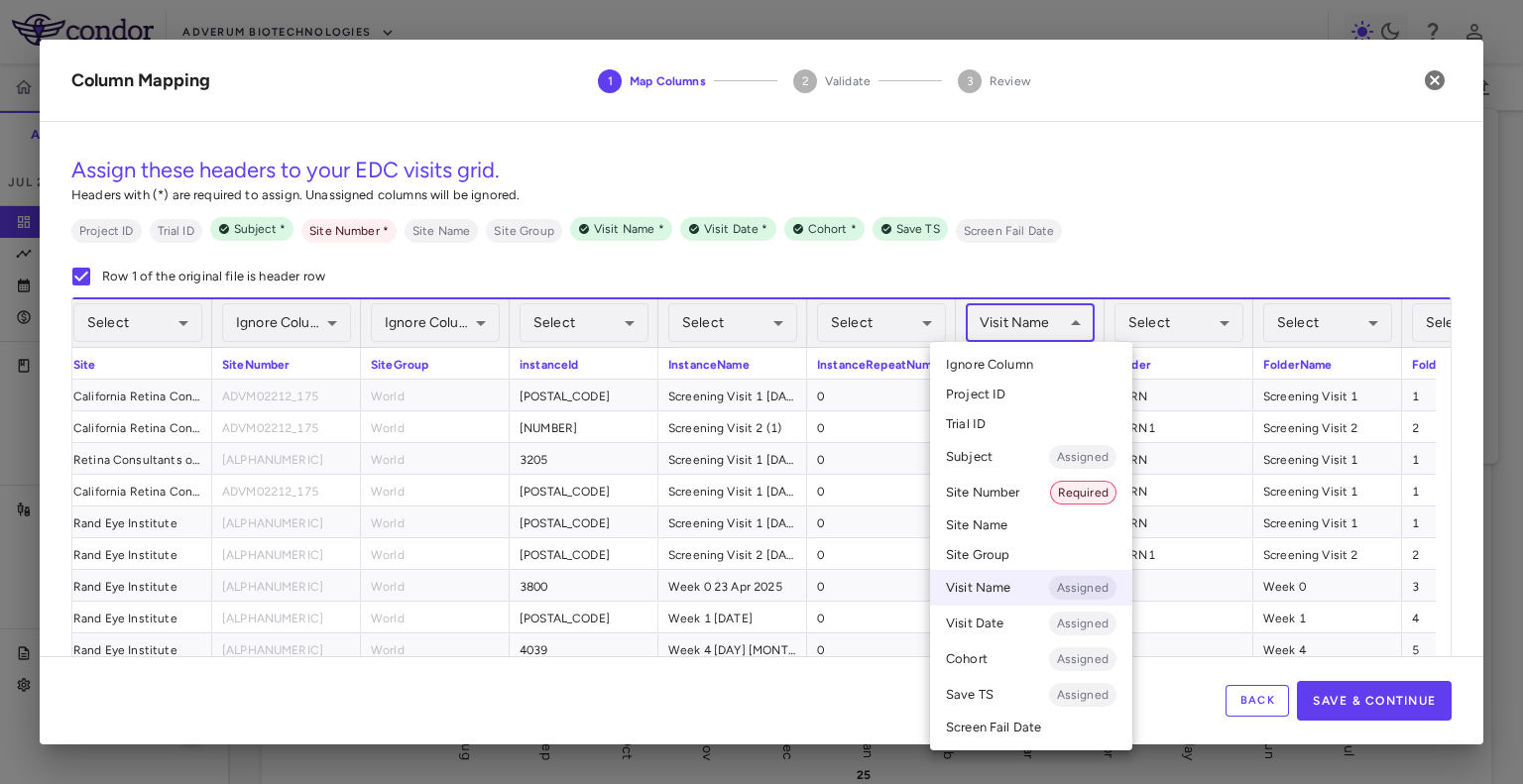click on "Skip to sidebar Skip to main content Adverum Biotechnologies ADVM-022-12 Accruals Forecasting Jul 2025 (Open) Trial dashboard Analytics Financial close Journal entry Clinical expenses Summary CRO Medidata Other clinical contracts Trial activity Patient activity Site & lab cost matrix Map procedures Trial files Trial settings ADVM-022-12 Neovascular Age-Related Macular Degeneration (nAMD) Jul 2025 (Open) Preparer Trial Spend Direct Fees Pass-throughs Investigator Fees Other Clinical Contracts Actual enrollment Monthly spend ($) -1M -500K 0 500K 1M 1.5M Actual patient enrollment Aug Sep Oct Nov Dec Jan 25 Feb Mar Apr May Jun Jul Trial activity Drag here to set row groups Drag here to set column labels
Enrollment
—" at bounding box center (762, 392) 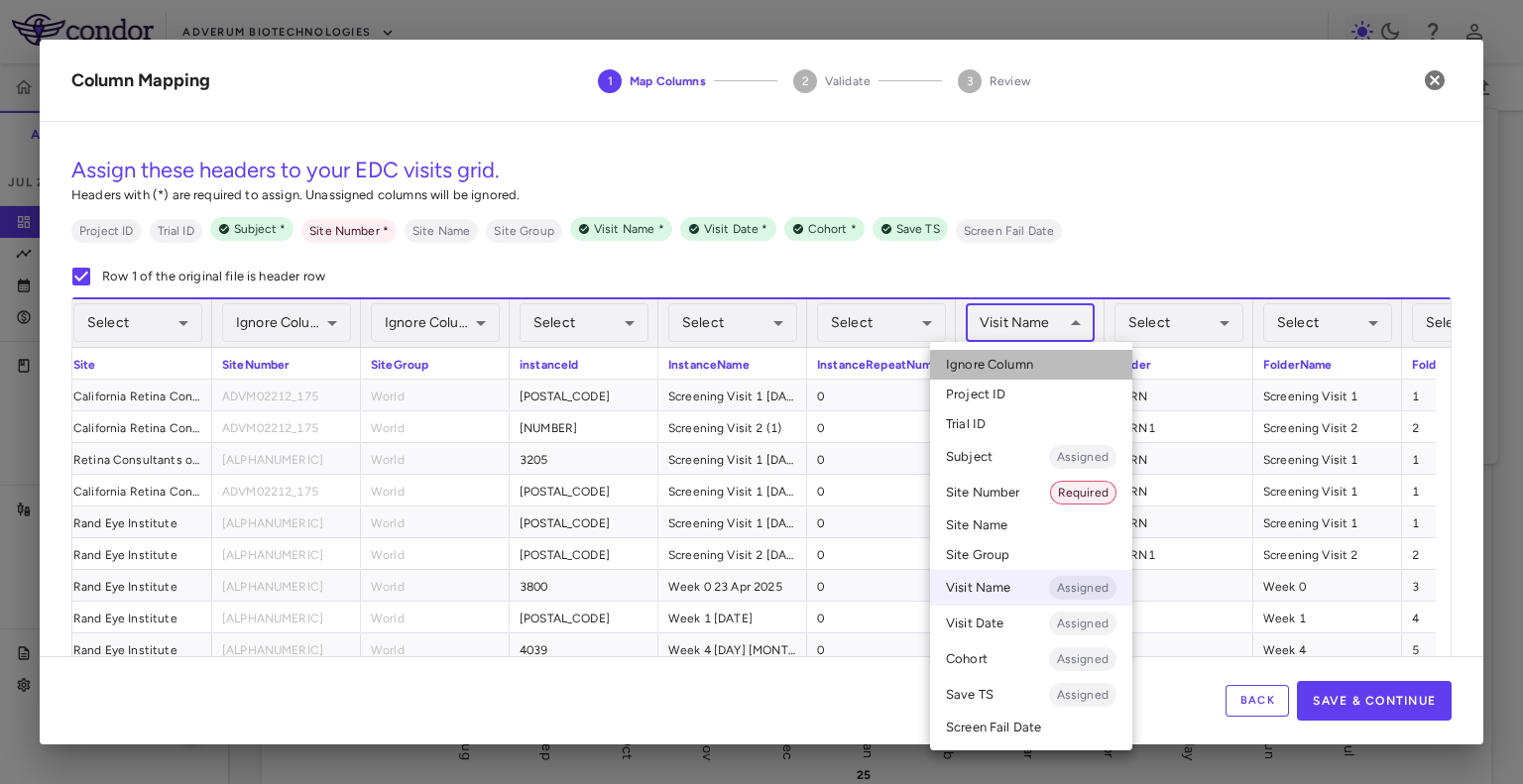 click on "Ignore Column" at bounding box center (990, 365) 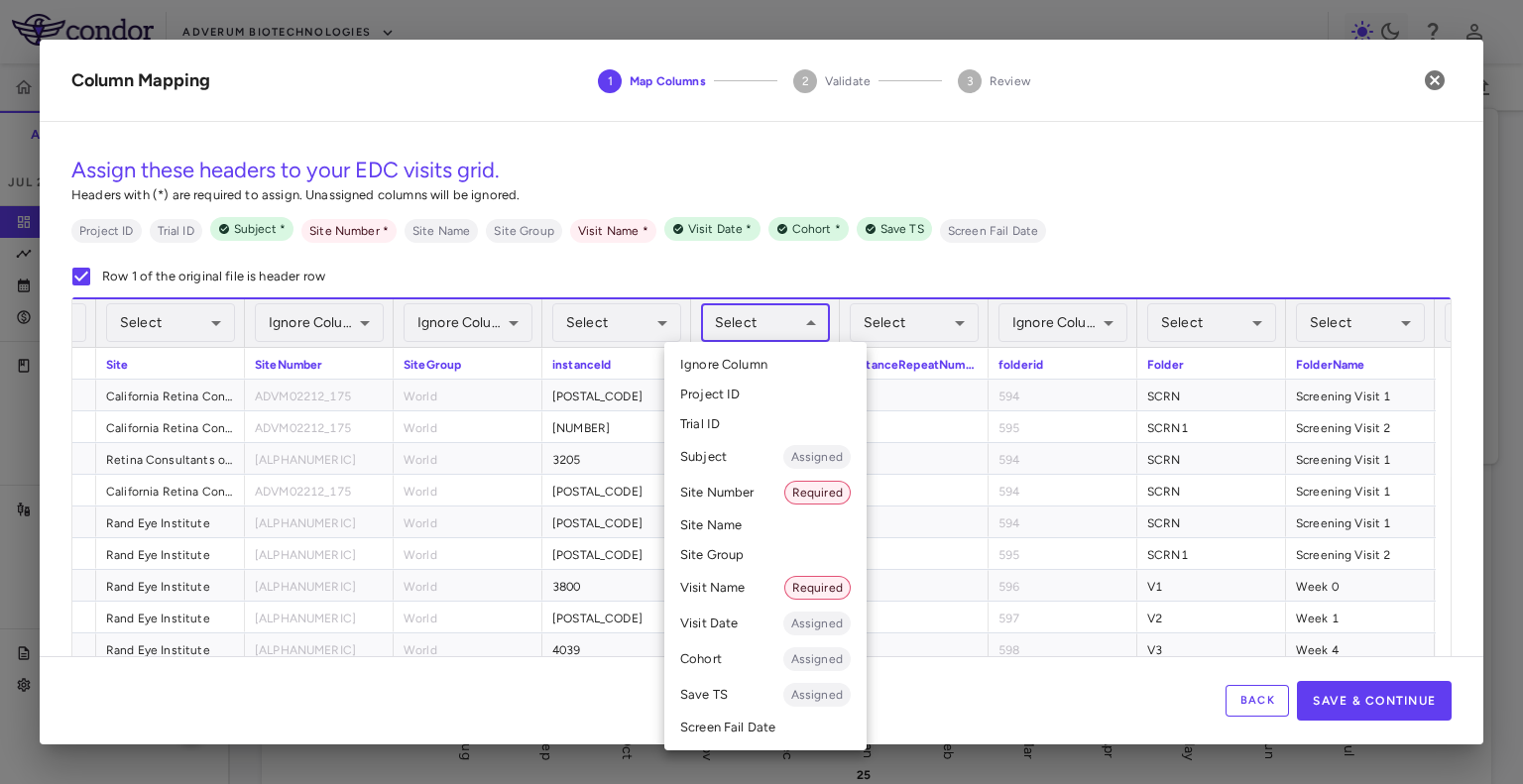 click on "Skip to sidebar Skip to main content Adverum Biotechnologies ADVM-022-12 Accruals Forecasting Jul 2025 (Open) Trial dashboard Analytics Financial close Journal entry Clinical expenses Summary CRO Medidata Other clinical contracts Trial activity Patient activity Site & lab cost matrix Map procedures Trial files Trial settings ADVM-022-12 Neovascular Age-Related Macular Degeneration (nAMD) Jul 2025 (Open) Preparer Trial Spend Direct Fees Pass-throughs Investigator Fees Other Clinical Contracts Actual enrollment Monthly spend ($) -1M -500K 0 500K 1M 1.5M Actual patient enrollment Aug Sep Oct Nov Dec Jan 25 Feb Mar Apr May Jun Jul Trial activity Drag here to set row groups Drag here to set column labels
Enrollment
—" at bounding box center [762, 392] 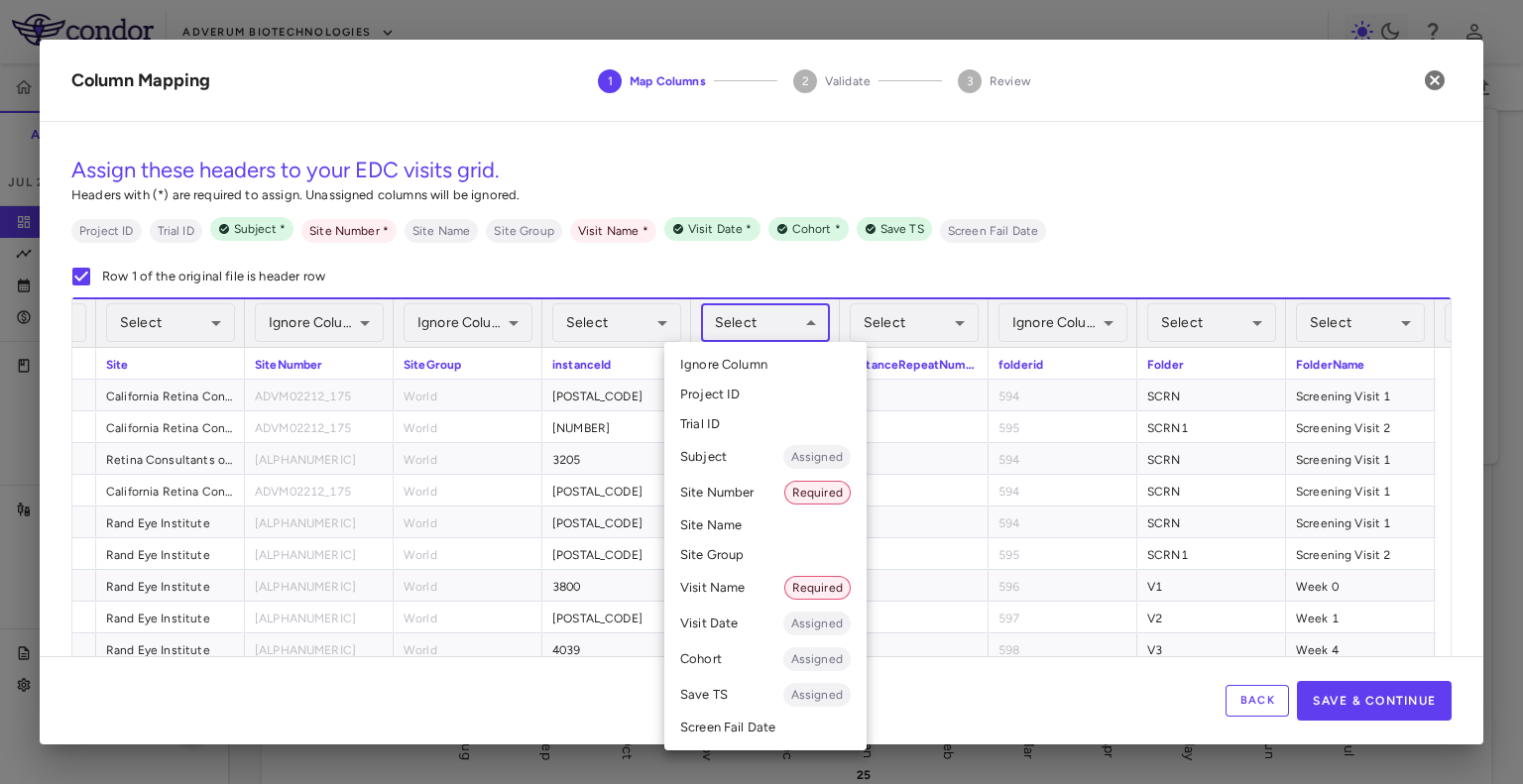 click at bounding box center (762, 392) 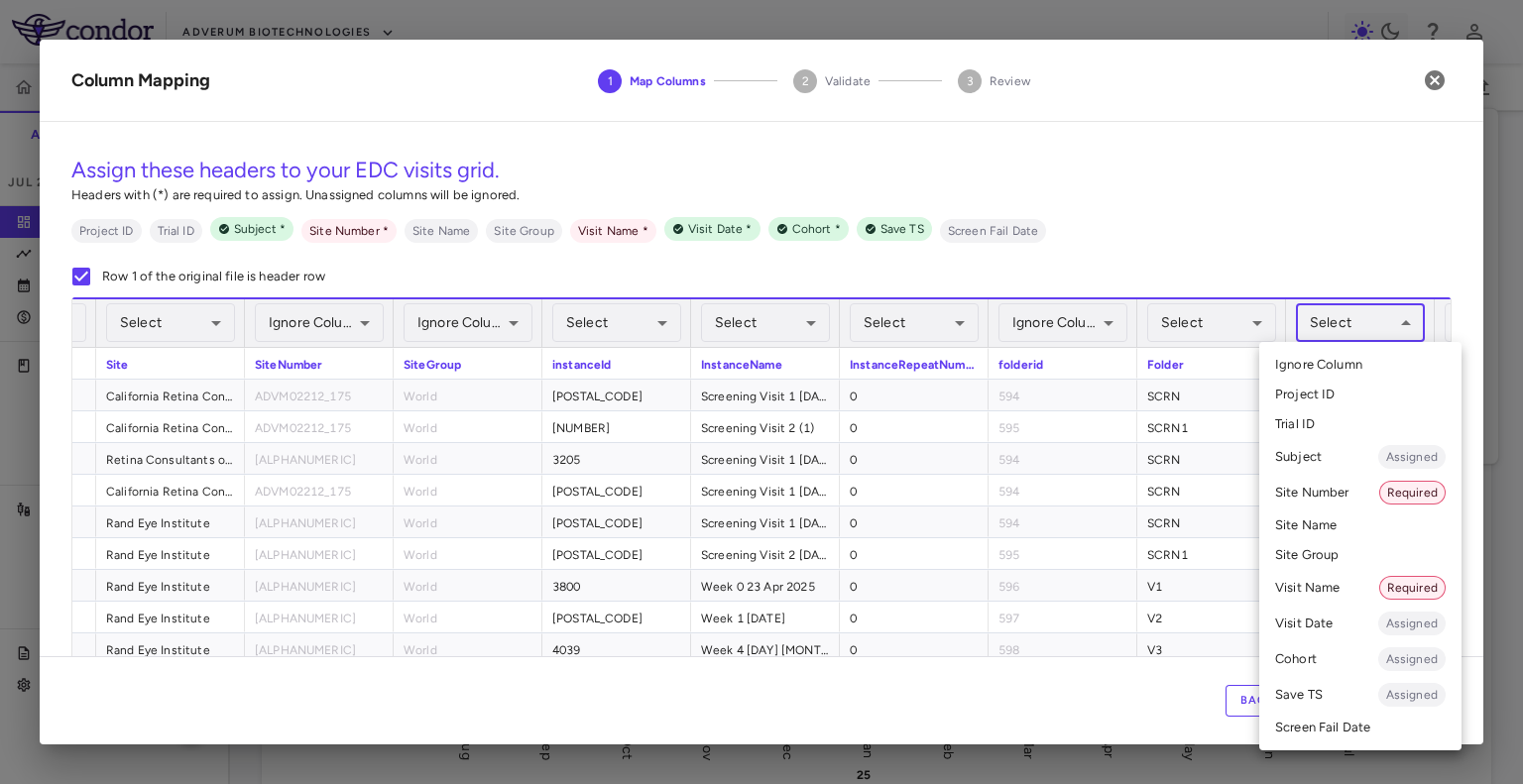 click on "Skip to sidebar Skip to main content Adverum Biotechnologies ADVM-022-12 Accruals Forecasting Jul 2025 (Open) Trial dashboard Analytics Financial close Journal entry Clinical expenses Summary CRO Medidata Other clinical contracts Trial activity Patient activity Site & lab cost matrix Map procedures Trial files Trial settings ADVM-022-12 Neovascular Age-Related Macular Degeneration (nAMD) Jul 2025 (Open) Preparer Trial Spend Direct Fees Pass-throughs Investigator Fees Other Clinical Contracts Actual enrollment Monthly spend ($) -1M -500K 0 500K 1M 1.5M Actual patient enrollment Aug Sep Oct Nov Dec Jan 25 Feb Mar Apr May Jun Jul Trial activity Drag here to set row groups Drag here to set column labels
Enrollment
—" at bounding box center [762, 392] 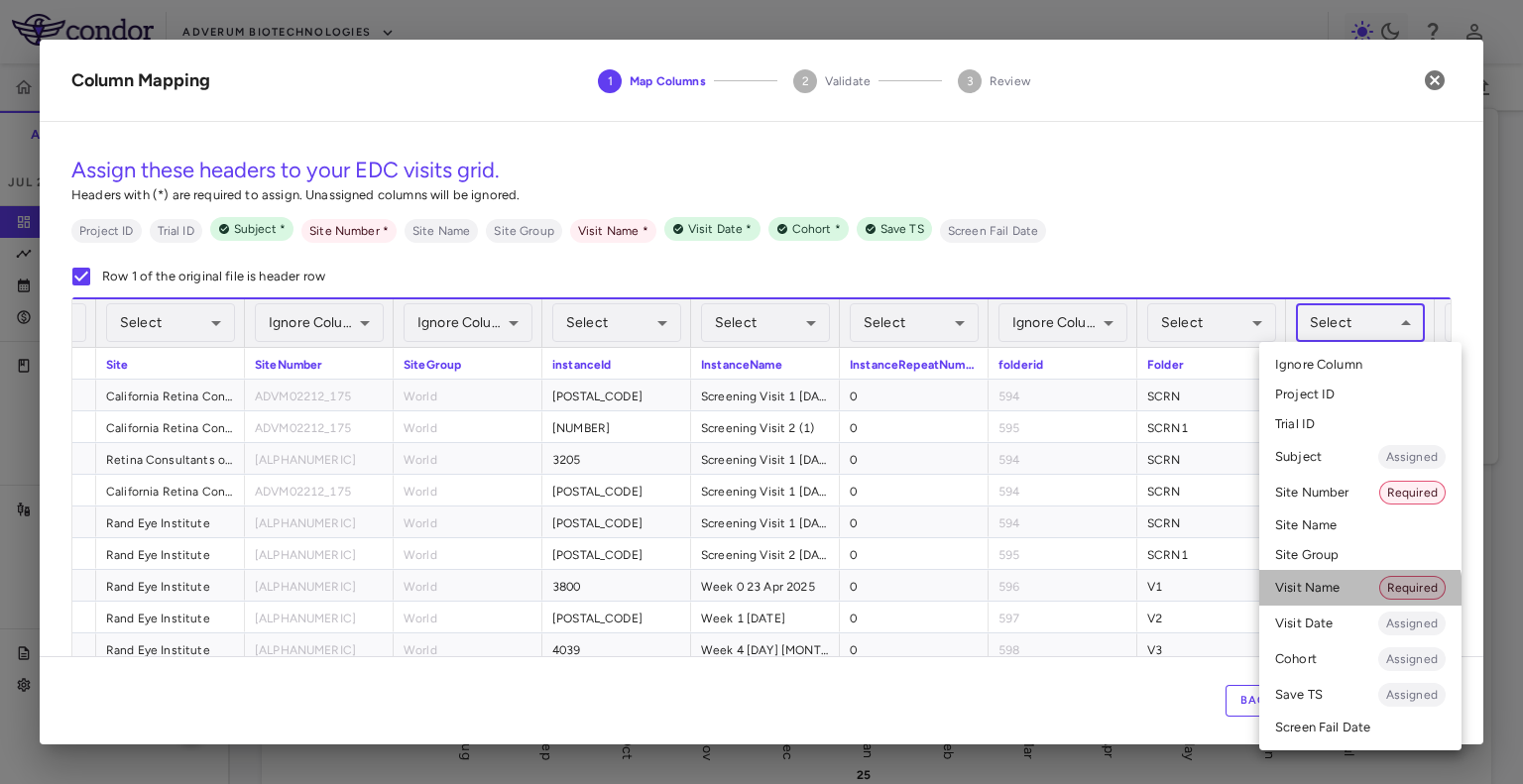 click on "Visit Name Required" at bounding box center (1360, 588) 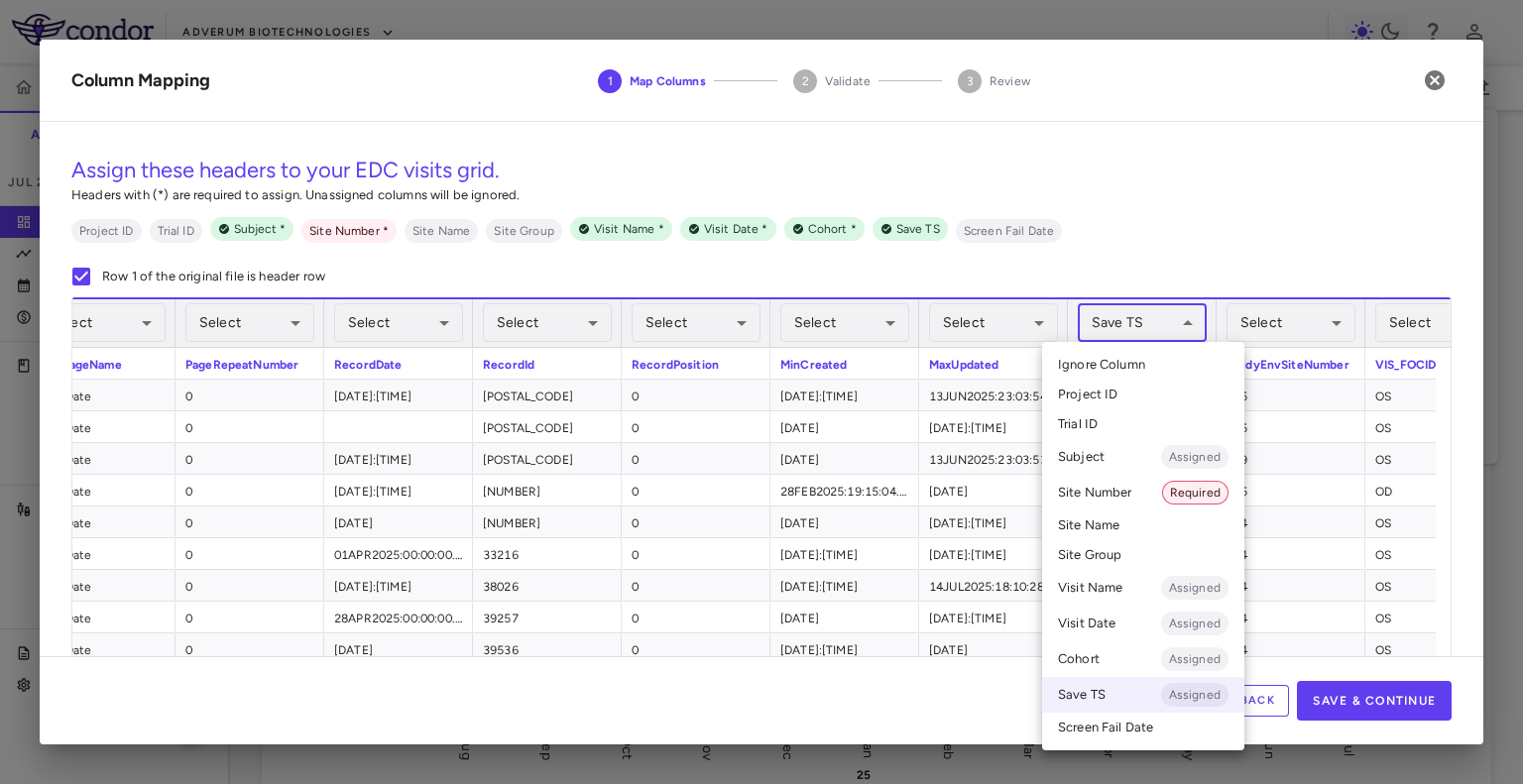 click on "Skip to sidebar Skip to main content Adverum Biotechnologies ADVM-022-12 Accruals Forecasting Jul 2025 (Open) Trial dashboard Analytics Financial close Journal entry Clinical expenses Summary CRO Medidata Other clinical contracts Trial activity Patient activity Site & lab cost matrix Map procedures Trial files Trial settings ADVM-022-12 Neovascular Age-Related Macular Degeneration (nAMD) Jul 2025 (Open) Preparer Trial Spend Direct Fees Pass-throughs Investigator Fees Other Clinical Contracts Actual enrollment Monthly spend ($) -1M -500K 0 500K 1M 1.5M Actual patient enrollment Aug Sep Oct Nov Dec Jan 25 Feb Mar Apr May Jun Jul Trial activity Drag here to set row groups Drag here to set column labels
Enrollment
—" at bounding box center (762, 392) 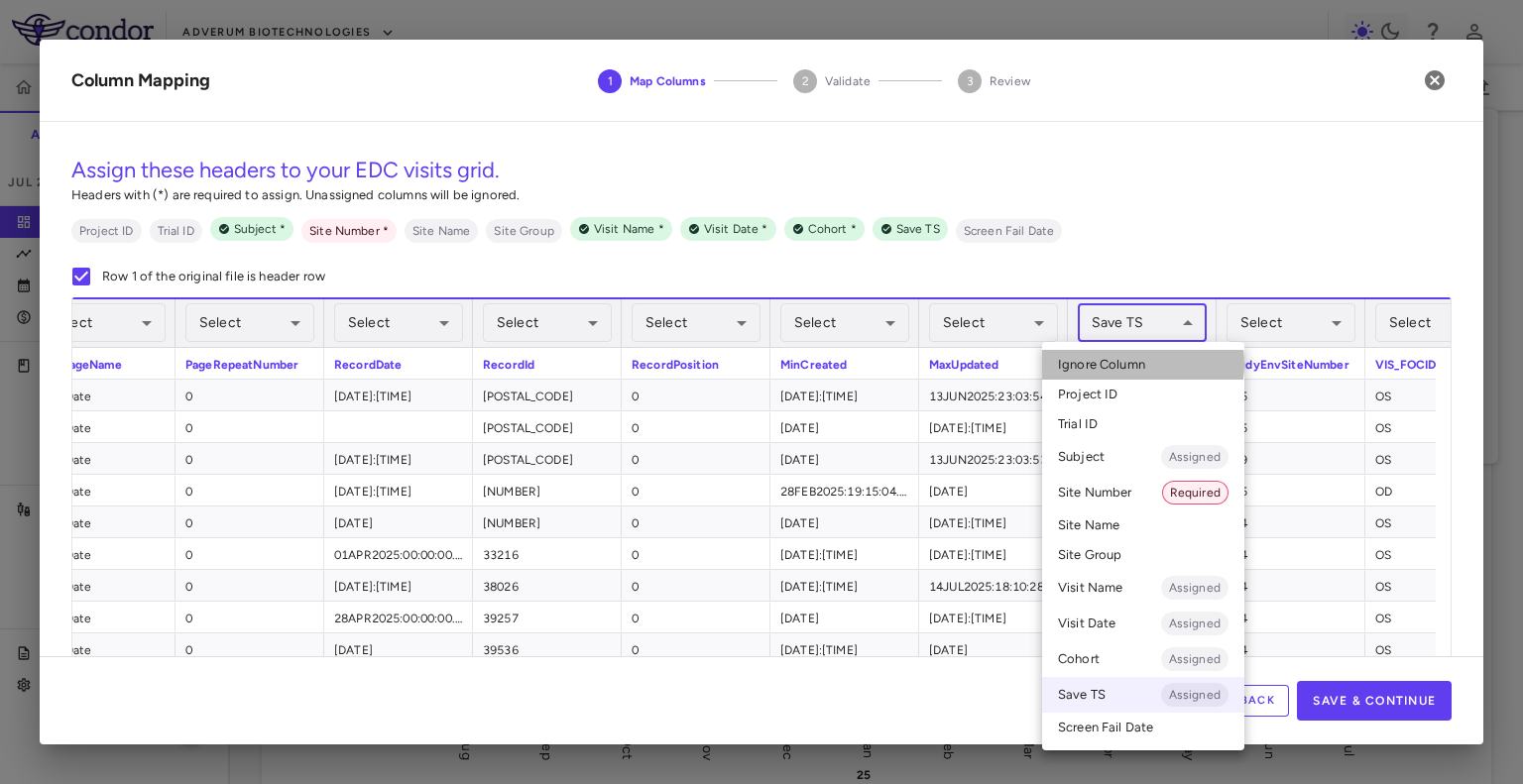 click on "Ignore Column" at bounding box center (1102, 365) 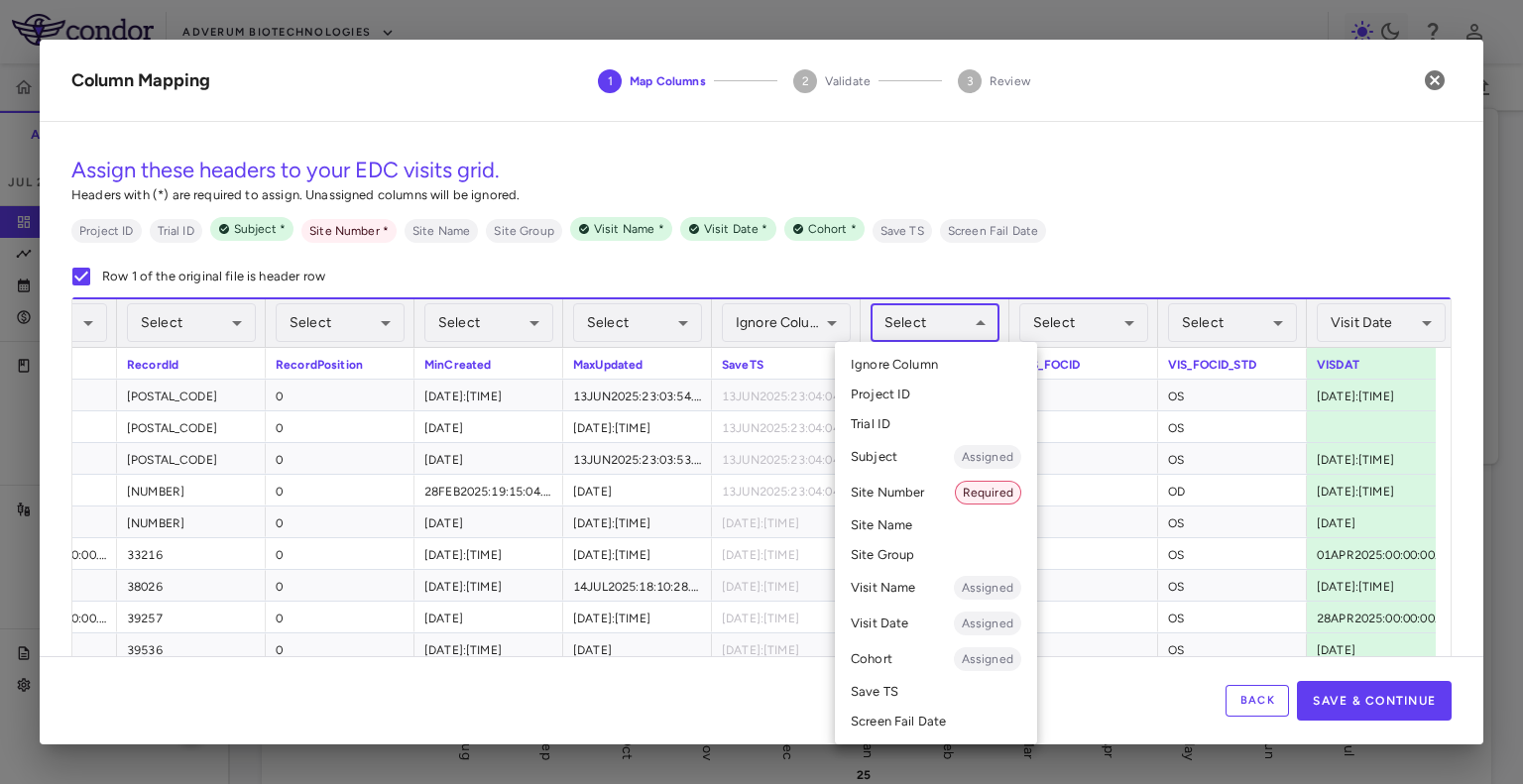 click on "Skip to sidebar Skip to main content Adverum Biotechnologies ADVM-022-12 Accruals Forecasting Jul 2025 (Open) Trial dashboard Analytics Financial close Journal entry Clinical expenses Summary CRO Medidata Other clinical contracts Trial activity Patient activity Site & lab cost matrix Map procedures Trial files Trial settings ADVM-022-12 Neovascular Age-Related Macular Degeneration (nAMD) Jul 2025 (Open) Preparer Trial Spend Direct Fees Pass-throughs Investigator Fees Other Clinical Contracts Actual enrollment Monthly spend ($) -1M -500K 0 500K 1M 1.5M Actual patient enrollment Aug Sep Oct Nov Dec Jan 25 Feb Mar Apr May Jun Jul Trial activity Drag here to set row groups Drag here to set column labels
Enrollment
—" at bounding box center [762, 392] 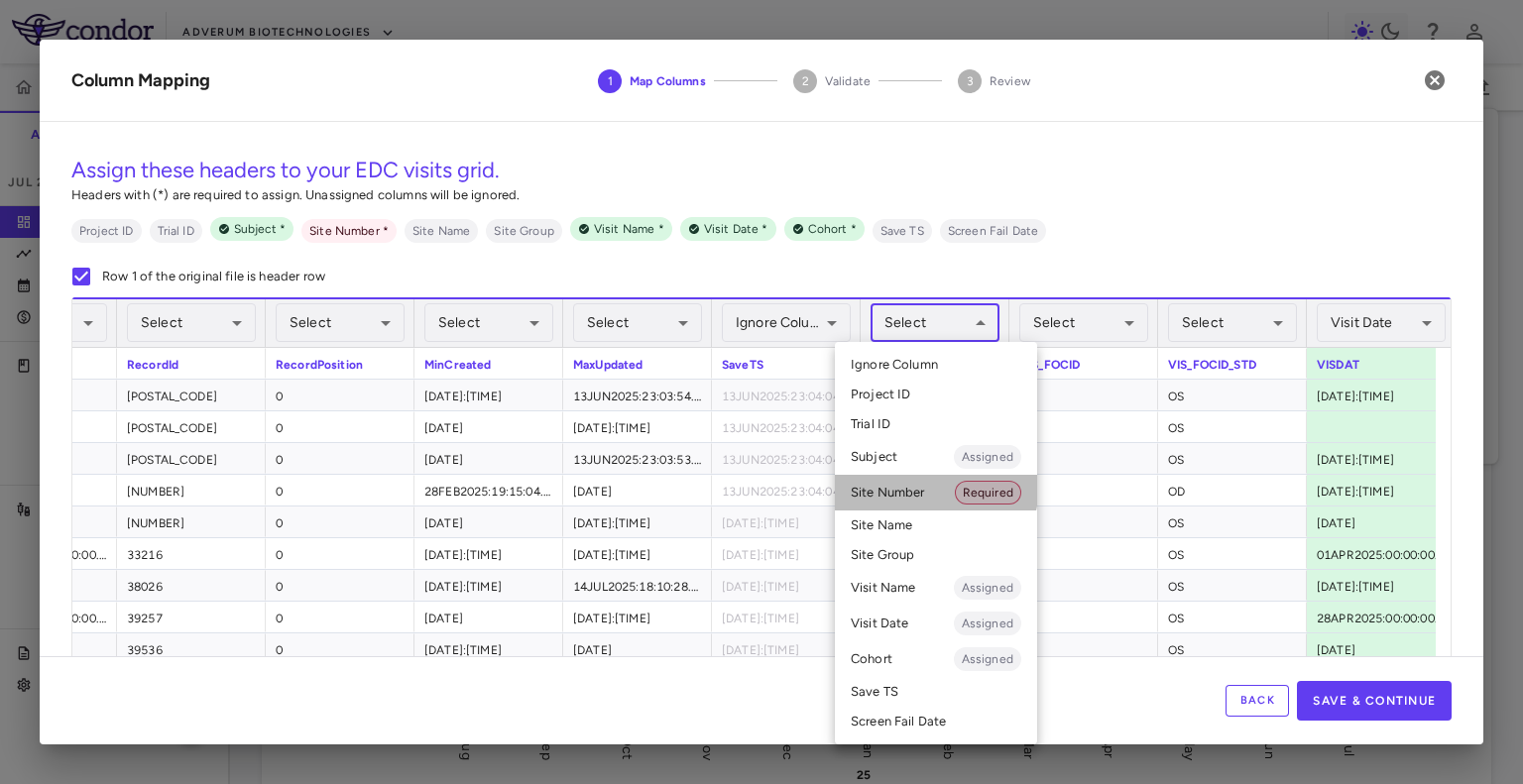 click on "Site Number Required" at bounding box center [936, 493] 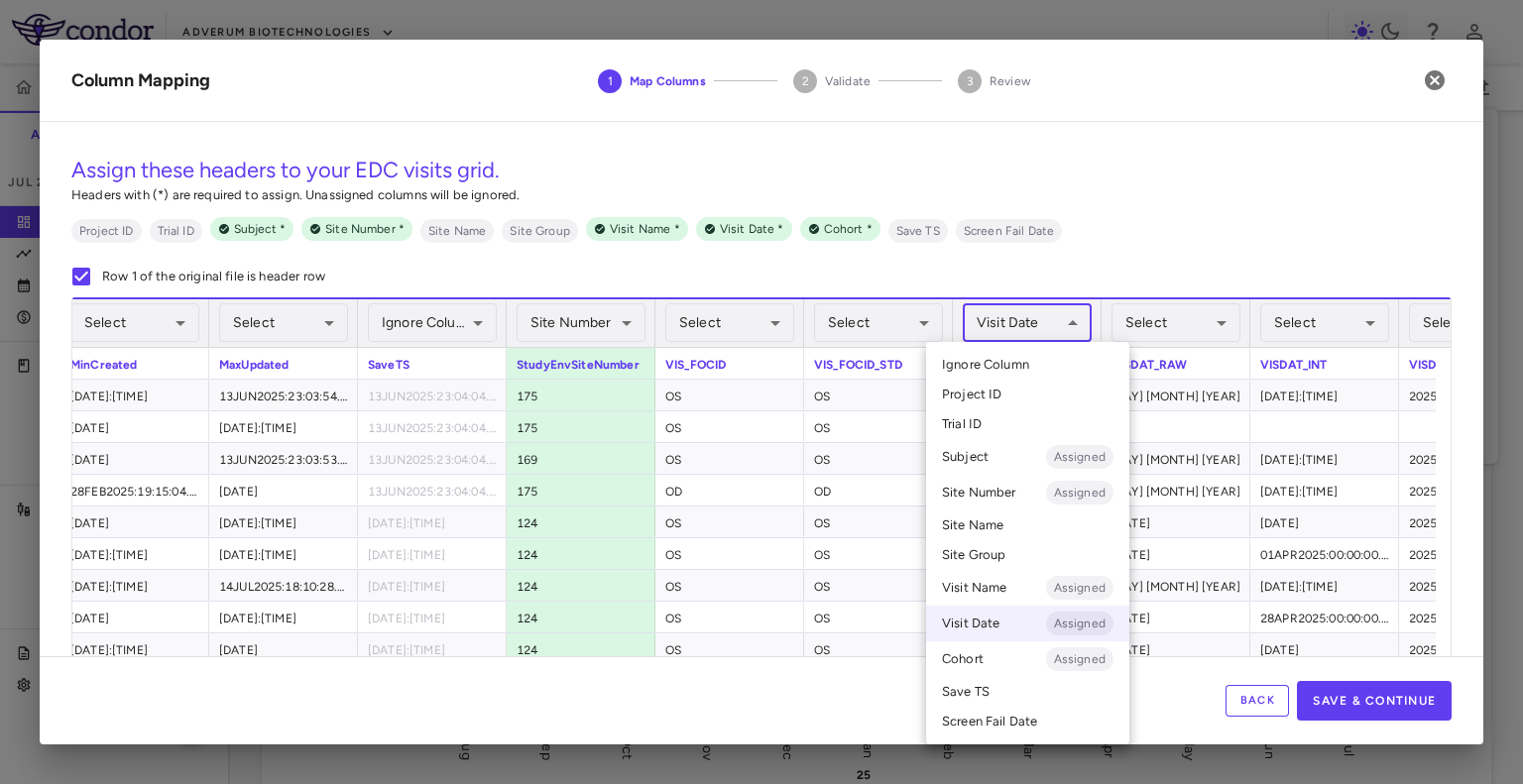 click on "Skip to sidebar Skip to main content Adverum Biotechnologies ADVM-022-12 Accruals Forecasting Jul 2025 (Open) Trial dashboard Analytics Financial close Journal entry Clinical expenses Summary CRO Medidata Other clinical contracts Trial activity Patient activity Site & lab cost matrix Map procedures Trial files Trial settings ADVM-022-12 Neovascular Age-Related Macular Degeneration (nAMD) Jul 2025 (Open) Preparer Trial Spend Direct Fees Pass-throughs Investigator Fees Other Clinical Contracts Actual enrollment Monthly spend ($) -1M -500K 0 500K 1M 1.5M Actual patient enrollment Aug Sep Oct Nov Dec Jan 25 Feb Mar Apr May Jun Jul Trial activity Drag here to set row groups Drag here to set column labels
Enrollment
—" at bounding box center [762, 392] 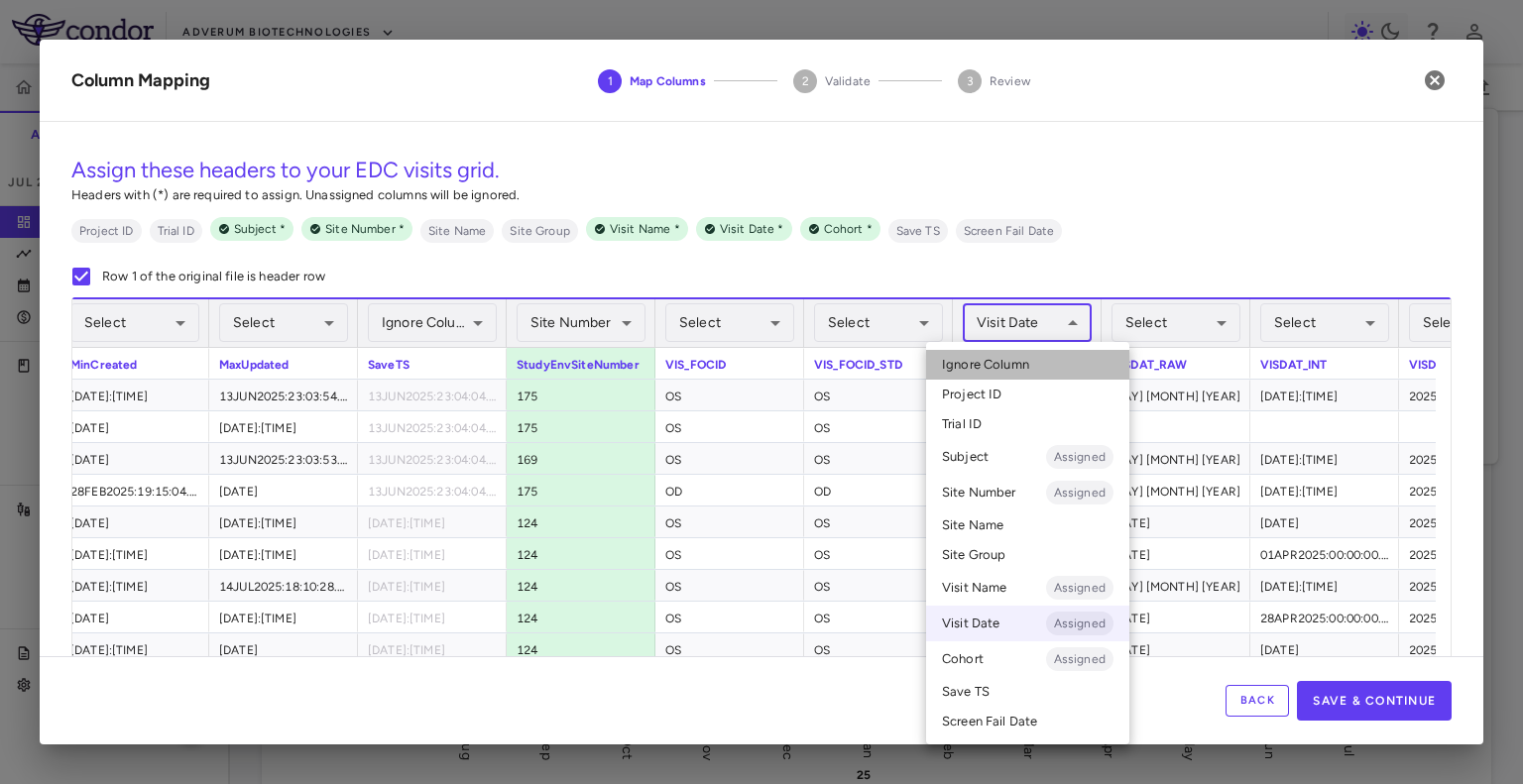click on "Ignore Column" at bounding box center [1027, 365] 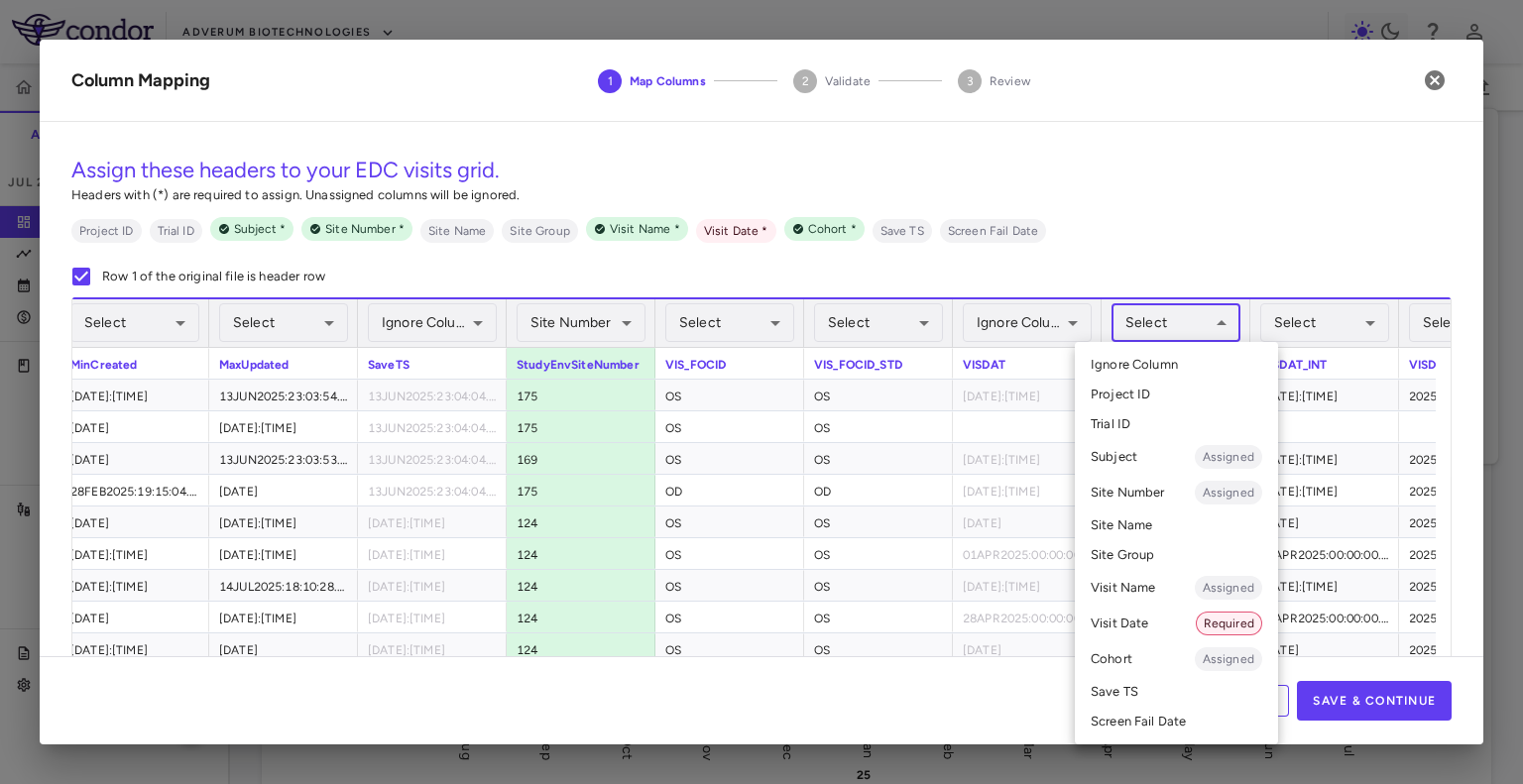 click on "Skip to sidebar Skip to main content Adverum Biotechnologies ADVM-022-12 Accruals Forecasting Jul 2025 (Open) Trial dashboard Analytics Financial close Journal entry Clinical expenses Summary CRO Medidata Other clinical contracts Trial activity Patient activity Site & lab cost matrix Map procedures Trial files Trial settings ADVM-022-12 Neovascular Age-Related Macular Degeneration (nAMD) Jul 2025 (Open) Preparer Trial Spend Direct Fees Pass-throughs Investigator Fees Other Clinical Contracts Actual enrollment Monthly spend ($) -1M -500K 0 500K 1M 1.5M Actual patient enrollment Aug Sep Oct Nov Dec Jan 25 Feb Mar Apr May Jun Jul Trial activity Drag here to set row groups Drag here to set column labels
Enrollment
—" at bounding box center (762, 392) 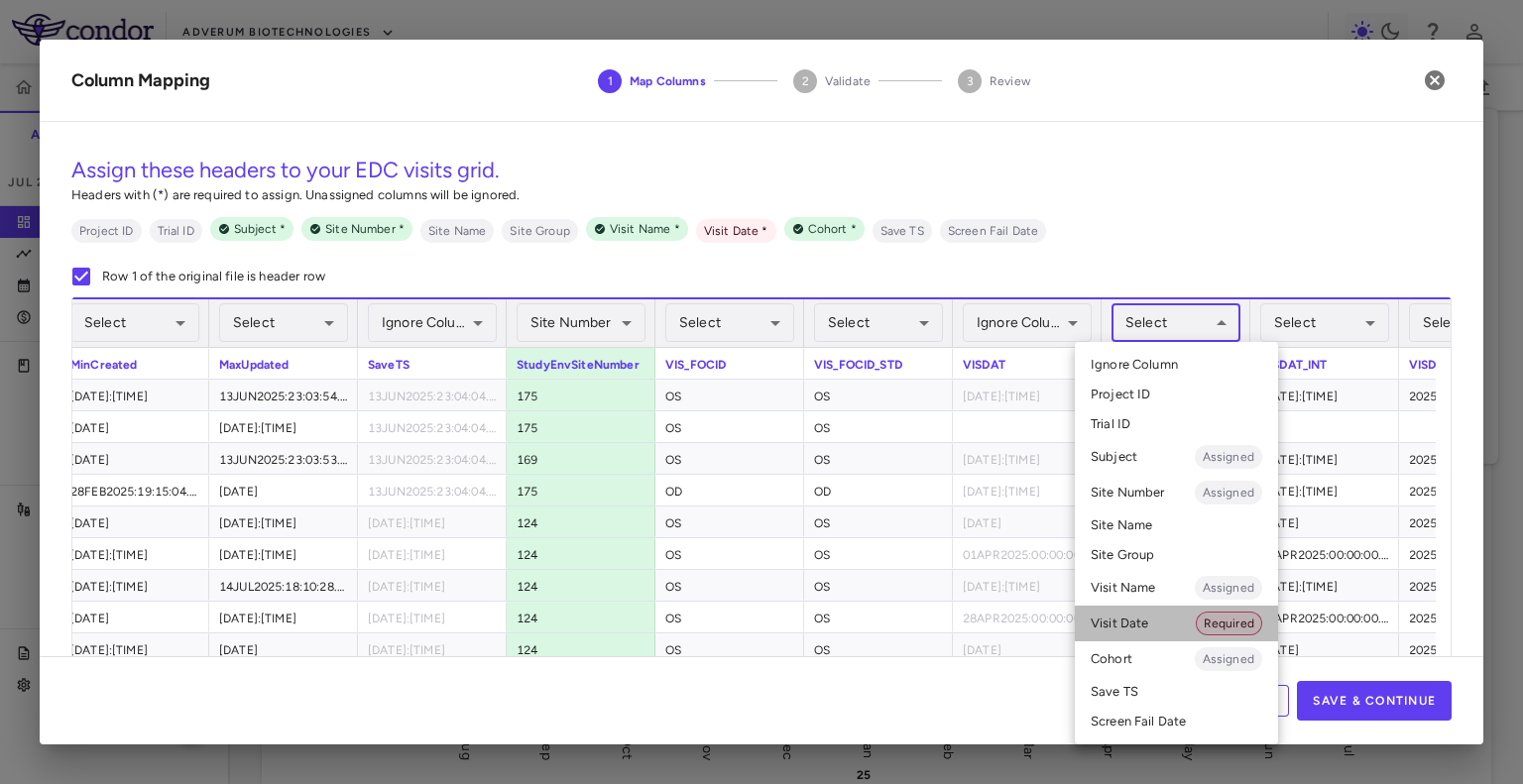 click on "Visit Date Required" at bounding box center (1176, 623) 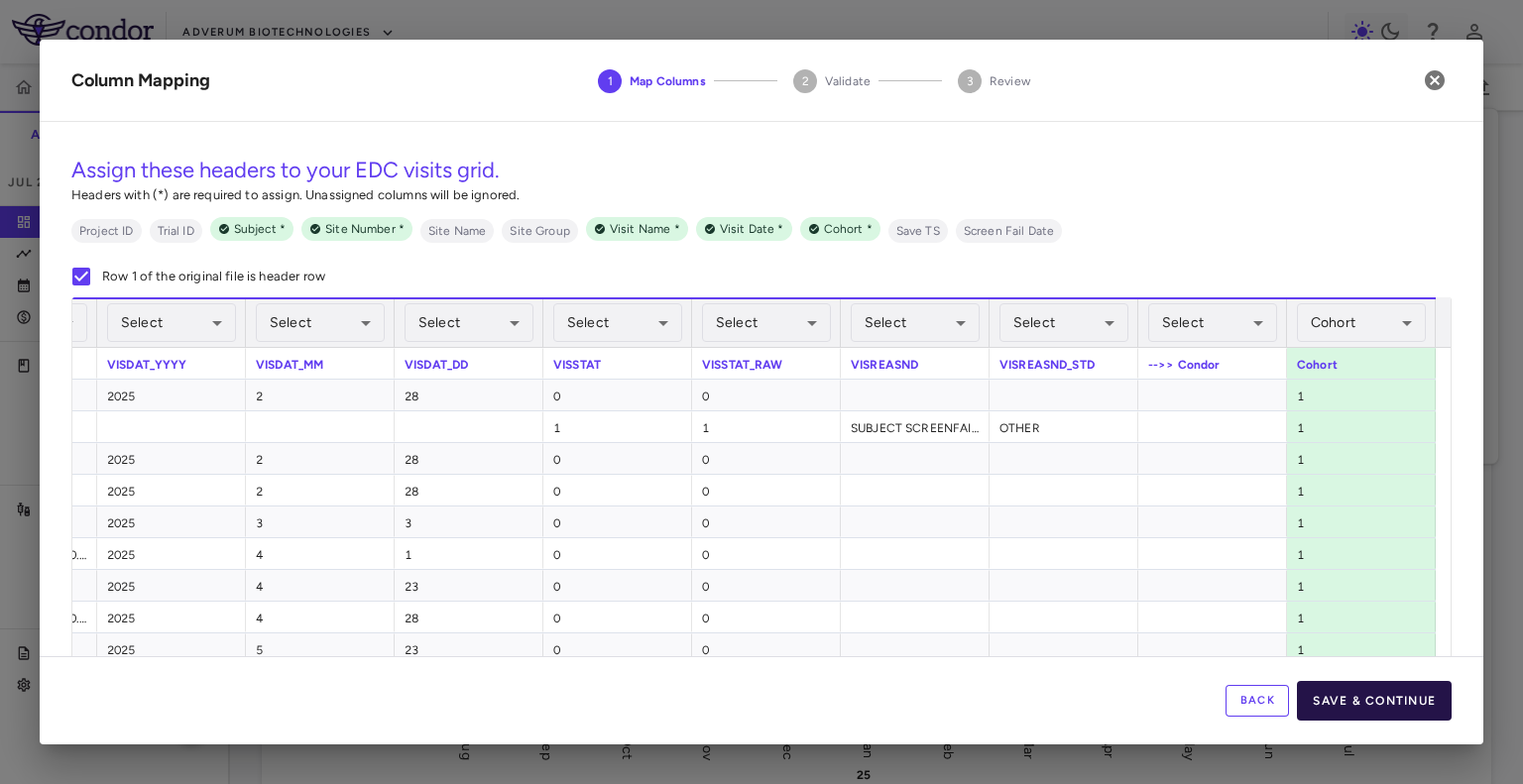 click on "Save & Continue" at bounding box center (1374, 701) 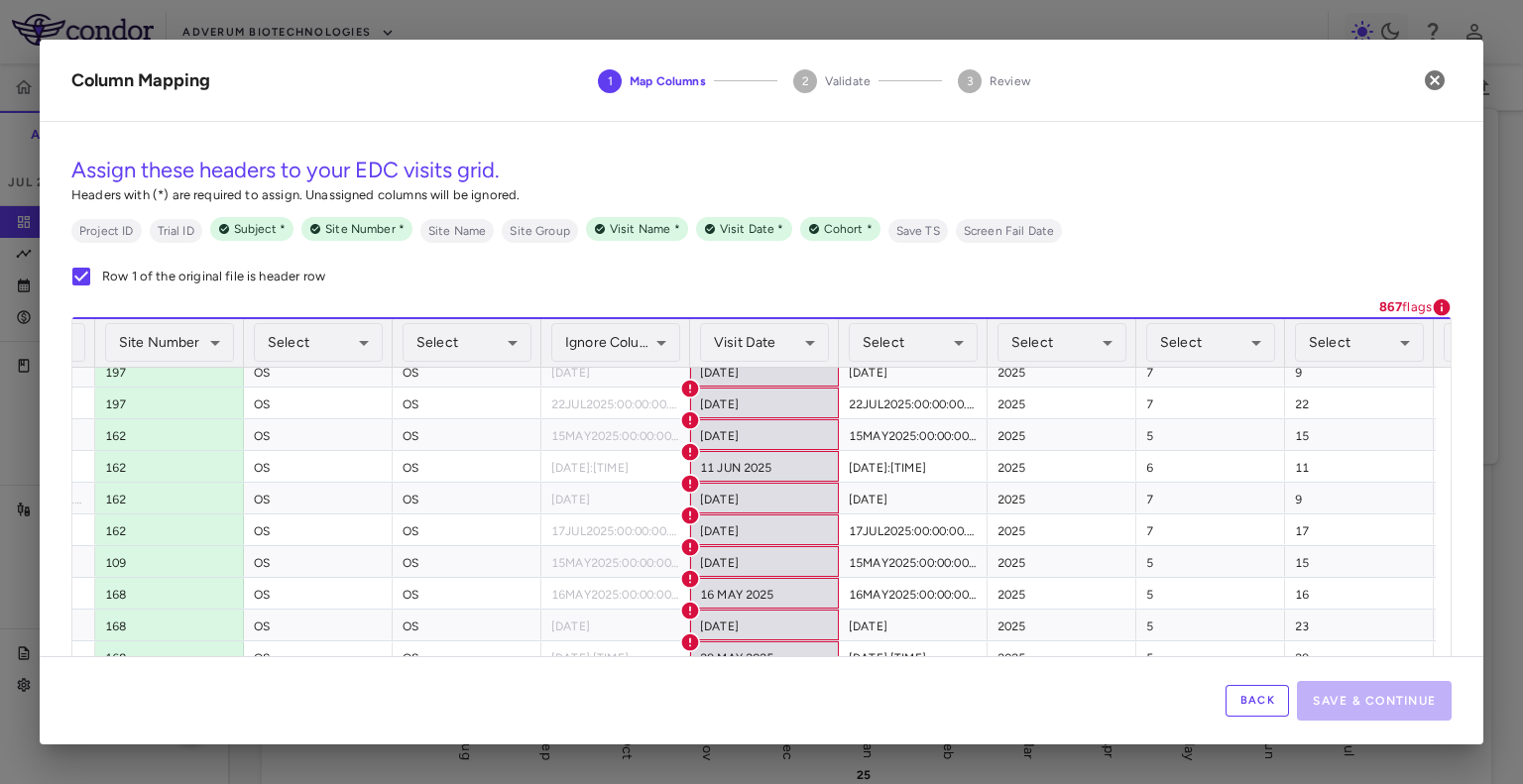 click on "Column Mapping 1 Map Columns 2 Validate 3 Review" at bounding box center [762, 80] 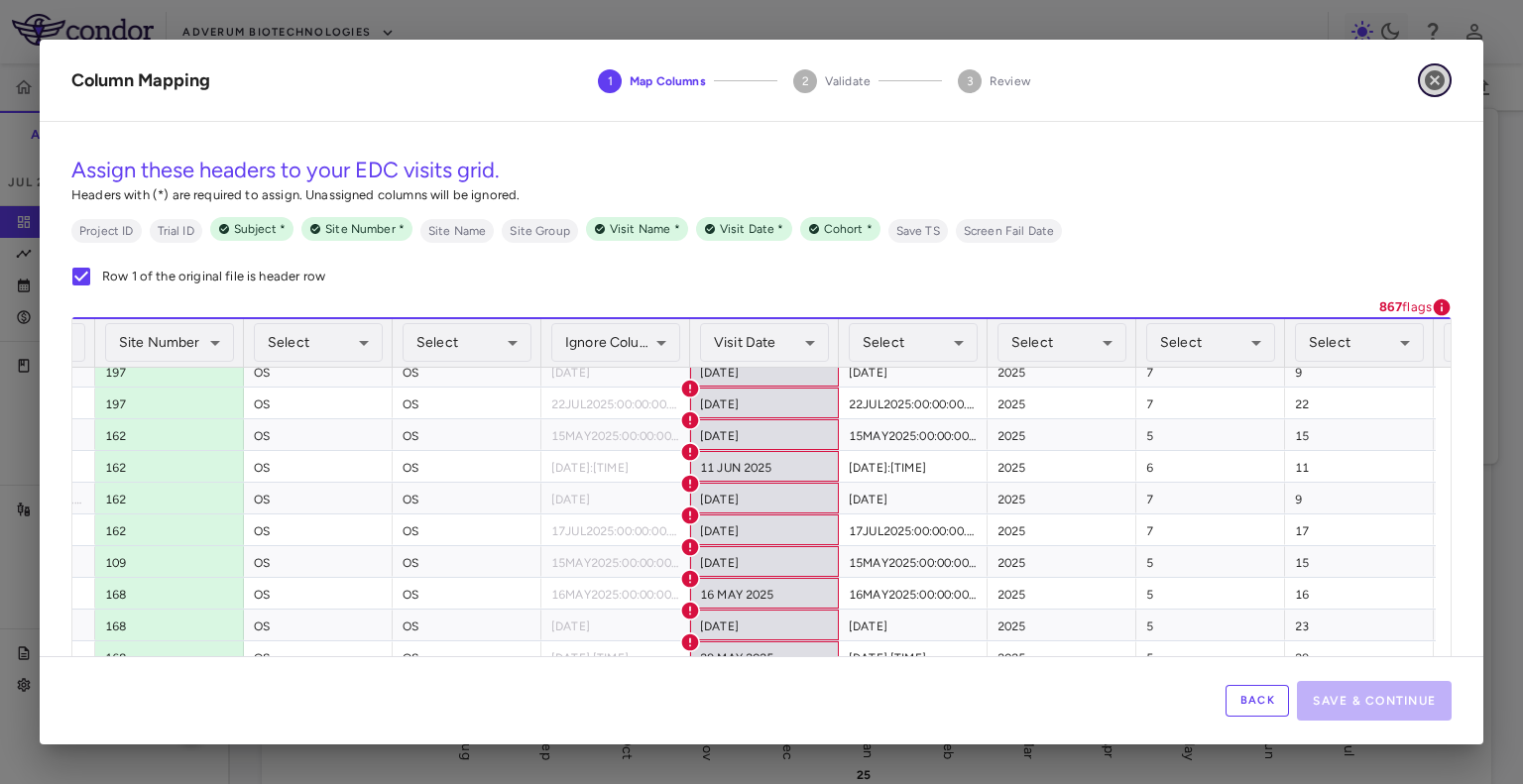 click 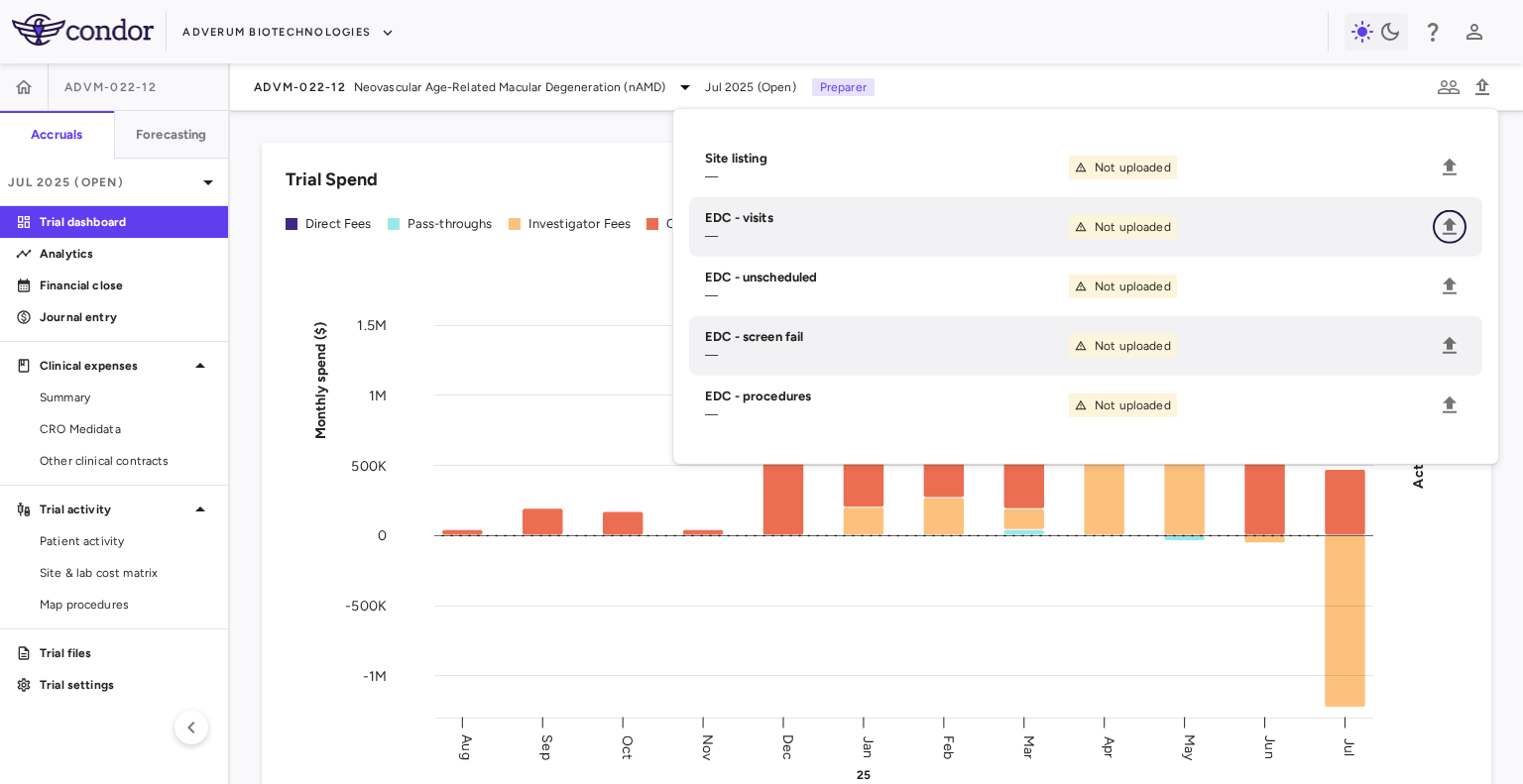 type 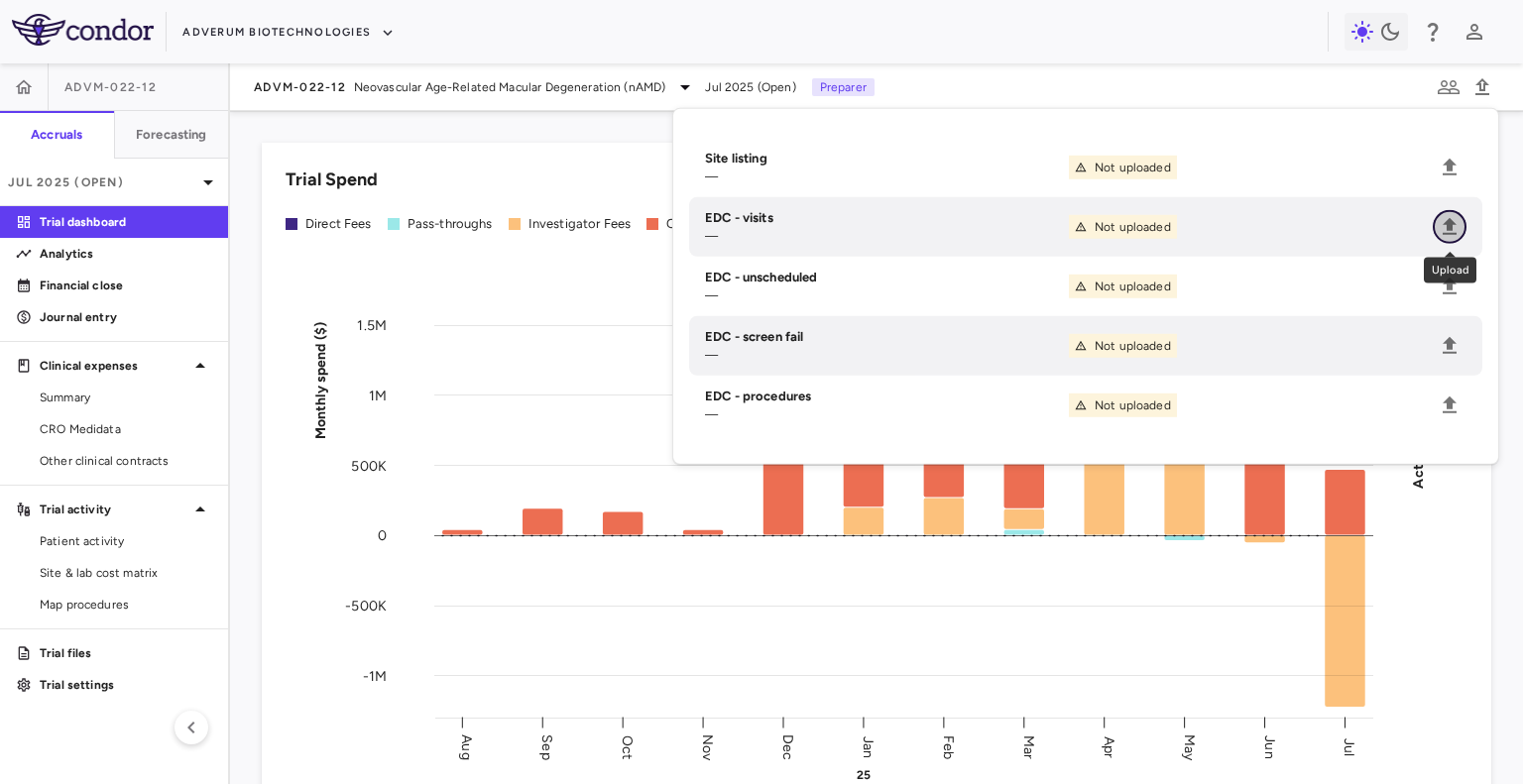 click 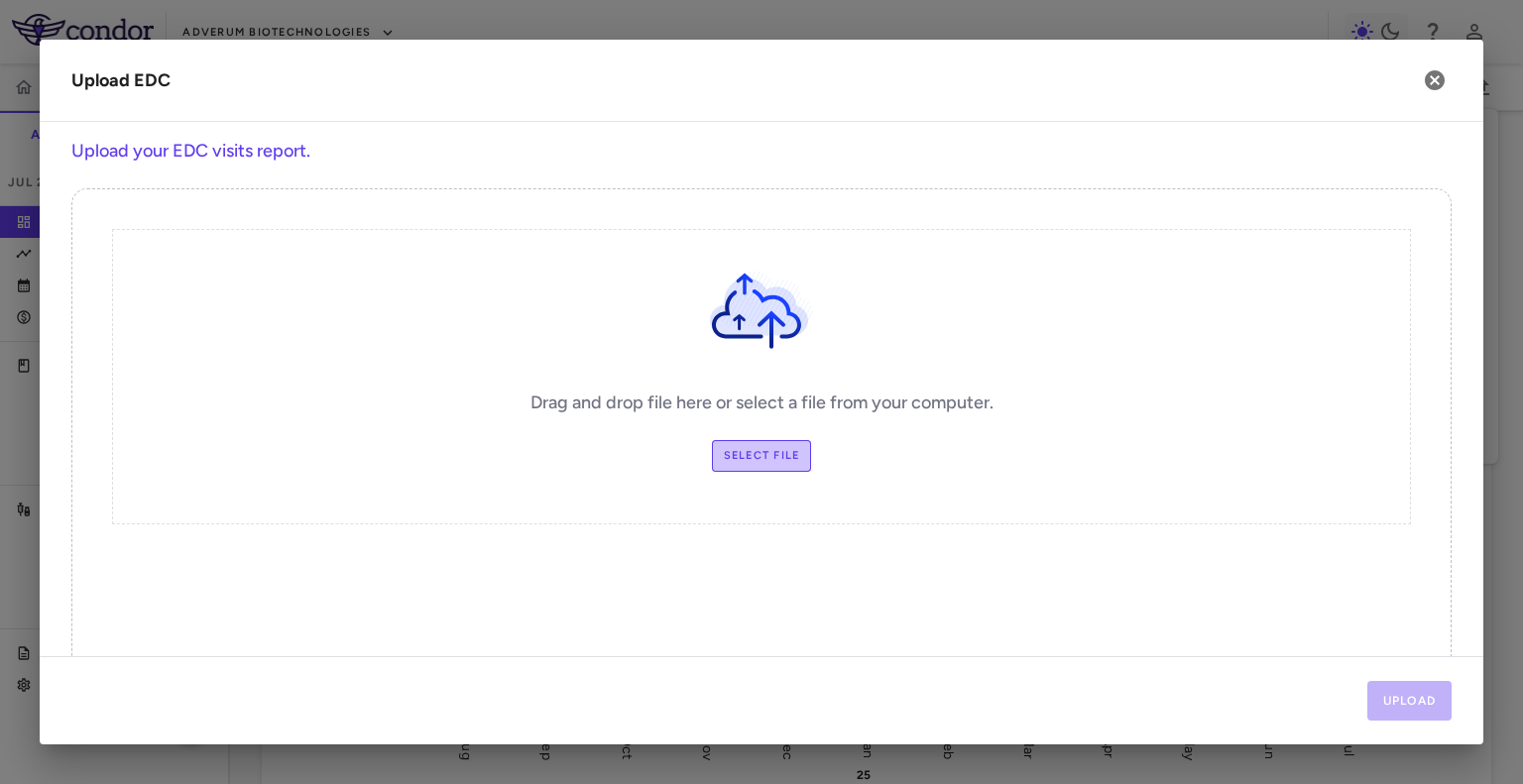 click on "Select file" at bounding box center [762, 456] 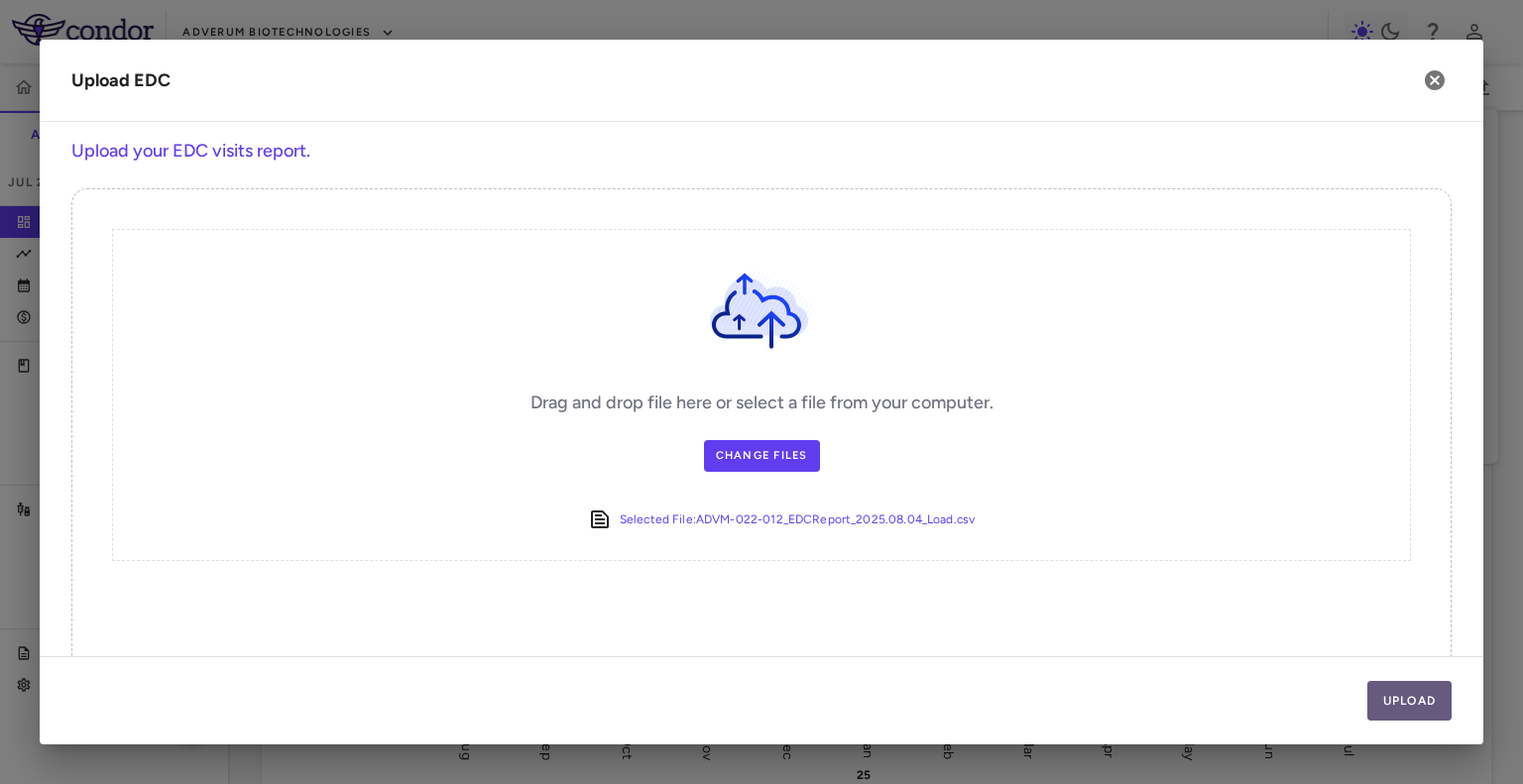 click on "Upload" at bounding box center (1410, 701) 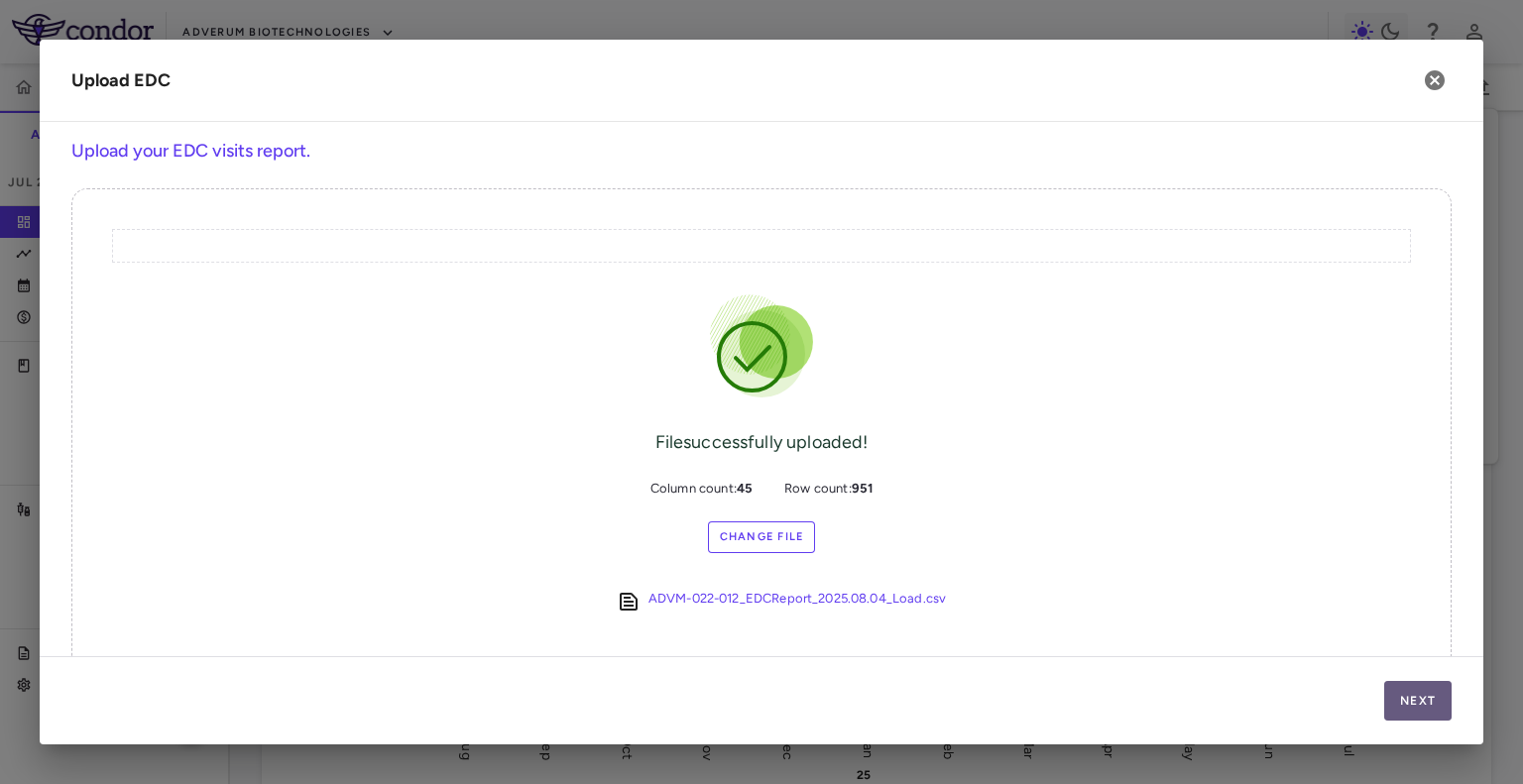 click on "Next" at bounding box center [1418, 701] 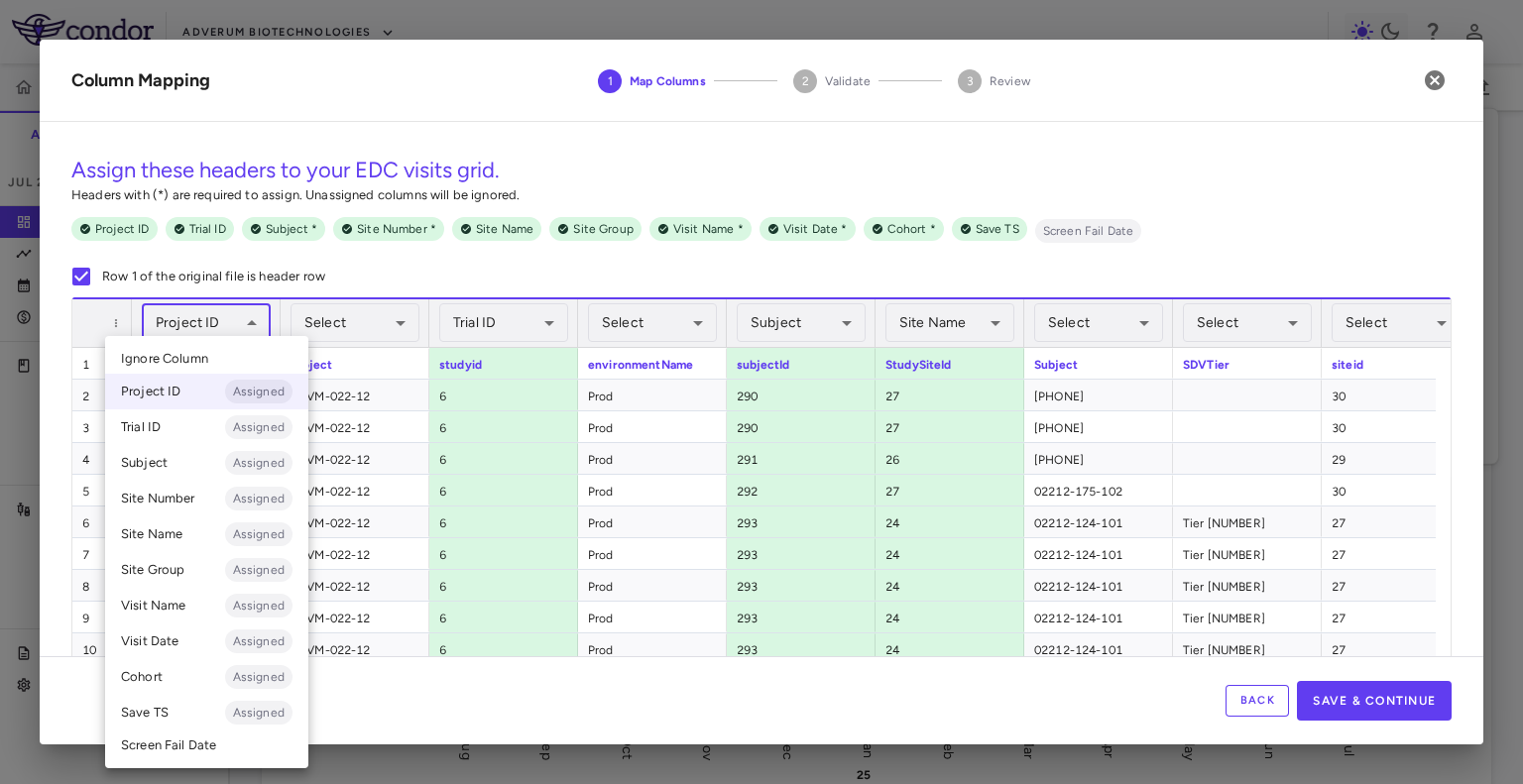 click on "Skip to sidebar Skip to main content Adverum Biotechnologies ADVM-022-12 Accruals Forecasting Jul 2025 (Open) Trial dashboard Analytics Financial close Journal entry Clinical expenses Summary CRO Medidata Other clinical contracts Trial activity Patient activity Site & lab cost matrix Map procedures Trial files Trial settings ADVM-022-12 Neovascular Age-Related Macular Degeneration (nAMD) Jul 2025 (Open) Preparer Trial Spend Direct Fees Pass-throughs Investigator Fees Other Clinical Contracts Actual enrollment Monthly spend ($) -1M -500K 0 500K 1M 1.5M Actual patient enrollment Aug Sep Oct Nov Dec Jan 25 Feb Mar Apr May Jun Jul Trial activity Drag here to set row groups Drag here to set column labels
Enrollment
—" at bounding box center [762, 392] 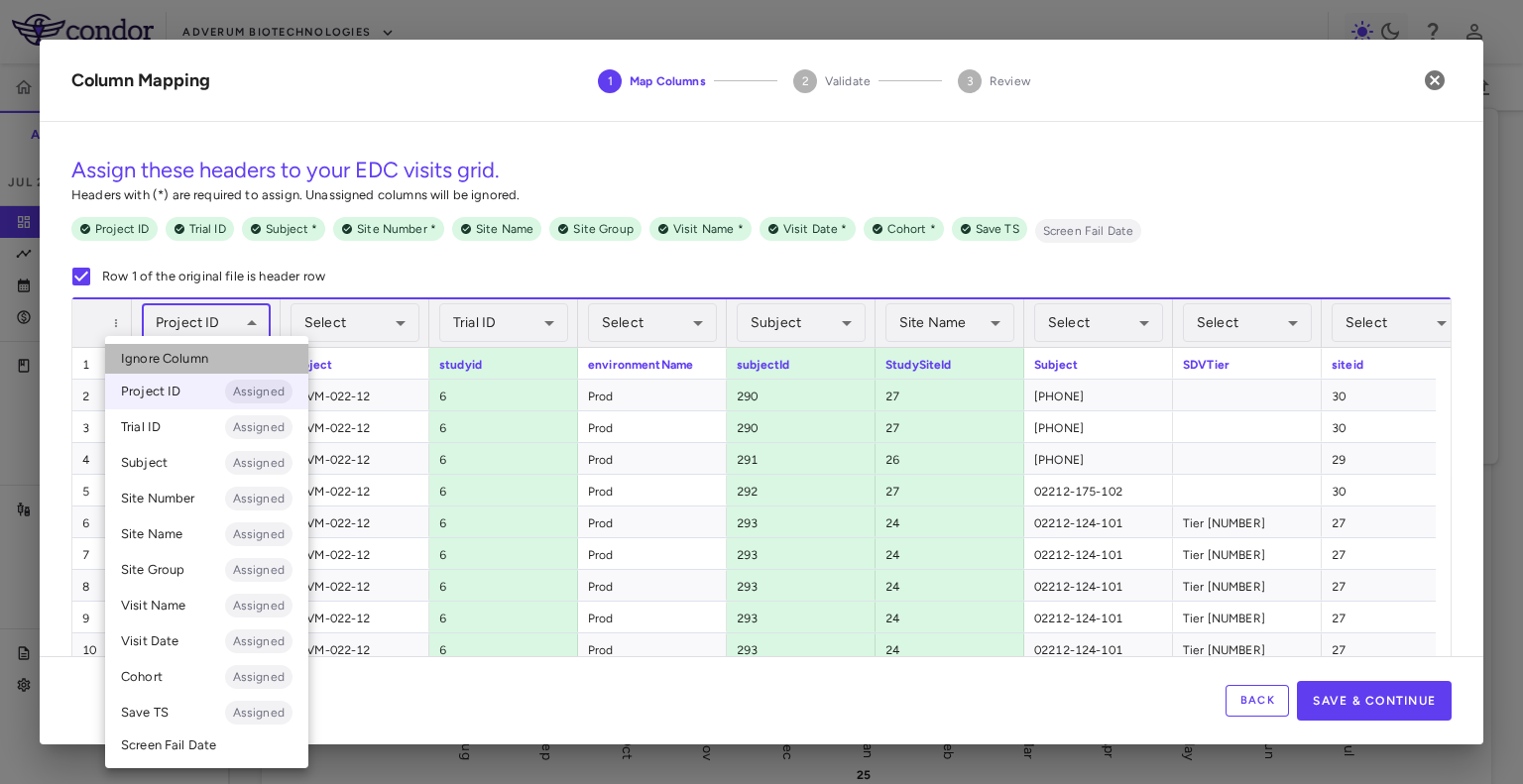 click on "Ignore Column" at bounding box center (206, 359) 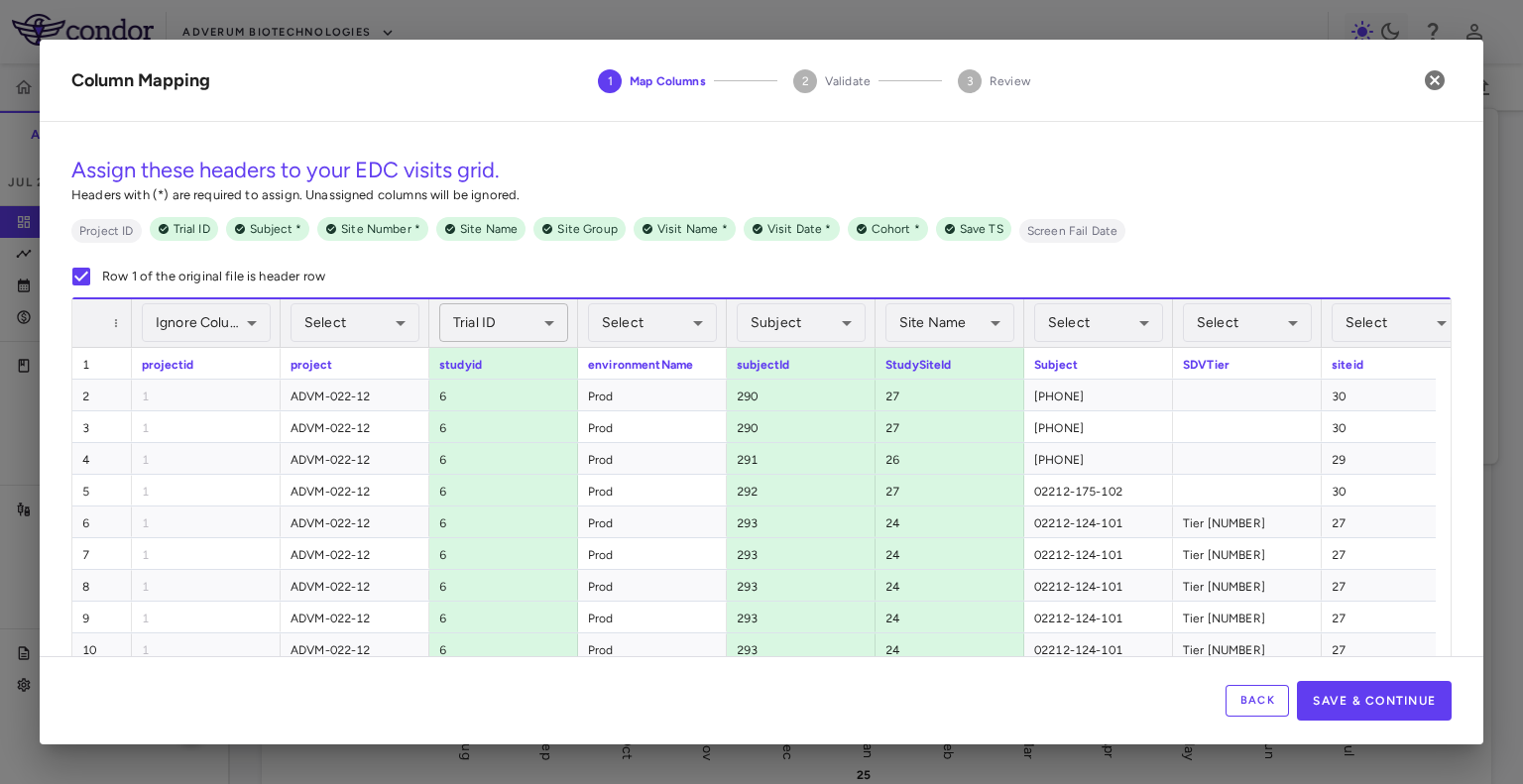 click on "Skip to sidebar Skip to main content Adverum Biotechnologies ADVM-022-12 Accruals Forecasting Jul 2025 (Open) Trial dashboard Analytics Financial close Journal entry Clinical expenses Summary CRO Medidata Other clinical contracts Trial activity Patient activity Site & lab cost matrix Map procedures Trial files Trial settings ADVM-022-12 Neovascular Age-Related Macular Degeneration (nAMD) Jul 2025 (Open) Preparer Trial Spend Direct Fees Pass-throughs Investigator Fees Other Clinical Contracts Actual enrollment Monthly spend ($) -1M -500K 0 500K 1M 1.5M Actual patient enrollment Aug Sep Oct Nov Dec Jan 25 Feb Mar Apr May Jun Jul Trial activity Drag here to set row groups Drag here to set column labels
Enrollment
—" at bounding box center (762, 392) 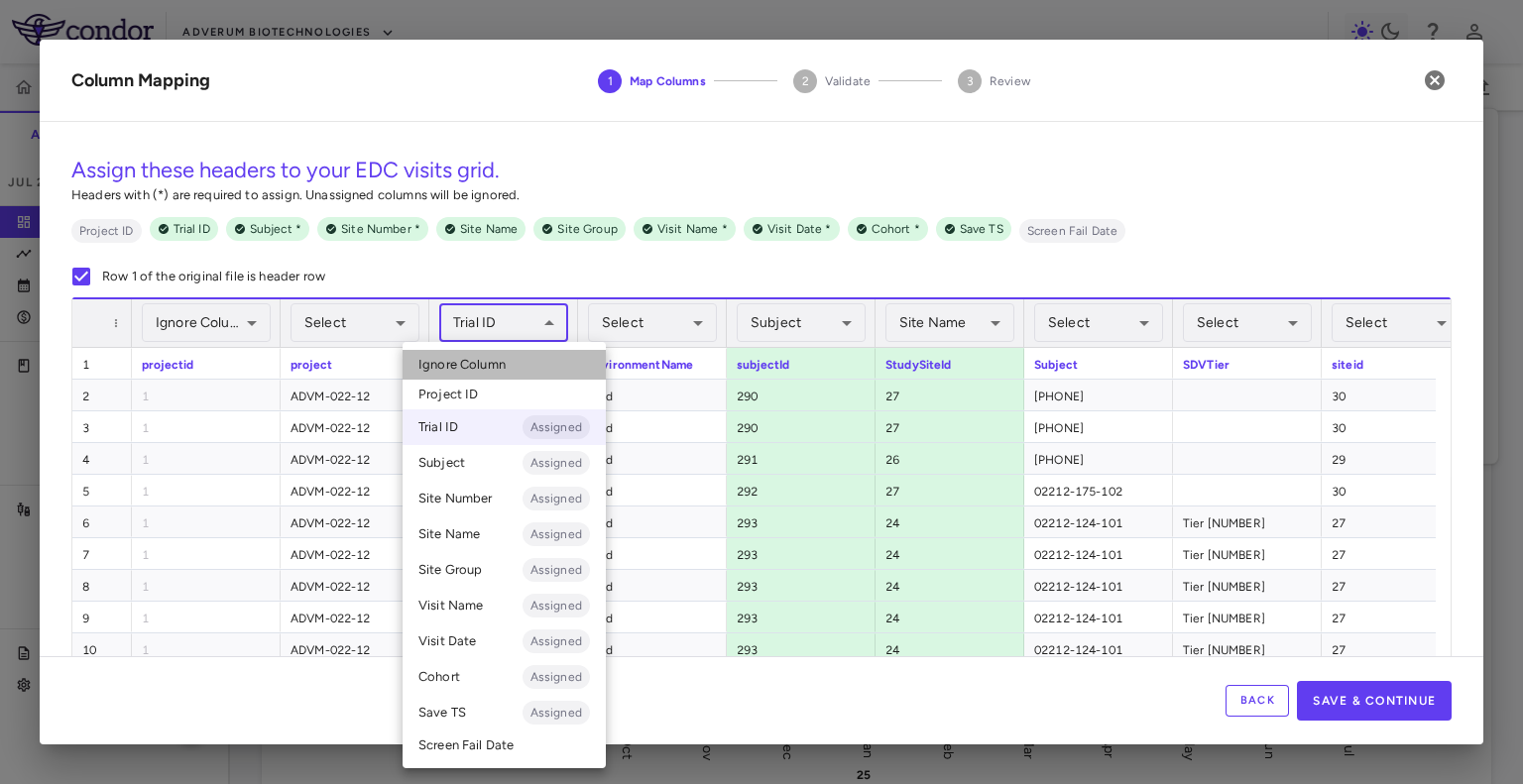 click on "Ignore Column" at bounding box center [504, 365] 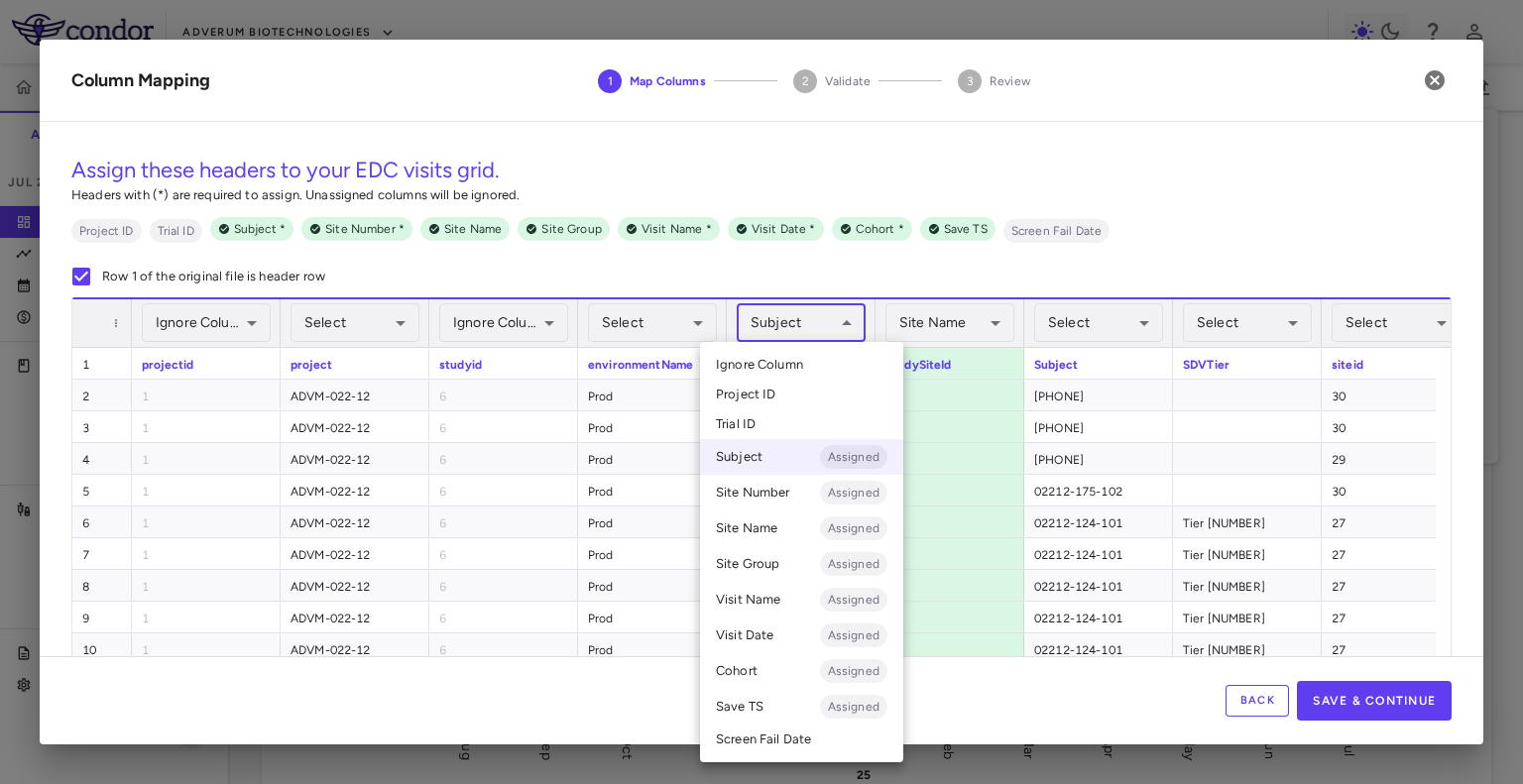 click on "Skip to sidebar Skip to main content Adverum Biotechnologies ADVM-022-12 Accruals Forecasting Jul 2025 (Open) Trial dashboard Analytics Financial close Journal entry Clinical expenses Summary CRO Medidata Other clinical contracts Trial activity Patient activity Site & lab cost matrix Map procedures Trial files Trial settings ADVM-022-12 Neovascular Age-Related Macular Degeneration (nAMD) Jul 2025 (Open) Preparer Trial Spend Direct Fees Pass-throughs Investigator Fees Other Clinical Contracts Actual enrollment Monthly spend ($) -1M -500K 0 500K 1M 1.5M Actual patient enrollment Aug Sep Oct Nov Dec Jan 25 Feb Mar Apr May Jun Jul Trial activity Drag here to set row groups Drag here to set column labels
Enrollment
—" at bounding box center [762, 392] 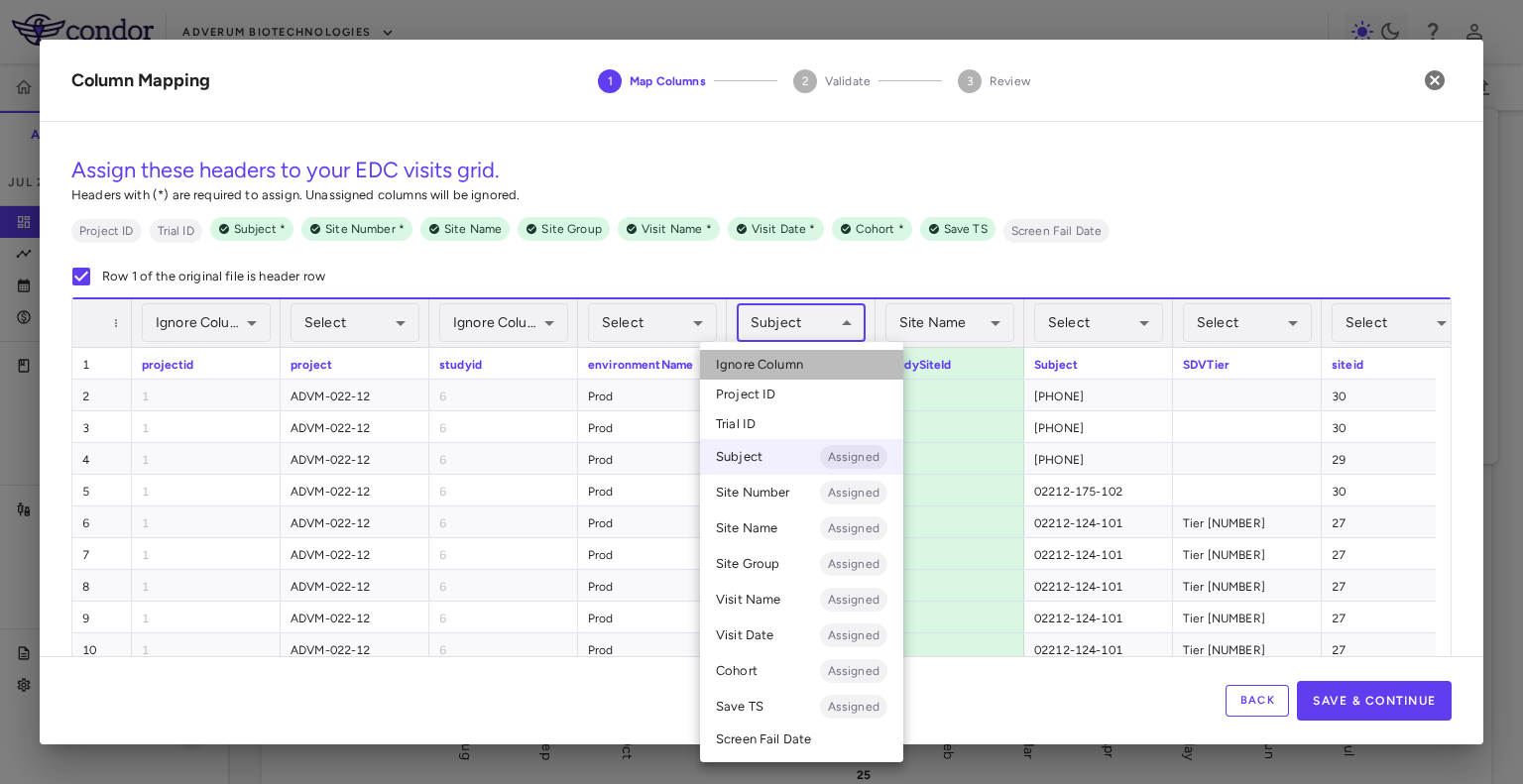 click on "Ignore Column" at bounding box center [801, 365] 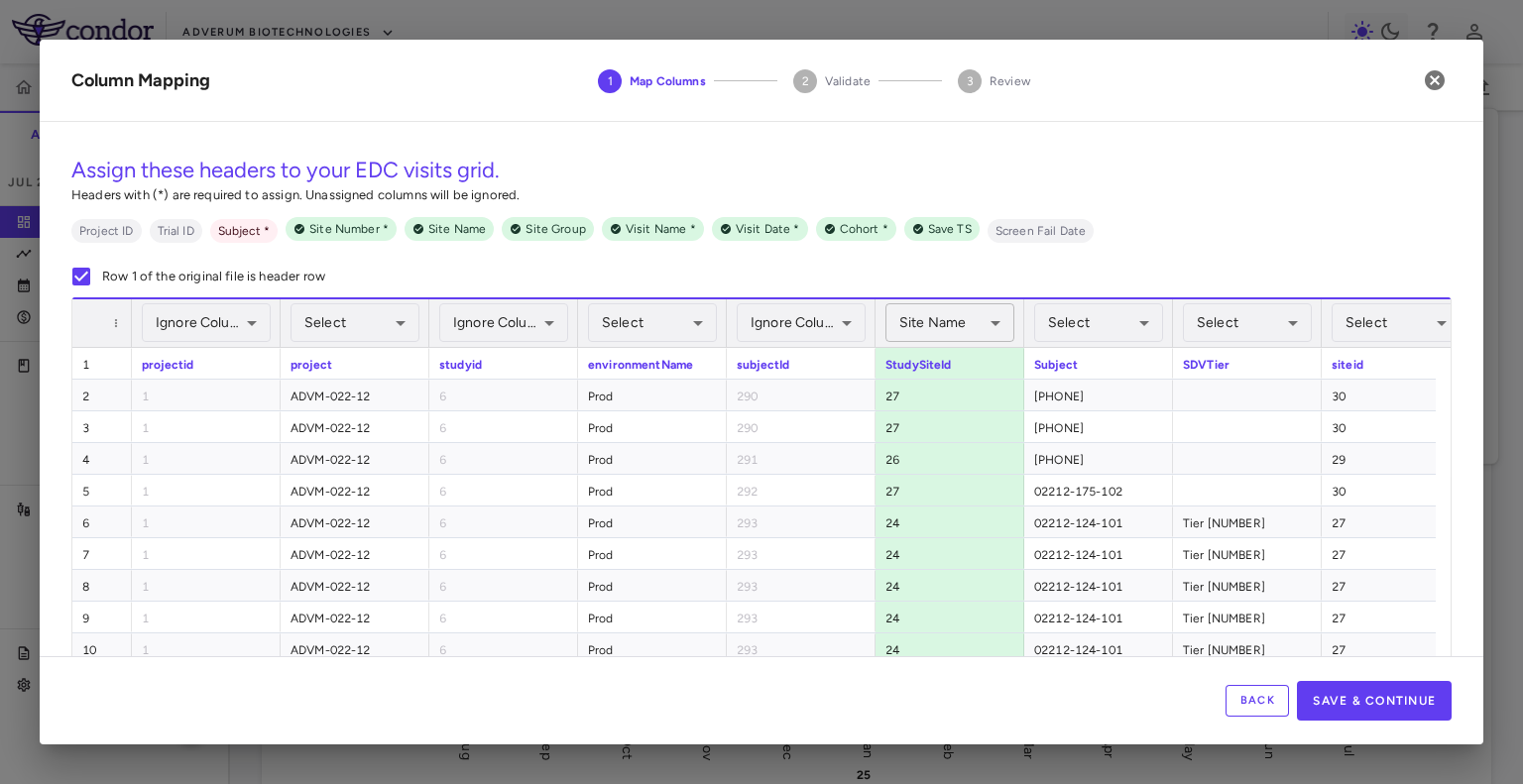click on "Skip to sidebar Skip to main content Adverum Biotechnologies ADVM-022-12 Accruals Forecasting Jul 2025 (Open) Trial dashboard Analytics Financial close Journal entry Clinical expenses Summary CRO Medidata Other clinical contracts Trial activity Patient activity Site & lab cost matrix Map procedures Trial files Trial settings ADVM-022-12 Neovascular Age-Related Macular Degeneration (nAMD) Jul 2025 (Open) Preparer Trial Spend Direct Fees Pass-throughs Investigator Fees Other Clinical Contracts Actual enrollment Monthly spend ($) -1M -500K 0 500K 1M 1.5M Actual patient enrollment Aug Sep Oct Nov Dec Jan 25 Feb Mar Apr May Jun Jul Trial activity Drag here to set row groups Drag here to set column labels
Enrollment
—" at bounding box center (762, 392) 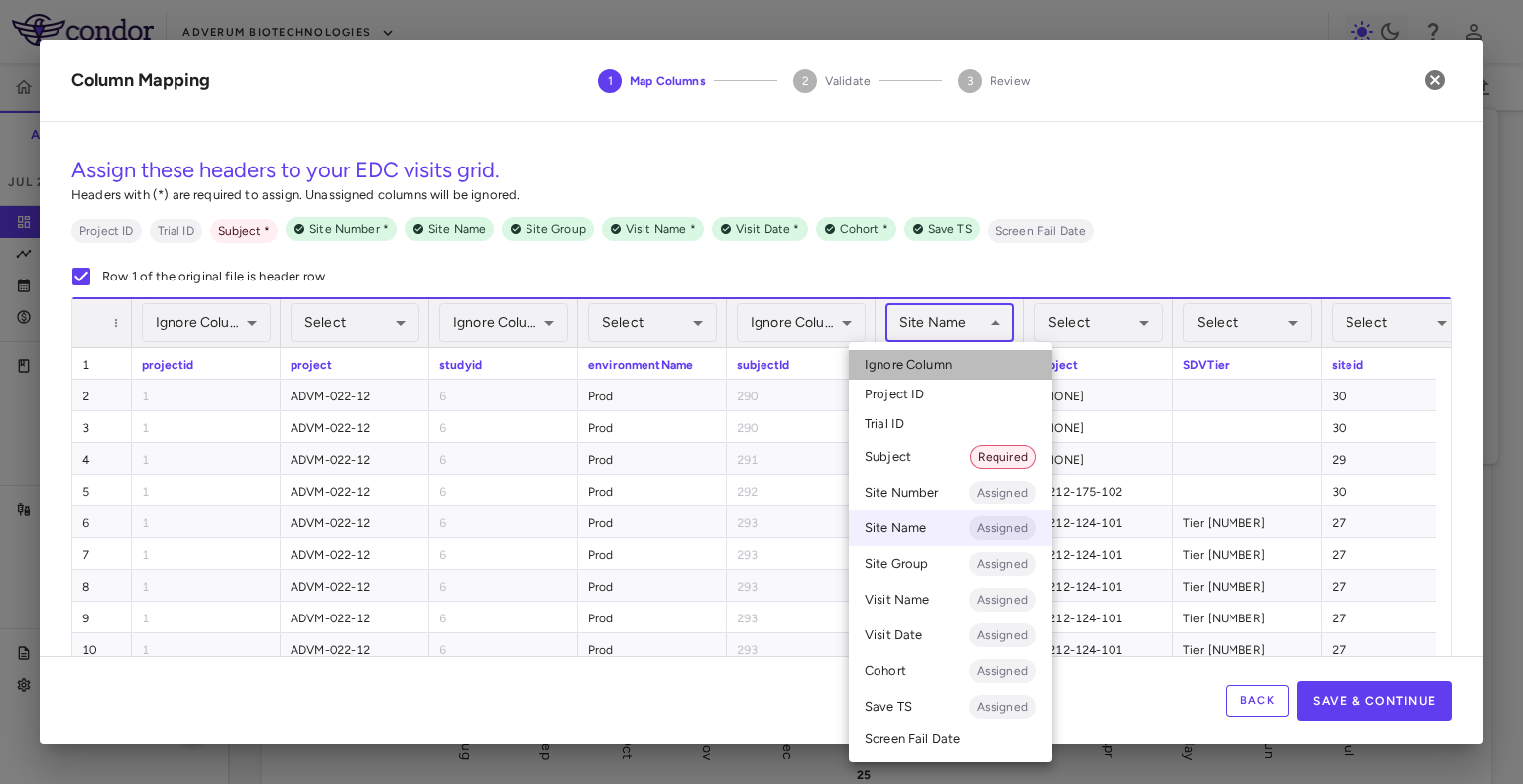 click on "Ignore Column" at bounding box center [950, 365] 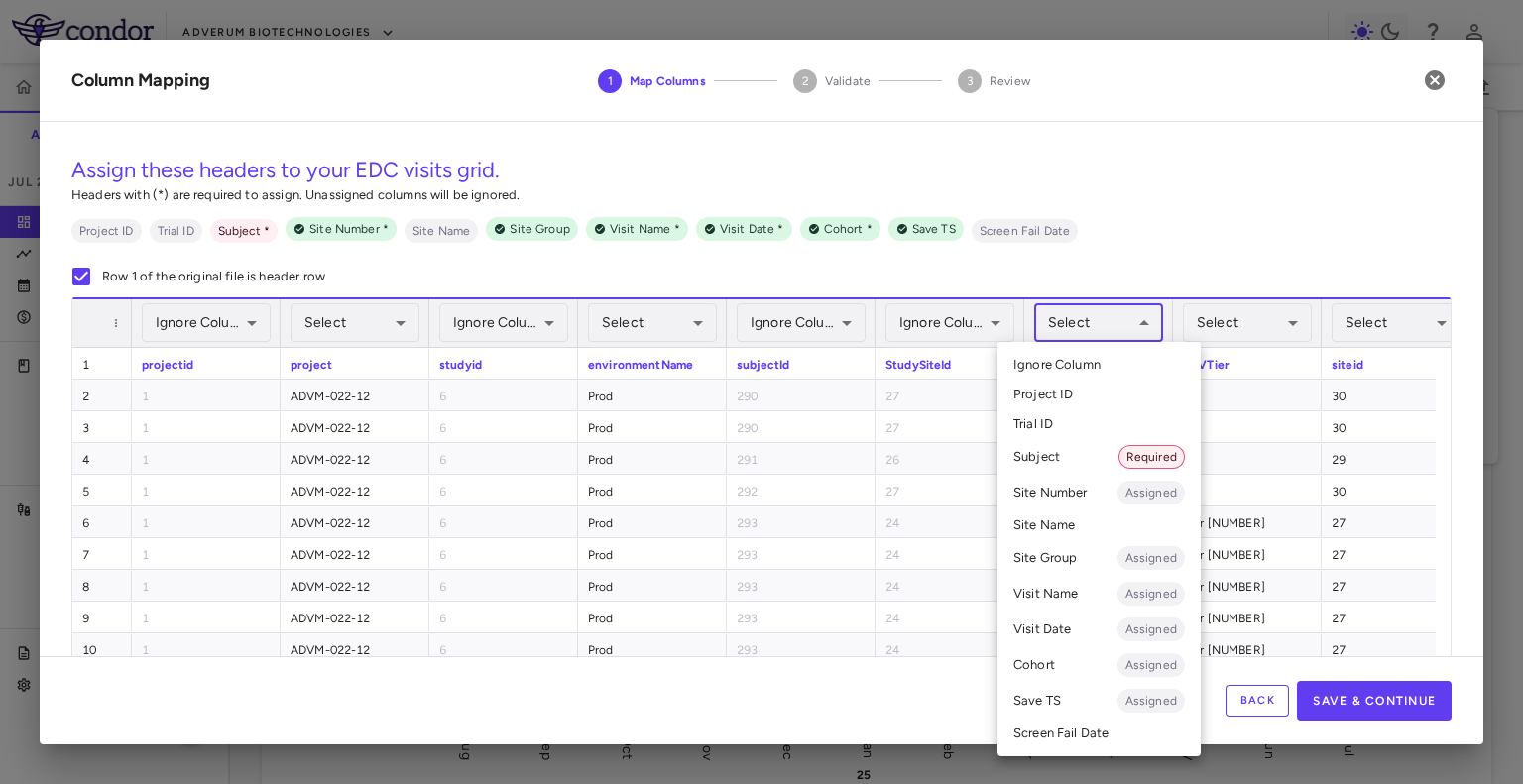 click on "Skip to sidebar Skip to main content Adverum Biotechnologies ADVM-022-12 Accruals Forecasting Jul 2025 (Open) Trial dashboard Analytics Financial close Journal entry Clinical expenses Summary CRO Medidata Other clinical contracts Trial activity Patient activity Site & lab cost matrix Map procedures Trial files Trial settings ADVM-022-12 Neovascular Age-Related Macular Degeneration (nAMD) Jul 2025 (Open) Preparer Trial Spend Direct Fees Pass-throughs Investigator Fees Other Clinical Contracts Actual enrollment Monthly spend ($) -1M -500K 0 500K 1M 1.5M Actual patient enrollment Aug Sep Oct Nov Dec Jan 25 Feb Mar Apr May Jun Jul Trial activity Drag here to set row groups Drag here to set column labels
Enrollment
—" at bounding box center (762, 392) 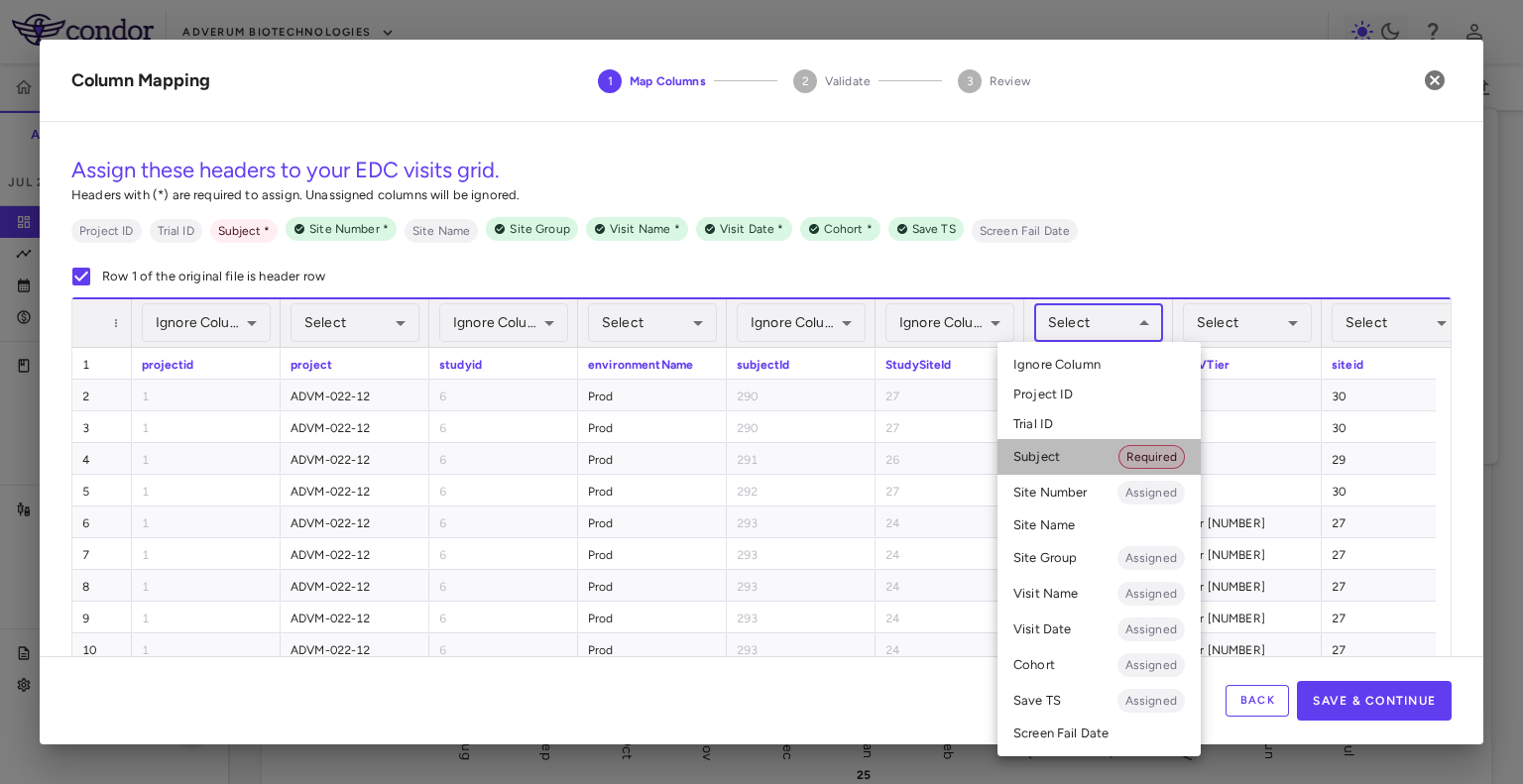 click on "Subject Required" at bounding box center [1099, 457] 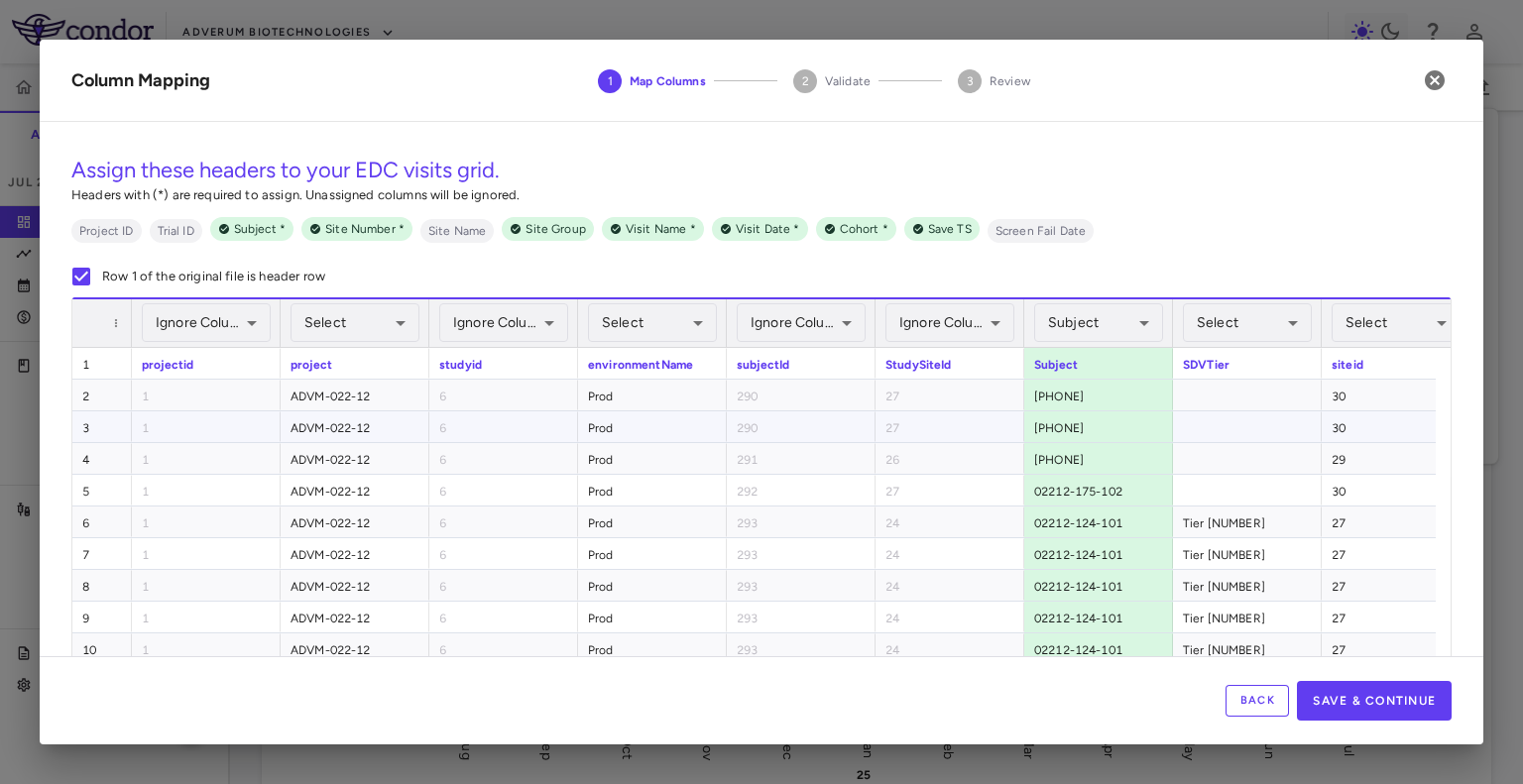scroll, scrollTop: 0, scrollLeft: 317, axis: horizontal 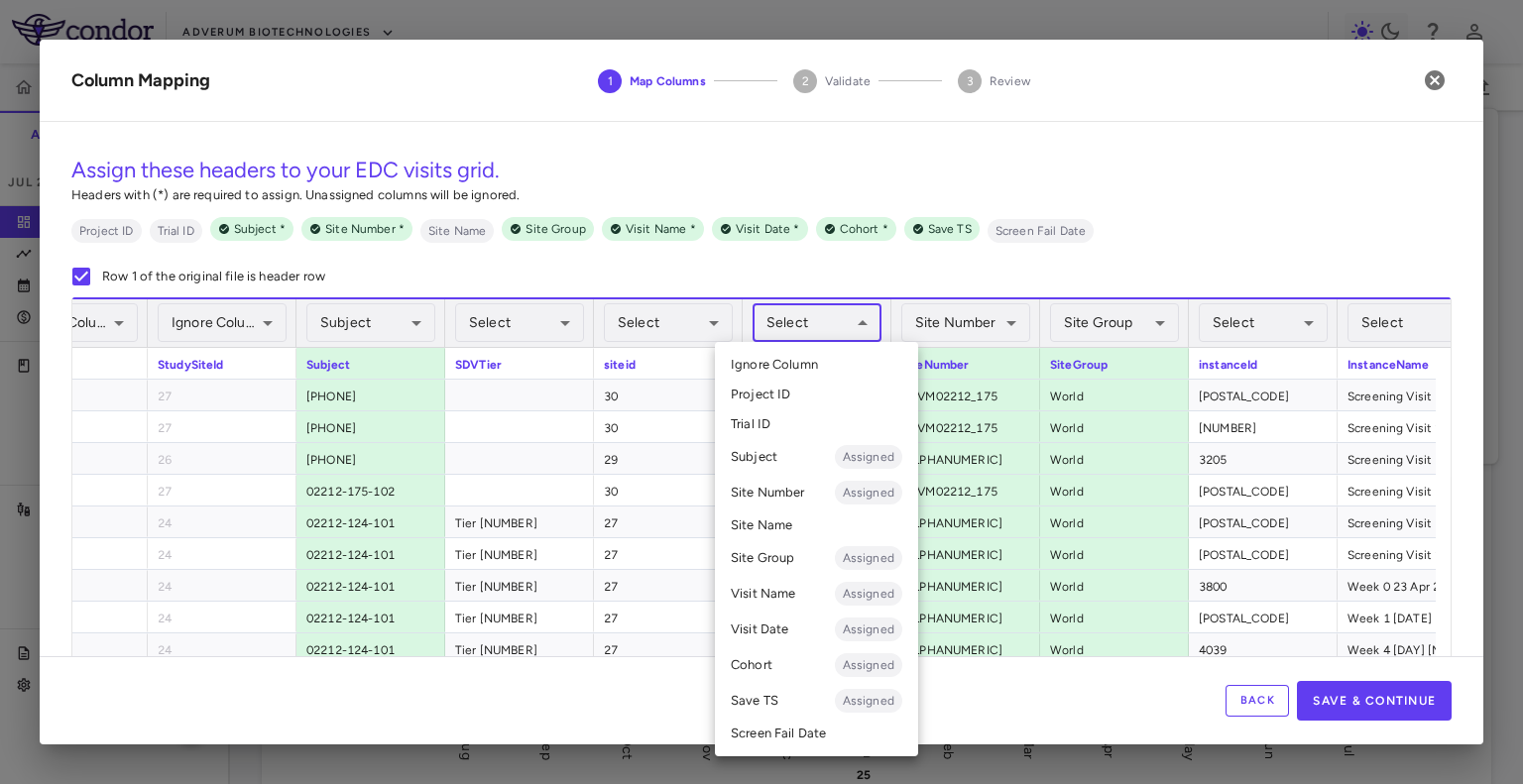 click on "Skip to sidebar Skip to main content Adverum Biotechnologies ADVM-022-12 Accruals Forecasting Jul 2025 (Open) Trial dashboard Analytics Financial close Journal entry Clinical expenses Summary CRO Medidata Other clinical contracts Trial activity Patient activity Site & lab cost matrix Map procedures Trial files Trial settings ADVM-022-12 Neovascular Age-Related Macular Degeneration (nAMD) Jul 2025 (Open) Preparer Trial Spend Direct Fees Pass-throughs Investigator Fees Other Clinical Contracts Actual enrollment Monthly spend ($) -1M -500K 0 500K 1M 1.5M Actual patient enrollment Aug Sep Oct Nov Dec Jan 25 Feb Mar Apr May Jun Jul Trial activity Drag here to set row groups Drag here to set column labels
Enrollment
—" at bounding box center [762, 392] 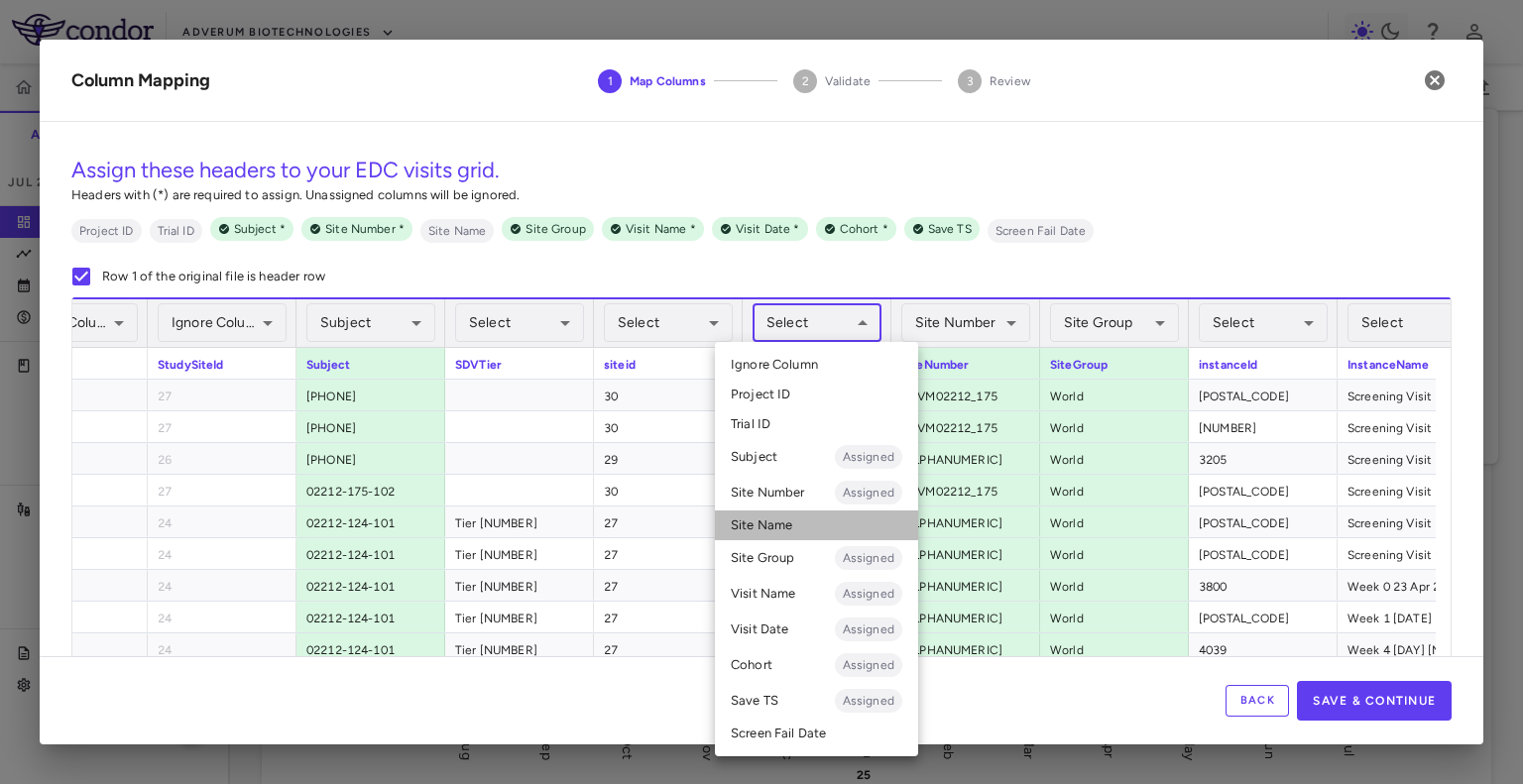 click on "Site Name" at bounding box center (816, 525) 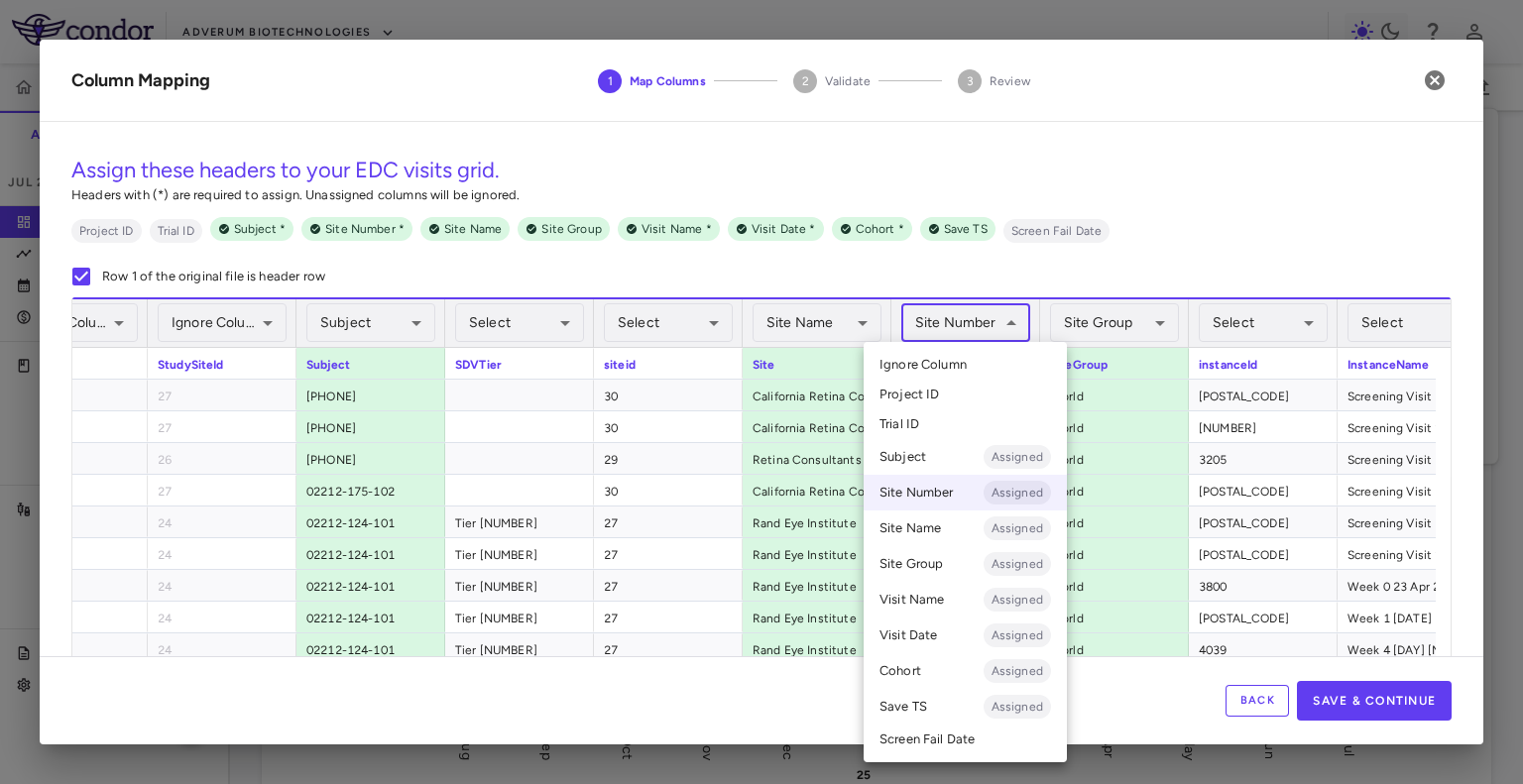 click on "Skip to sidebar Skip to main content Adverum Biotechnologies ADVM-022-12 Accruals Forecasting Jul 2025 (Open) Trial dashboard Analytics Financial close Journal entry Clinical expenses Summary CRO Medidata Other clinical contracts Trial activity Patient activity Site & lab cost matrix Map procedures Trial files Trial settings ADVM-022-12 Neovascular Age-Related Macular Degeneration (nAMD) Jul 2025 (Open) Preparer Trial Spend Direct Fees Pass-throughs Investigator Fees Other Clinical Contracts Actual enrollment Monthly spend ($) -1M -500K 0 500K 1M 1.5M Actual patient enrollment Aug Sep Oct Nov Dec Jan 25 Feb Mar Apr May Jun Jul Trial activity Drag here to set row groups Drag here to set column labels
Enrollment
—" at bounding box center [762, 392] 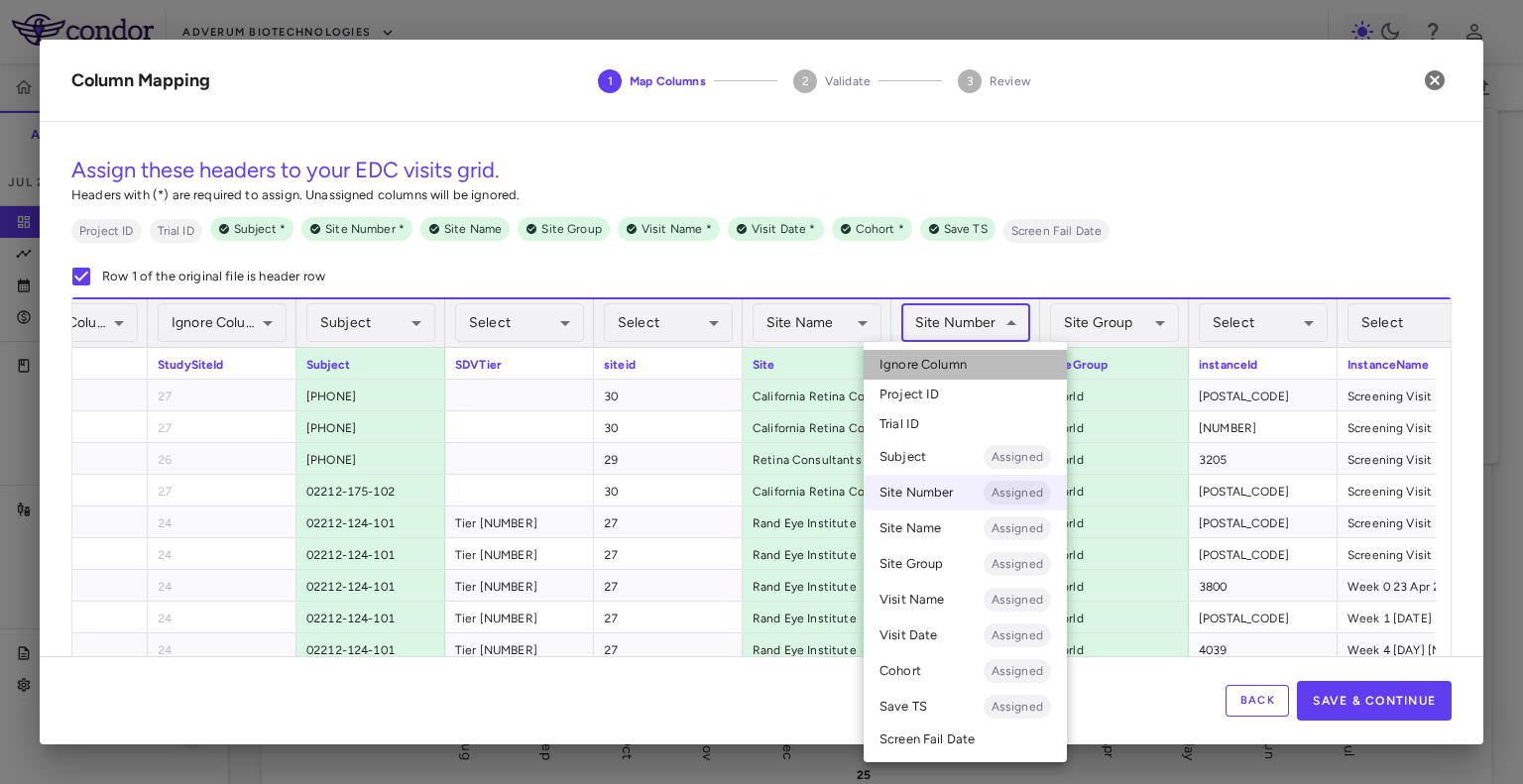click on "Ignore Column" at bounding box center [965, 365] 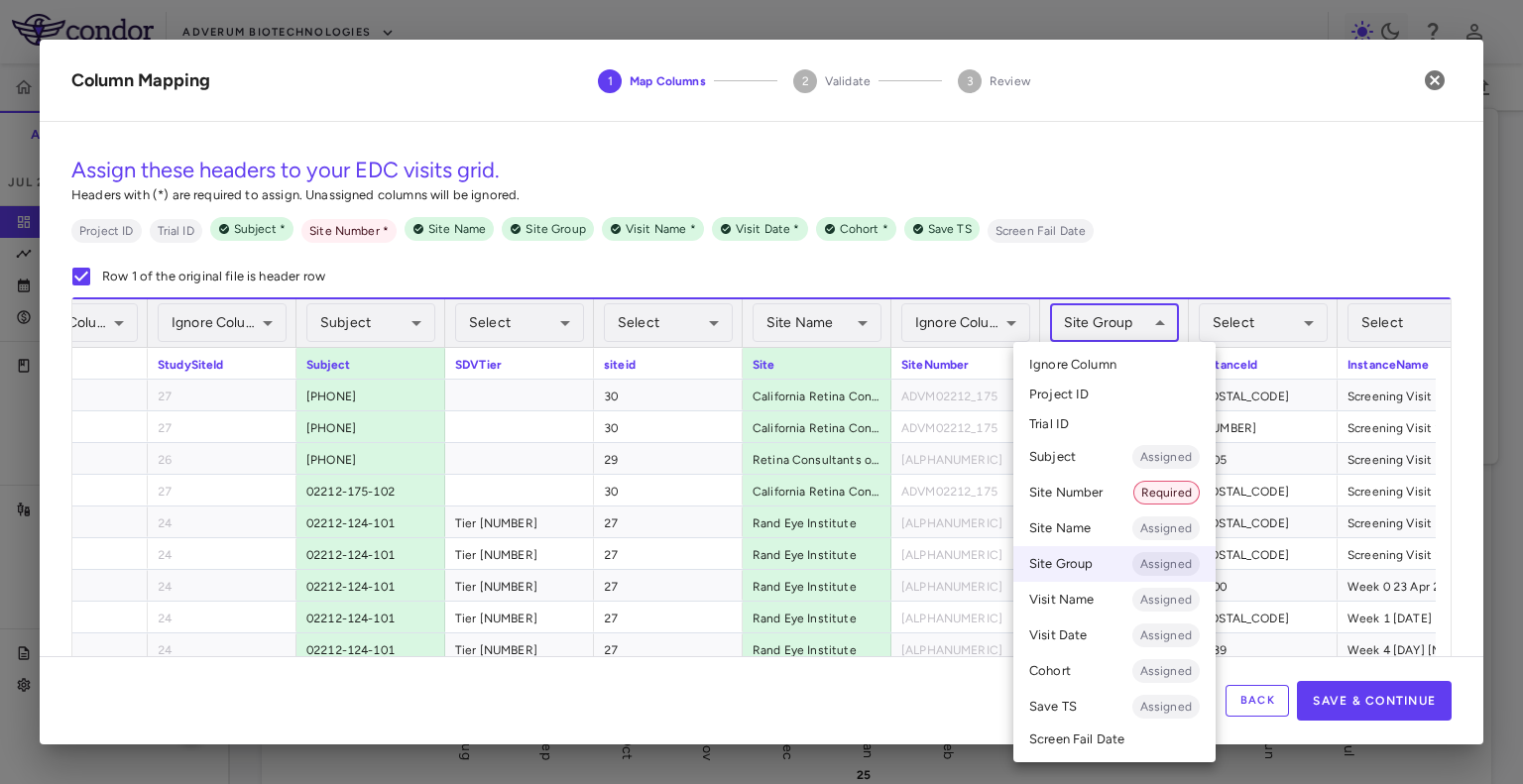 click on "Skip to sidebar Skip to main content Adverum Biotechnologies ADVM-022-12 Accruals Forecasting Jul 2025 (Open) Trial dashboard Analytics Financial close Journal entry Clinical expenses Summary CRO Medidata Other clinical contracts Trial activity Patient activity Site & lab cost matrix Map procedures Trial files Trial settings ADVM-022-12 Neovascular Age-Related Macular Degeneration (nAMD) Jul 2025 (Open) Preparer Trial Spend Direct Fees Pass-throughs Investigator Fees Other Clinical Contracts Actual enrollment Monthly spend ($) -1M -500K 0 500K 1M 1.5M Actual patient enrollment Aug Sep Oct Nov Dec Jan 25 Feb Mar Apr May Jun Jul Trial activity Drag here to set row groups Drag here to set column labels
Enrollment
—" at bounding box center [762, 392] 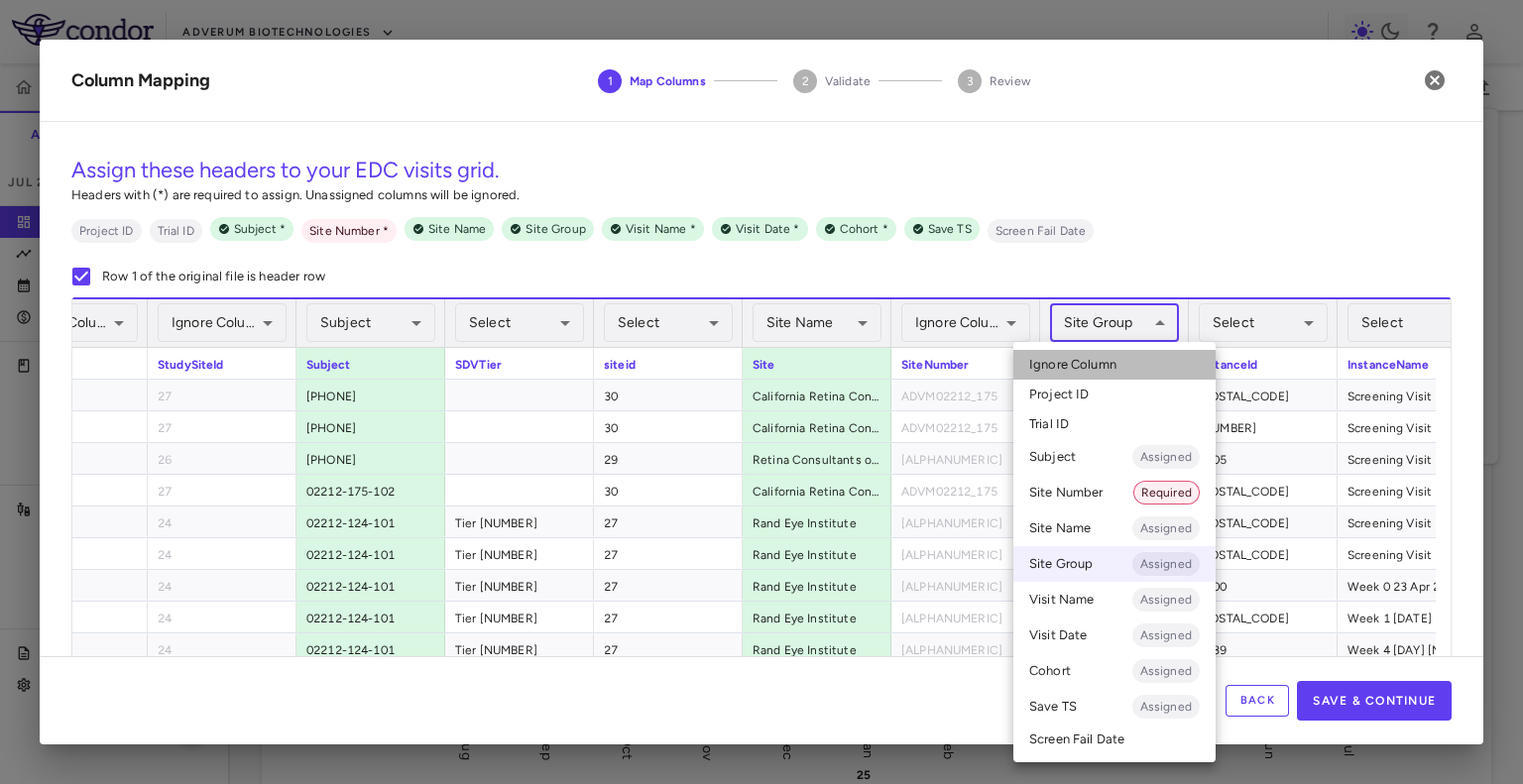 click on "Ignore Column" at bounding box center [1114, 365] 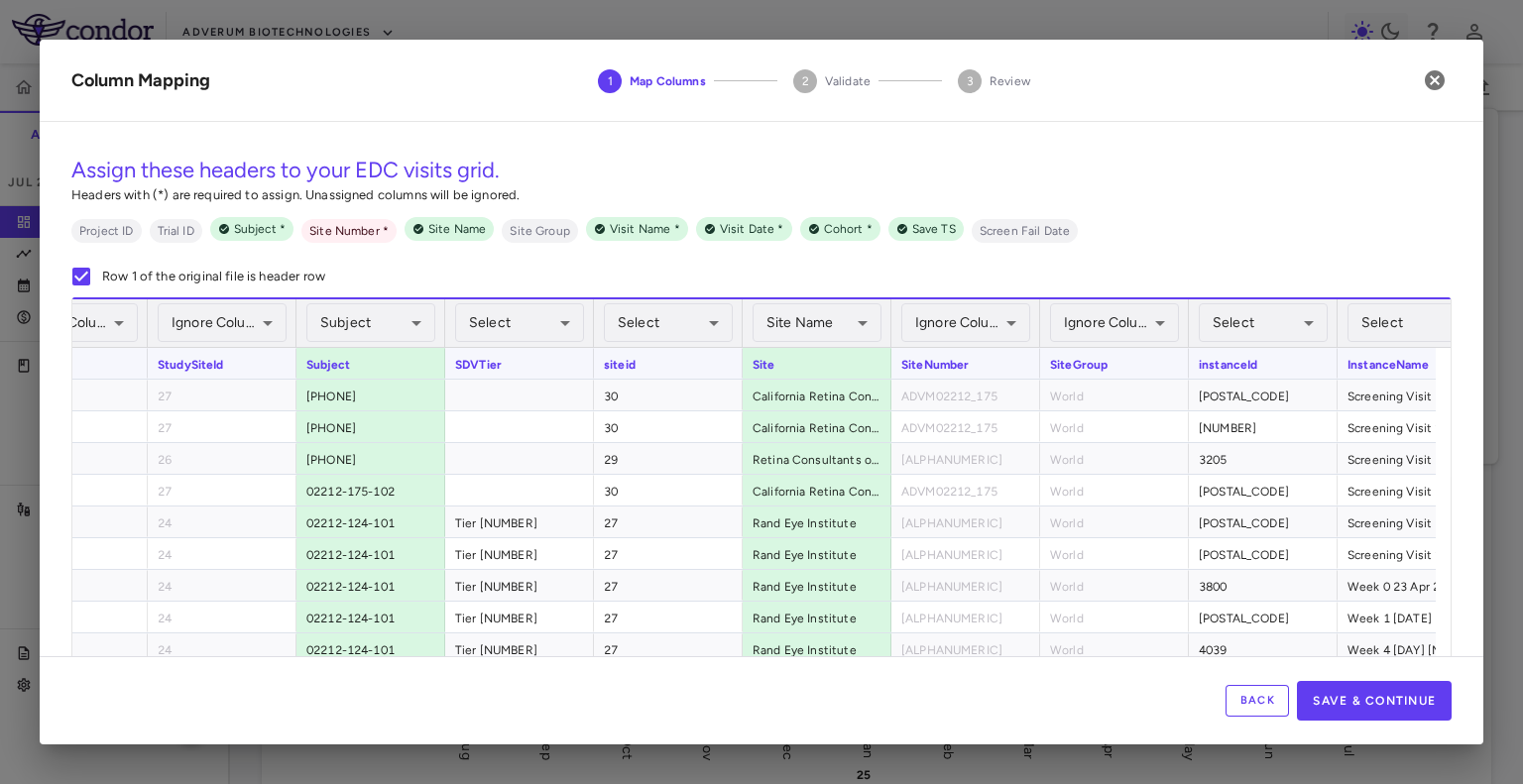 scroll, scrollTop: 0, scrollLeft: 1090, axis: horizontal 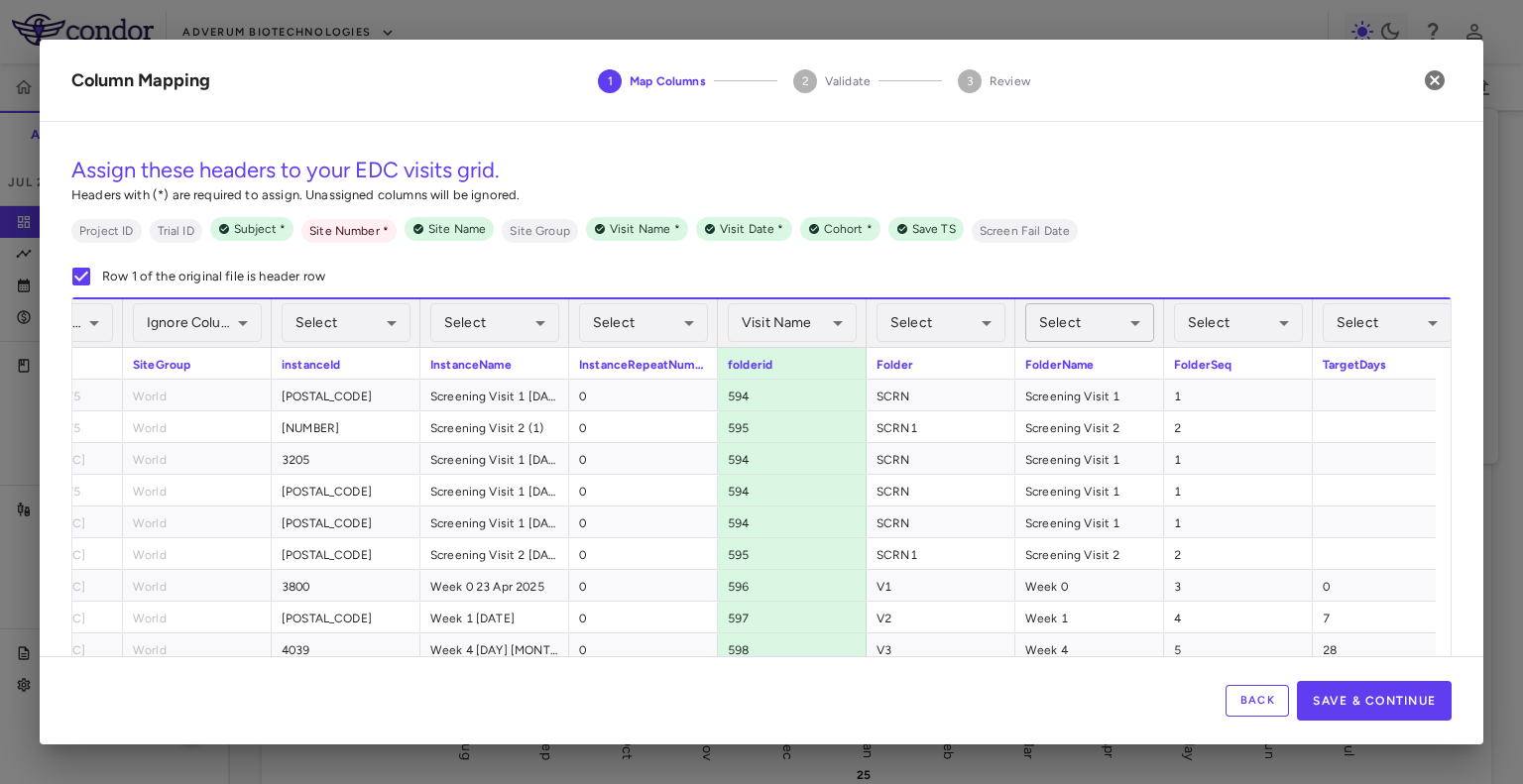 click on "Skip to sidebar Skip to main content Adverum Biotechnologies ADVM-022-12 Accruals Forecasting Jul 2025 (Open) Trial dashboard Analytics Financial close Journal entry Clinical expenses Summary CRO Medidata Other clinical contracts Trial activity Patient activity Site & lab cost matrix Map procedures Trial files Trial settings ADVM-022-12 Neovascular Age-Related Macular Degeneration (nAMD) Jul 2025 (Open) Preparer Trial Spend Direct Fees Pass-throughs Investigator Fees Other Clinical Contracts Actual enrollment Monthly spend ($) -1M -500K 0 500K 1M 1.5M Actual patient enrollment Aug Sep Oct Nov Dec Jan 25 Feb Mar Apr May Jun Jul Trial activity Drag here to set row groups Drag here to set column labels
Enrollment
—" at bounding box center [762, 392] 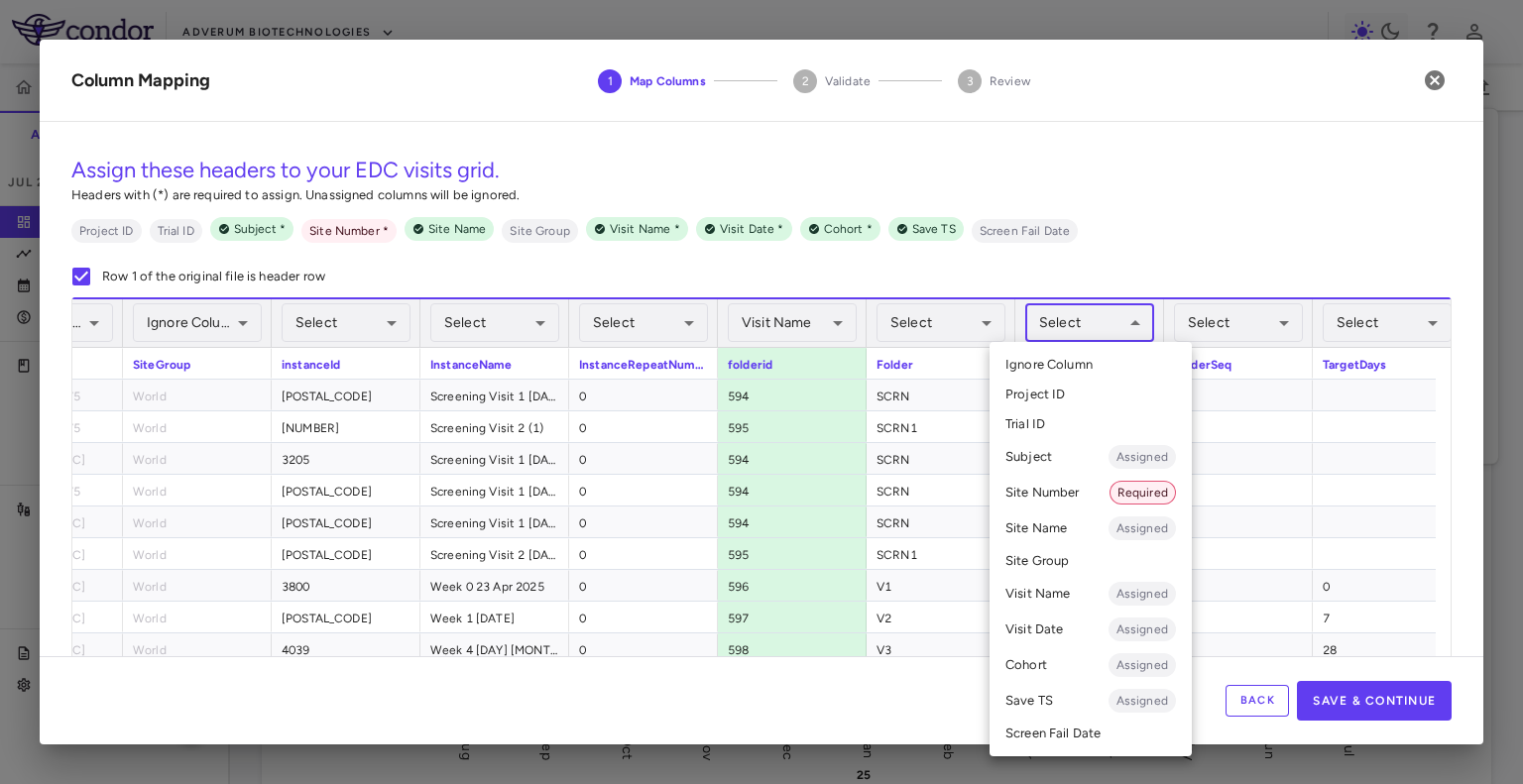 click on "Visit Name Assigned" at bounding box center [1091, 594] 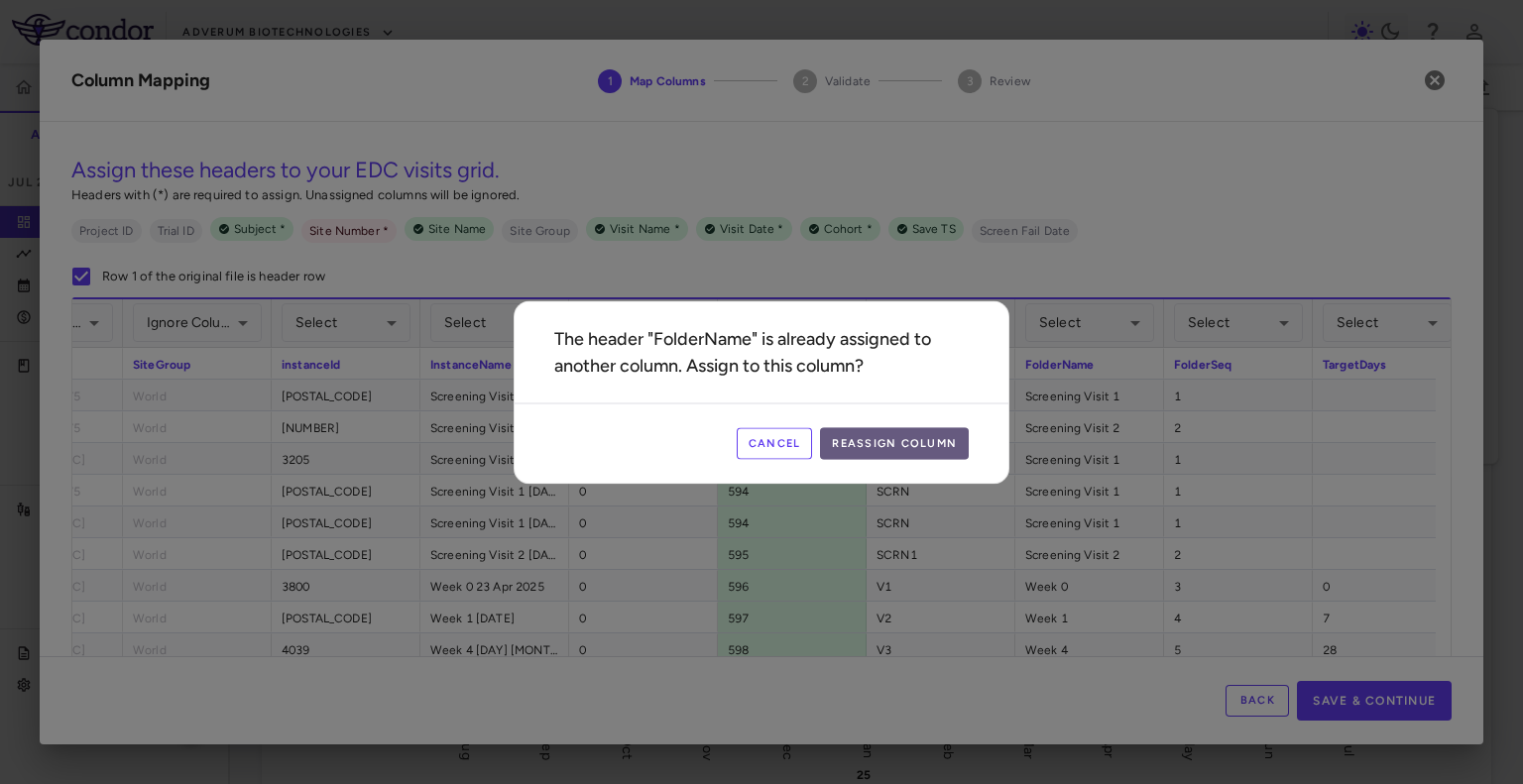 click on "Reassign Column" at bounding box center [894, 443] 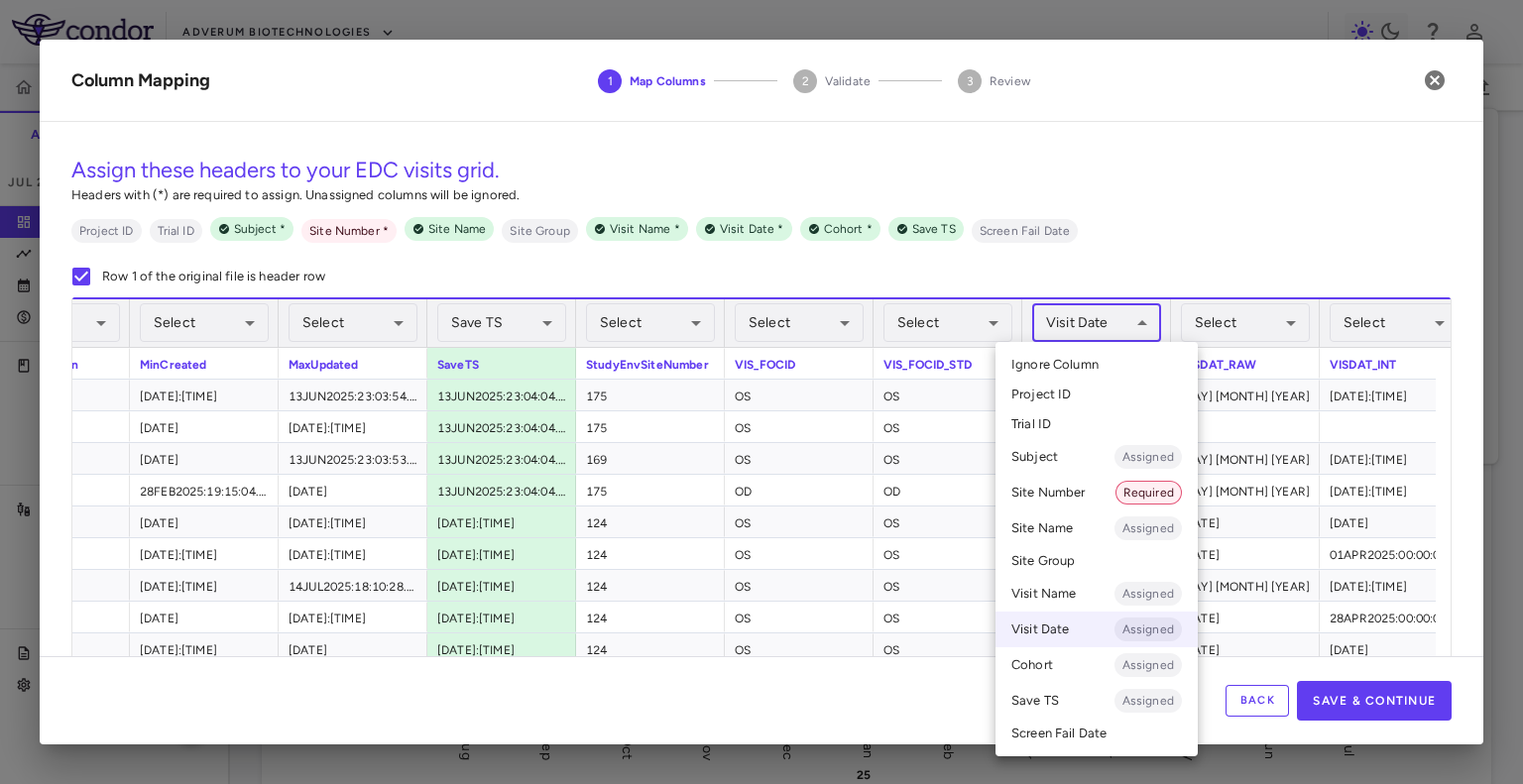 click on "Skip to sidebar Skip to main content Adverum Biotechnologies ADVM-022-12 Accruals Forecasting Jul 2025 (Open) Trial dashboard Analytics Financial close Journal entry Clinical expenses Summary CRO Medidata Other clinical contracts Trial activity Patient activity Site & lab cost matrix Map procedures Trial files Trial settings ADVM-022-12 Neovascular Age-Related Macular Degeneration (nAMD) Jul 2025 (Open) Preparer Trial Spend Direct Fees Pass-throughs Investigator Fees Other Clinical Contracts Actual enrollment Monthly spend ($) -1M -500K 0 500K 1M 1.5M Actual patient enrollment Aug Sep Oct Nov Dec Jan 25 Feb Mar Apr May Jun Jul Trial activity Drag here to set row groups Drag here to set column labels
Enrollment
—" at bounding box center (762, 392) 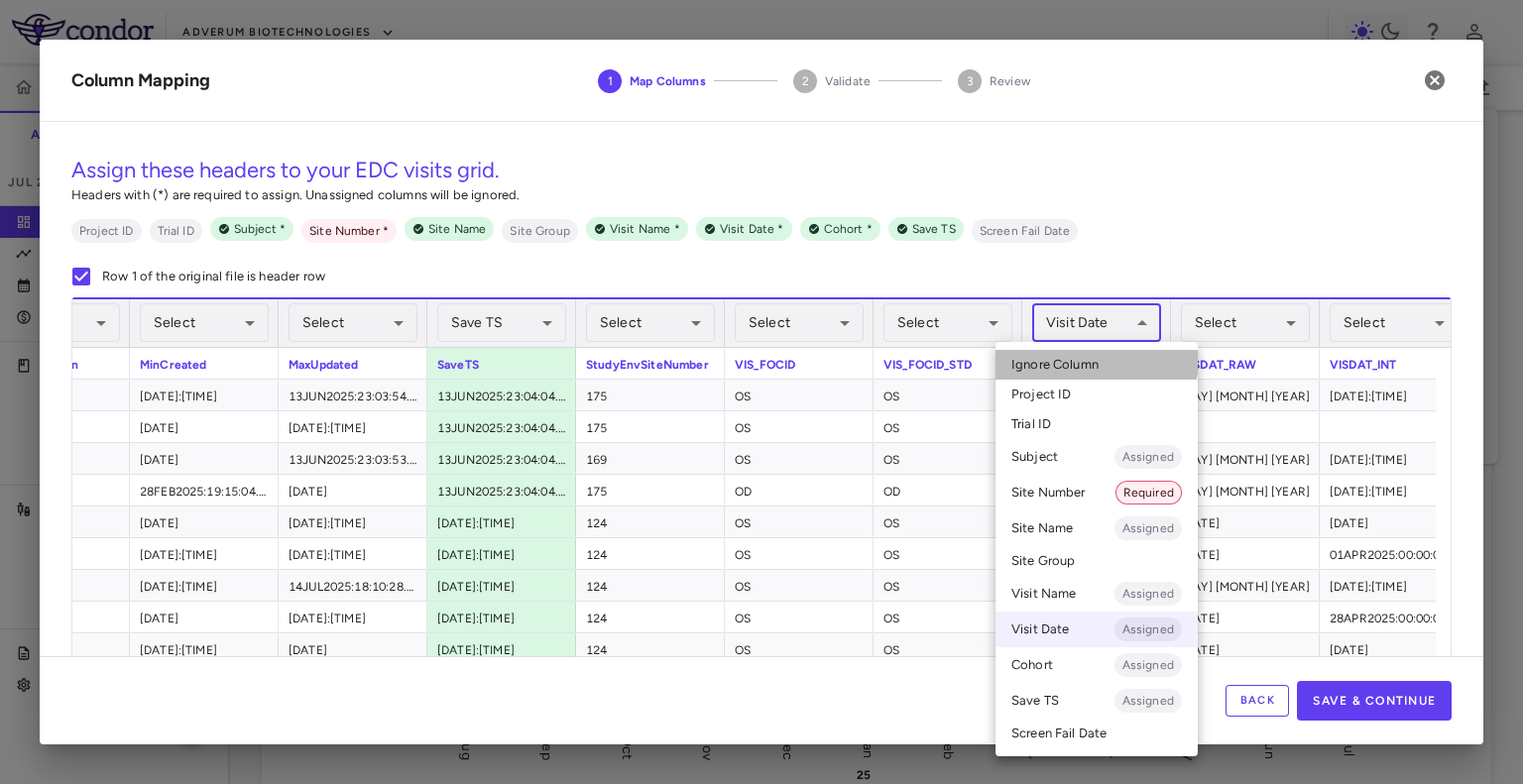 click on "Ignore Column" at bounding box center [1097, 365] 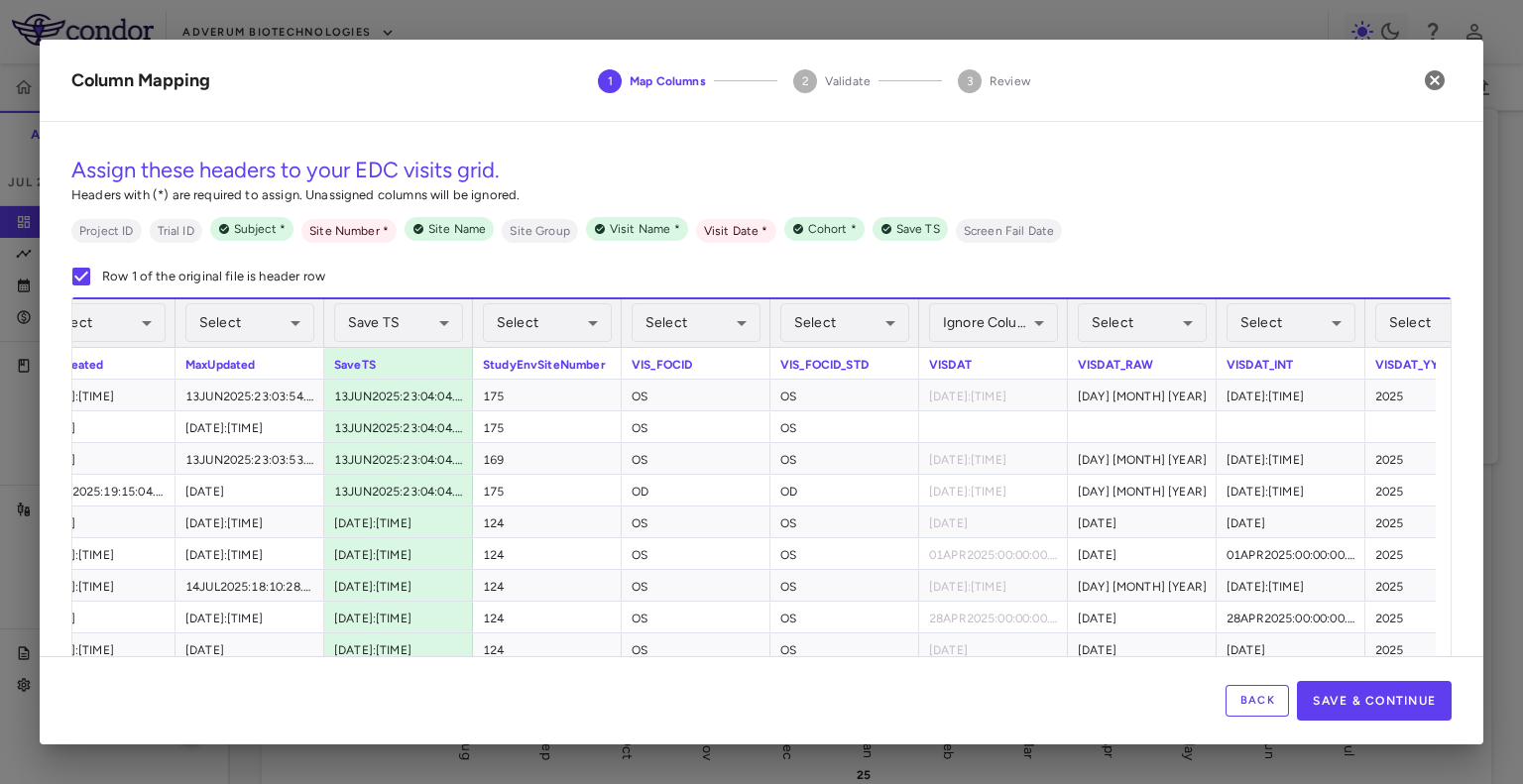 click on "Select ​" at bounding box center [547, 323] 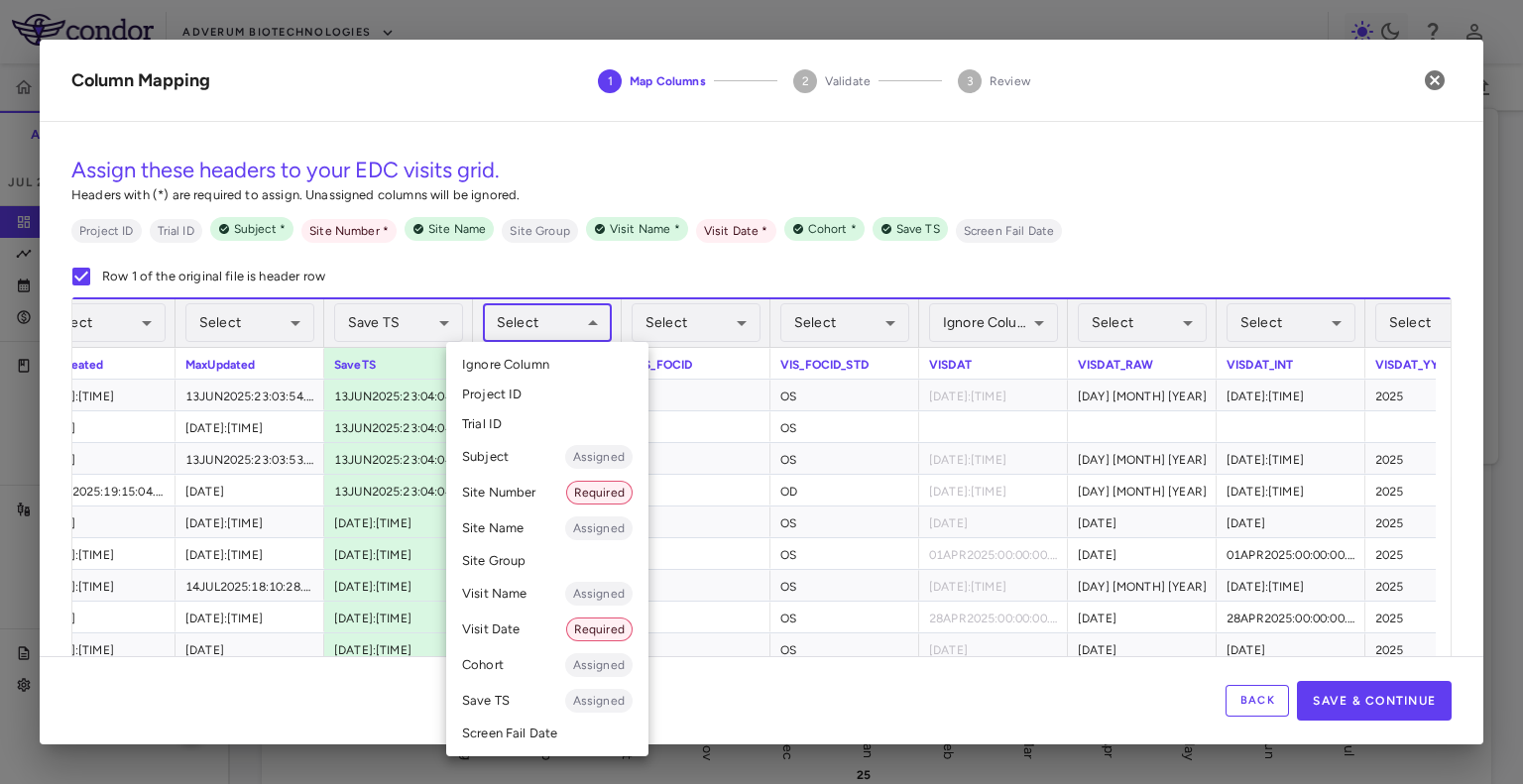 click on "Skip to sidebar Skip to main content Adverum Biotechnologies ADVM-022-12 Accruals Forecasting Jul 2025 (Open) Trial dashboard Analytics Financial close Journal entry Clinical expenses Summary CRO Medidata Other clinical contracts Trial activity Patient activity Site & lab cost matrix Map procedures Trial files Trial settings ADVM-022-12 Neovascular Age-Related Macular Degeneration (nAMD) Jul 2025 (Open) Preparer Trial Spend Direct Fees Pass-throughs Investigator Fees Other Clinical Contracts Actual enrollment Monthly spend ($) -1M -500K 0 500K 1M 1.5M Actual patient enrollment Aug Sep Oct Nov Dec Jan 25 Feb Mar Apr May Jun Jul Trial activity Drag here to set row groups Drag here to set column labels
Enrollment
—" at bounding box center (762, 392) 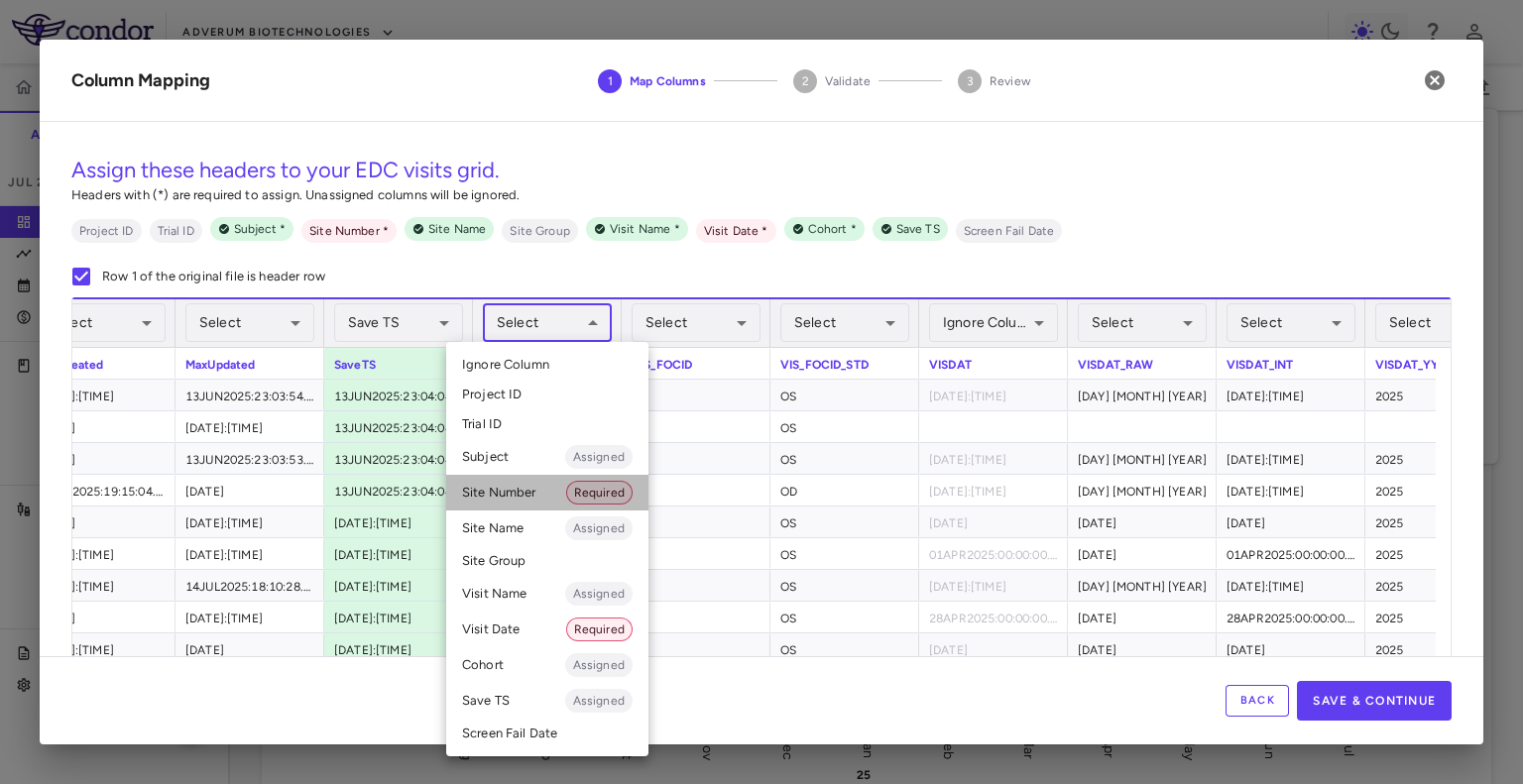 click on "Site Number Required" at bounding box center (547, 493) 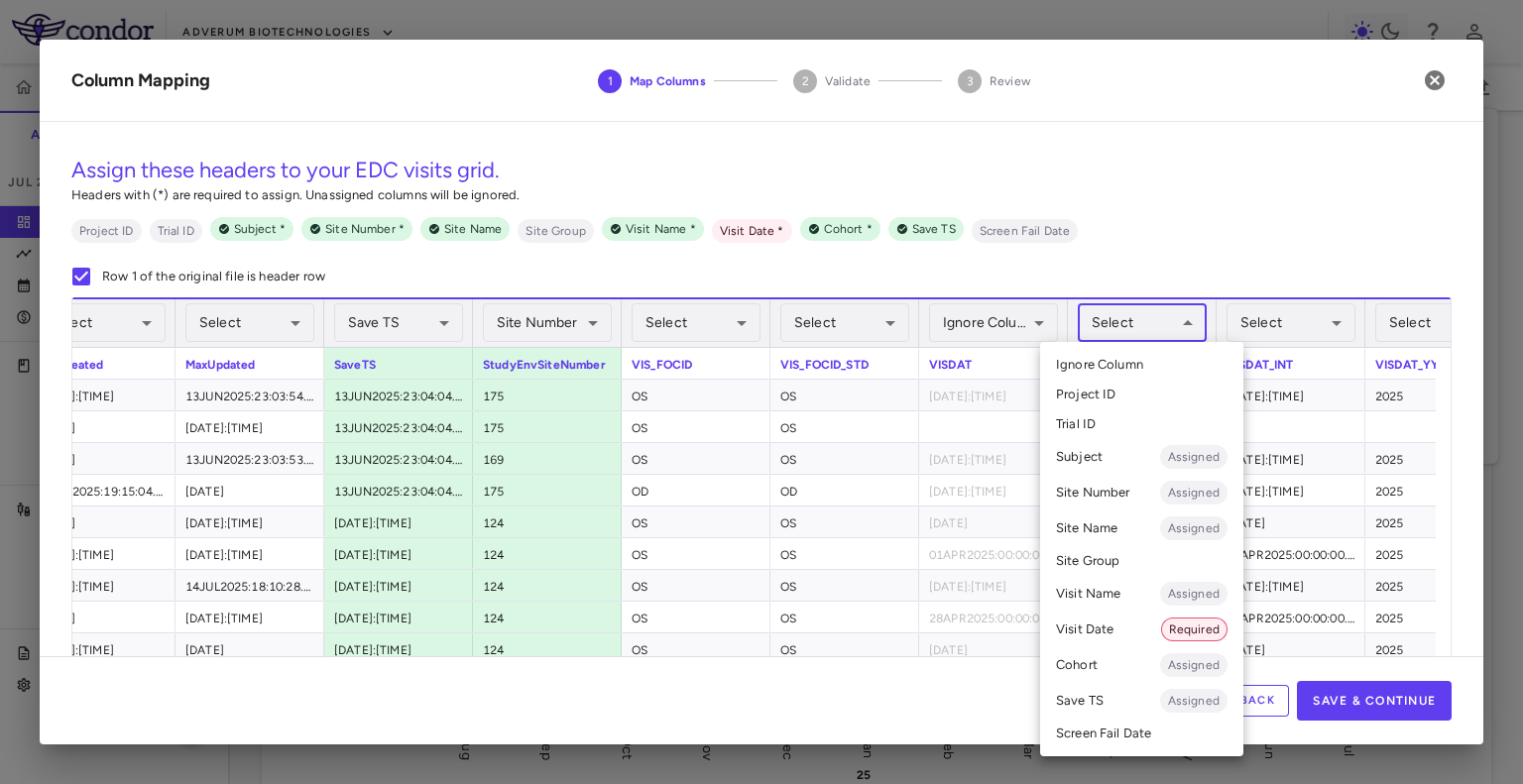 click on "Skip to sidebar Skip to main content Adverum Biotechnologies ADVM-022-12 Accruals Forecasting Jul 2025 (Open) Trial dashboard Analytics Financial close Journal entry Clinical expenses Summary CRO Medidata Other clinical contracts Trial activity Patient activity Site & lab cost matrix Map procedures Trial files Trial settings ADVM-022-12 Neovascular Age-Related Macular Degeneration (nAMD) Jul 2025 (Open) Preparer Trial Spend Direct Fees Pass-throughs Investigator Fees Other Clinical Contracts Actual enrollment Monthly spend ($) -1M -500K 0 500K 1M 1.5M Actual patient enrollment Aug Sep Oct Nov Dec Jan 25 Feb Mar Apr May Jun Jul Trial activity Drag here to set row groups Drag here to set column labels
Enrollment
—" at bounding box center [762, 392] 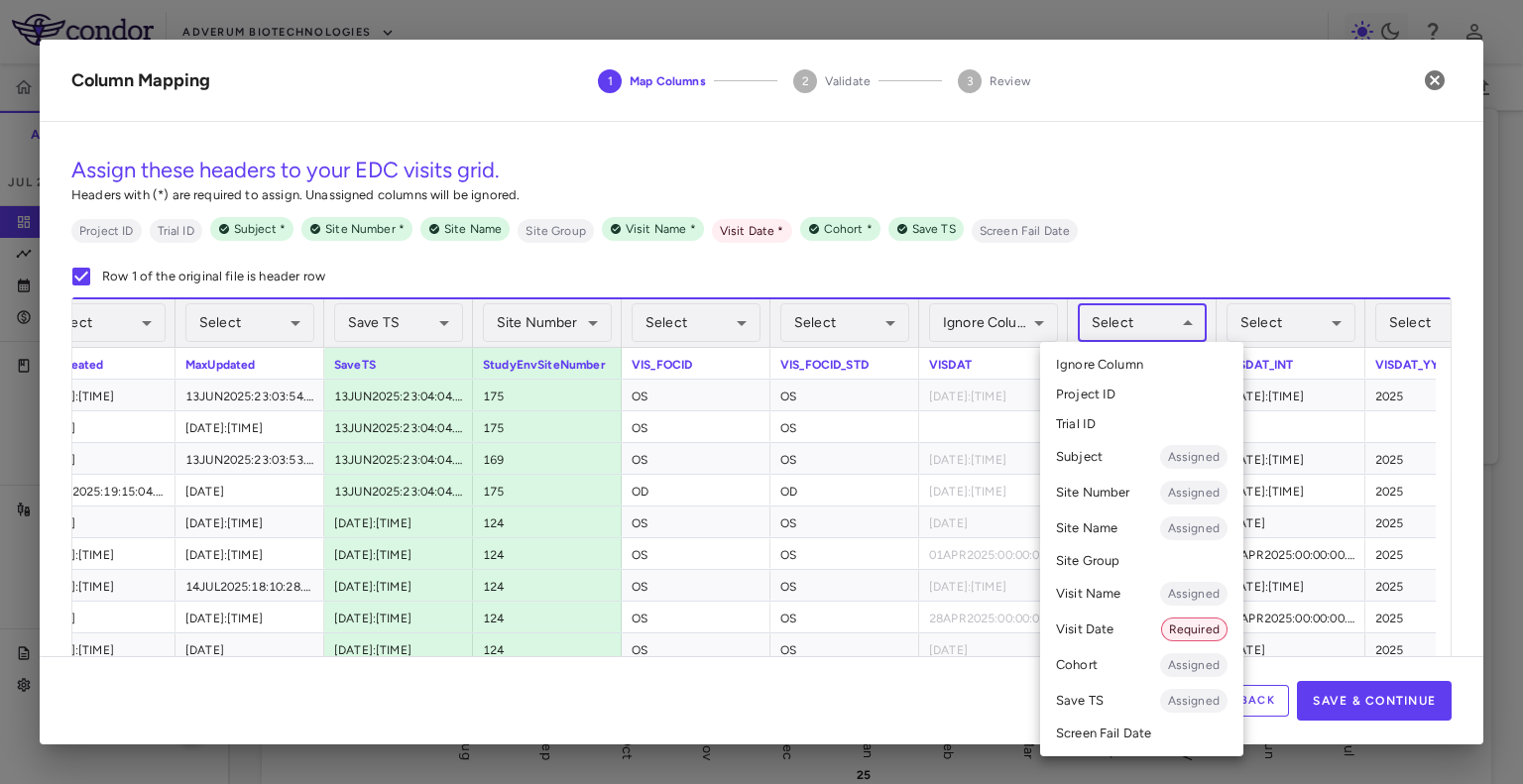 click at bounding box center (762, 392) 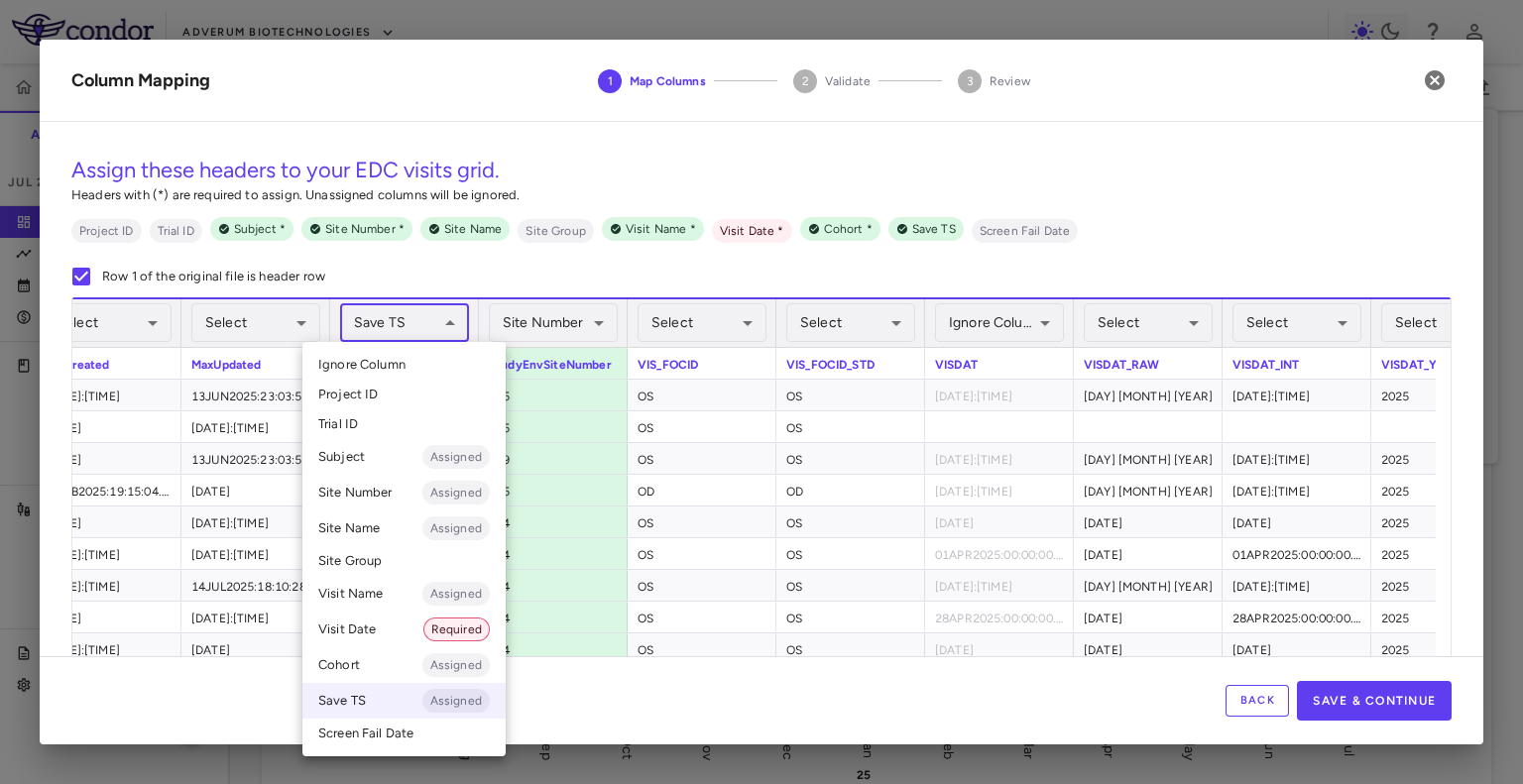 click on "Skip to sidebar Skip to main content Adverum Biotechnologies ADVM-022-12 Accruals Forecasting Jul 2025 (Open) Trial dashboard Analytics Financial close Journal entry Clinical expenses Summary CRO Medidata Other clinical contracts Trial activity Patient activity Site & lab cost matrix Map procedures Trial files Trial settings ADVM-022-12 Neovascular Age-Related Macular Degeneration (nAMD) Jul 2025 (Open) Preparer Trial Spend Direct Fees Pass-throughs Investigator Fees Other Clinical Contracts Actual enrollment Monthly spend ($) -1M -500K 0 500K 1M 1.5M Actual patient enrollment Aug Sep Oct Nov Dec Jan 25 Feb Mar Apr May Jun Jul Trial activity Drag here to set row groups Drag here to set column labels
Enrollment
—" at bounding box center [762, 392] 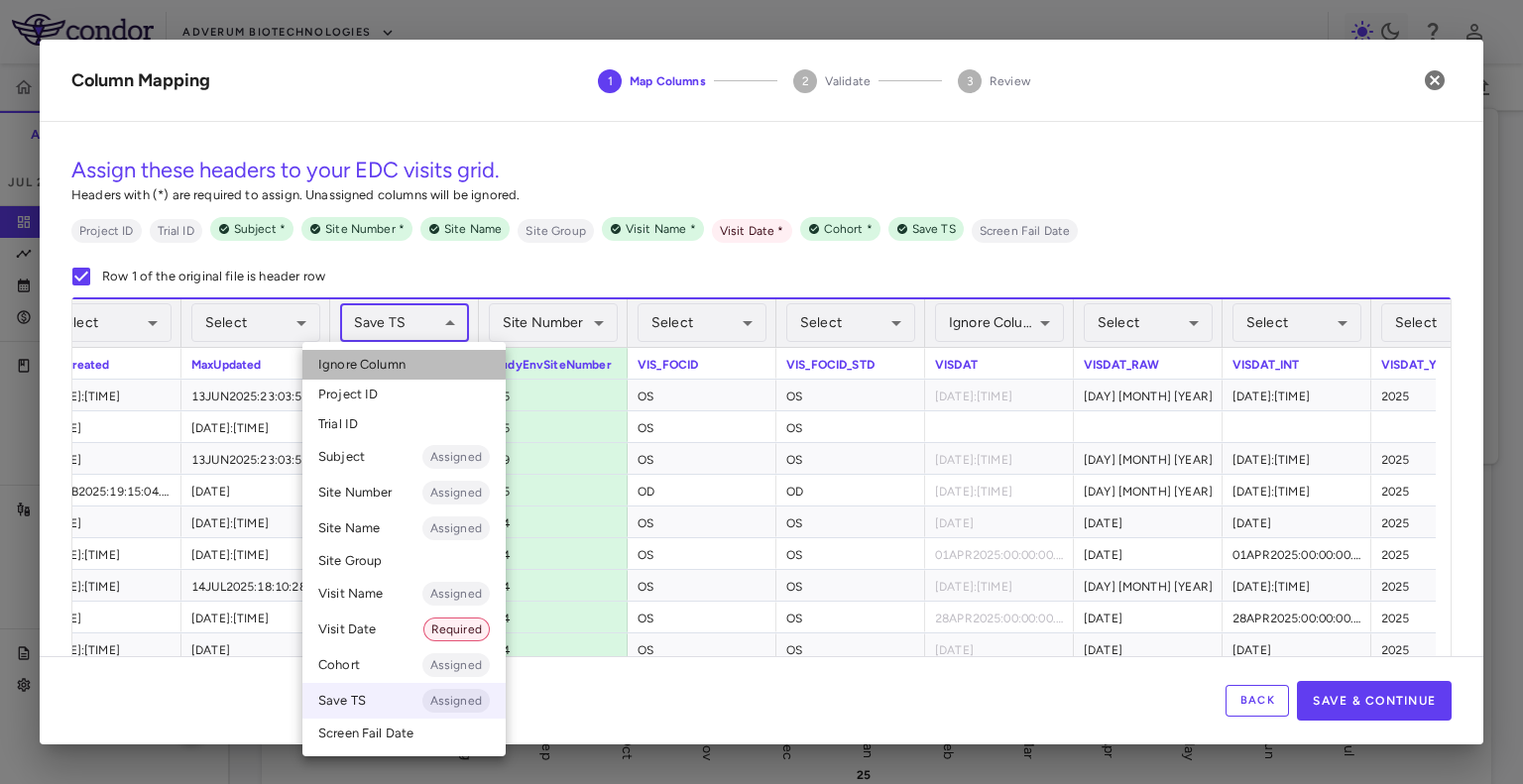 click on "Ignore Column" at bounding box center [404, 365] 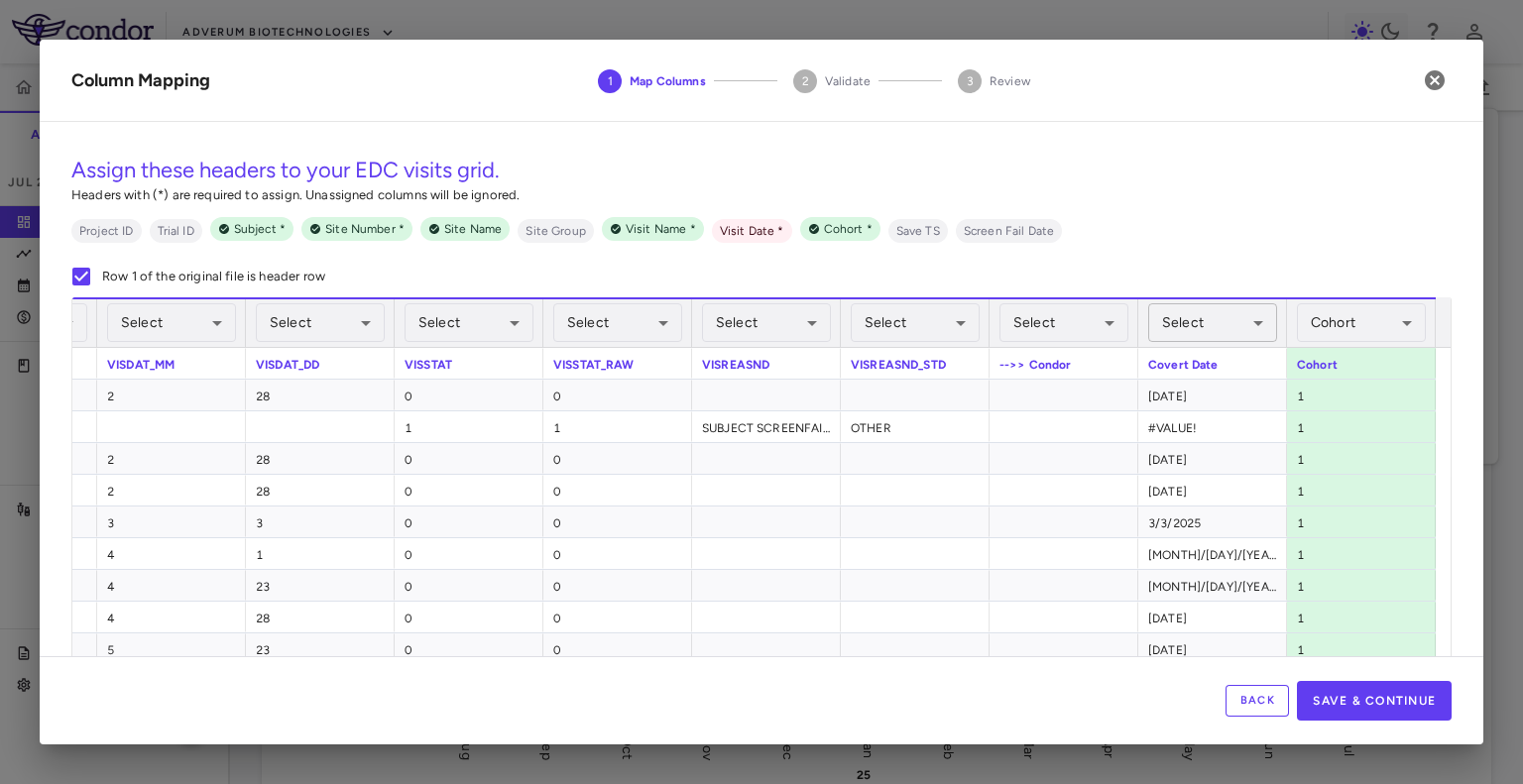 click on "Skip to sidebar Skip to main content Adverum Biotechnologies ADVM-022-12 Accruals Forecasting Jul 2025 (Open) Trial dashboard Analytics Financial close Journal entry Clinical expenses Summary CRO Medidata Other clinical contracts Trial activity Patient activity Site & lab cost matrix Map procedures Trial files Trial settings ADVM-022-12 Neovascular Age-Related Macular Degeneration (nAMD) Jul 2025 (Open) Preparer Trial Spend Direct Fees Pass-throughs Investigator Fees Other Clinical Contracts Actual enrollment Monthly spend ($) -1M -500K 0 500K 1M 1.5M Actual patient enrollment Aug Sep Oct Nov Dec Jan 25 Feb Mar Apr May Jun Jul Trial activity Drag here to set row groups Drag here to set column labels
Enrollment
—" at bounding box center (762, 392) 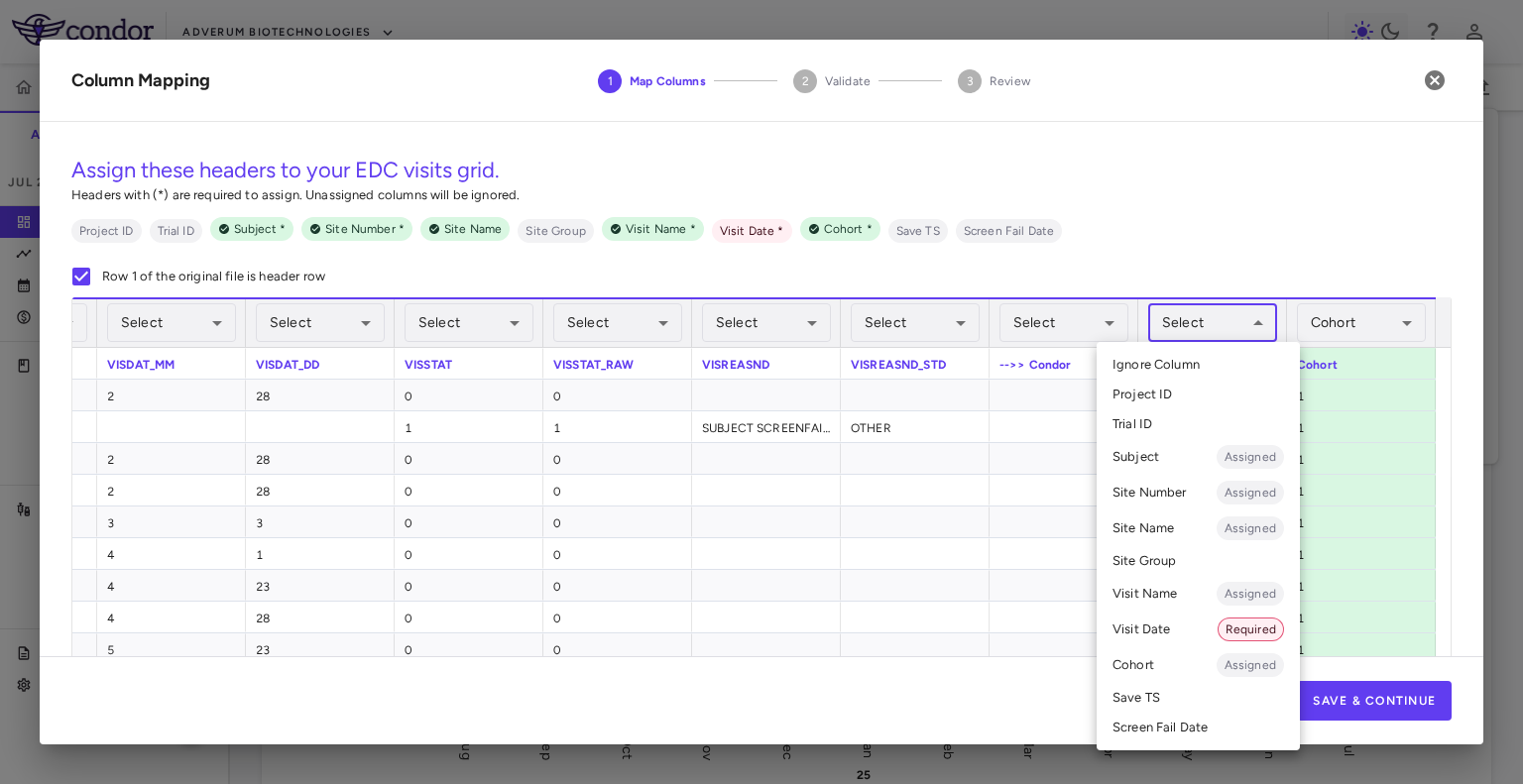 click at bounding box center [762, 392] 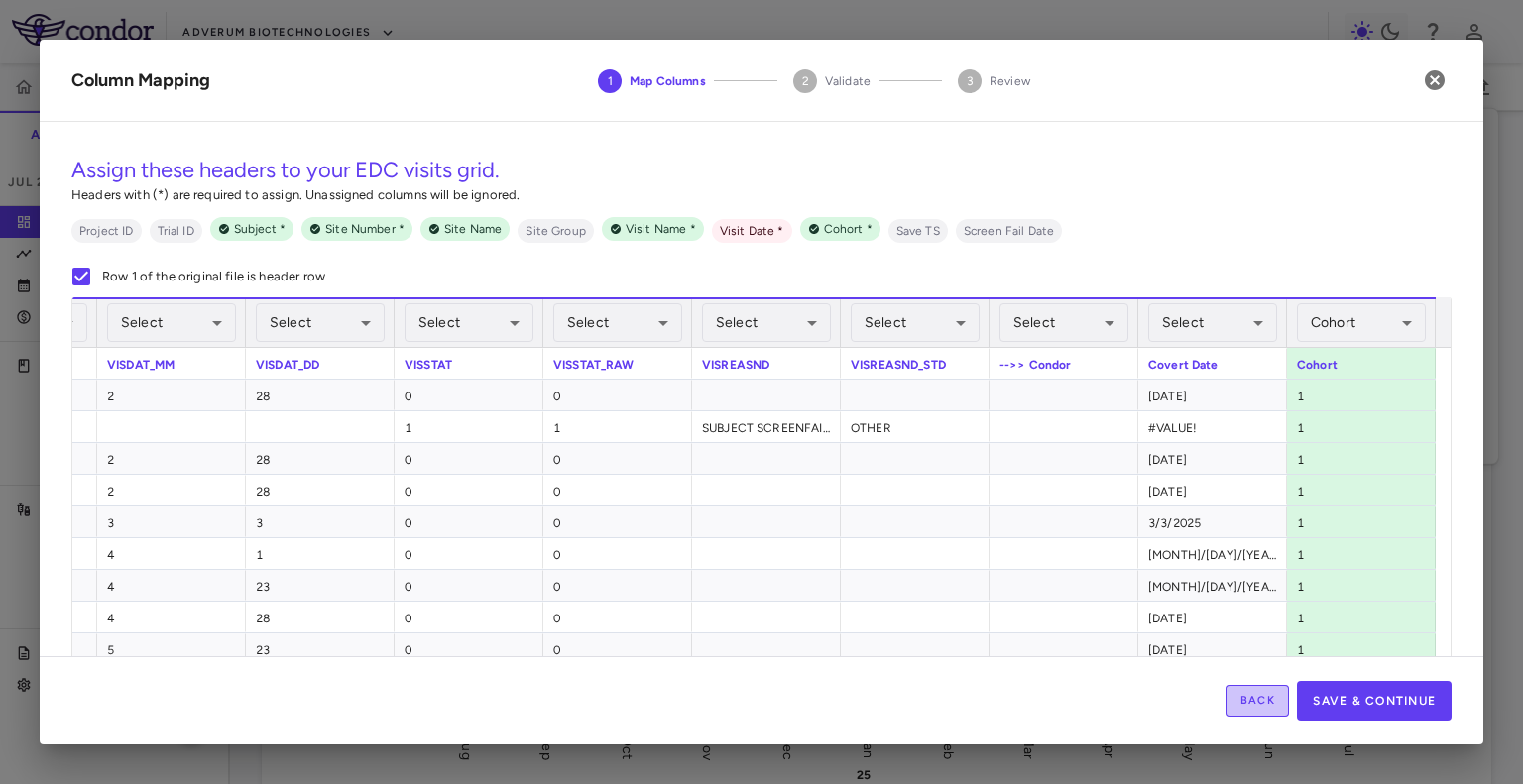 click on "Back" at bounding box center (1257, 701) 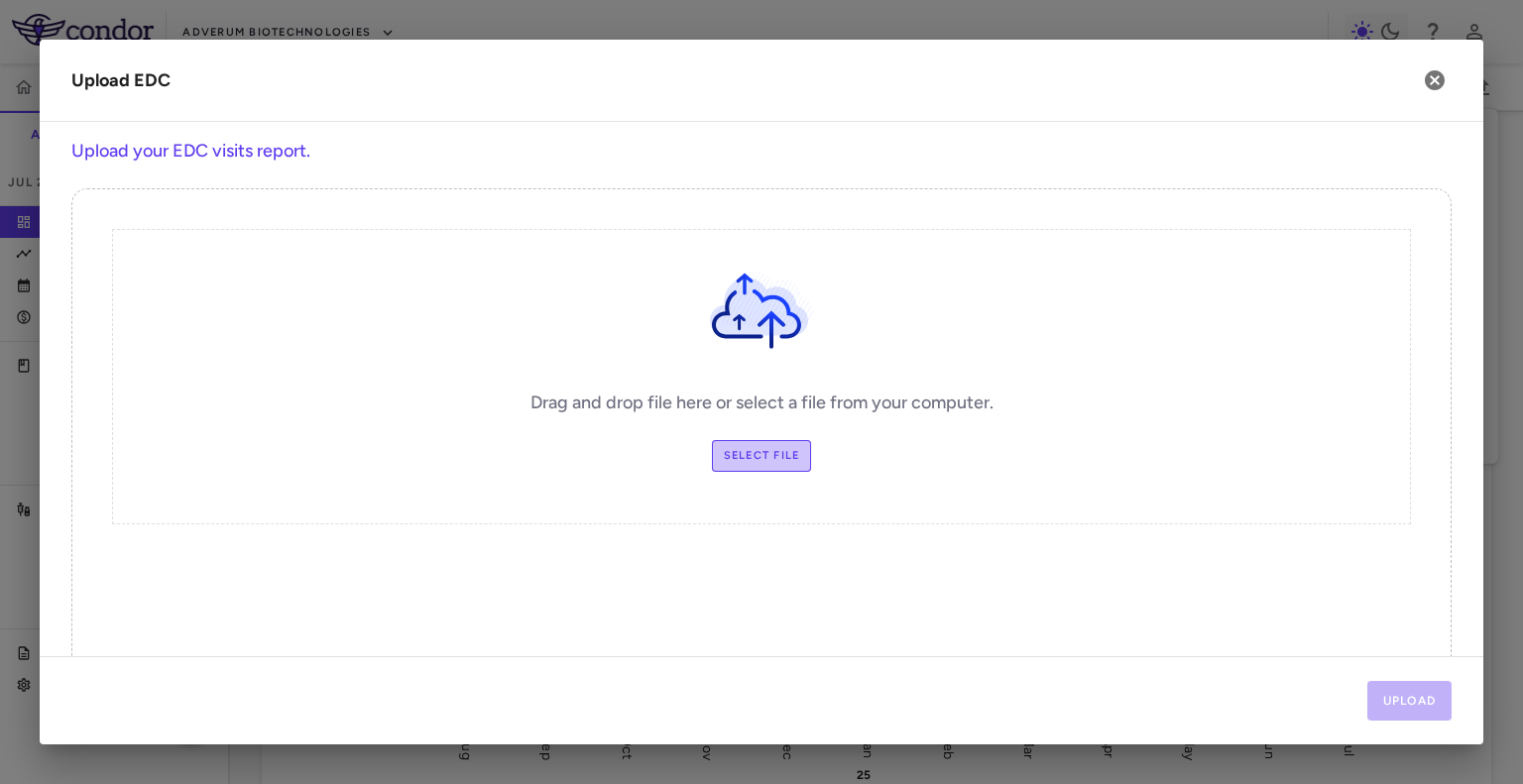 click on "Select file" at bounding box center [762, 456] 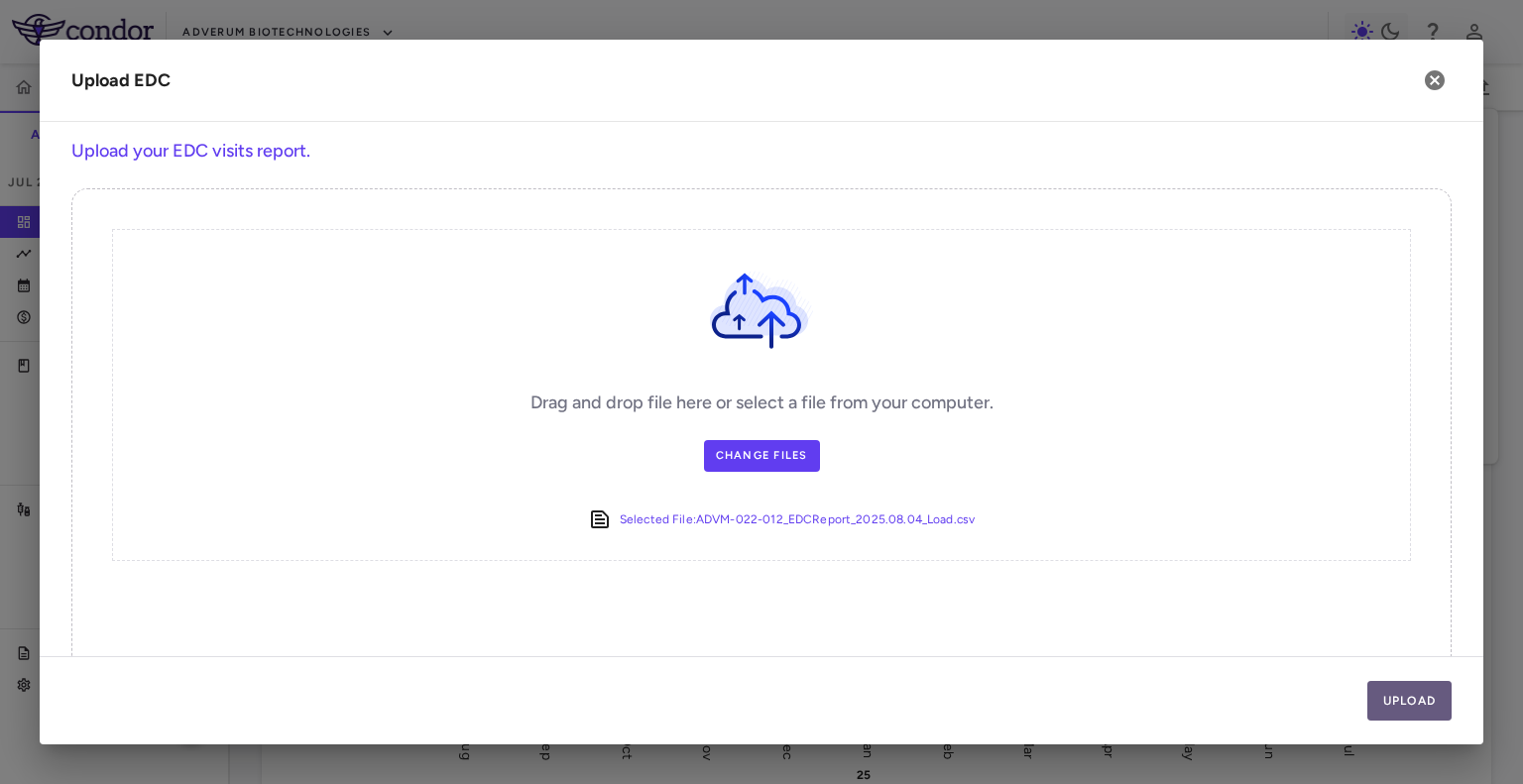 click on "Upload" at bounding box center [1410, 701] 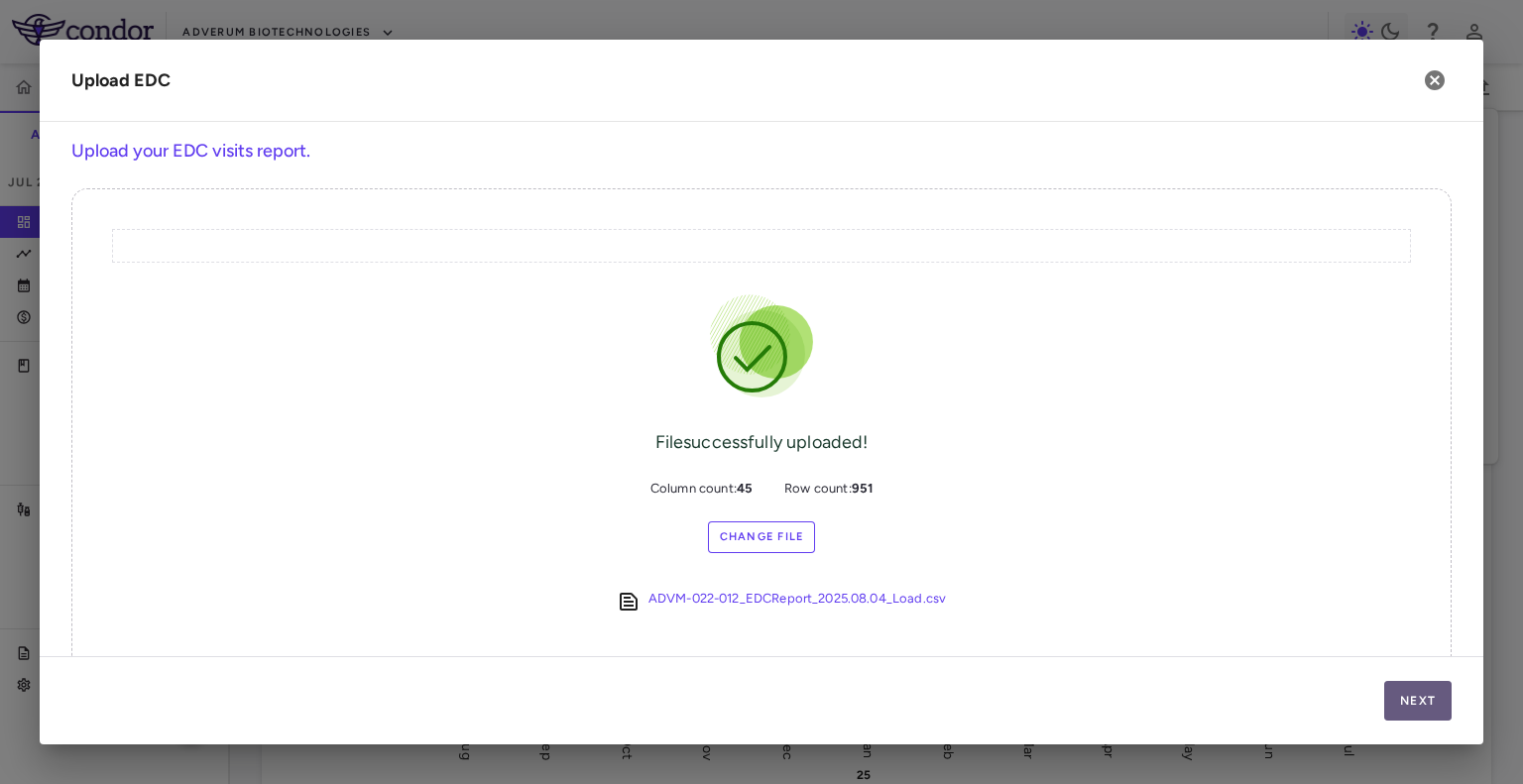click on "Next" at bounding box center [1418, 701] 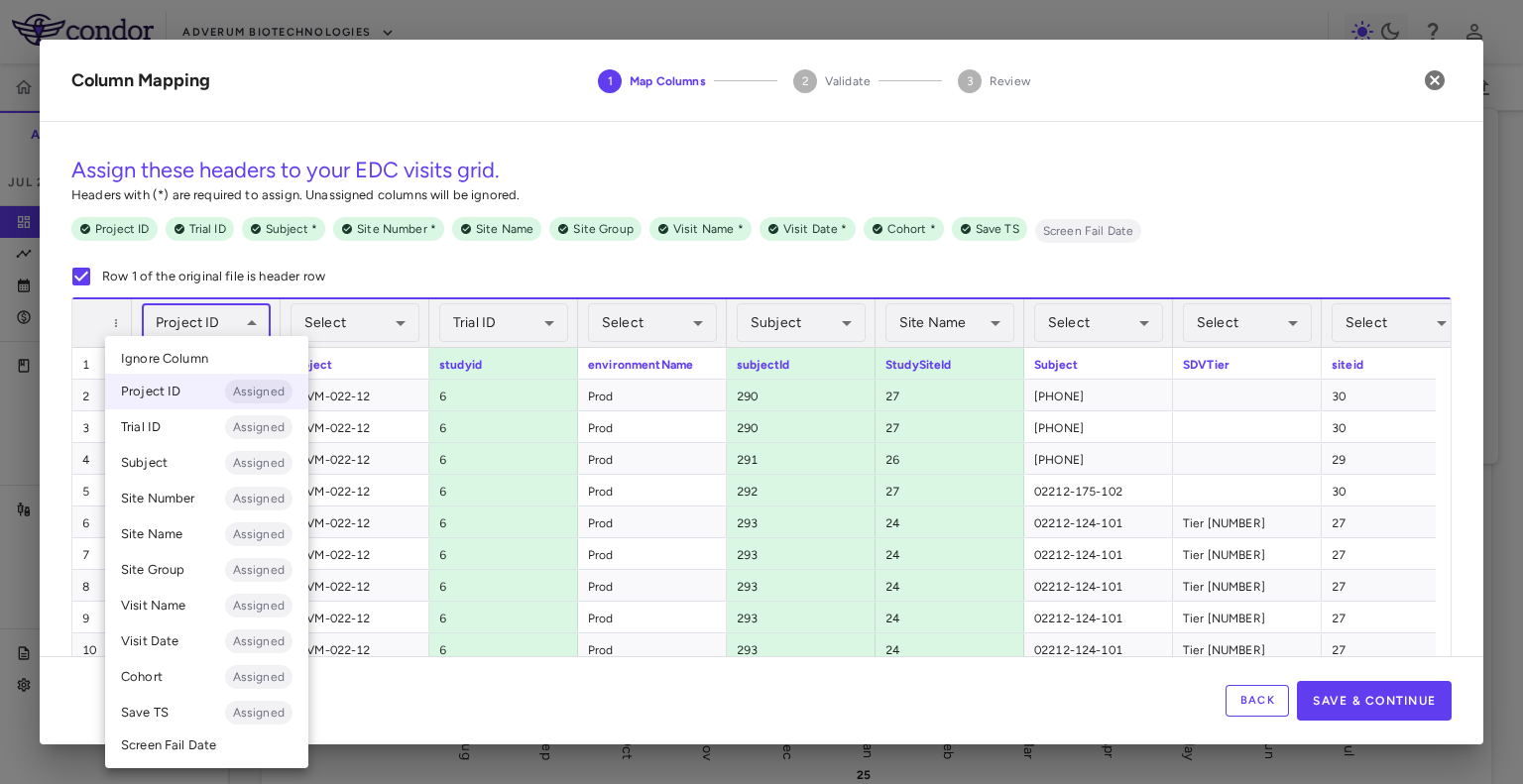 click on "Skip to sidebar Skip to main content Adverum Biotechnologies ADVM-022-12 Accruals Forecasting Jul 2025 (Open) Trial dashboard Analytics Financial close Journal entry Clinical expenses Summary CRO Medidata Other clinical contracts Trial activity Patient activity Site & lab cost matrix Map procedures Trial files Trial settings ADVM-022-12 Neovascular Age-Related Macular Degeneration (nAMD) Jul 2025 (Open) Preparer Trial Spend Direct Fees Pass-throughs Investigator Fees Other Clinical Contracts Actual enrollment Monthly spend ($) -1M -500K 0 500K 1M 1.5M Actual patient enrollment Aug Sep Oct Nov Dec Jan 25 Feb Mar Apr May Jun Jul Trial activity Drag here to set row groups Drag here to set column labels
Enrollment
—" at bounding box center [762, 392] 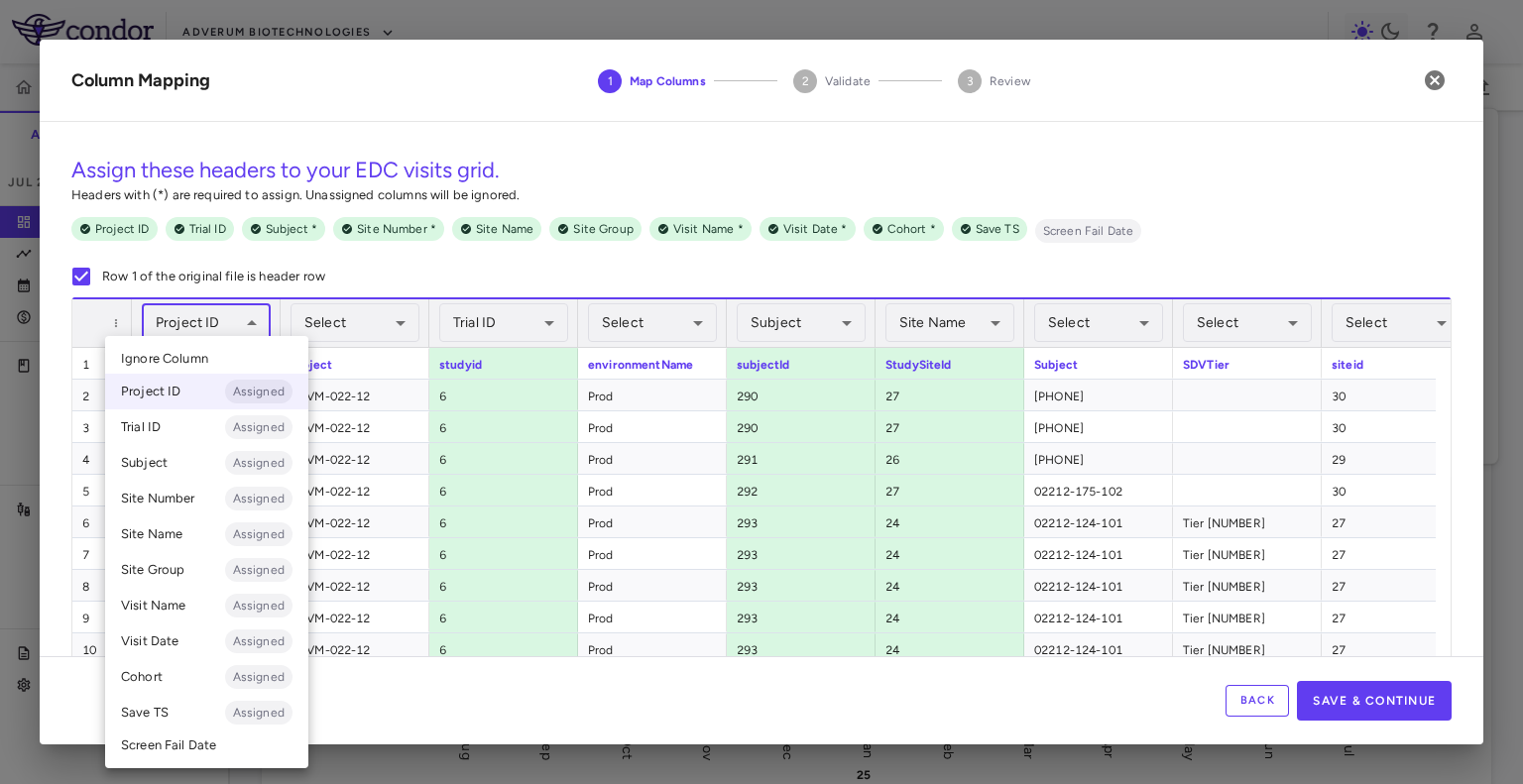 click on "Ignore Column" at bounding box center (206, 359) 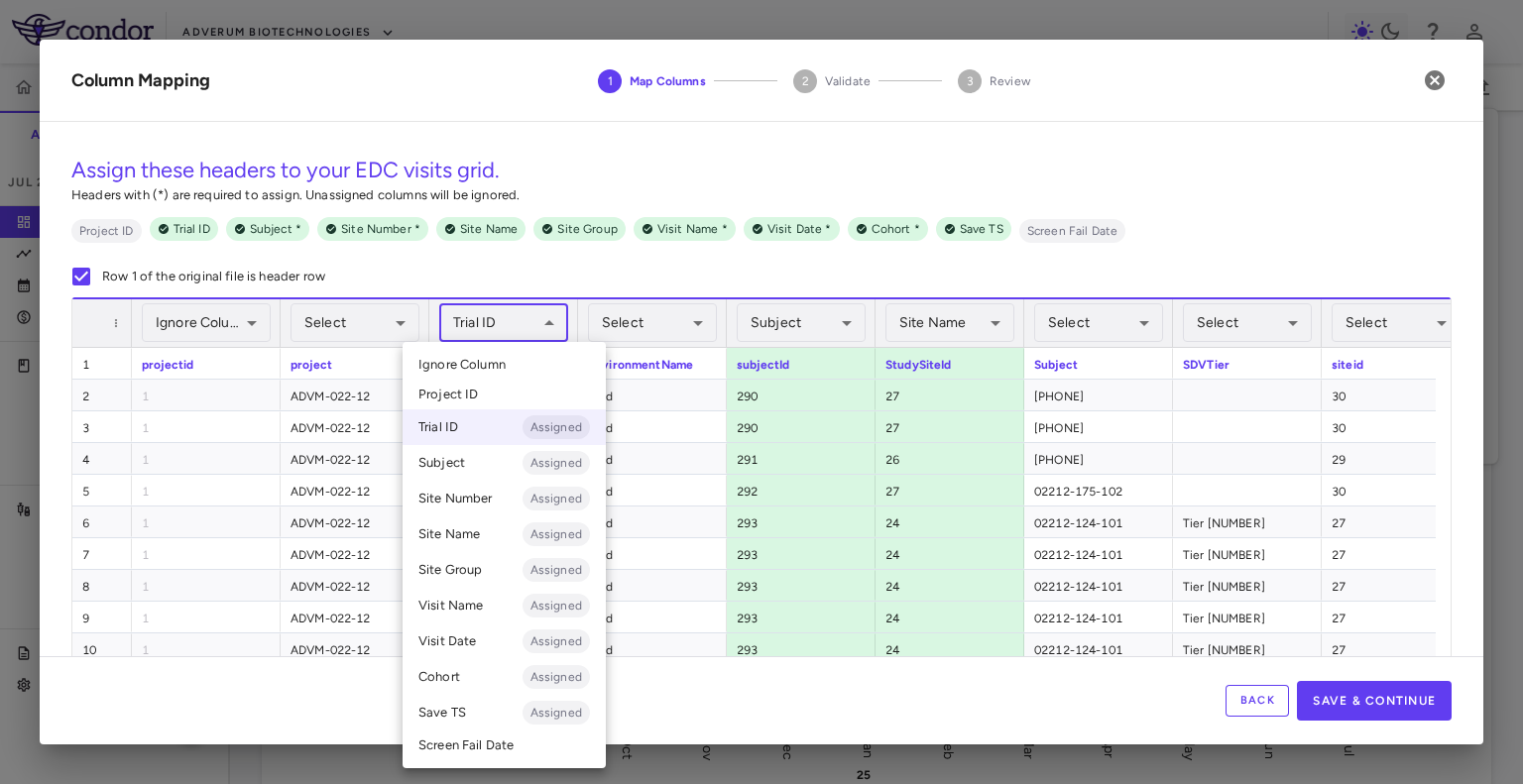 click on "Skip to sidebar Skip to main content Adverum Biotechnologies ADVM-022-12 Accruals Forecasting Jul 2025 (Open) Trial dashboard Analytics Financial close Journal entry Clinical expenses Summary CRO Medidata Other clinical contracts Trial activity Patient activity Site & lab cost matrix Map procedures Trial files Trial settings ADVM-022-12 Neovascular Age-Related Macular Degeneration (nAMD) Jul 2025 (Open) Preparer Trial Spend Direct Fees Pass-throughs Investigator Fees Other Clinical Contracts Actual enrollment Monthly spend ($) -1M -500K 0 500K 1M 1.5M Actual patient enrollment Aug Sep Oct Nov Dec Jan 25 Feb Mar Apr May Jun Jul Trial activity Drag here to set row groups Drag here to set column labels
Enrollment
—" at bounding box center (762, 392) 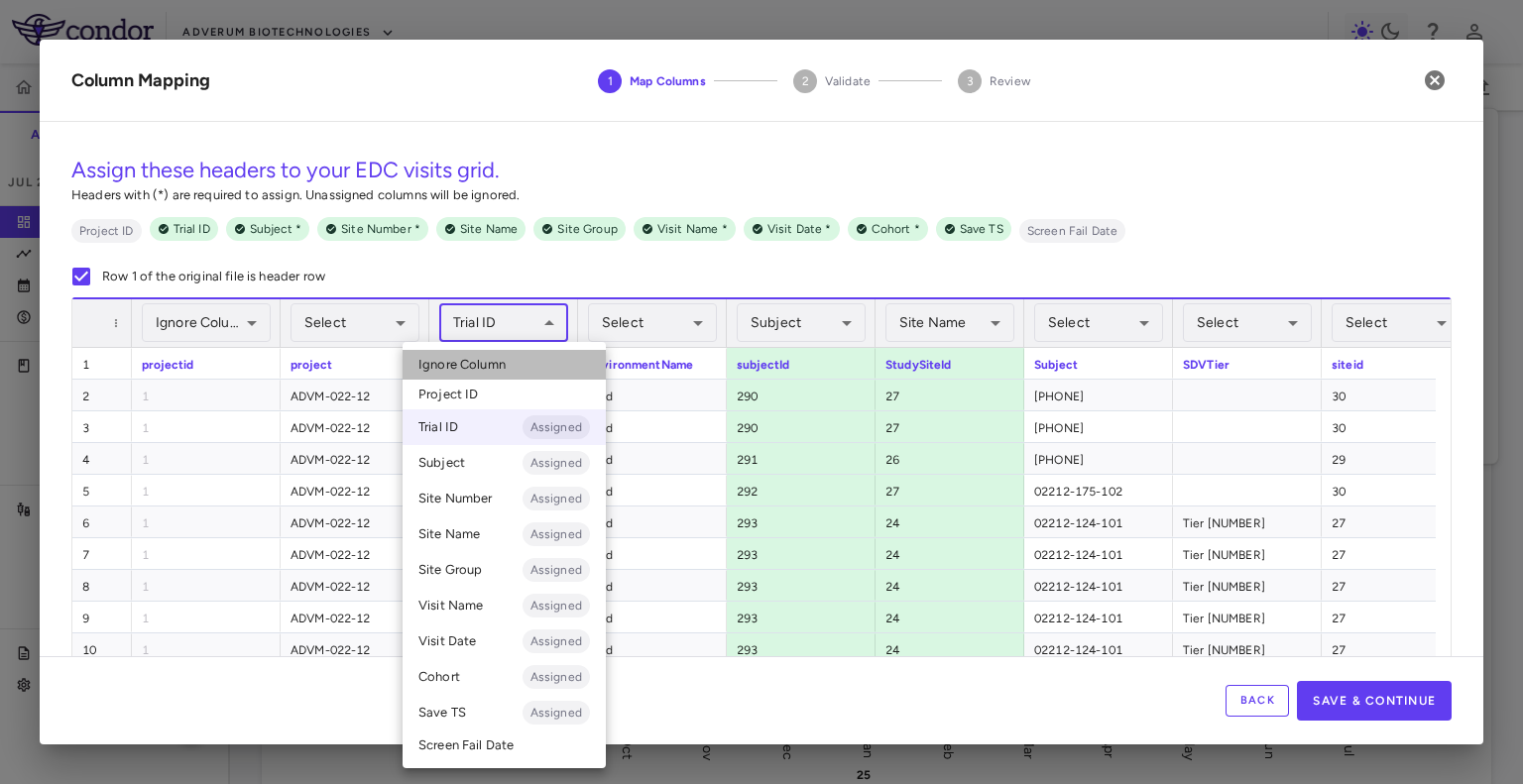 click on "Ignore Column" at bounding box center (504, 365) 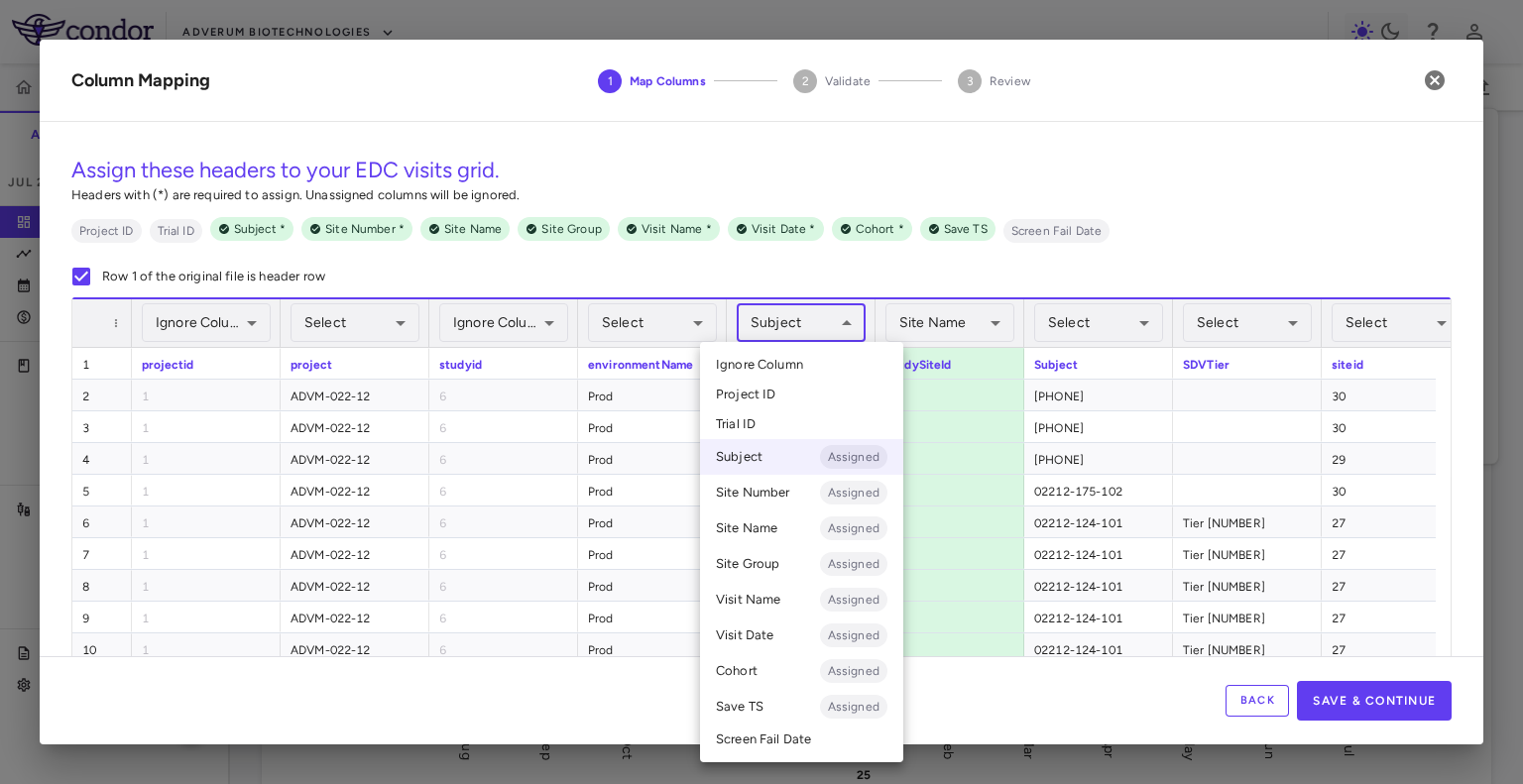 click on "Skip to sidebar Skip to main content Adverum Biotechnologies ADVM-022-12 Accruals Forecasting Jul 2025 (Open) Trial dashboard Analytics Financial close Journal entry Clinical expenses Summary CRO Medidata Other clinical contracts Trial activity Patient activity Site & lab cost matrix Map procedures Trial files Trial settings ADVM-022-12 Neovascular Age-Related Macular Degeneration (nAMD) Jul 2025 (Open) Preparer Trial Spend Direct Fees Pass-throughs Investigator Fees Other Clinical Contracts Actual enrollment Monthly spend ($) -1M -500K 0 500K 1M 1.5M Actual patient enrollment Aug Sep Oct Nov Dec Jan 25 Feb Mar Apr May Jun Jul Trial activity Drag here to set row groups Drag here to set column labels
Enrollment
—" at bounding box center [762, 392] 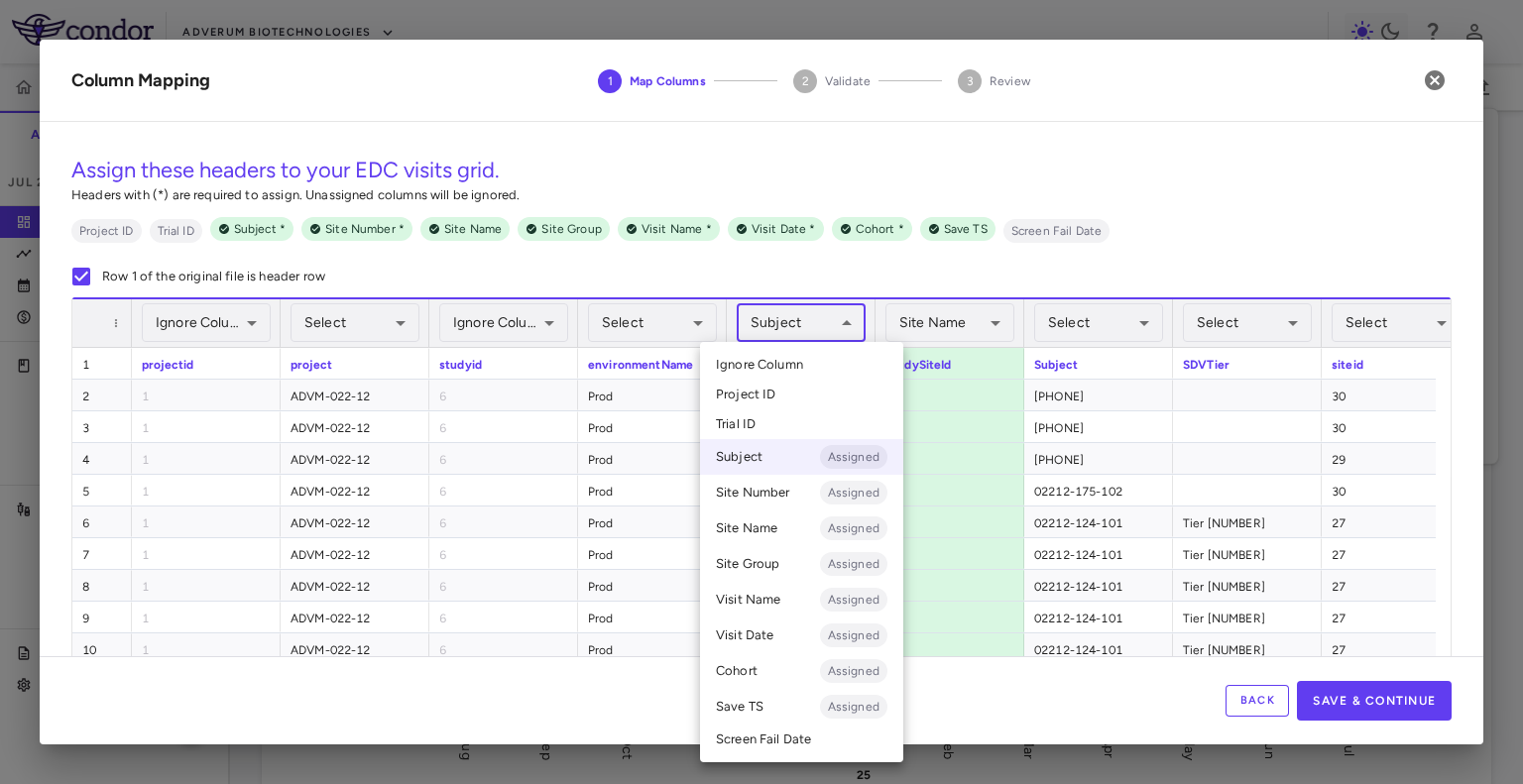 click on "Ignore Column" at bounding box center (760, 365) 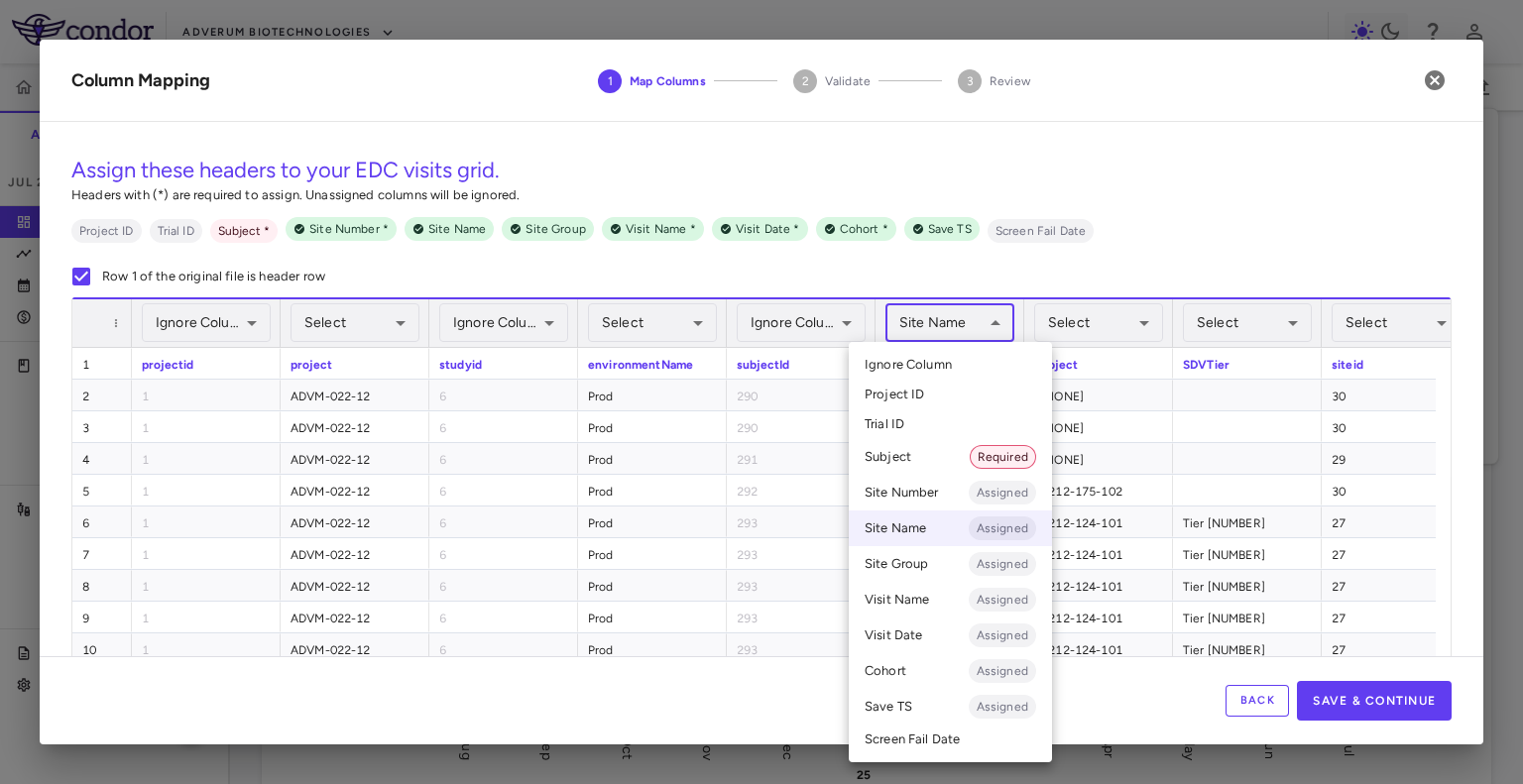 click on "Skip to sidebar Skip to main content Adverum Biotechnologies ADVM-022-12 Accruals Forecasting Jul 2025 (Open) Trial dashboard Analytics Financial close Journal entry Clinical expenses Summary CRO Medidata Other clinical contracts Trial activity Patient activity Site & lab cost matrix Map procedures Trial files Trial settings ADVM-022-12 Neovascular Age-Related Macular Degeneration (nAMD) Jul 2025 (Open) Preparer Trial Spend Direct Fees Pass-throughs Investigator Fees Other Clinical Contracts Actual enrollment Monthly spend ($) -1M -500K 0 500K 1M 1.5M Actual patient enrollment Aug Sep Oct Nov Dec Jan 25 Feb Mar Apr May Jun Jul Trial activity Drag here to set row groups Drag here to set column labels
Enrollment
—" at bounding box center (762, 392) 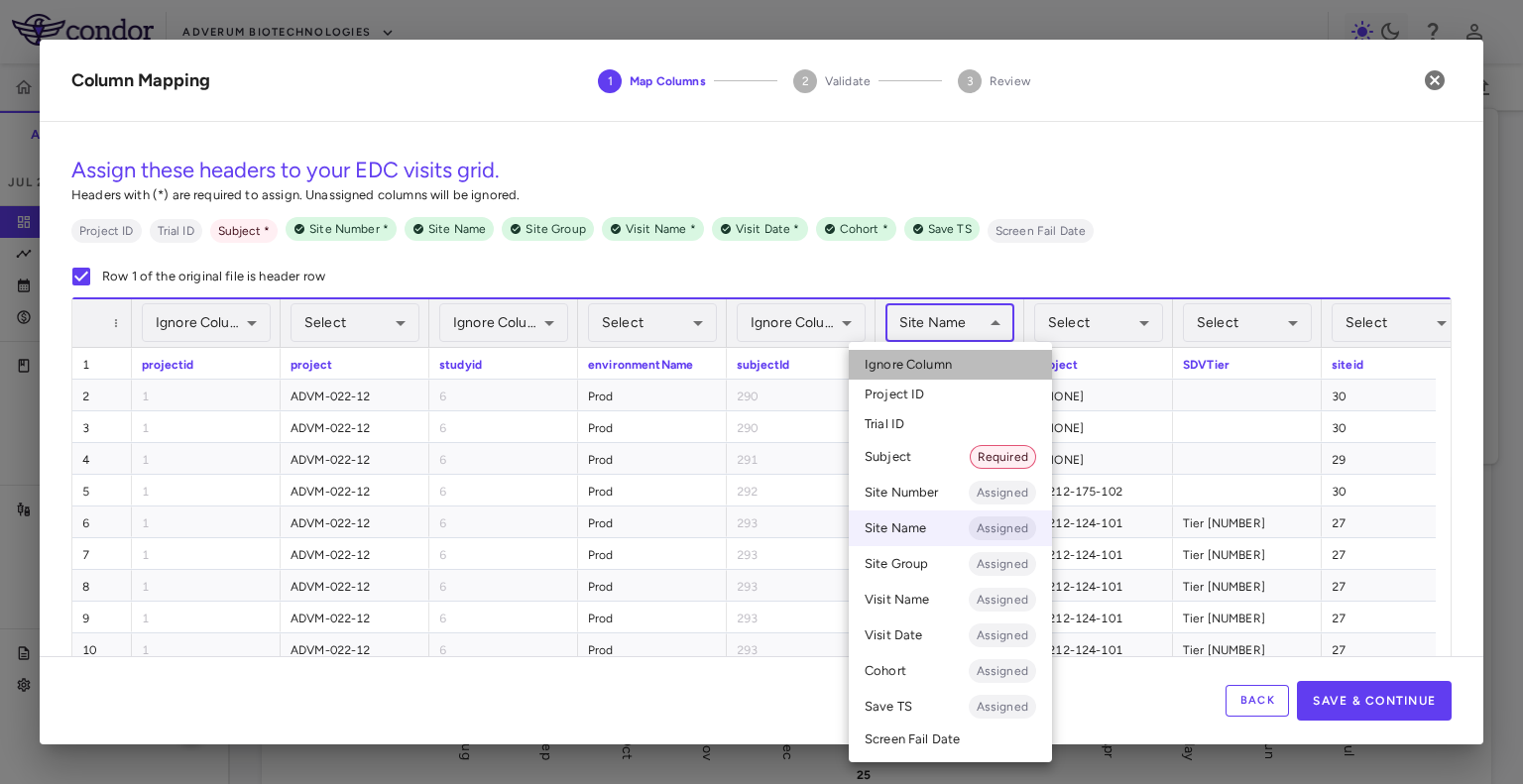 click on "Ignore Column" at bounding box center [908, 365] 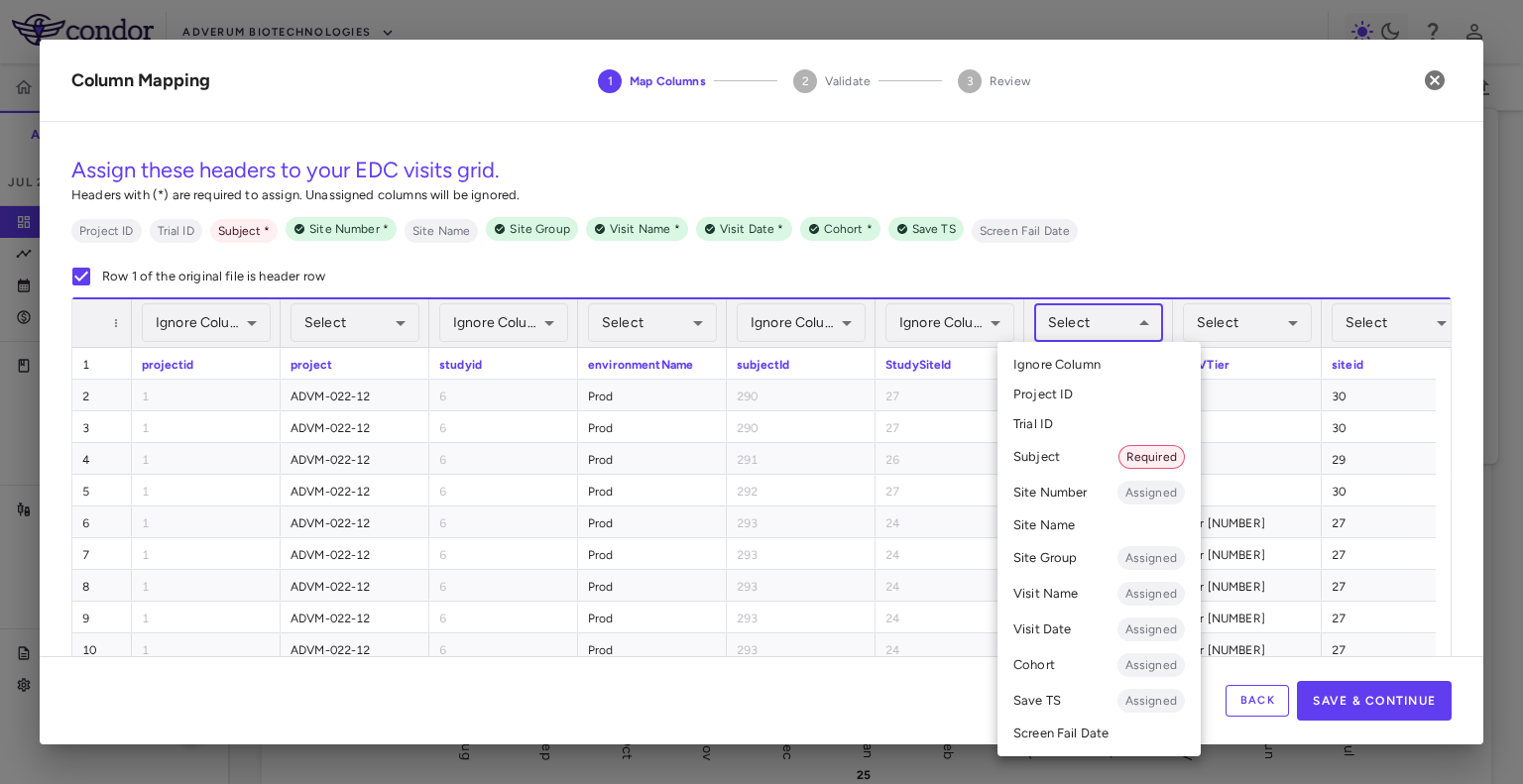 click on "Skip to sidebar Skip to main content Adverum Biotechnologies ADVM-022-12 Accruals Forecasting Jul 2025 (Open) Trial dashboard Analytics Financial close Journal entry Clinical expenses Summary CRO Medidata Other clinical contracts Trial activity Patient activity Site & lab cost matrix Map procedures Trial files Trial settings ADVM-022-12 Neovascular Age-Related Macular Degeneration (nAMD) Jul 2025 (Open) Preparer Trial Spend Direct Fees Pass-throughs Investigator Fees Other Clinical Contracts Actual enrollment Monthly spend ($) -1M -500K 0 500K 1M 1.5M Actual patient enrollment Aug Sep Oct Nov Dec Jan 25 Feb Mar Apr May Jun Jul Trial activity Drag here to set row groups Drag here to set column labels
Enrollment
—" at bounding box center [762, 392] 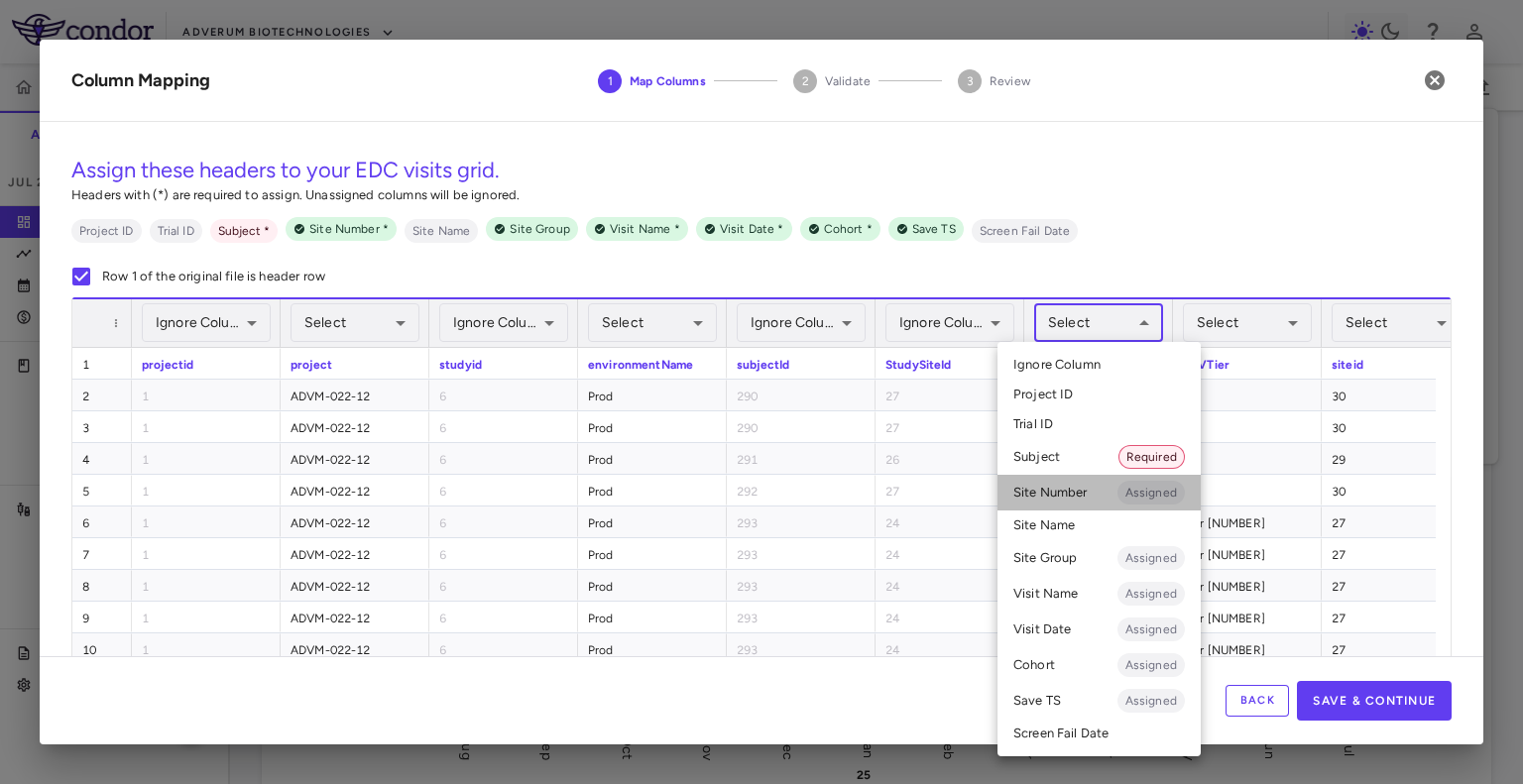 click on "Site Number Assigned" at bounding box center (1099, 493) 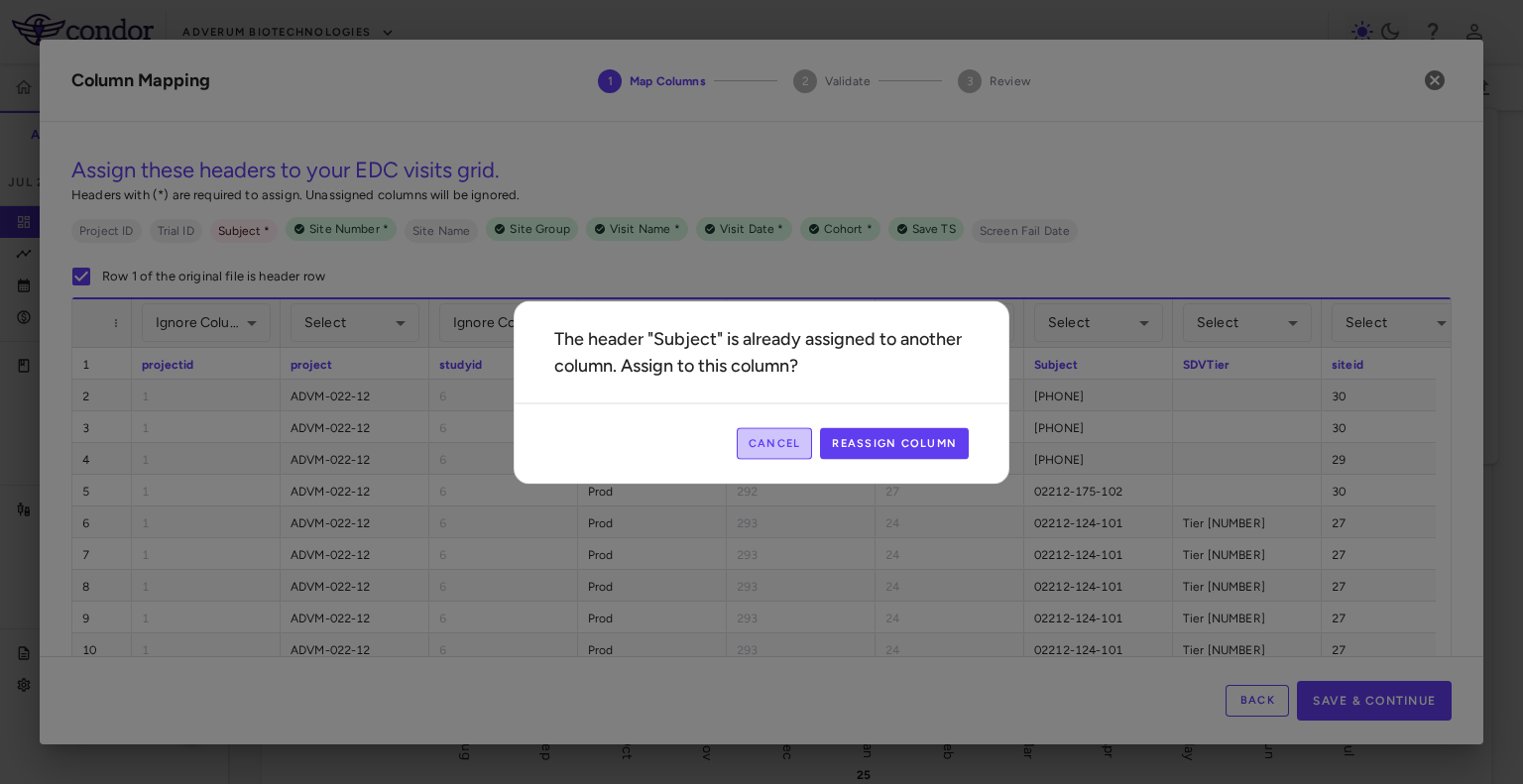 click on "Cancel" at bounding box center [774, 443] 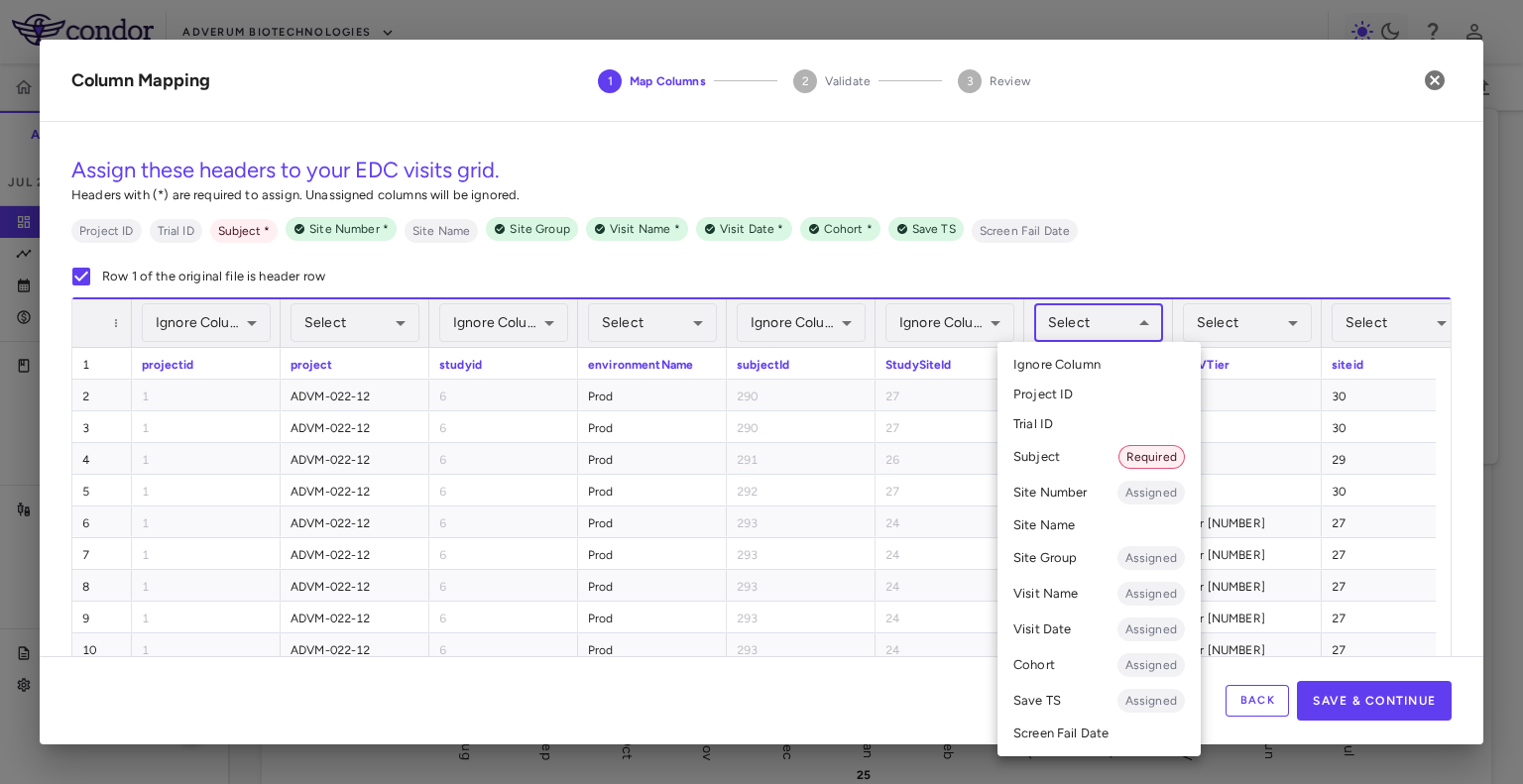 click on "Skip to sidebar Skip to main content Adverum Biotechnologies ADVM-022-12 Accruals Forecasting Jul 2025 (Open) Trial dashboard Analytics Financial close Journal entry Clinical expenses Summary CRO Medidata Other clinical contracts Trial activity Patient activity Site & lab cost matrix Map procedures Trial files Trial settings ADVM-022-12 Neovascular Age-Related Macular Degeneration (nAMD) Jul 2025 (Open) Preparer Trial Spend Direct Fees Pass-throughs Investigator Fees Other Clinical Contracts Actual enrollment Monthly spend ($) -1M -500K 0 500K 1M 1.5M Actual patient enrollment Aug Sep Oct Nov Dec Jan 25 Feb Mar Apr May Jun Jul Trial activity Drag here to set row groups Drag here to set column labels
Enrollment
—" at bounding box center (762, 392) 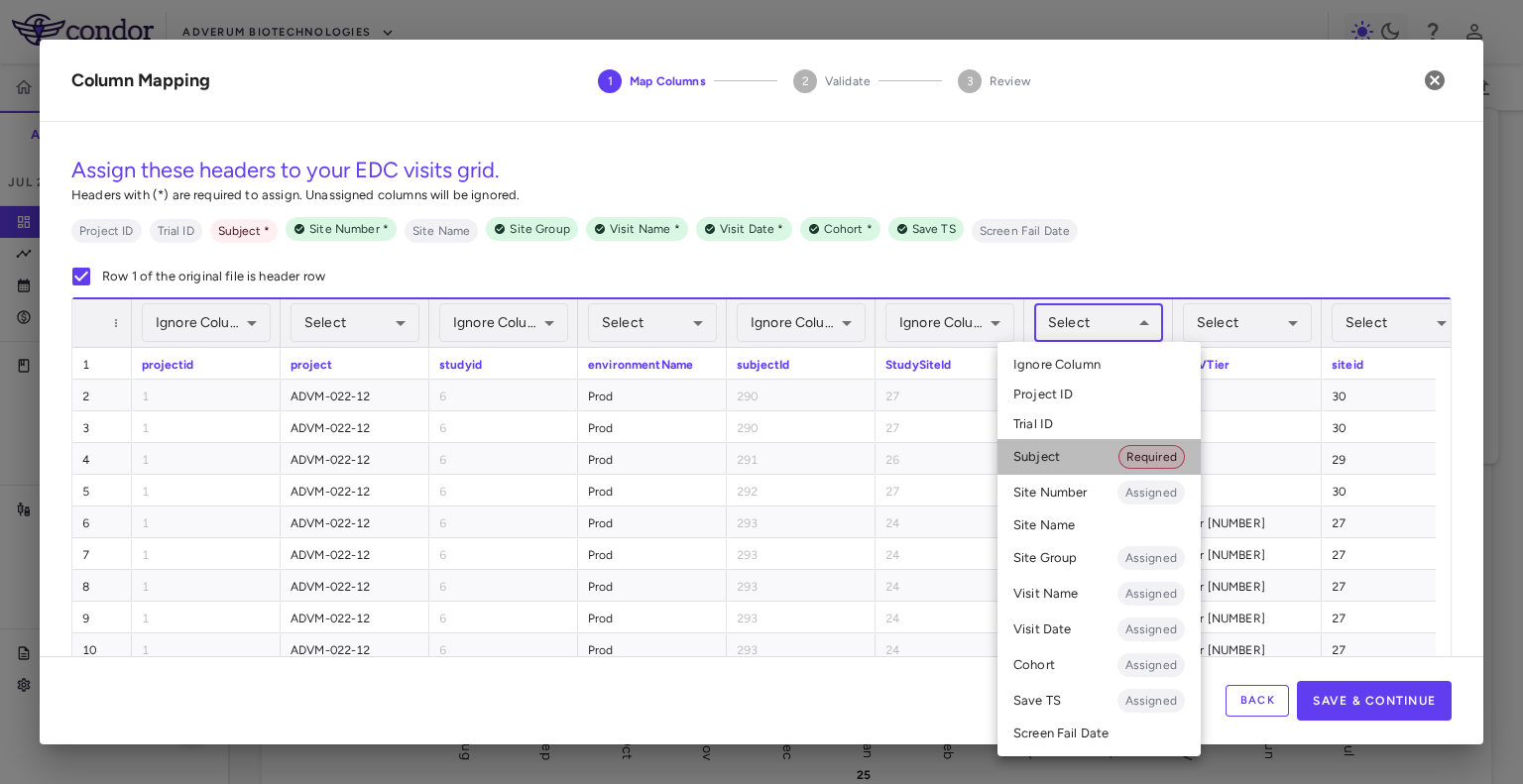 click on "Subject Required" at bounding box center (1099, 457) 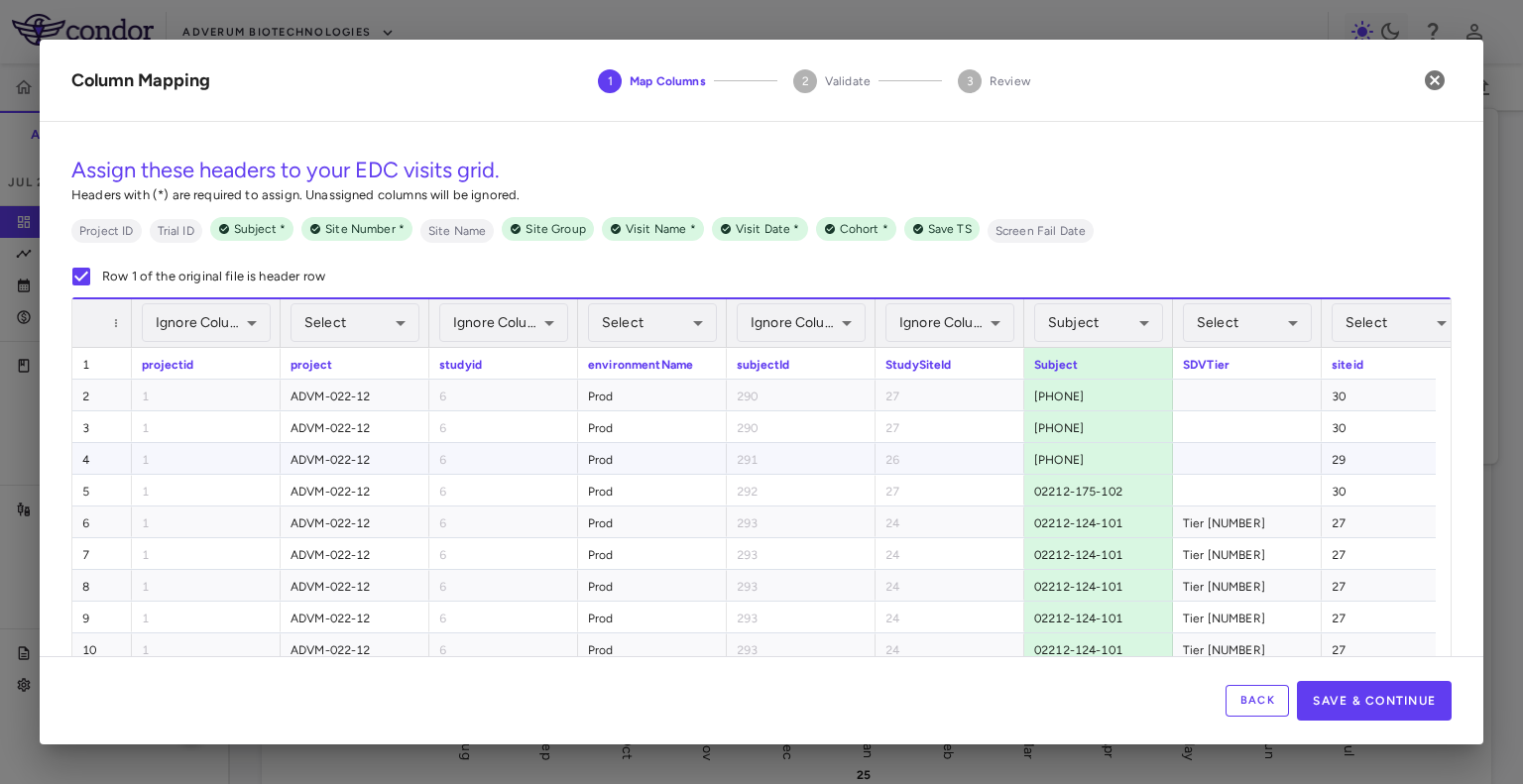 scroll, scrollTop: 0, scrollLeft: 159, axis: horizontal 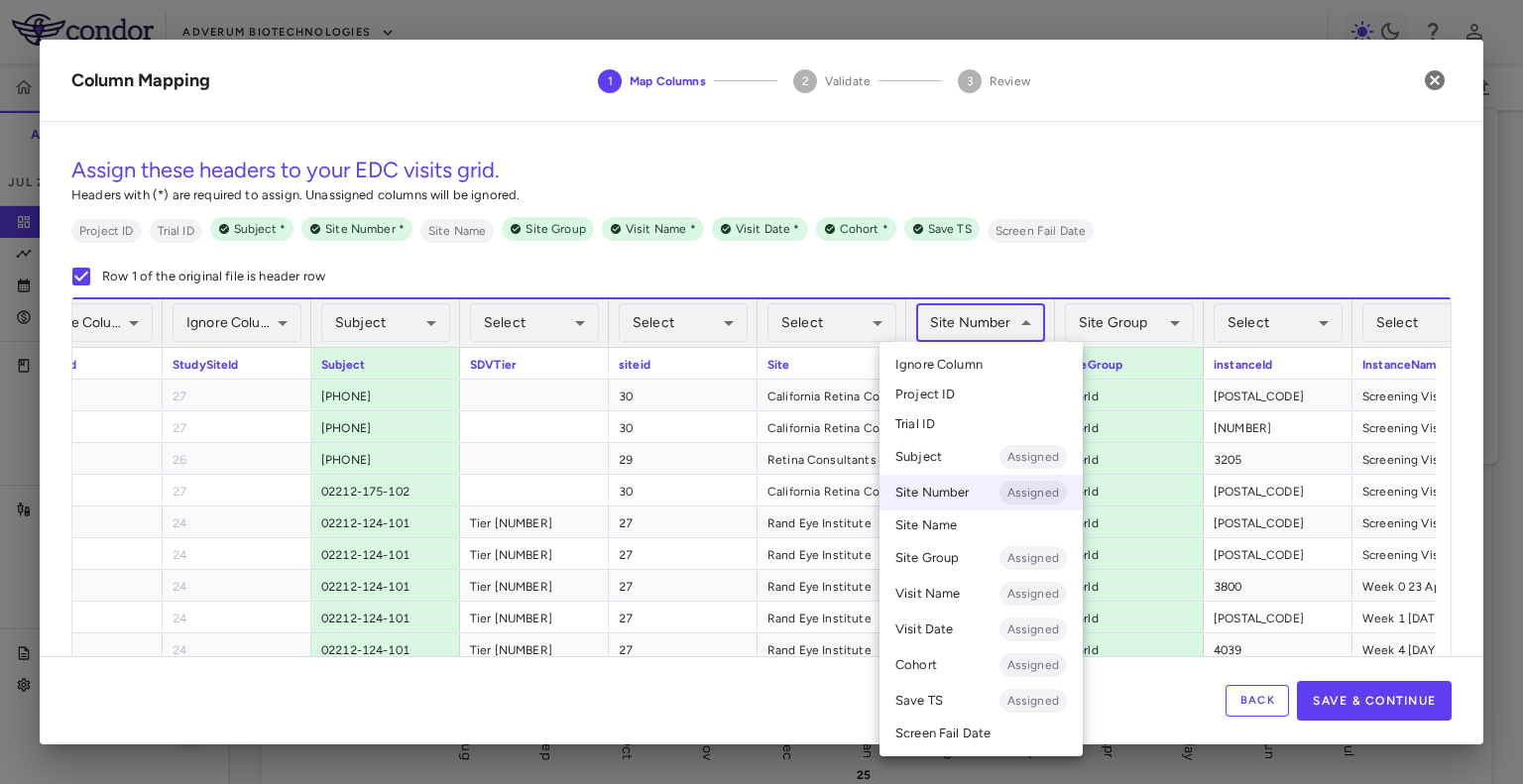 click on "Skip to sidebar Skip to main content Adverum Biotechnologies ADVM-022-12 Accruals Forecasting Jul 2025 (Open) Trial dashboard Analytics Financial close Journal entry Clinical expenses Summary CRO Medidata Other clinical contracts Trial activity Patient activity Site & lab cost matrix Map procedures Trial files Trial settings ADVM-022-12 Neovascular Age-Related Macular Degeneration (nAMD) Jul 2025 (Open) Preparer Trial Spend Direct Fees Pass-throughs Investigator Fees Other Clinical Contracts Actual enrollment Monthly spend ($) -1M -500K 0 500K 1M 1.5M Actual patient enrollment Aug Sep Oct Nov Dec Jan 25 Feb Mar Apr May Jun Jul Trial activity Drag here to set row groups Drag here to set column labels
Enrollment
—" at bounding box center [762, 392] 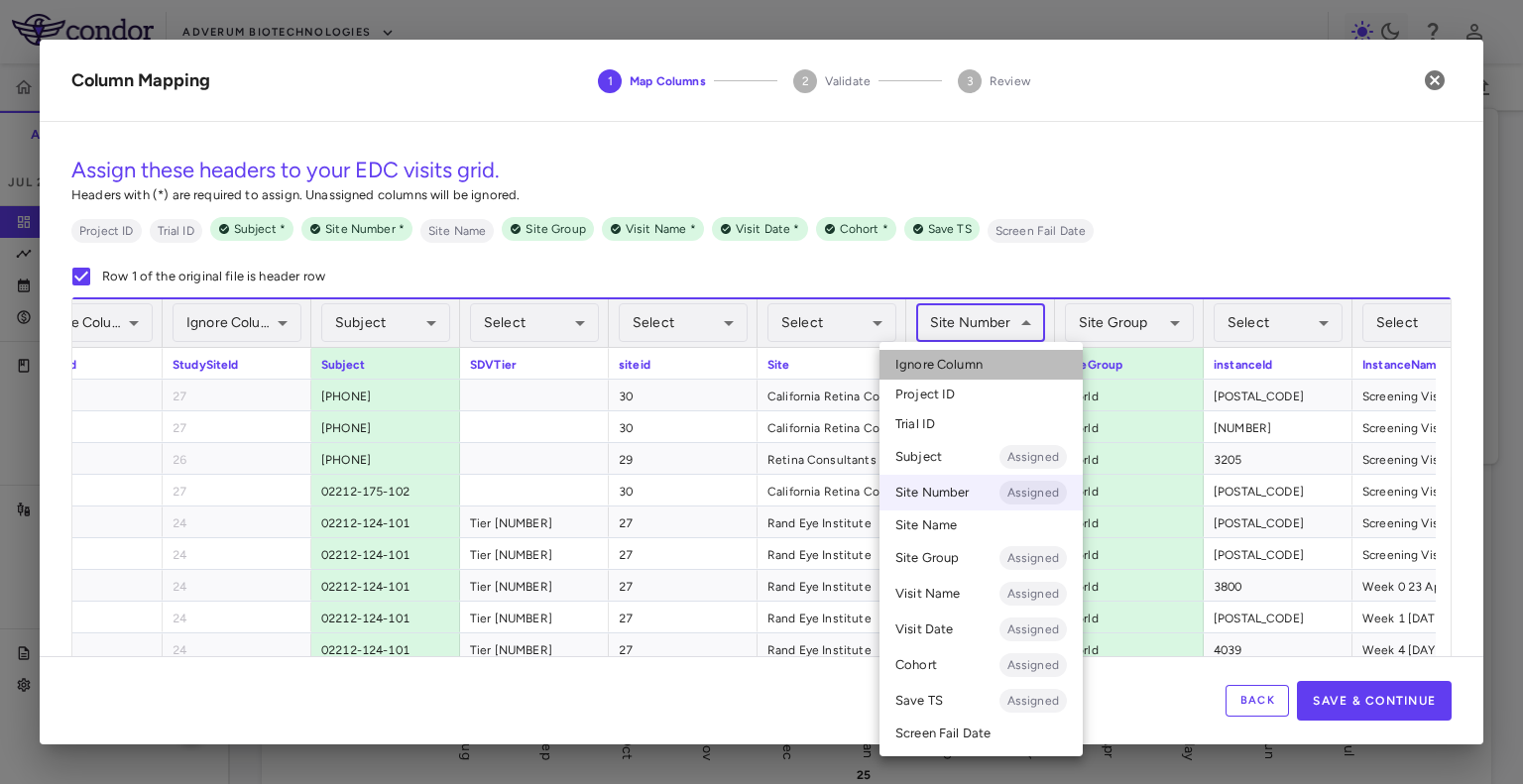 click on "Ignore Column" at bounding box center (939, 365) 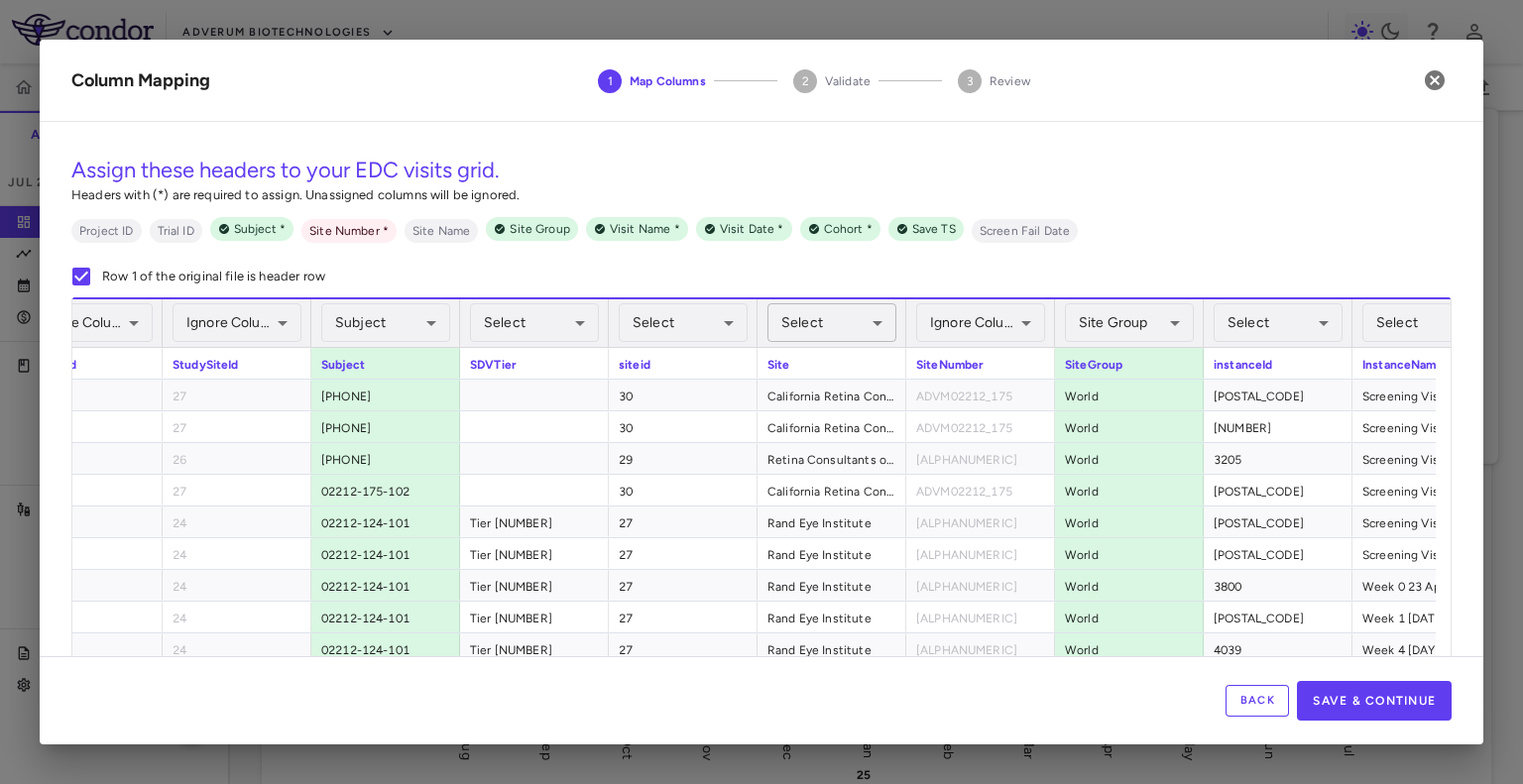 click on "Skip to sidebar Skip to main content Adverum Biotechnologies ADVM-022-12 Accruals Forecasting Jul 2025 (Open) Trial dashboard Analytics Financial close Journal entry Clinical expenses Summary CRO Medidata Other clinical contracts Trial activity Patient activity Site & lab cost matrix Map procedures Trial files Trial settings ADVM-022-12 Neovascular Age-Related Macular Degeneration (nAMD) Jul 2025 (Open) Preparer Trial Spend Direct Fees Pass-throughs Investigator Fees Other Clinical Contracts Actual enrollment Monthly spend ($) -1M -500K 0 500K 1M 1.5M Actual patient enrollment Aug Sep Oct Nov Dec Jan 25 Feb Mar Apr May Jun Jul Trial activity Drag here to set row groups Drag here to set column labels
Enrollment
—" at bounding box center [762, 392] 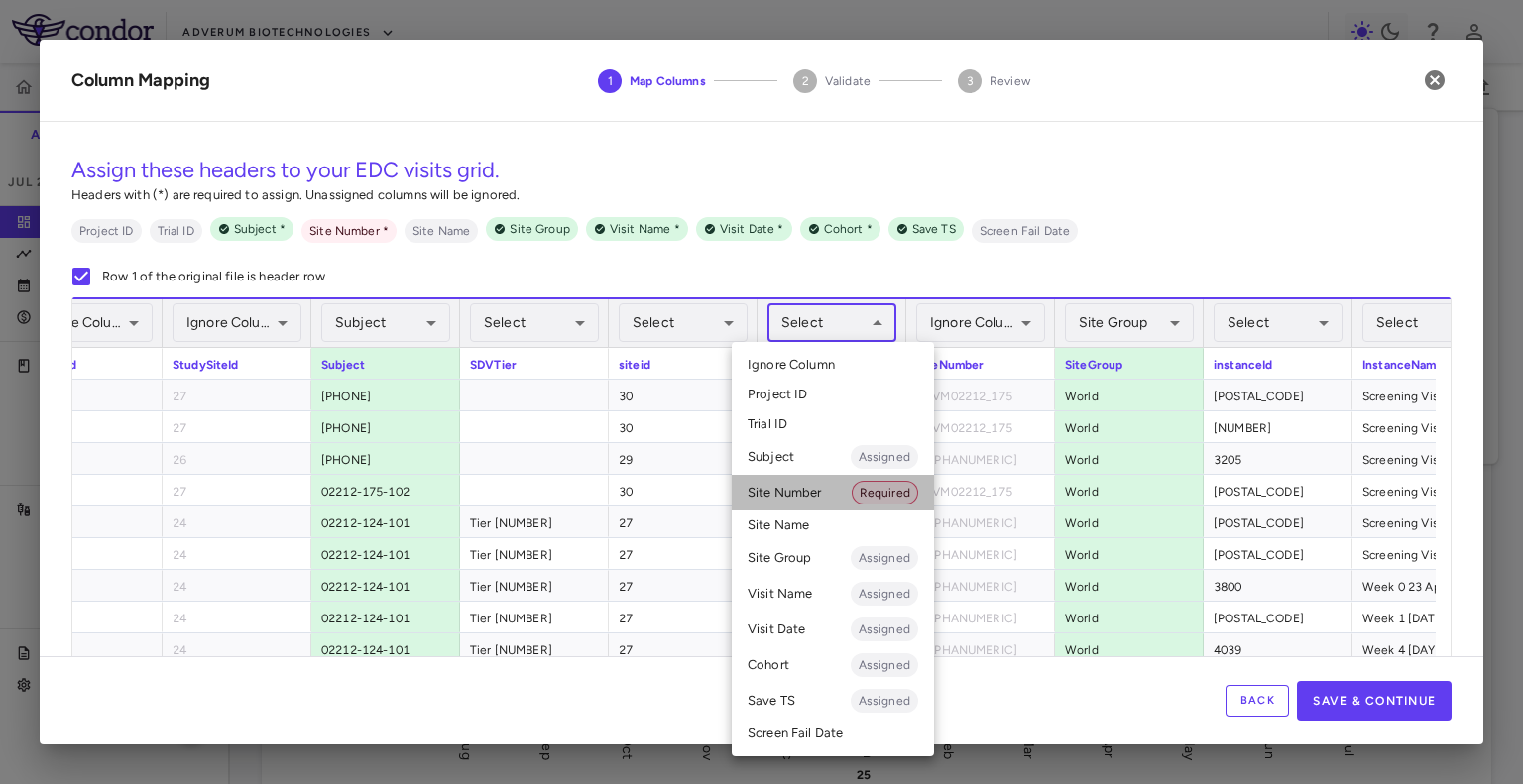 click on "Site Number Required" at bounding box center [833, 493] 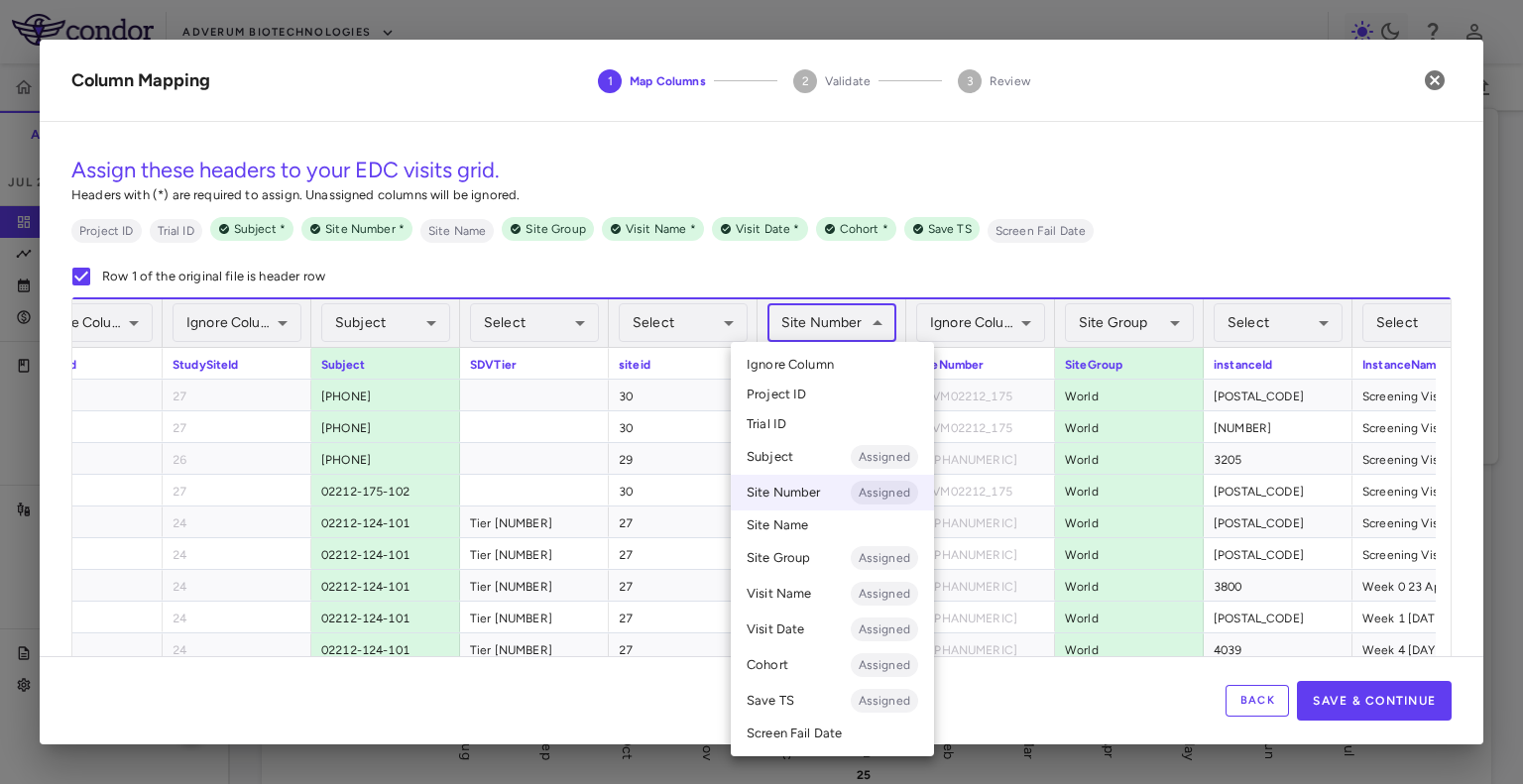 click on "Skip to sidebar Skip to main content Adverum Biotechnologies ADVM-022-12 Accruals Forecasting Jul 2025 (Open) Trial dashboard Analytics Financial close Journal entry Clinical expenses Summary CRO Medidata Other clinical contracts Trial activity Patient activity Site & lab cost matrix Map procedures Trial files Trial settings ADVM-022-12 Neovascular Age-Related Macular Degeneration (nAMD) Jul 2025 (Open) Preparer Trial Spend Direct Fees Pass-throughs Investigator Fees Other Clinical Contracts Actual enrollment Monthly spend ($) -1M -500K 0 500K 1M 1.5M Actual patient enrollment Aug Sep Oct Nov Dec Jan 25 Feb Mar Apr May Jun Jul Trial activity Drag here to set row groups Drag here to set column labels
Enrollment
—" at bounding box center (762, 392) 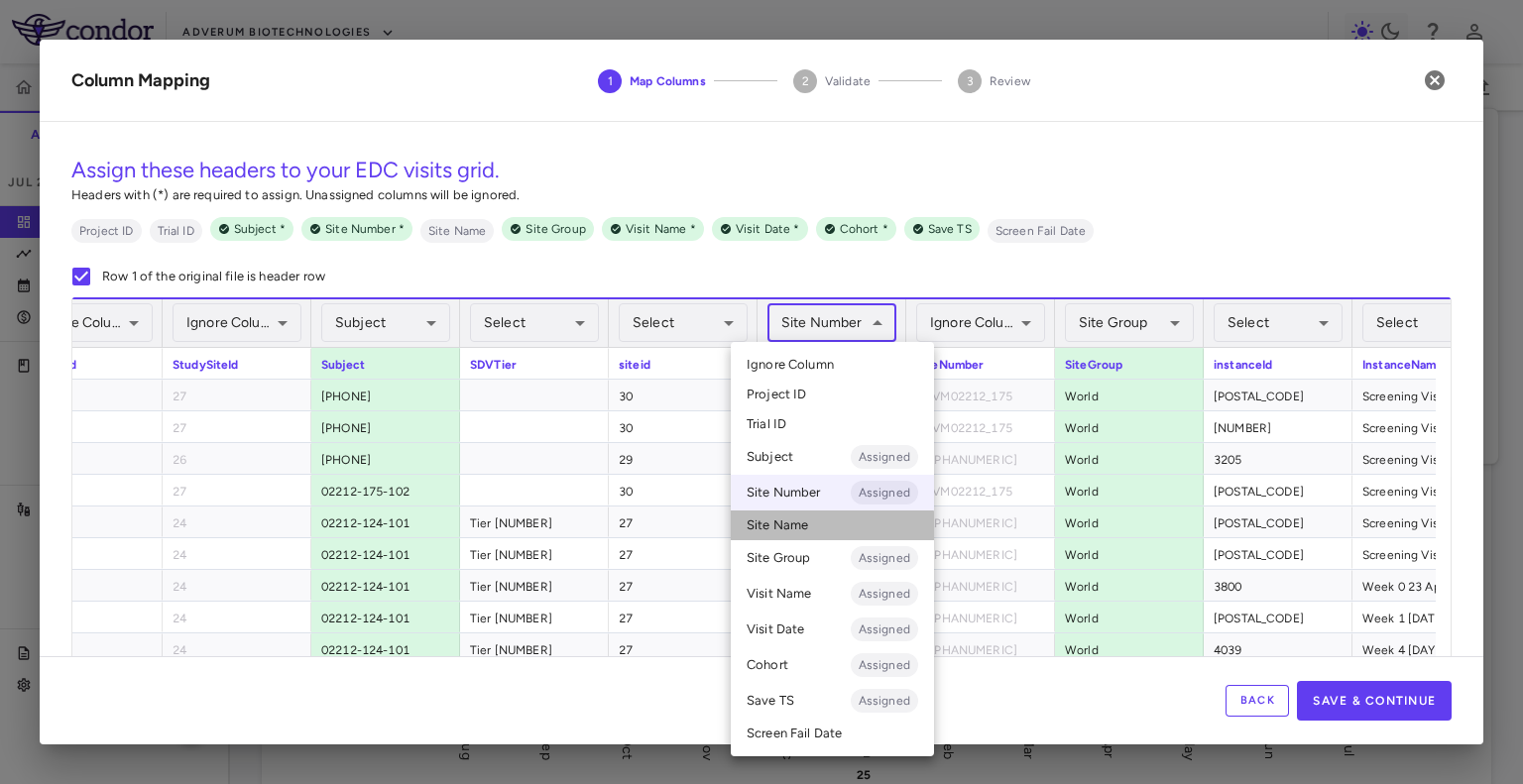 click on "Site Name" at bounding box center (832, 525) 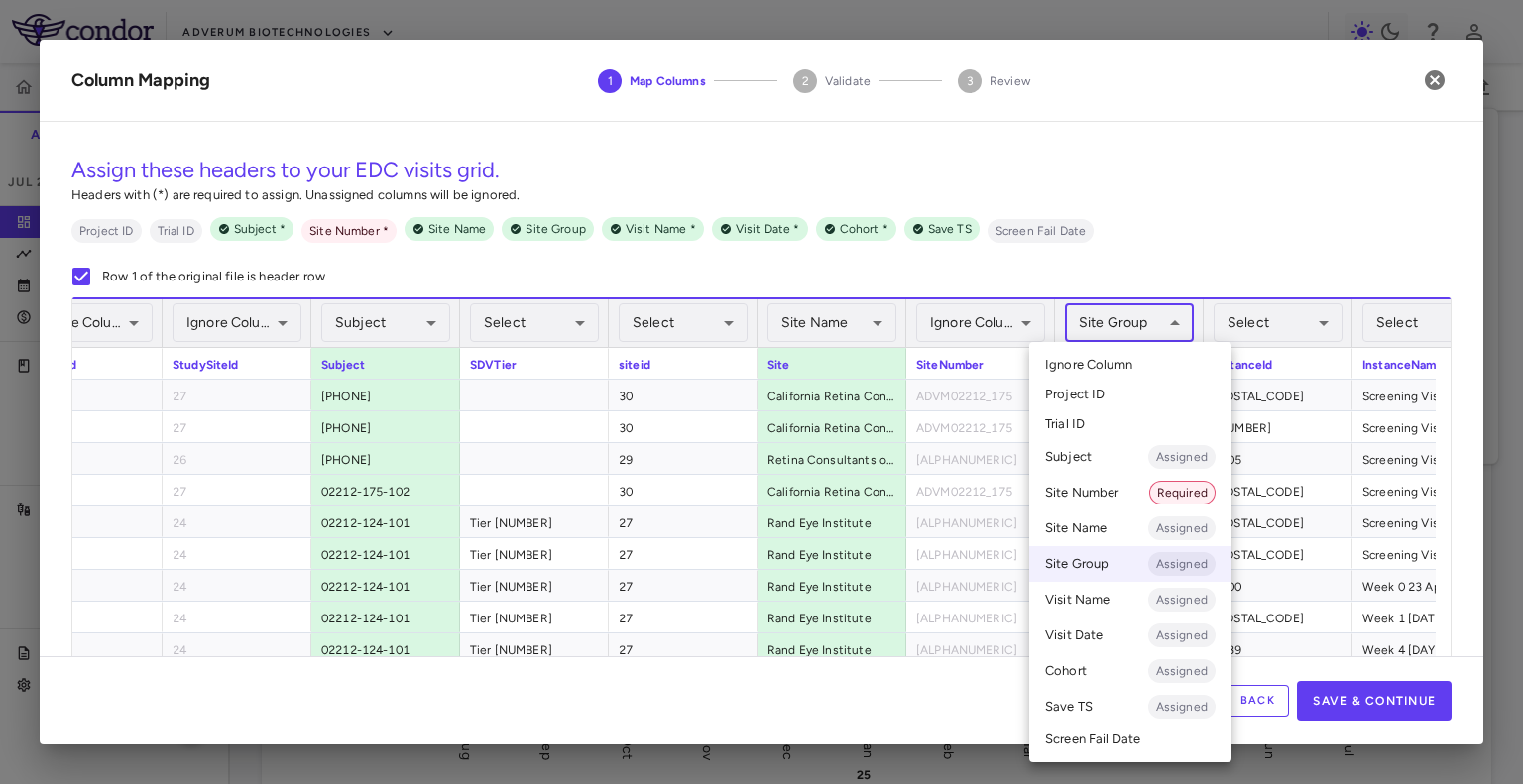 click on "Skip to sidebar Skip to main content Adverum Biotechnologies ADVM-022-12 Accruals Forecasting Jul 2025 (Open) Trial dashboard Analytics Financial close Journal entry Clinical expenses Summary CRO Medidata Other clinical contracts Trial activity Patient activity Site & lab cost matrix Map procedures Trial files Trial settings ADVM-022-12 Neovascular Age-Related Macular Degeneration (nAMD) Jul 2025 (Open) Preparer Trial Spend Direct Fees Pass-throughs Investigator Fees Other Clinical Contracts Actual enrollment Monthly spend ($) -1M -500K 0 500K 1M 1.5M Actual patient enrollment Aug Sep Oct Nov Dec Jan 25 Feb Mar Apr May Jun Jul Trial activity Drag here to set row groups Drag here to set column labels
Enrollment
—" at bounding box center (762, 392) 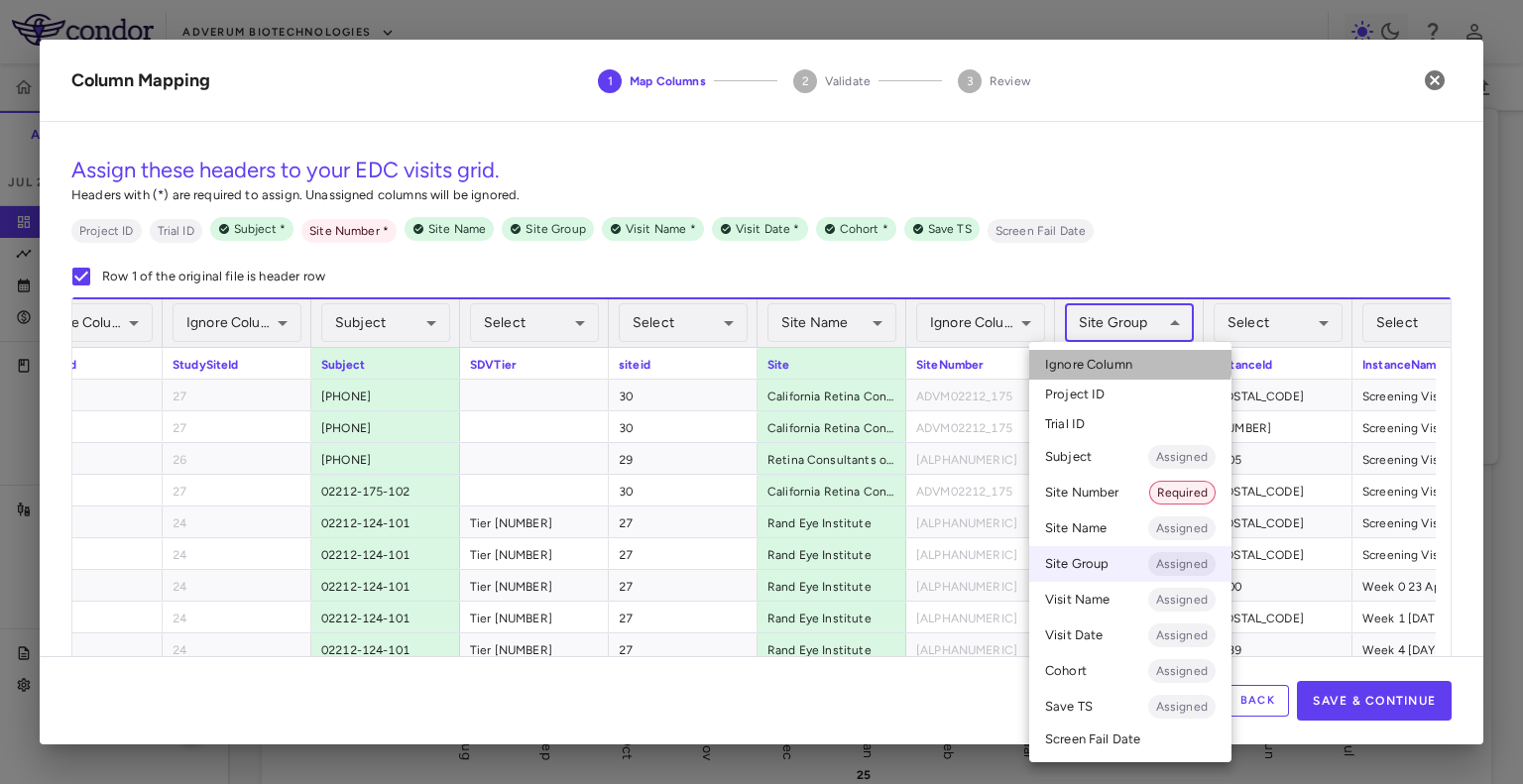 click on "Ignore Column" at bounding box center (1089, 365) 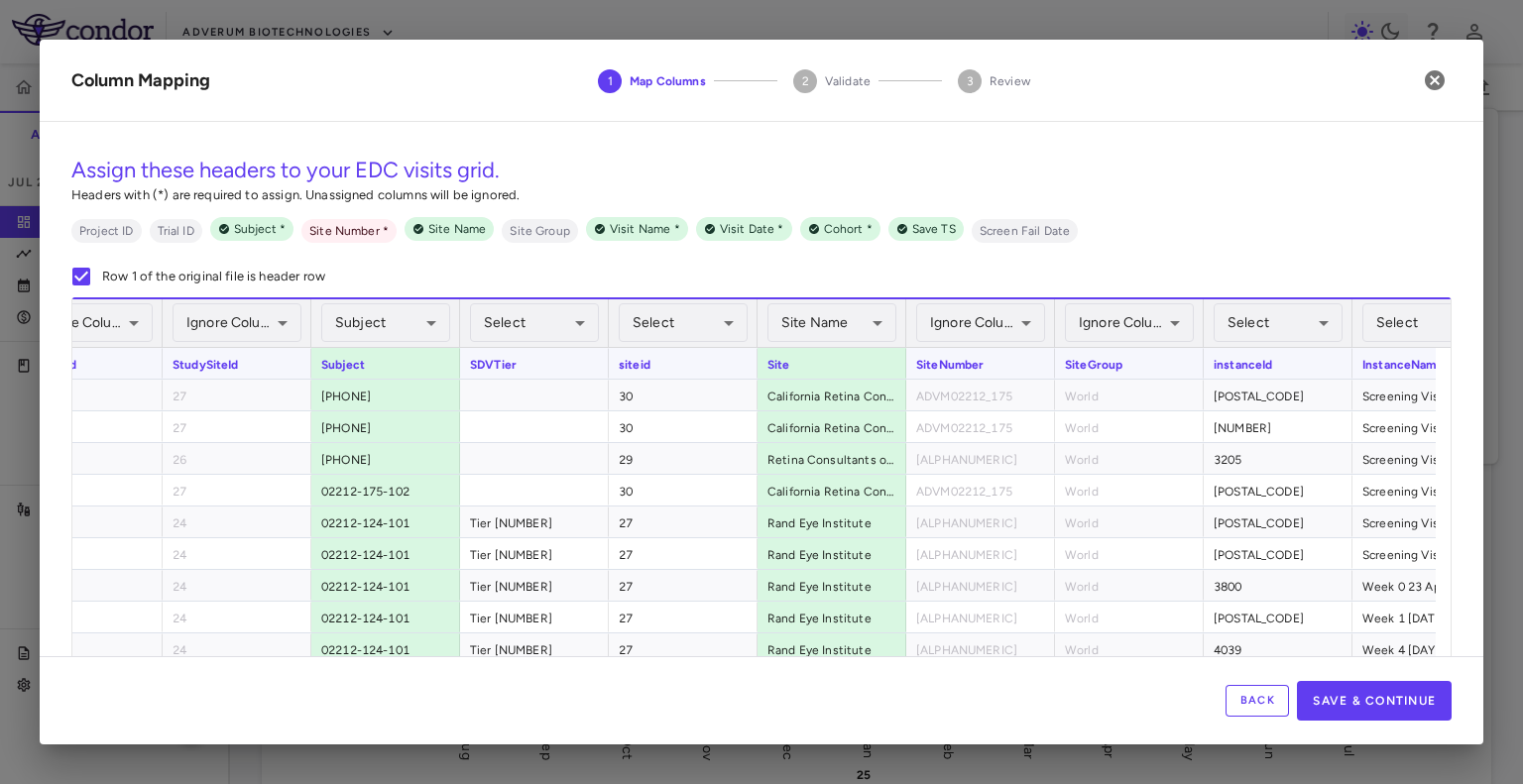 scroll, scrollTop: 0, scrollLeft: 835, axis: horizontal 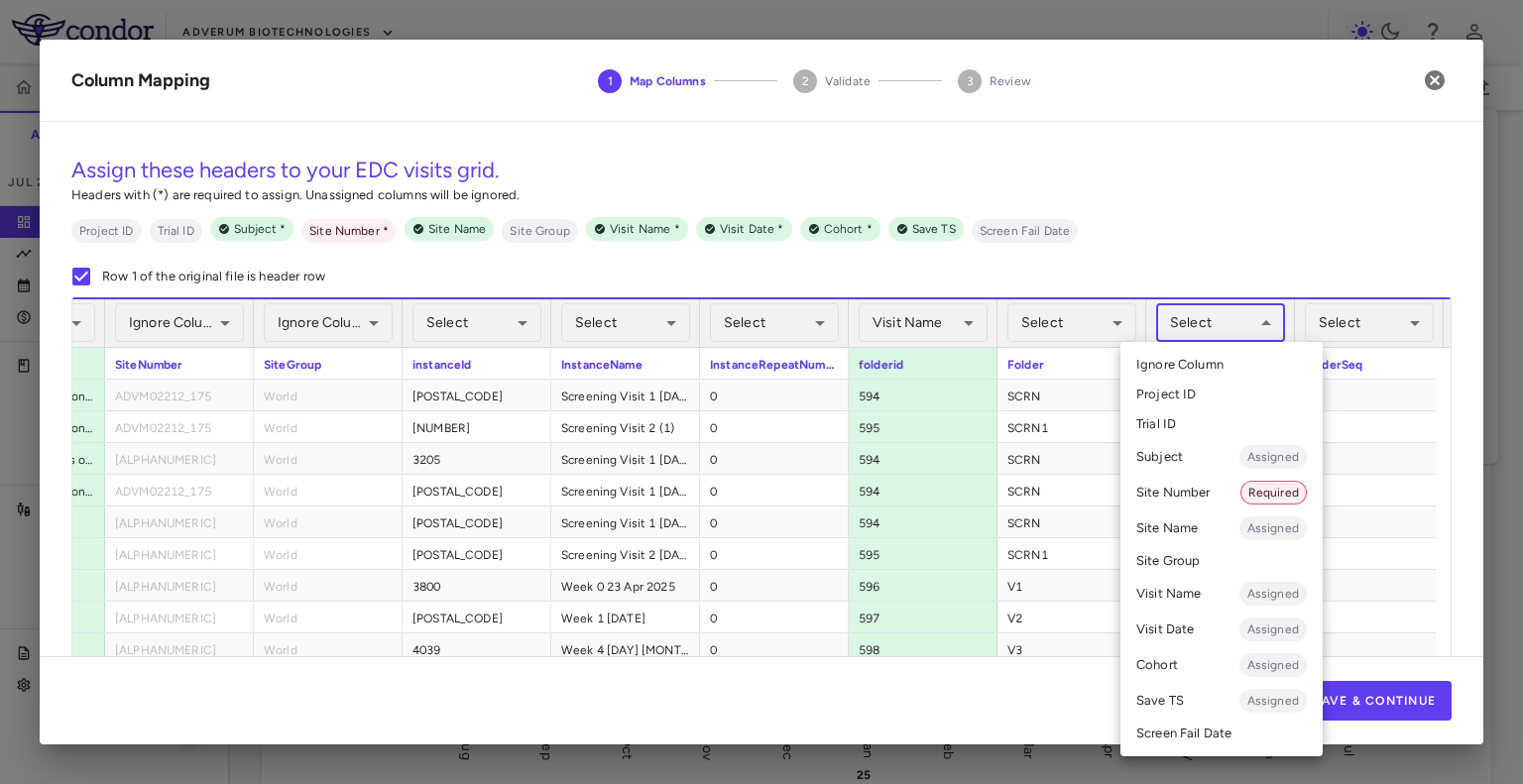 click on "Skip to sidebar Skip to main content Adverum Biotechnologies ADVM-022-12 Accruals Forecasting Jul 2025 (Open) Trial dashboard Analytics Financial close Journal entry Clinical expenses Summary CRO Medidata Other clinical contracts Trial activity Patient activity Site & lab cost matrix Map procedures Trial files Trial settings ADVM-022-12 Neovascular Age-Related Macular Degeneration (nAMD) Jul 2025 (Open) Preparer Trial Spend Direct Fees Pass-throughs Investigator Fees Other Clinical Contracts Actual enrollment Monthly spend ($) -1M -500K 0 500K 1M 1.5M Actual patient enrollment Aug Sep Oct Nov Dec Jan 25 Feb Mar Apr May Jun Jul Trial activity Drag here to set row groups Drag here to set column labels
Enrollment
—" at bounding box center [762, 392] 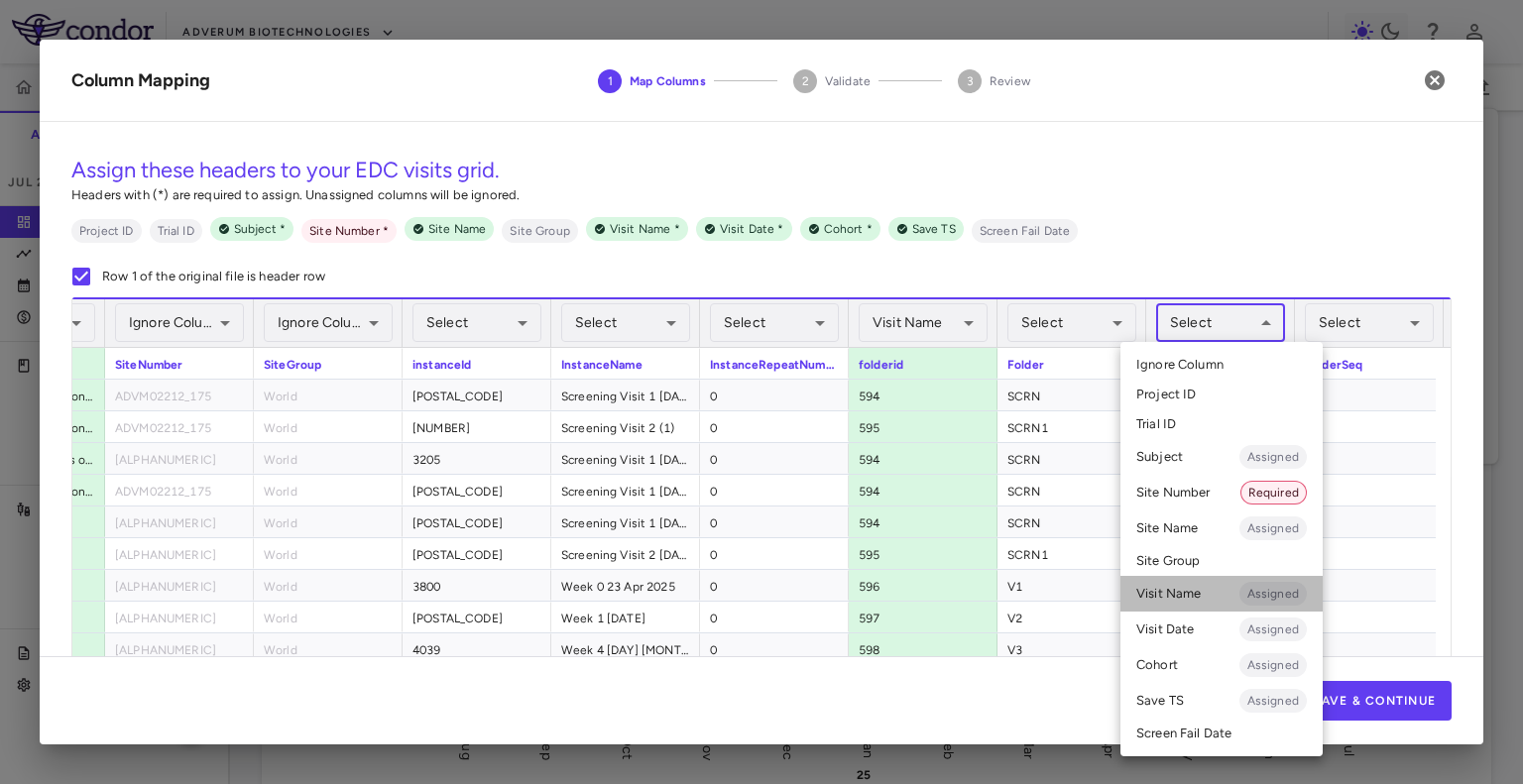 click on "Visit Name Assigned" at bounding box center (1222, 594) 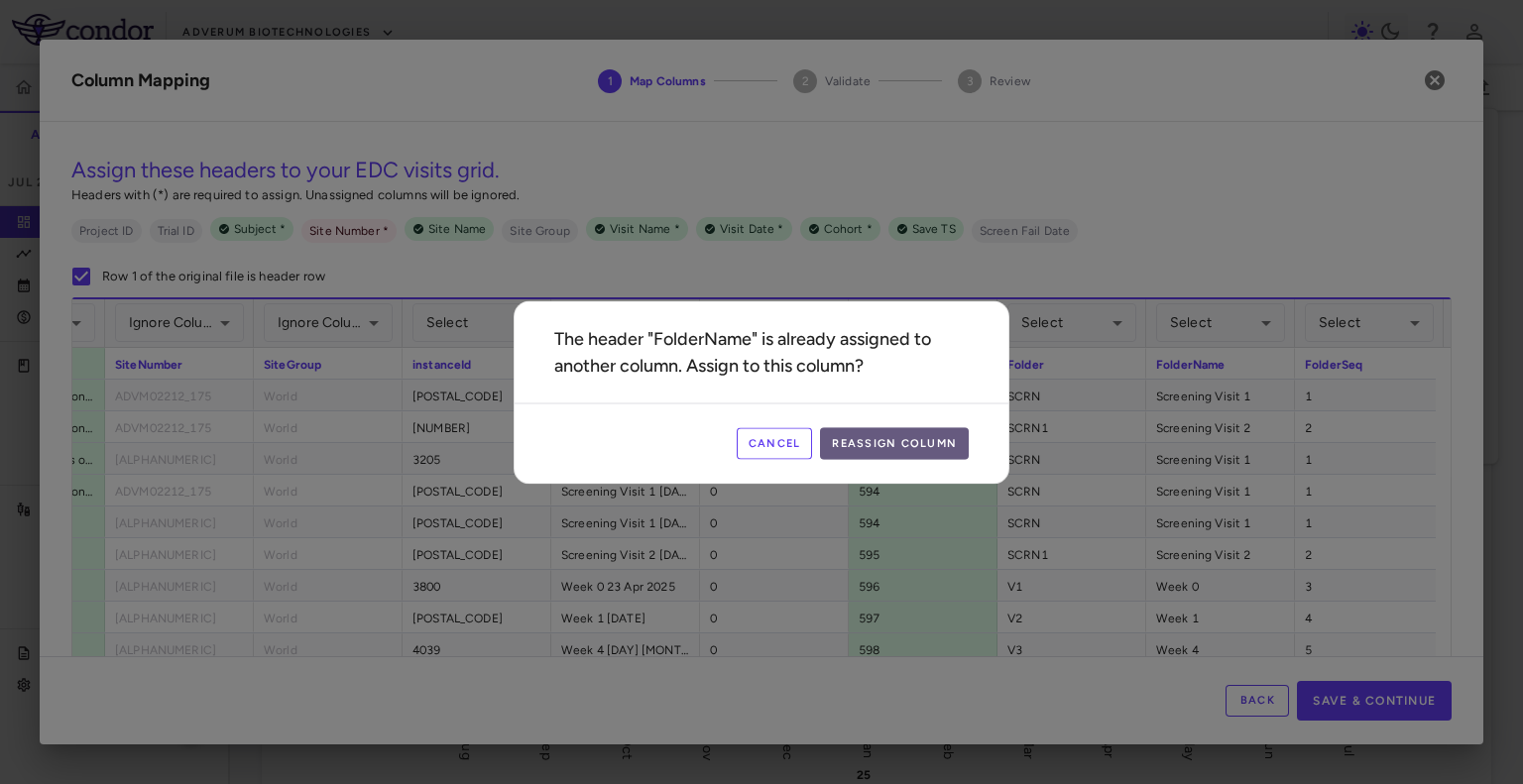 click on "Reassign Column" at bounding box center [894, 443] 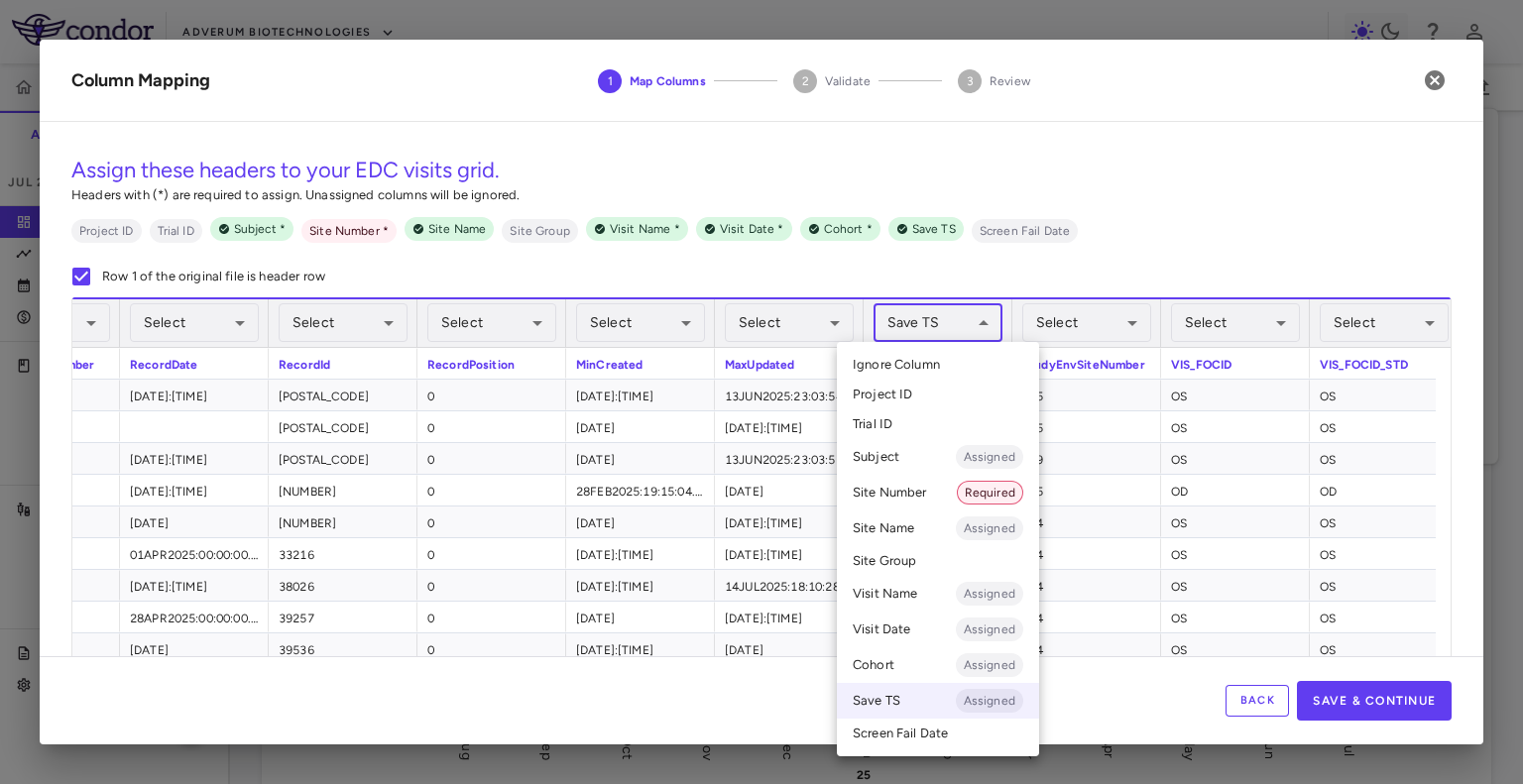 click on "Skip to sidebar Skip to main content Adverum Biotechnologies ADVM-022-12 Accruals Forecasting Jul 2025 (Open) Trial dashboard Analytics Financial close Journal entry Clinical expenses Summary CRO Medidata Other clinical contracts Trial activity Patient activity Site & lab cost matrix Map procedures Trial files Trial settings ADVM-022-12 Neovascular Age-Related Macular Degeneration (nAMD) Jul 2025 (Open) Preparer Trial Spend Direct Fees Pass-throughs Investigator Fees Other Clinical Contracts Actual enrollment Monthly spend ($) -1M -500K 0 500K 1M 1.5M Actual patient enrollment Aug Sep Oct Nov Dec Jan 25 Feb Mar Apr May Jun Jul Trial activity Drag here to set row groups Drag here to set column labels
Enrollment
—" at bounding box center (762, 392) 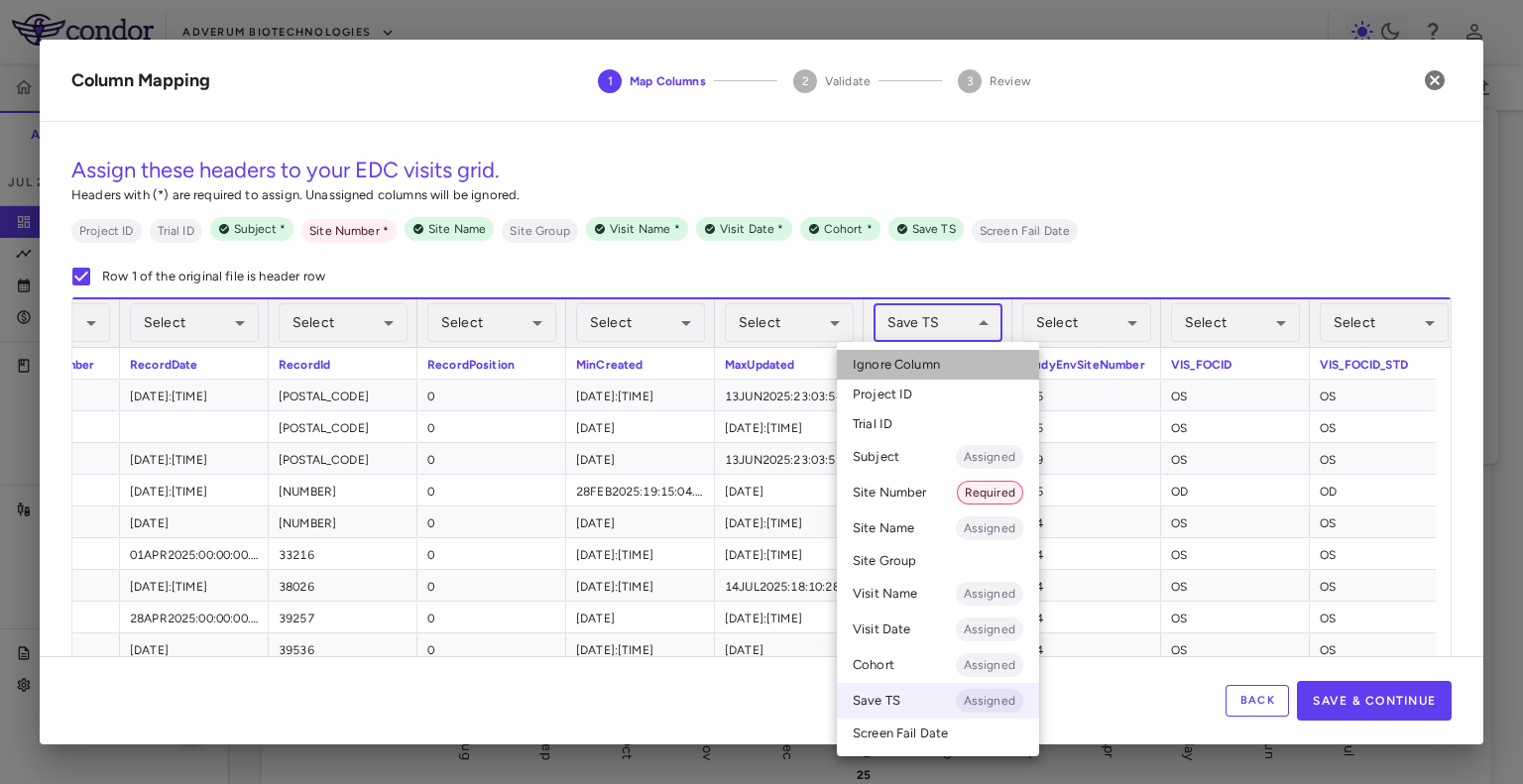 click on "Ignore Column" at bounding box center (896, 365) 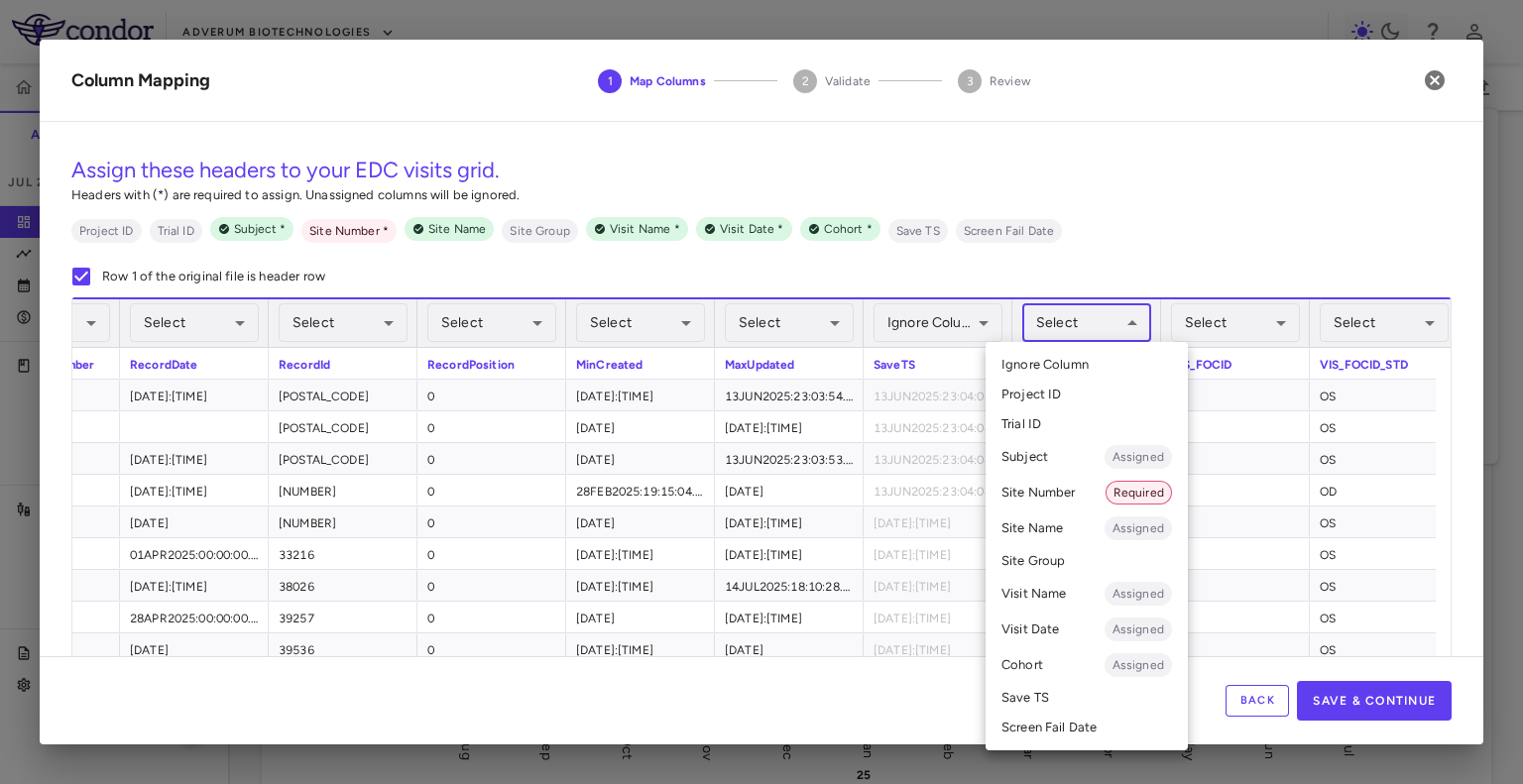 click on "Skip to sidebar Skip to main content Adverum Biotechnologies ADVM-022-12 Accruals Forecasting Jul 2025 (Open) Trial dashboard Analytics Financial close Journal entry Clinical expenses Summary CRO Medidata Other clinical contracts Trial activity Patient activity Site & lab cost matrix Map procedures Trial files Trial settings ADVM-022-12 Neovascular Age-Related Macular Degeneration (nAMD) Jul 2025 (Open) Preparer Trial Spend Direct Fees Pass-throughs Investigator Fees Other Clinical Contracts Actual enrollment Monthly spend ($) -1M -500K 0 500K 1M 1.5M Actual patient enrollment Aug Sep Oct Nov Dec Jan 25 Feb Mar Apr May Jun Jul Trial activity Drag here to set row groups Drag here to set column labels
Enrollment
—" at bounding box center (762, 392) 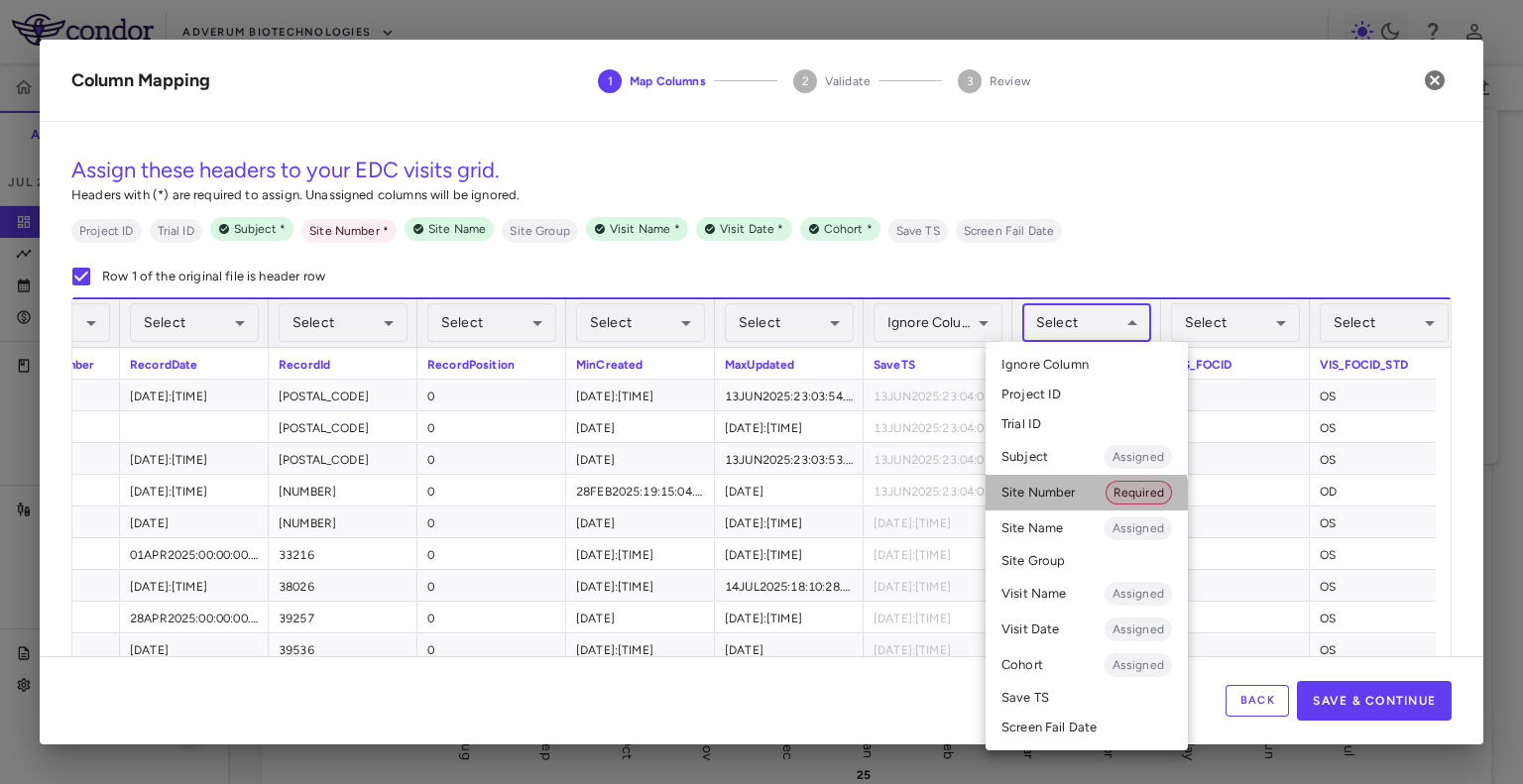 click on "Site Number Required" at bounding box center [1087, 493] 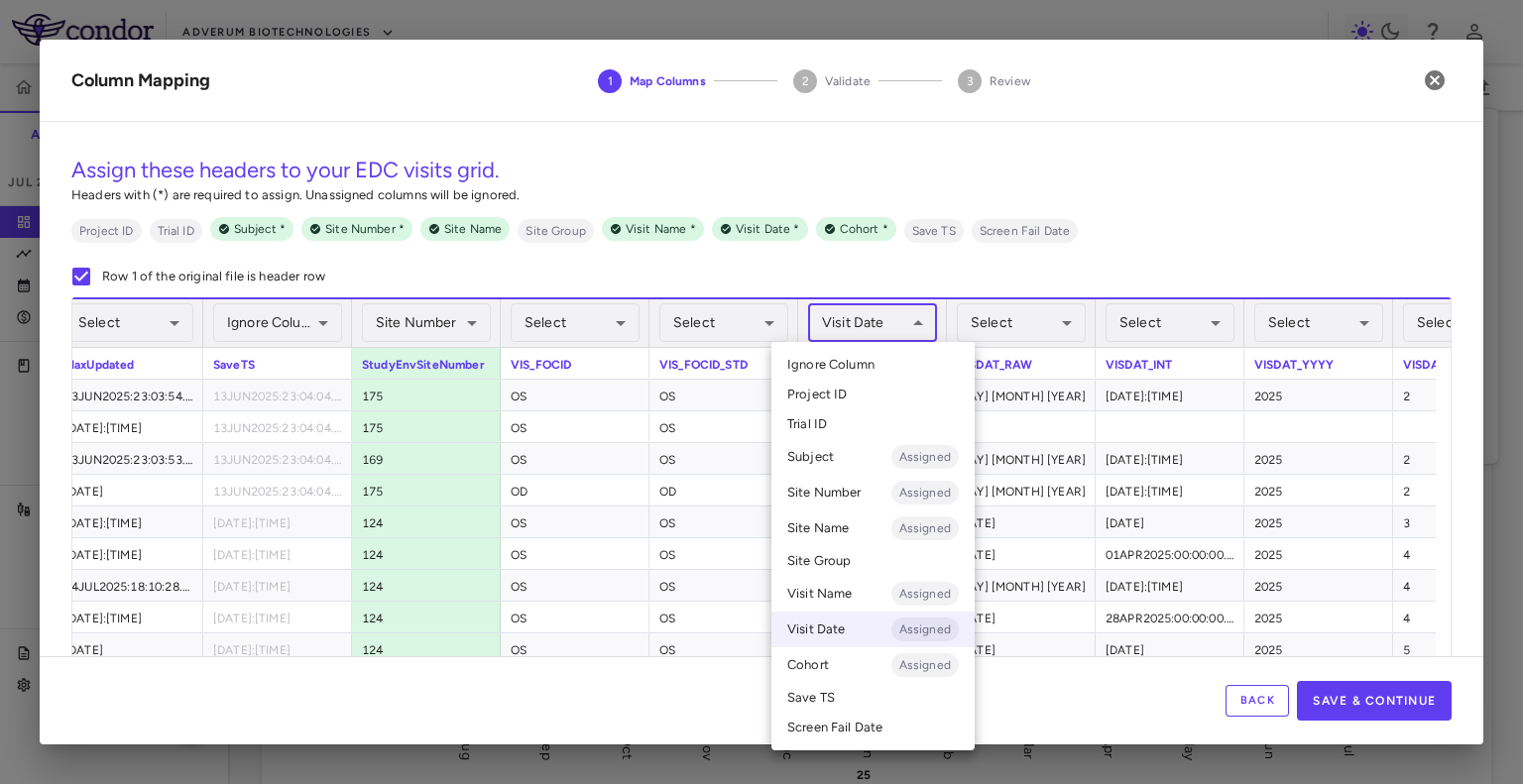click on "Skip to sidebar Skip to main content Adverum Biotechnologies ADVM-022-12 Accruals Forecasting Jul 2025 (Open) Trial dashboard Analytics Financial close Journal entry Clinical expenses Summary CRO Medidata Other clinical contracts Trial activity Patient activity Site & lab cost matrix Map procedures Trial files Trial settings ADVM-022-12 Neovascular Age-Related Macular Degeneration (nAMD) Jul 2025 (Open) Preparer Trial Spend Direct Fees Pass-throughs Investigator Fees Other Clinical Contracts Actual enrollment Monthly spend ($) -1M -500K 0 500K 1M 1.5M Actual patient enrollment Aug Sep Oct Nov Dec Jan 25 Feb Mar Apr May Jun Jul Trial activity Drag here to set row groups Drag here to set column labels
Enrollment
—" at bounding box center [762, 392] 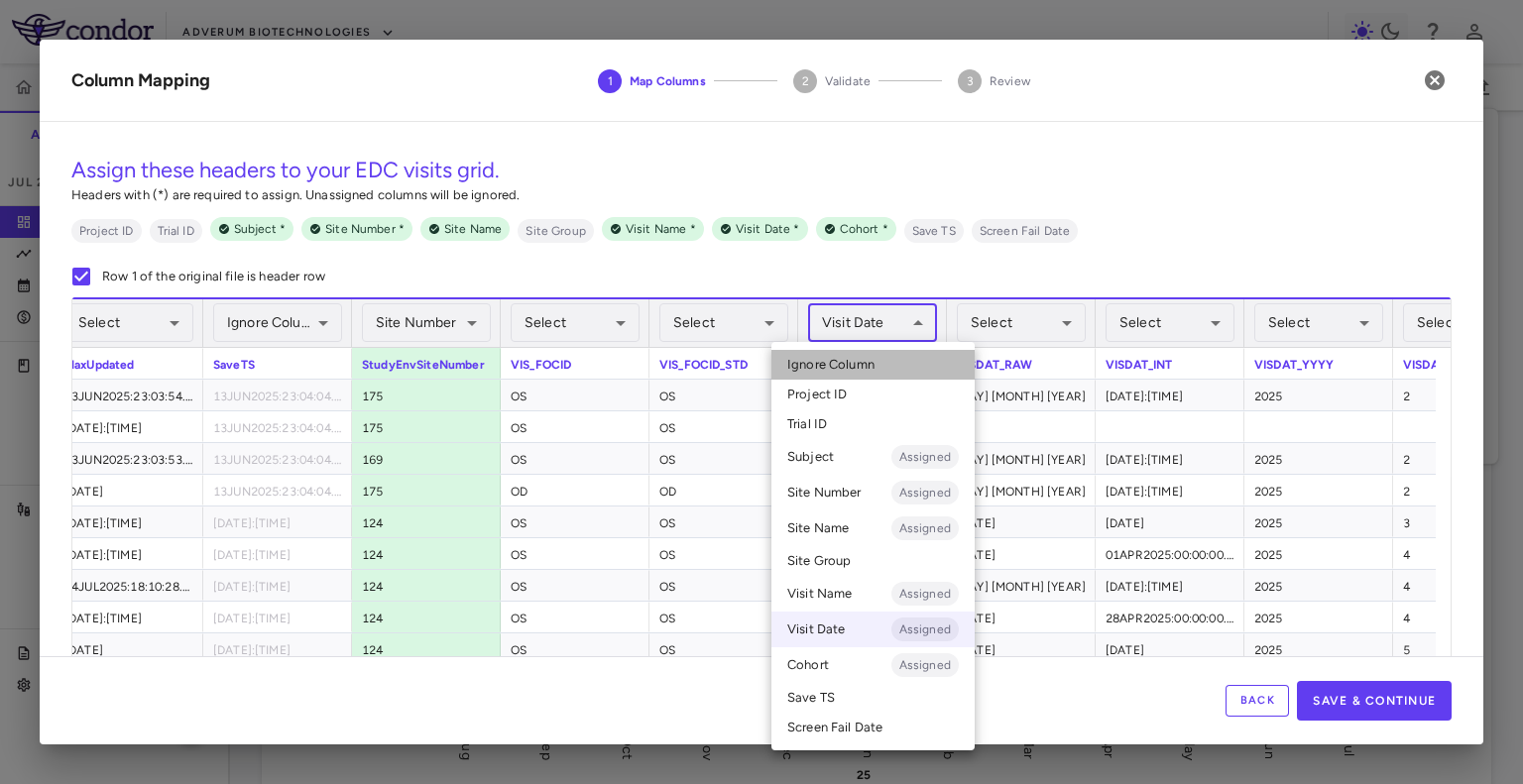 click on "Ignore Column" at bounding box center (873, 365) 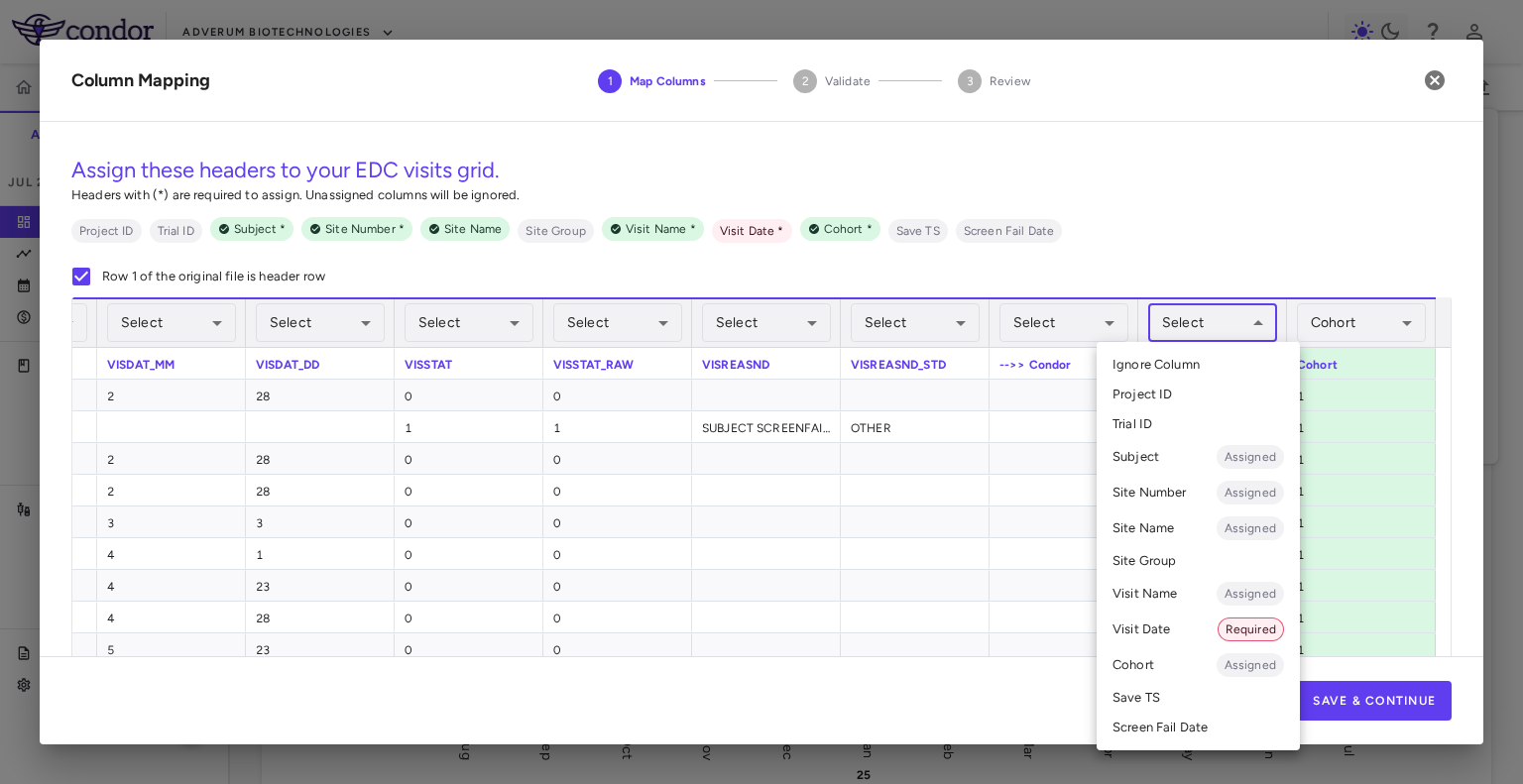 click on "Skip to sidebar Skip to main content Adverum Biotechnologies ADVM-022-12 Accruals Forecasting Jul 2025 (Open) Trial dashboard Analytics Financial close Journal entry Clinical expenses Summary CRO Medidata Other clinical contracts Trial activity Patient activity Site & lab cost matrix Map procedures Trial files Trial settings ADVM-022-12 Neovascular Age-Related Macular Degeneration (nAMD) Jul 2025 (Open) Preparer Trial Spend Direct Fees Pass-throughs Investigator Fees Other Clinical Contracts Actual enrollment Monthly spend ($) -1M -500K 0 500K 1M 1.5M Actual patient enrollment Aug Sep Oct Nov Dec Jan 25 Feb Mar Apr May Jun Jul Trial activity Drag here to set row groups Drag here to set column labels
Enrollment
—" at bounding box center [762, 392] 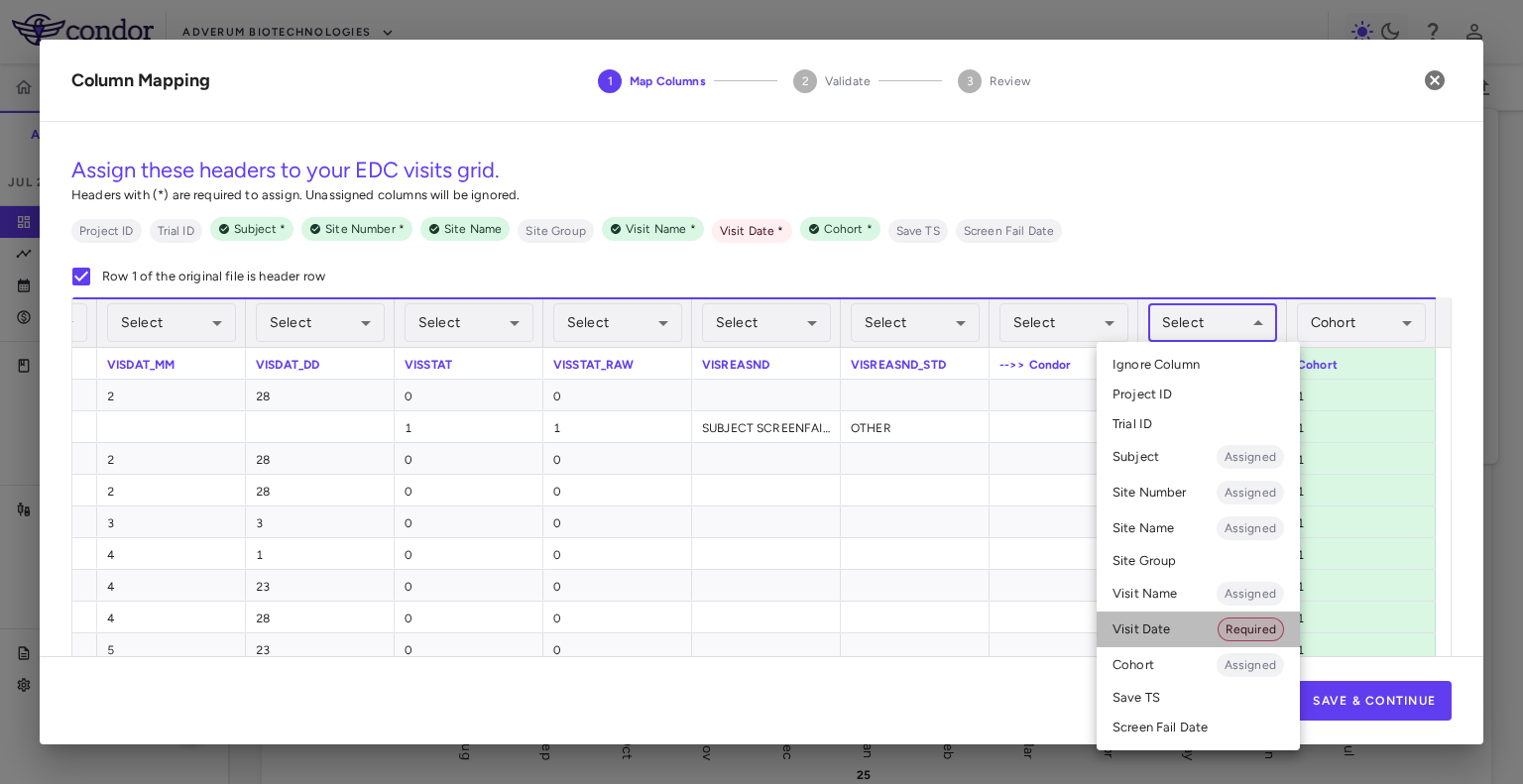 click on "Visit Date Required" at bounding box center [1198, 629] 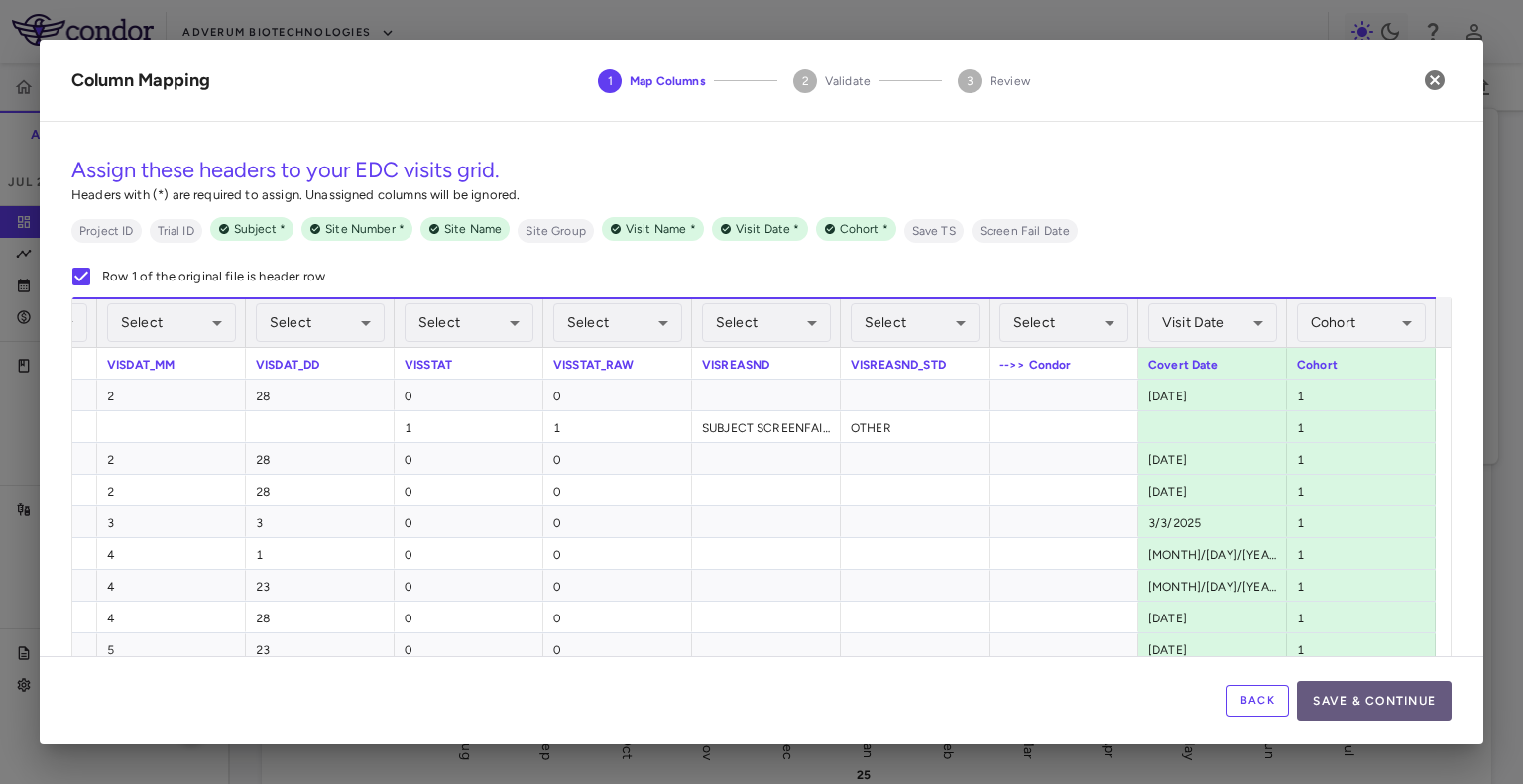click on "Save & Continue" at bounding box center (1374, 701) 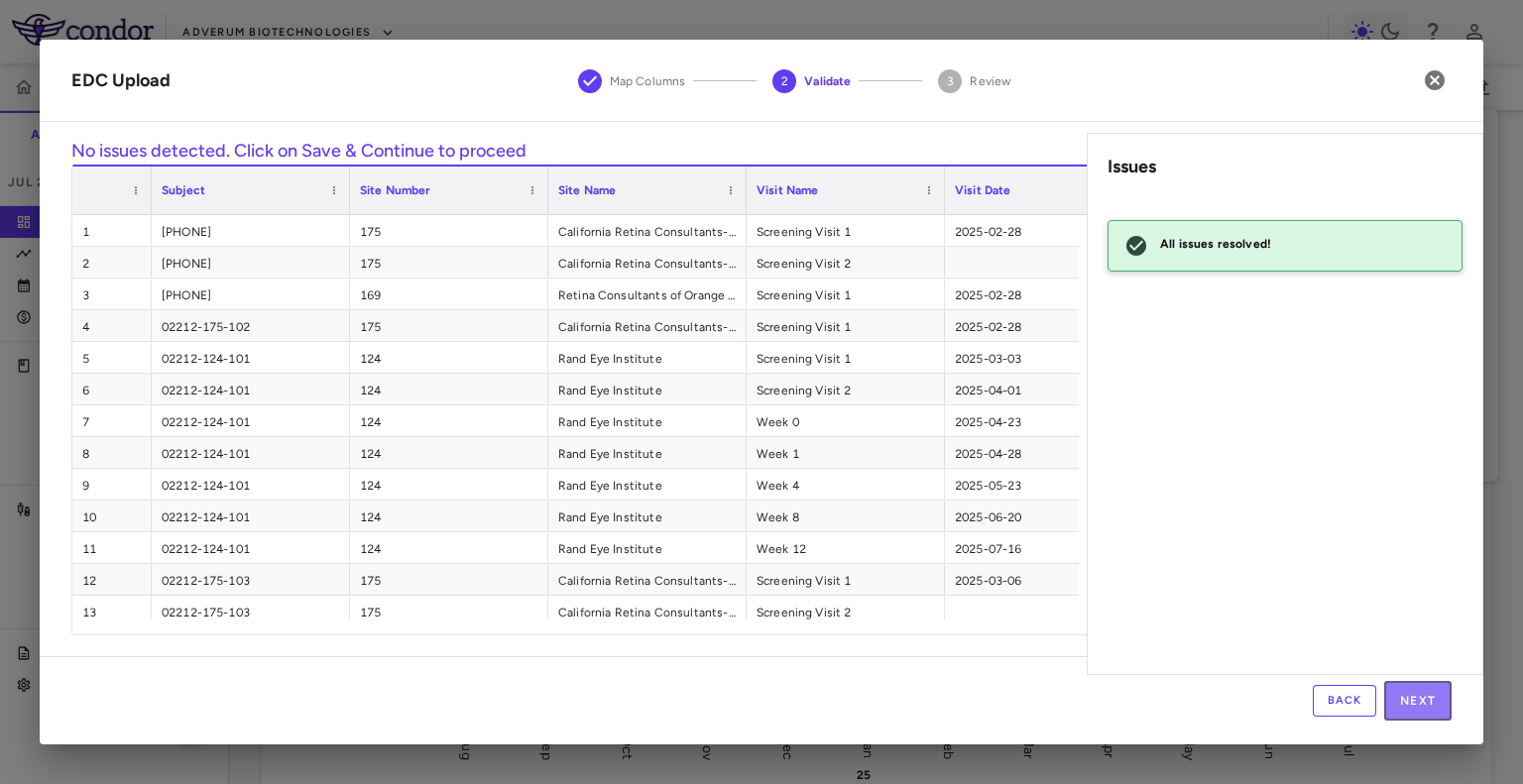 click on "Next" at bounding box center (1418, 701) 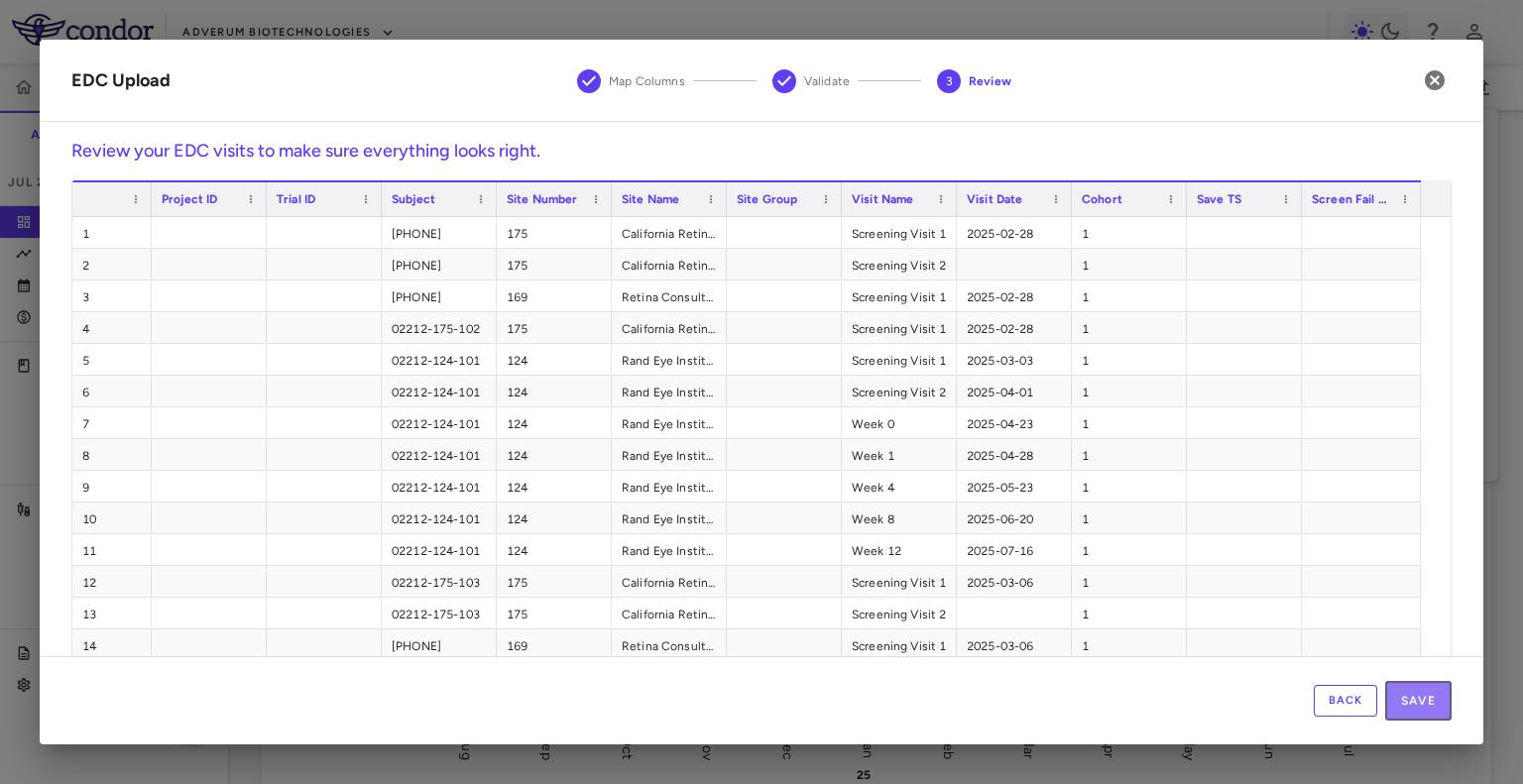click on "Save" at bounding box center [1418, 701] 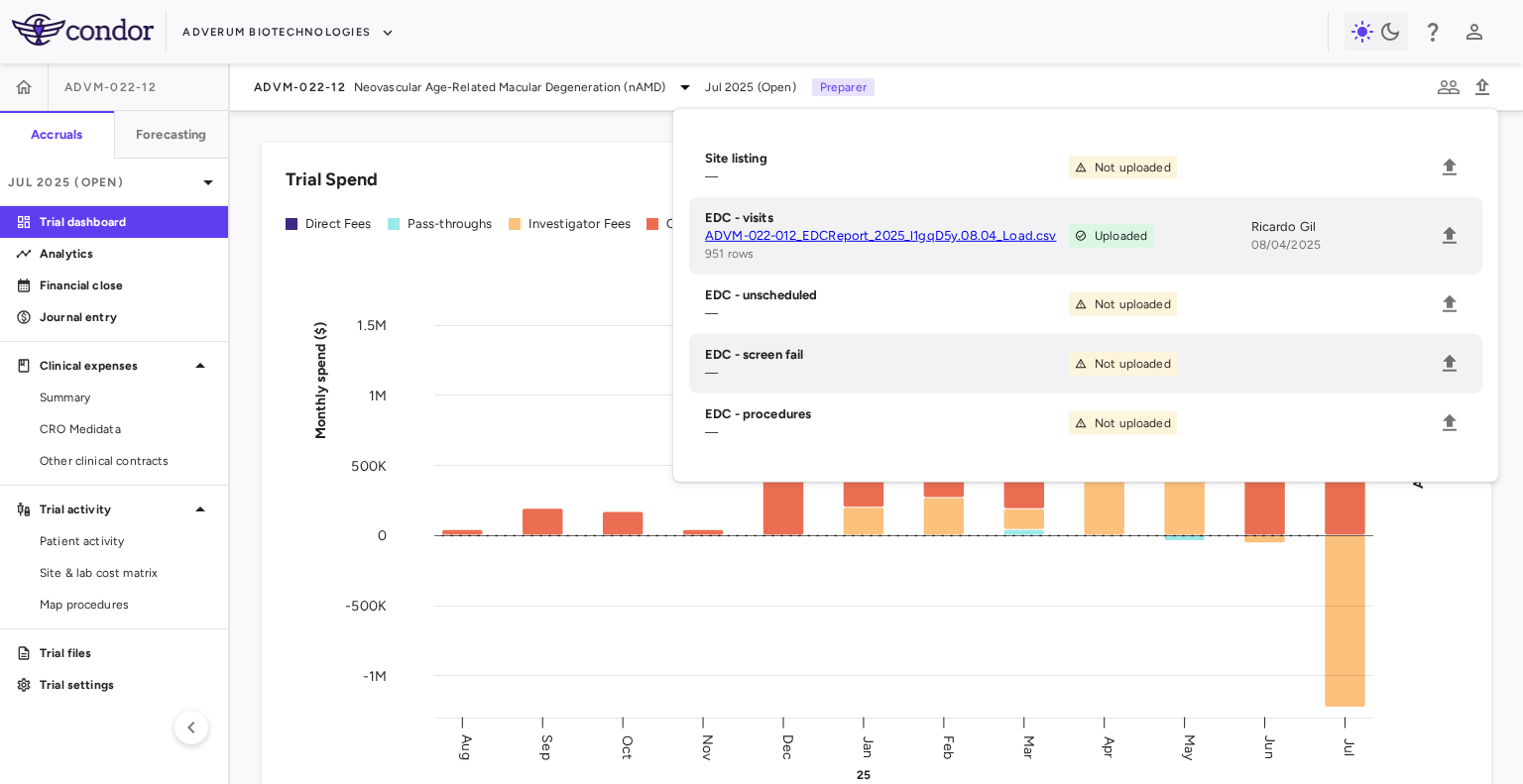 click on "Monthly spend ($) -1M -500K 0 500K 1M 1.5M Actual patient enrollment Aug Sep Oct Nov Dec Jan 25 Feb Mar Apr May Jun Jul" 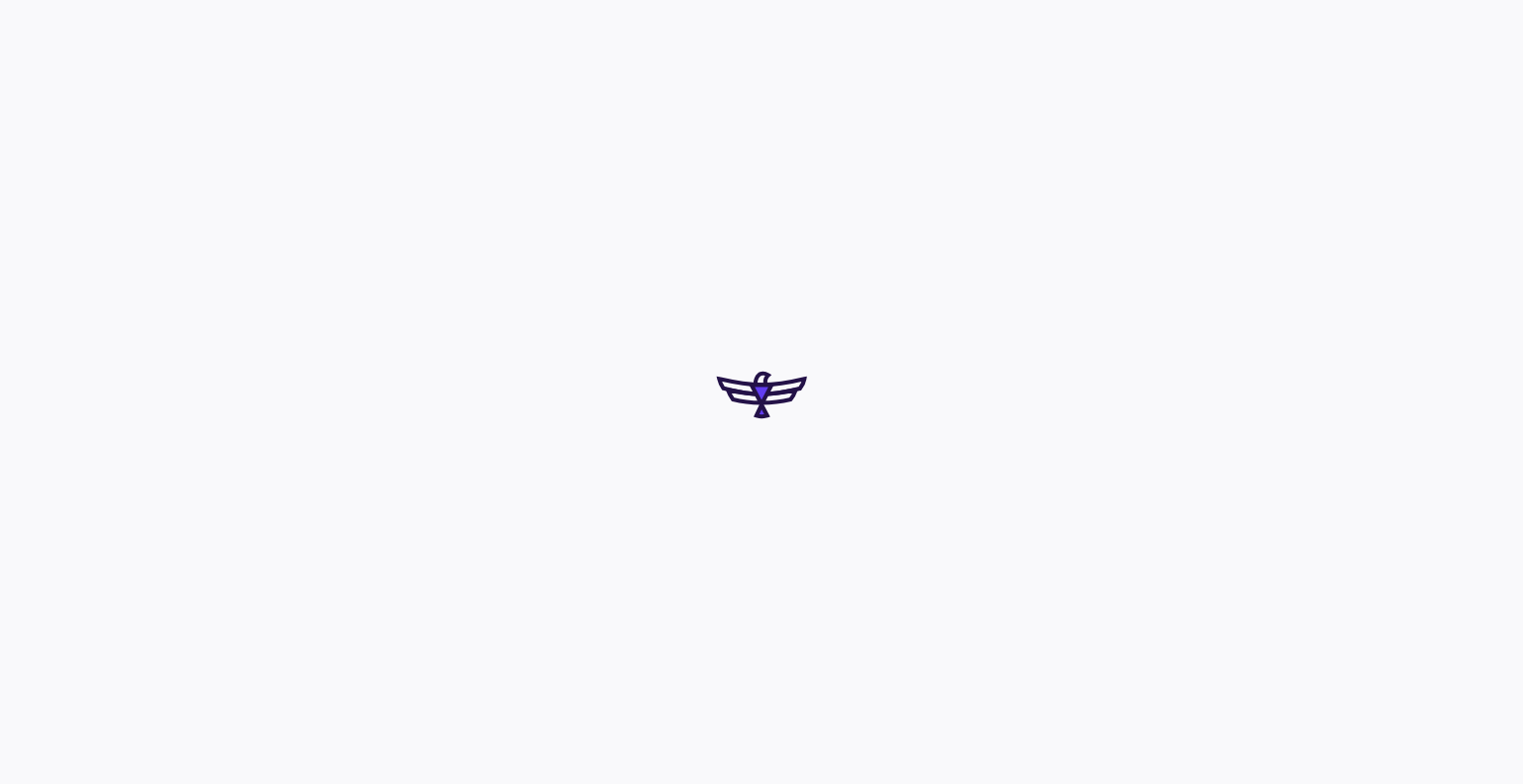 scroll, scrollTop: 0, scrollLeft: 0, axis: both 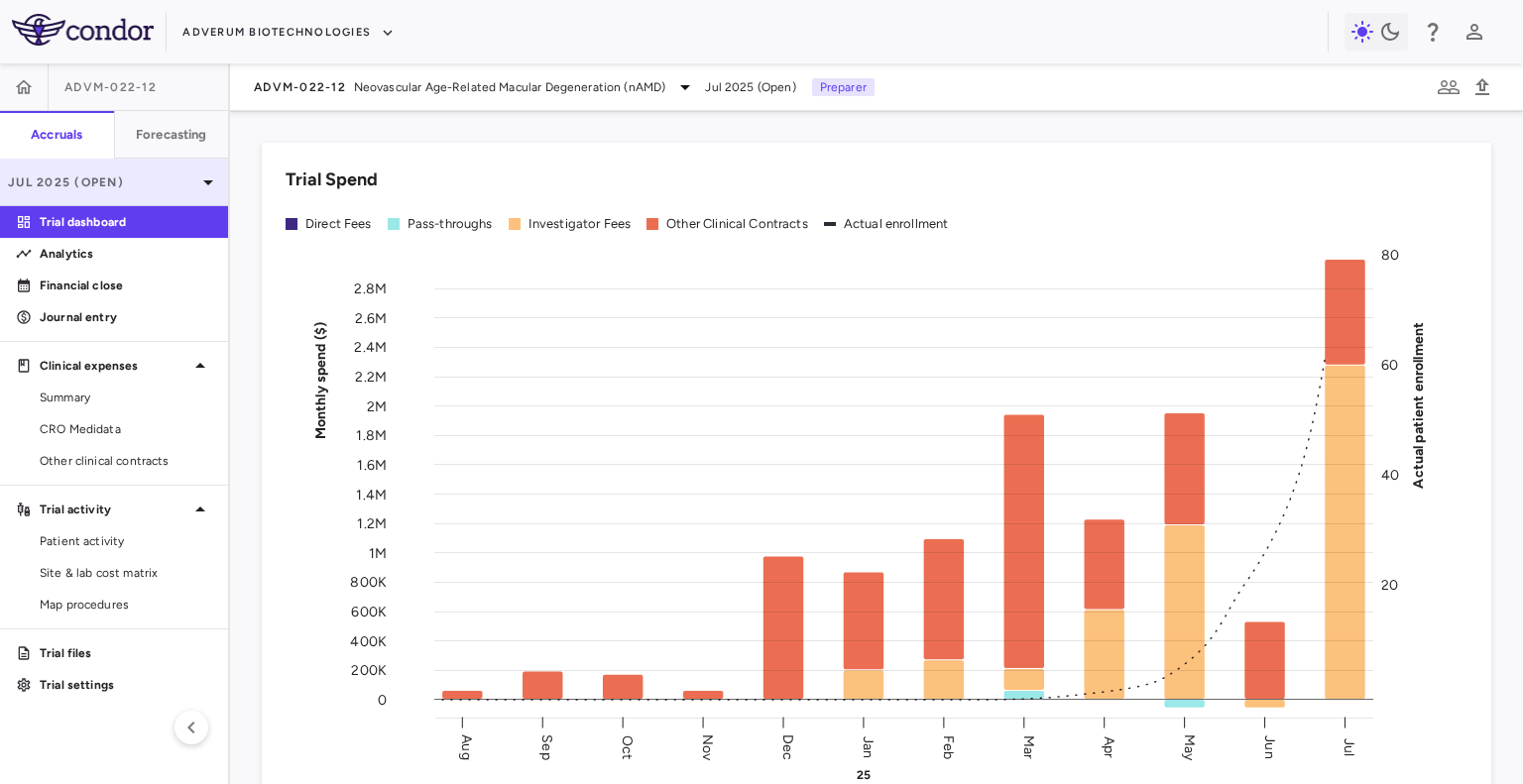 click on "Jul 2025 (Open)" at bounding box center [102, 182] 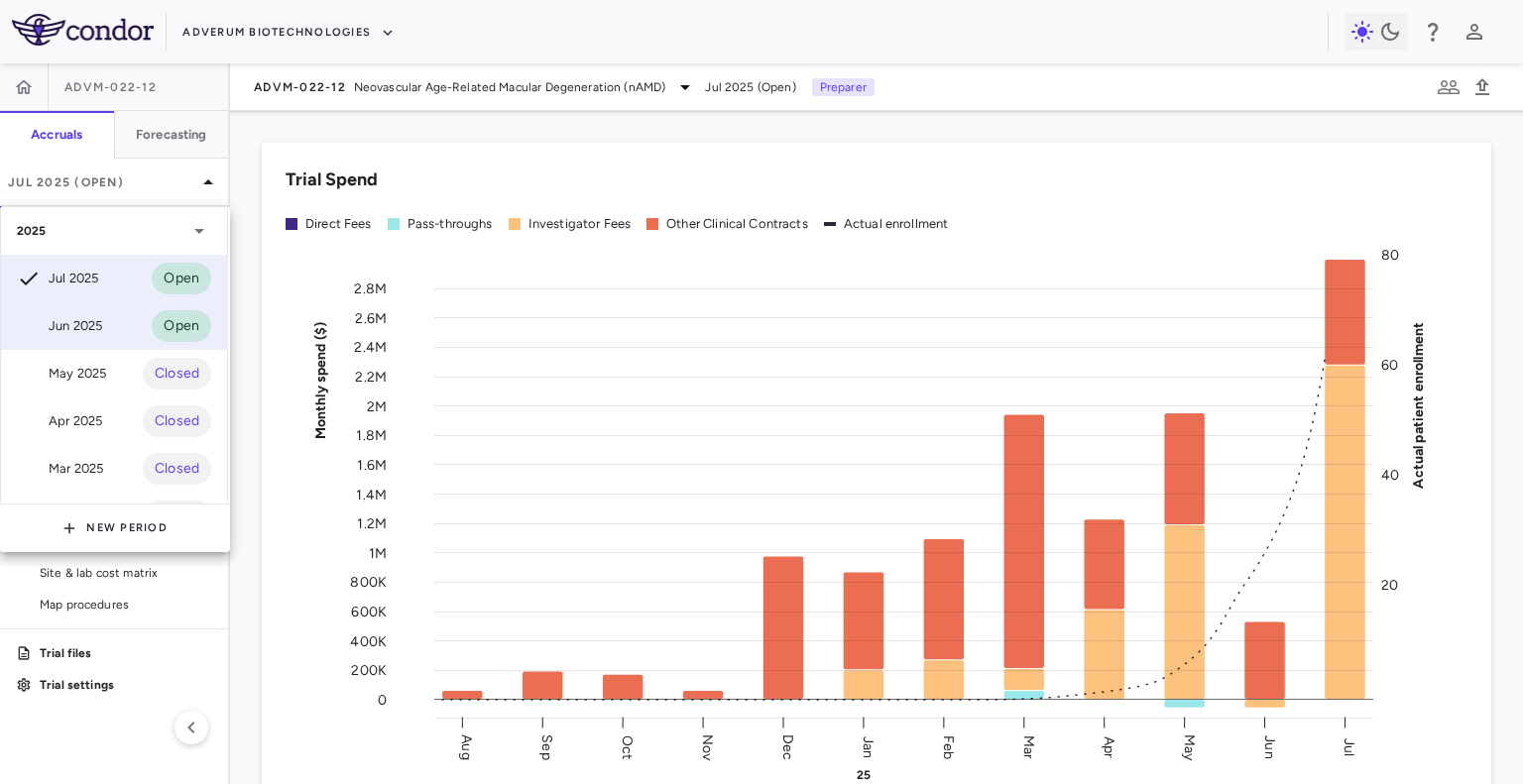 click on "Jun 2025 Open" at bounding box center [114, 326] 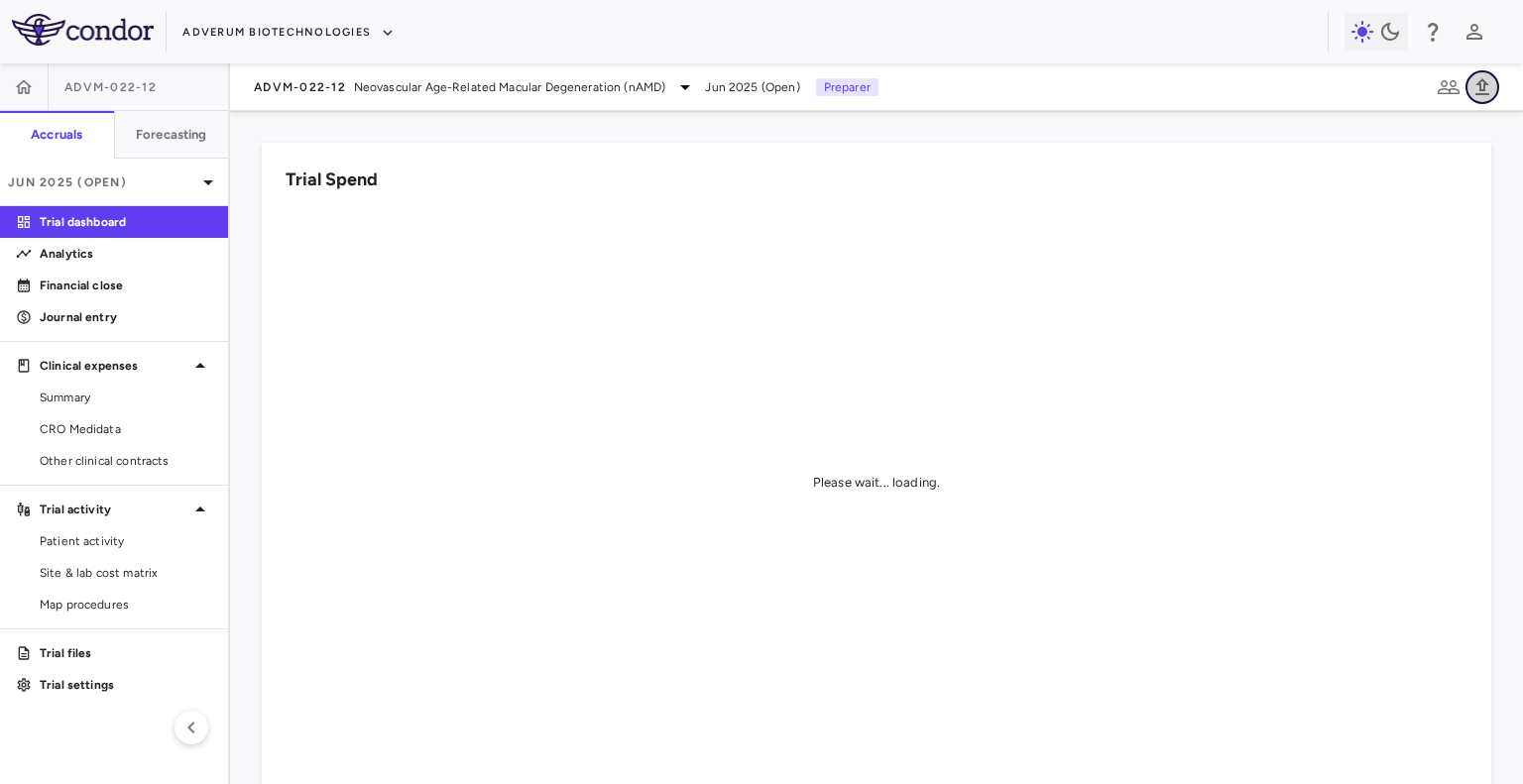 click 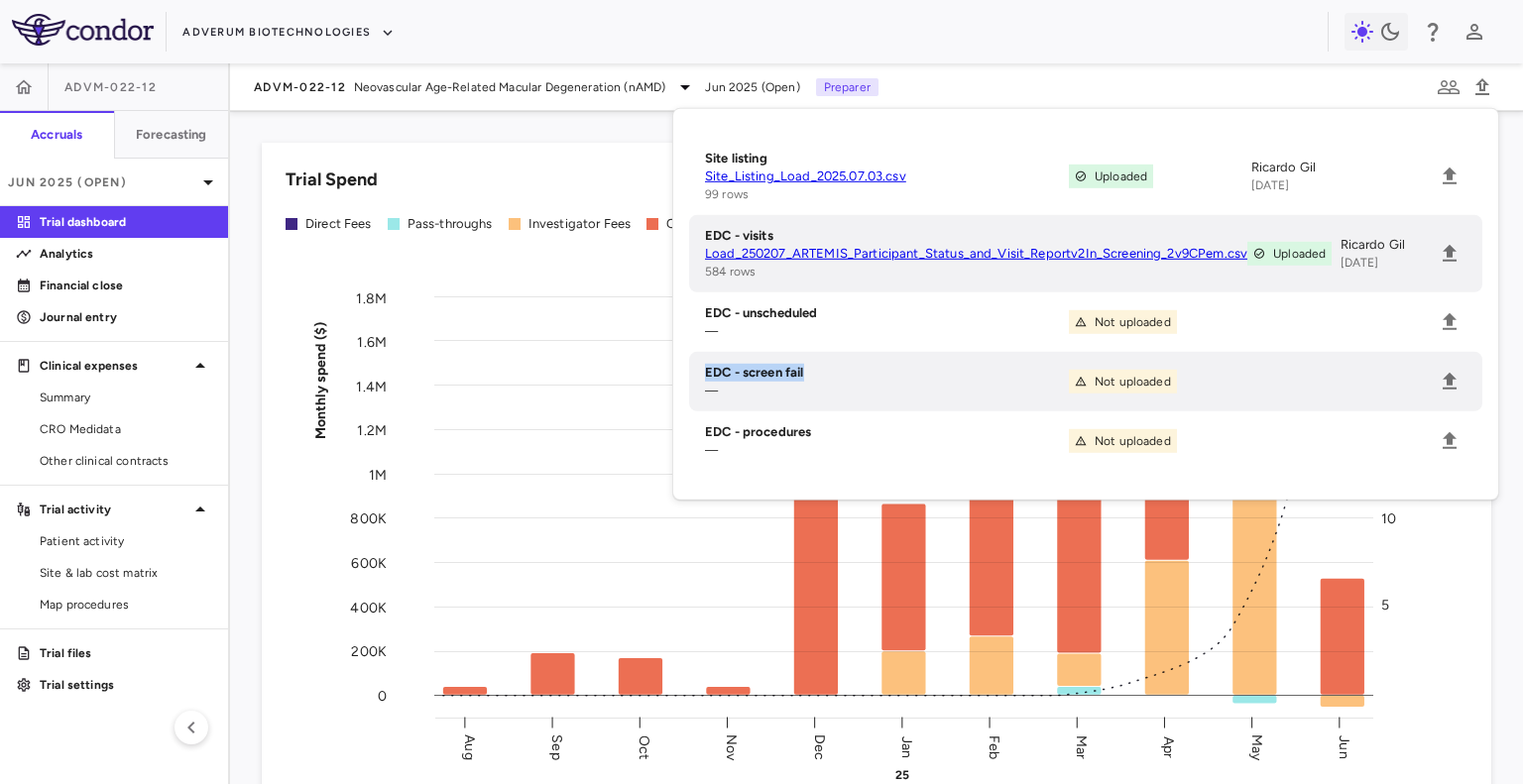 drag, startPoint x: 815, startPoint y: 372, endPoint x: 698, endPoint y: 368, distance: 117.06836 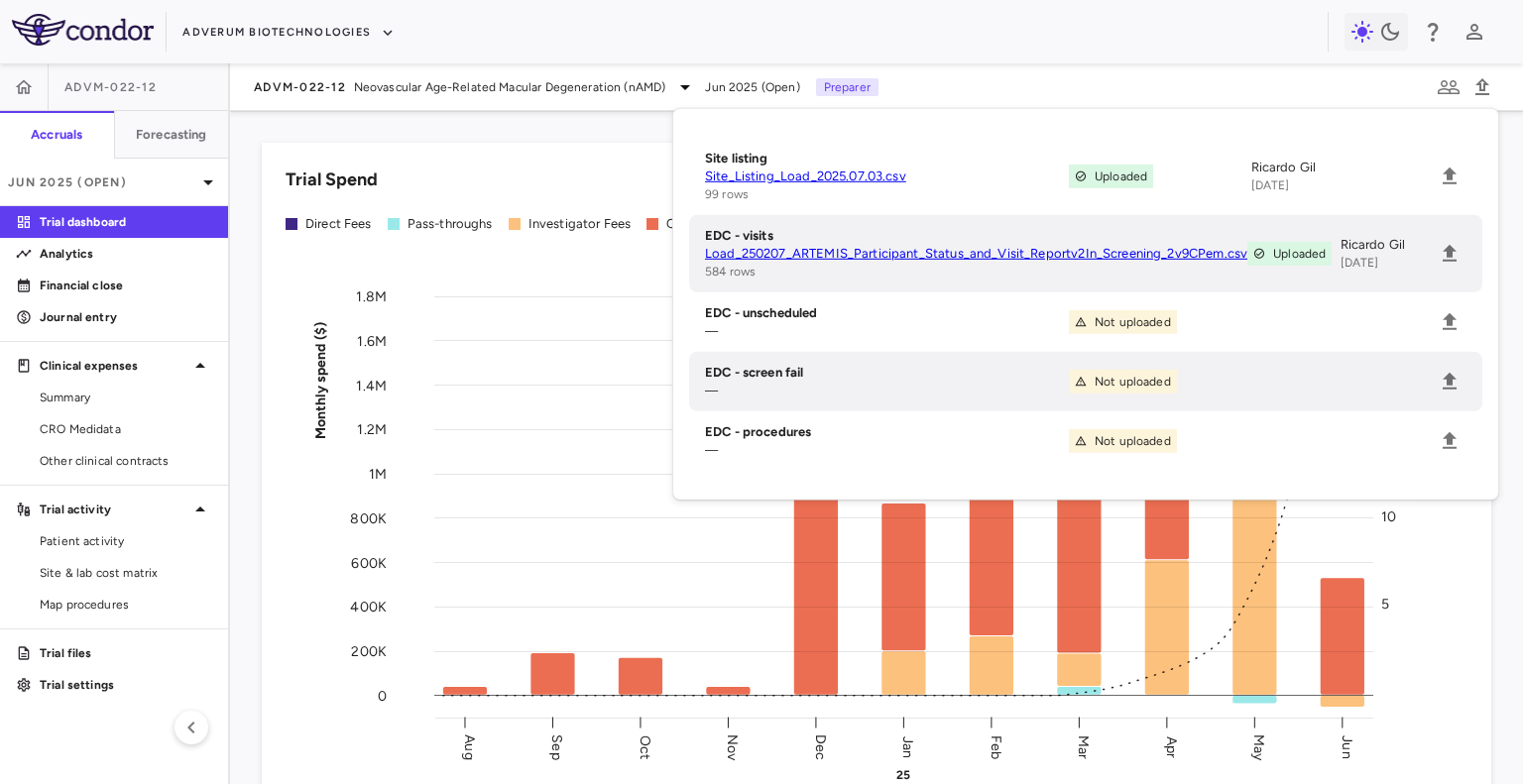 click on "Monthly spend ($) 0 200K 400K 600K 800K 1M 1.2M 1.4M 1.6M 1.8M Actual patient enrollment 5 10 15 20 25 Aug Sep Oct Nov Dec Jan 25 Feb Mar Apr May Jun" 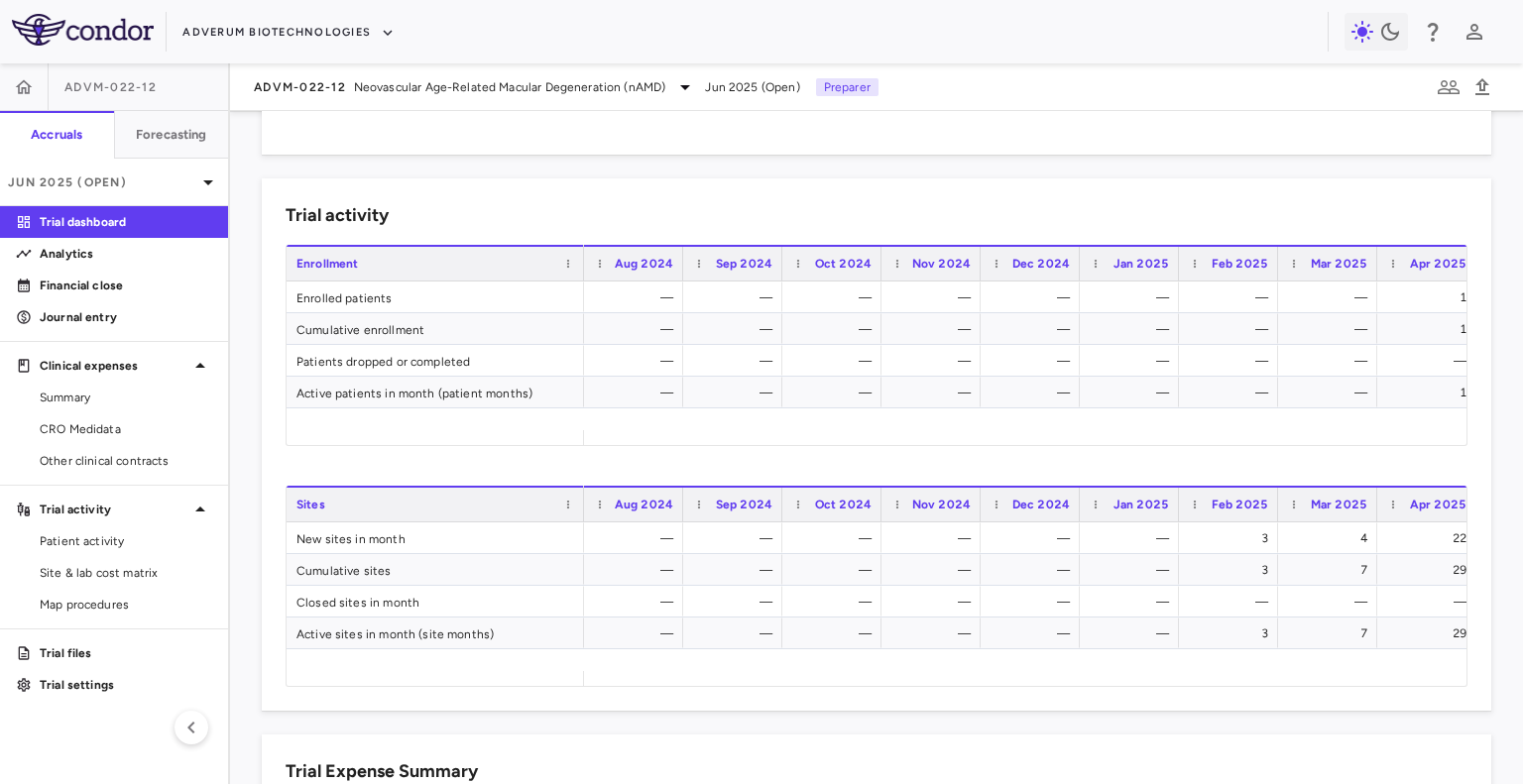 scroll, scrollTop: 797, scrollLeft: 0, axis: vertical 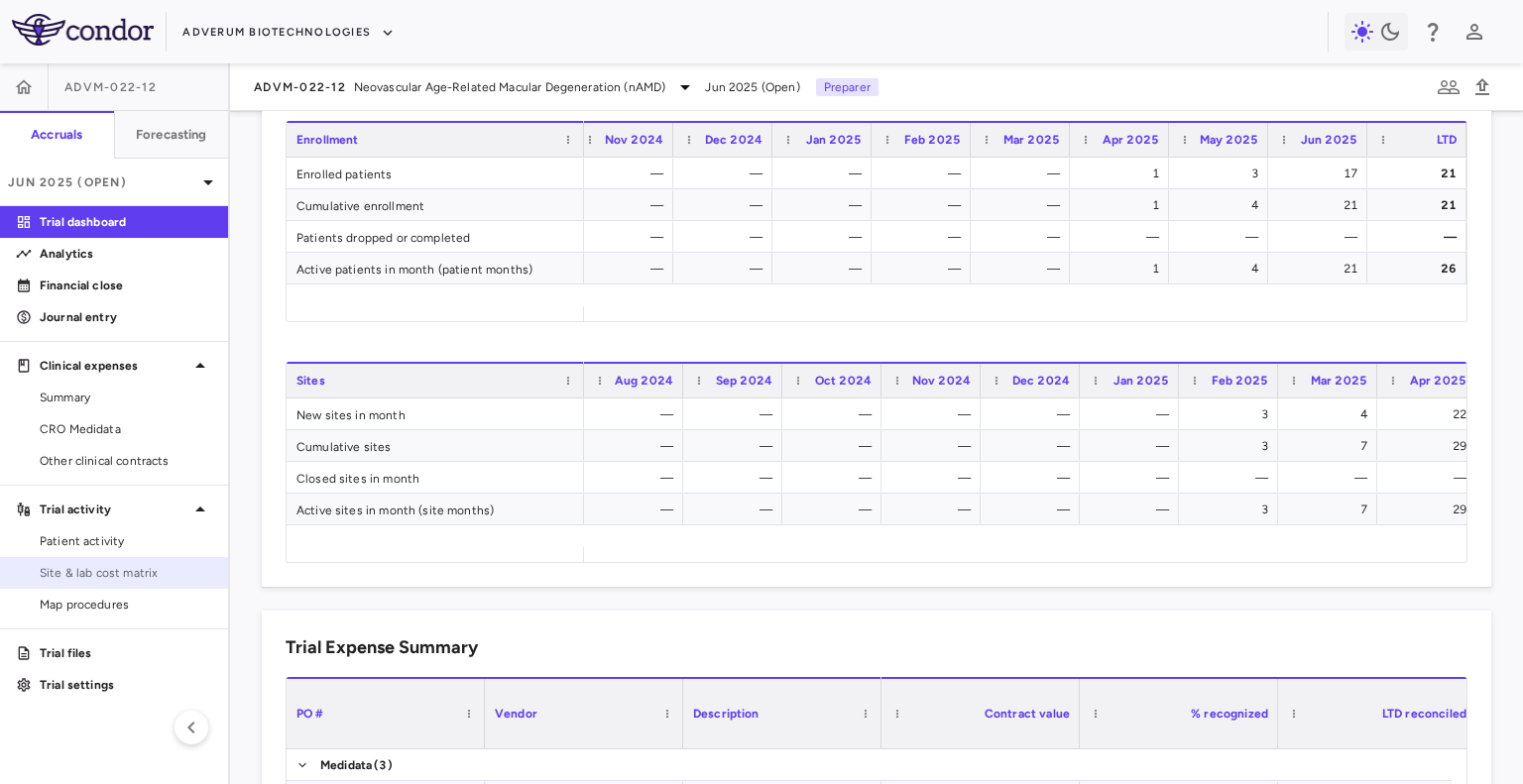 click on "Site & lab cost matrix" at bounding box center [114, 573] 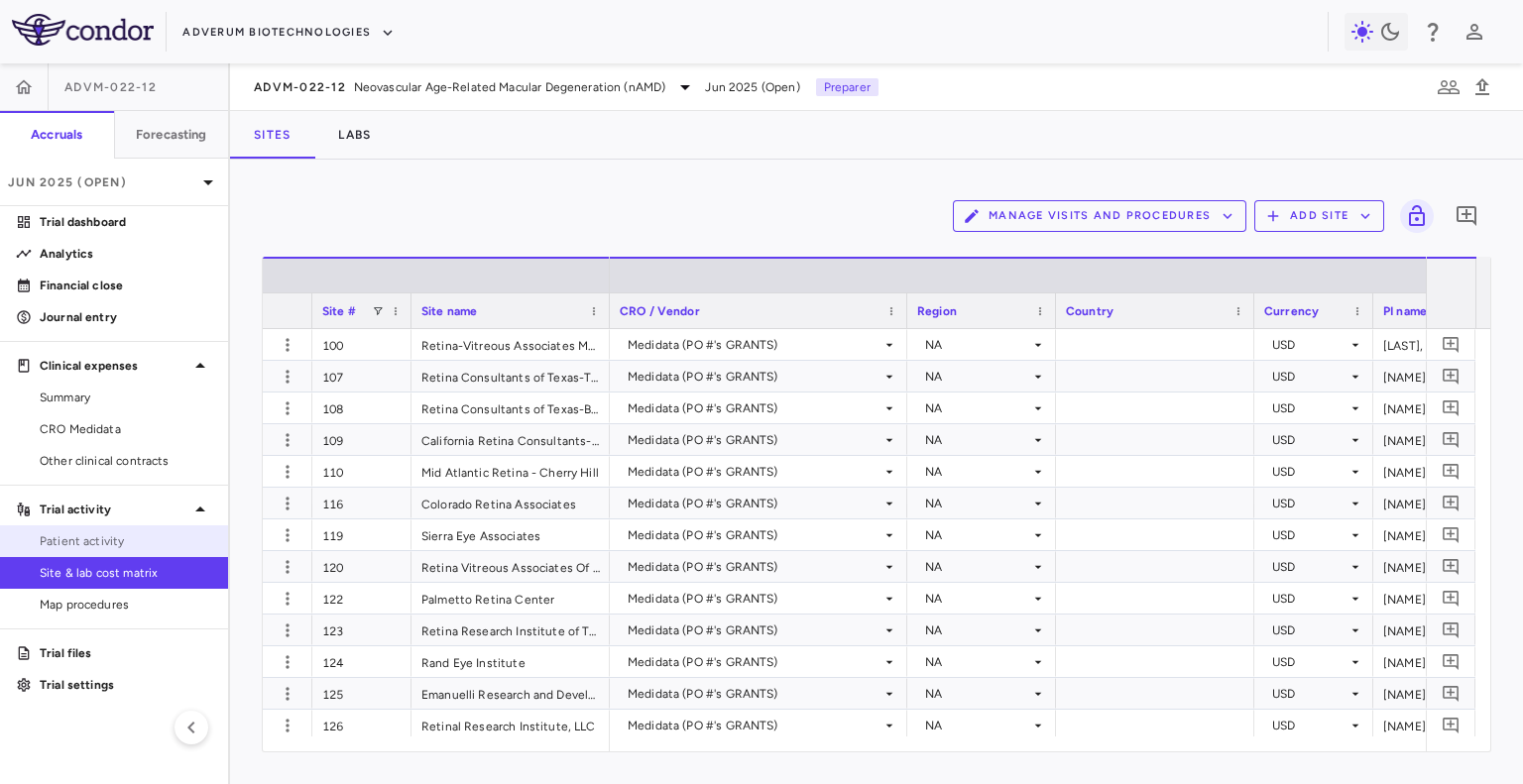 click on "Patient activity" at bounding box center [126, 541] 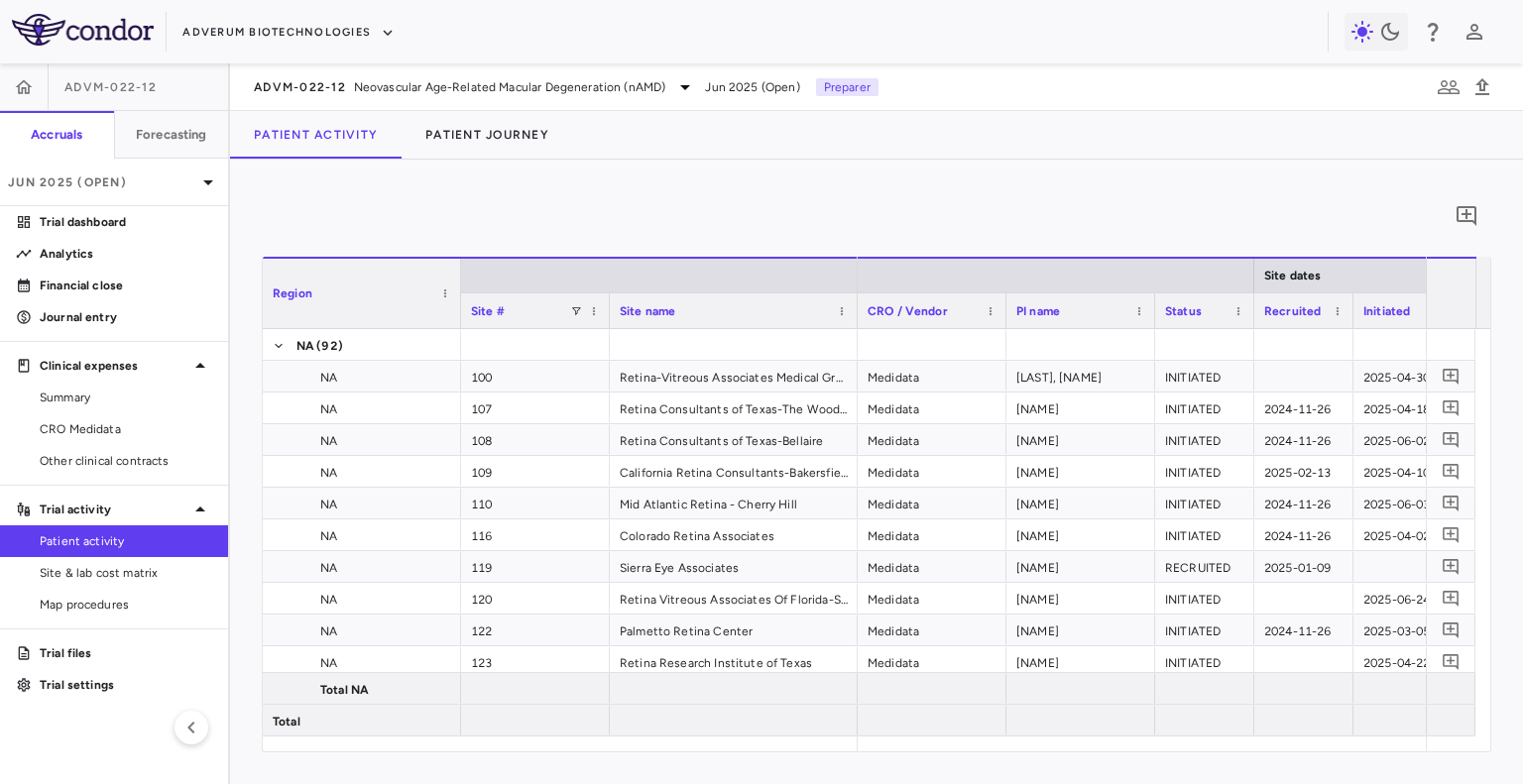 scroll, scrollTop: 289, scrollLeft: 0, axis: vertical 